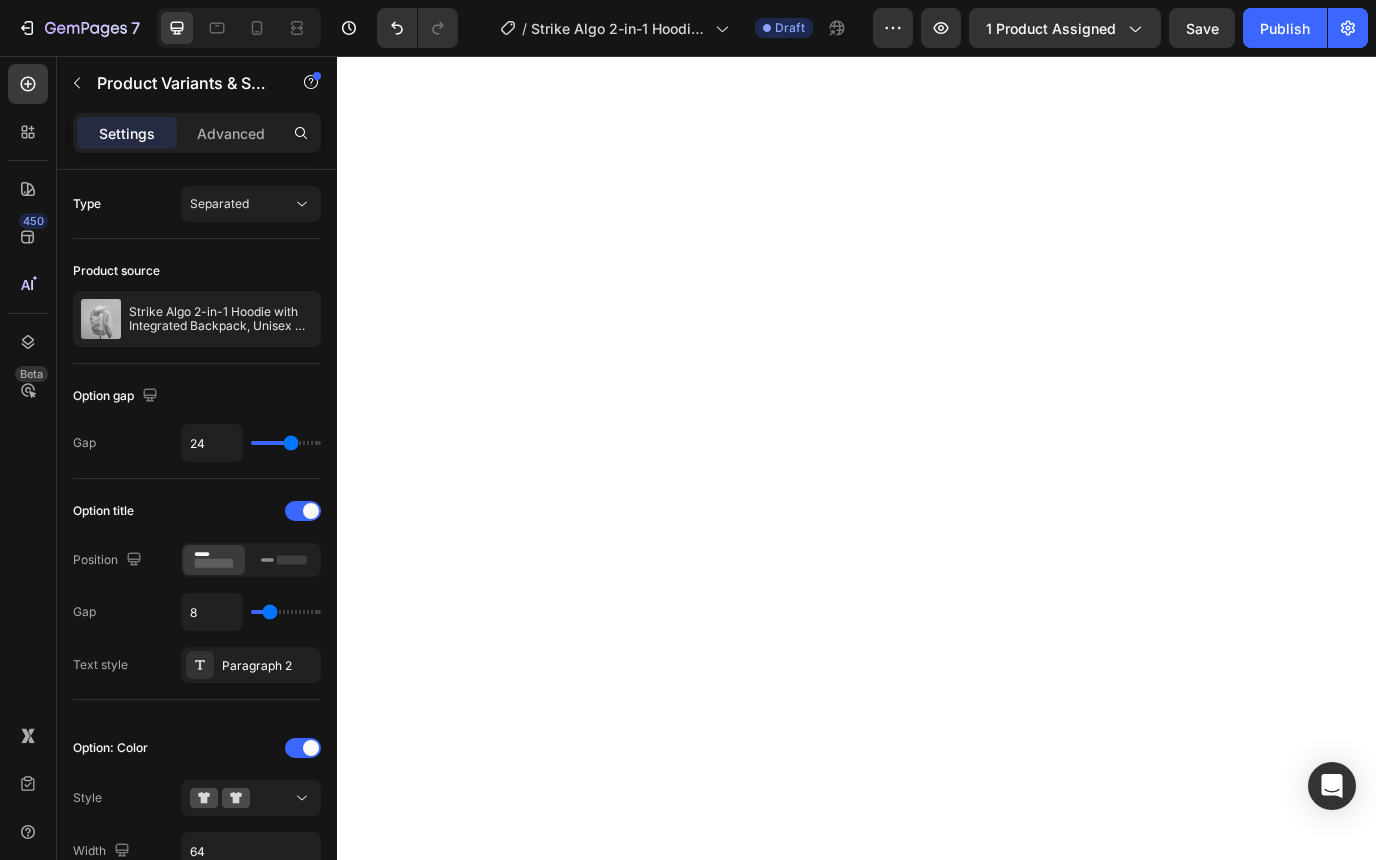 scroll, scrollTop: 0, scrollLeft: 0, axis: both 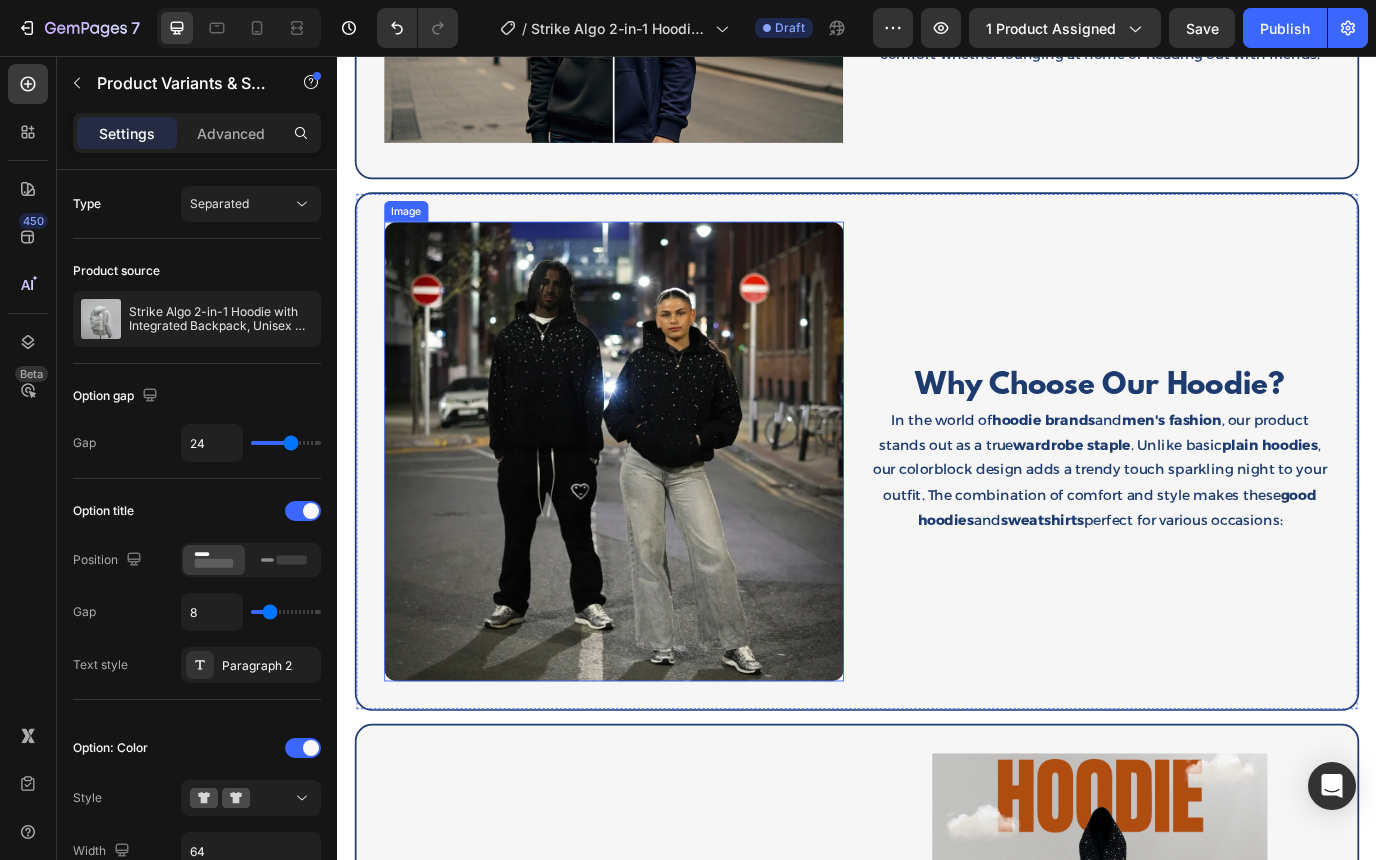 click at bounding box center (656, 512) 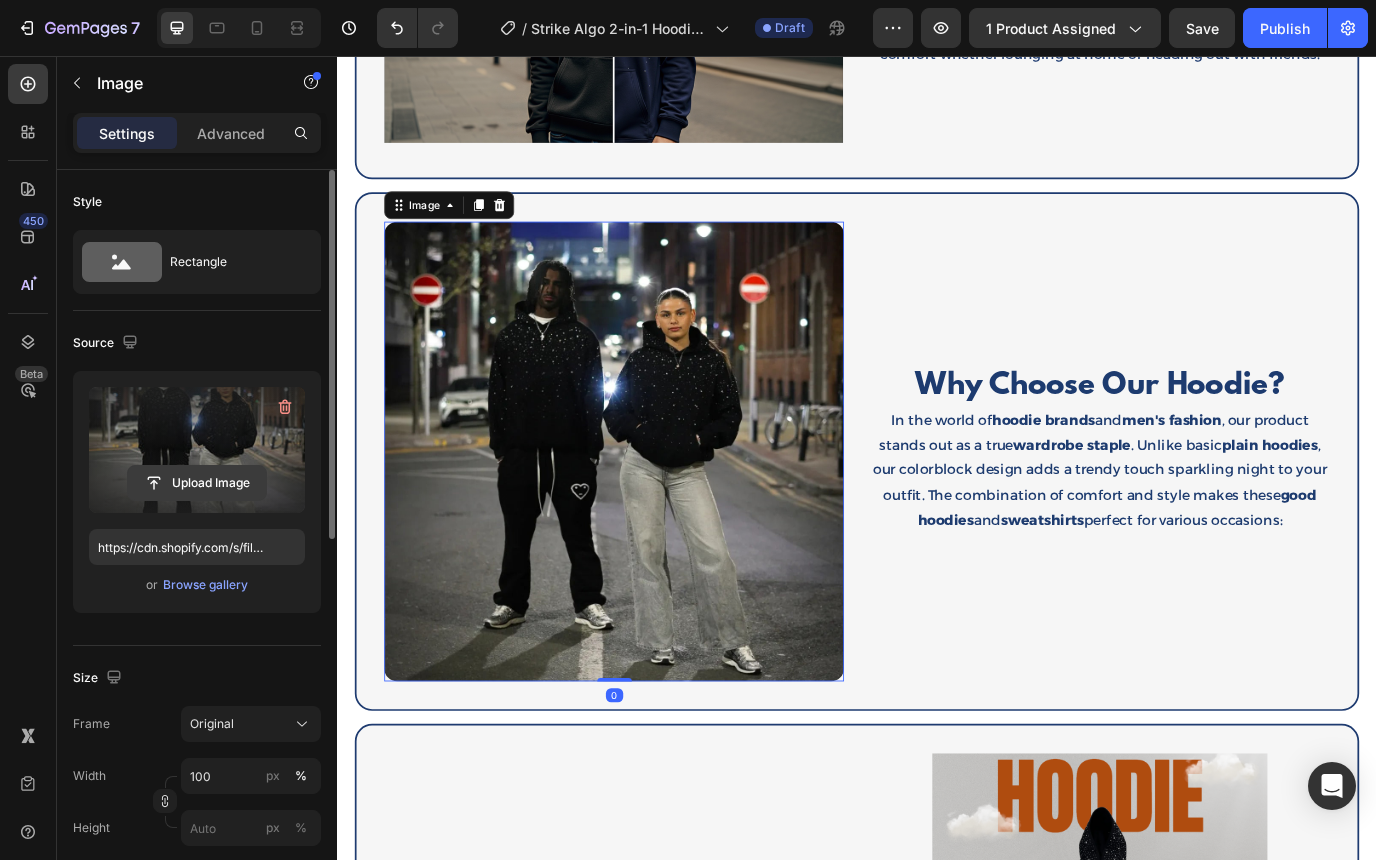 click 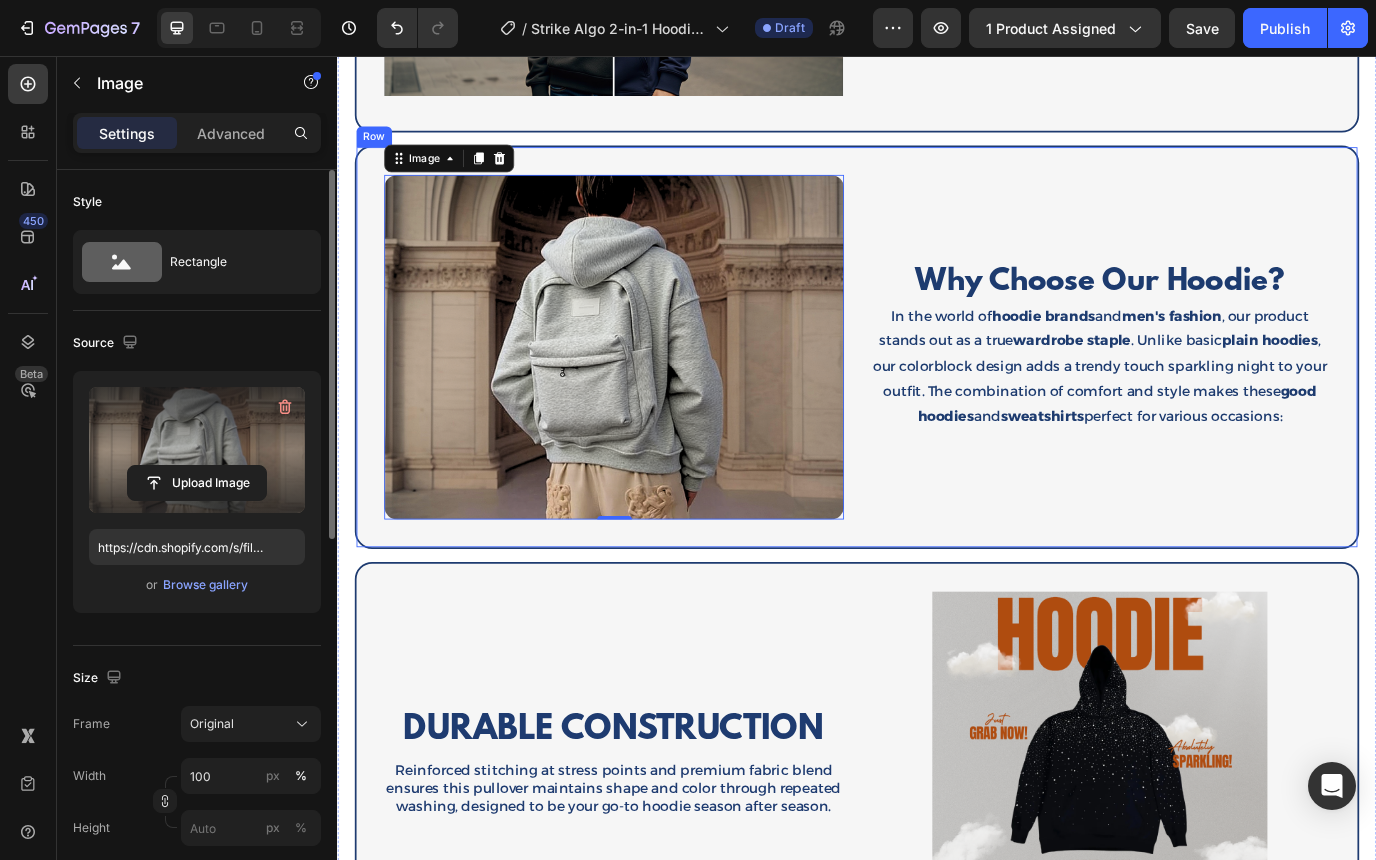 scroll, scrollTop: 2566, scrollLeft: 0, axis: vertical 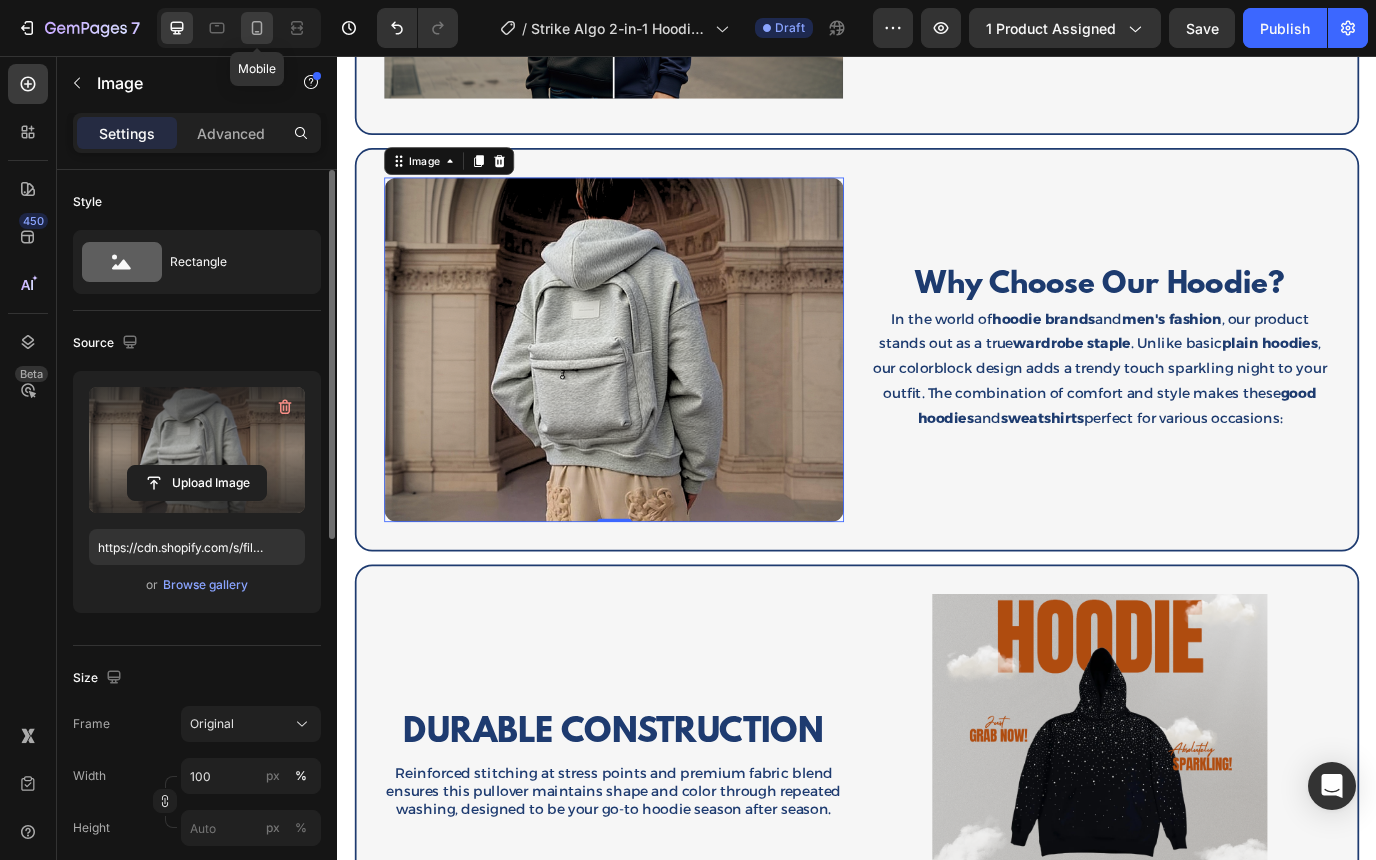 click 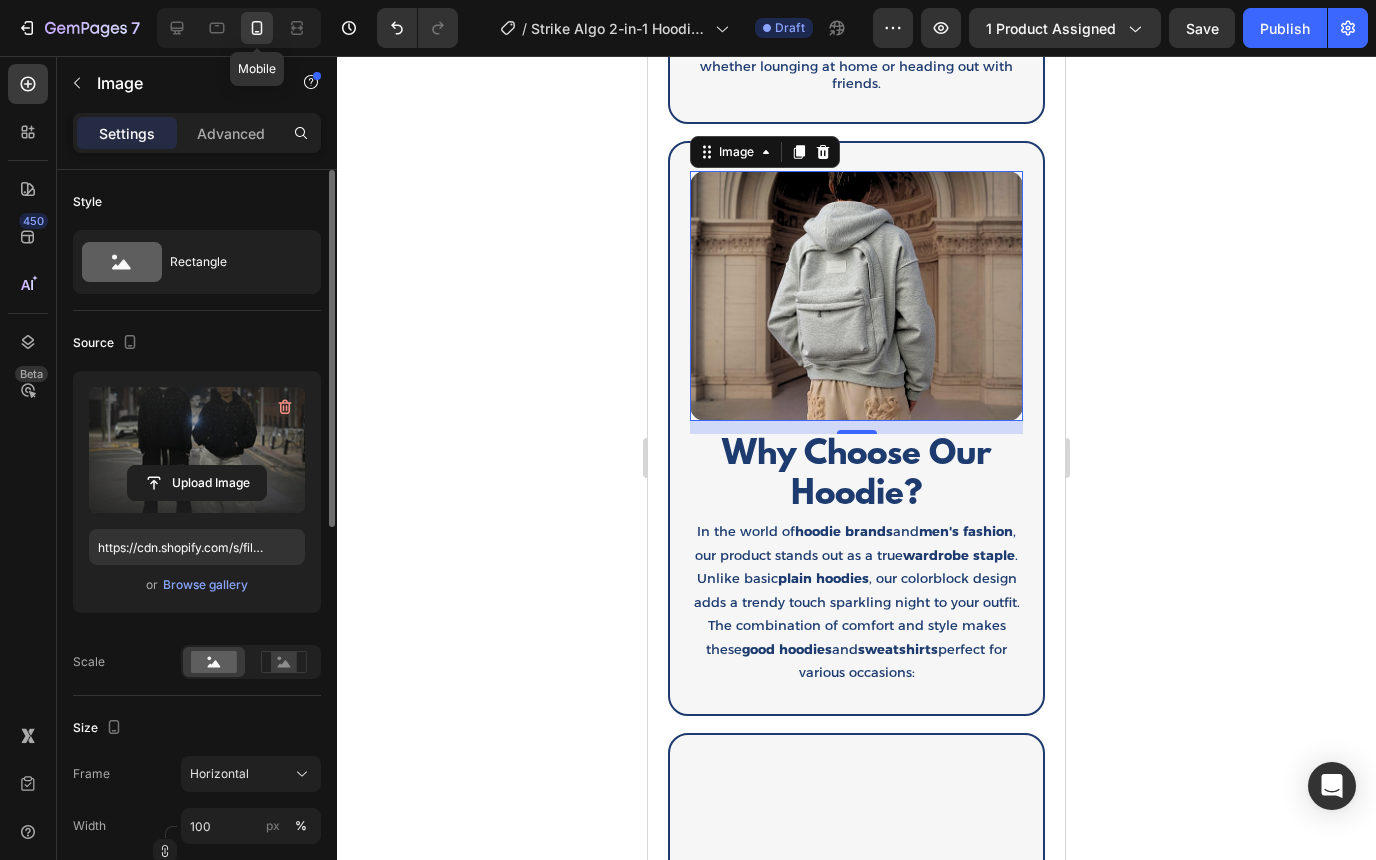 scroll, scrollTop: 2594, scrollLeft: 0, axis: vertical 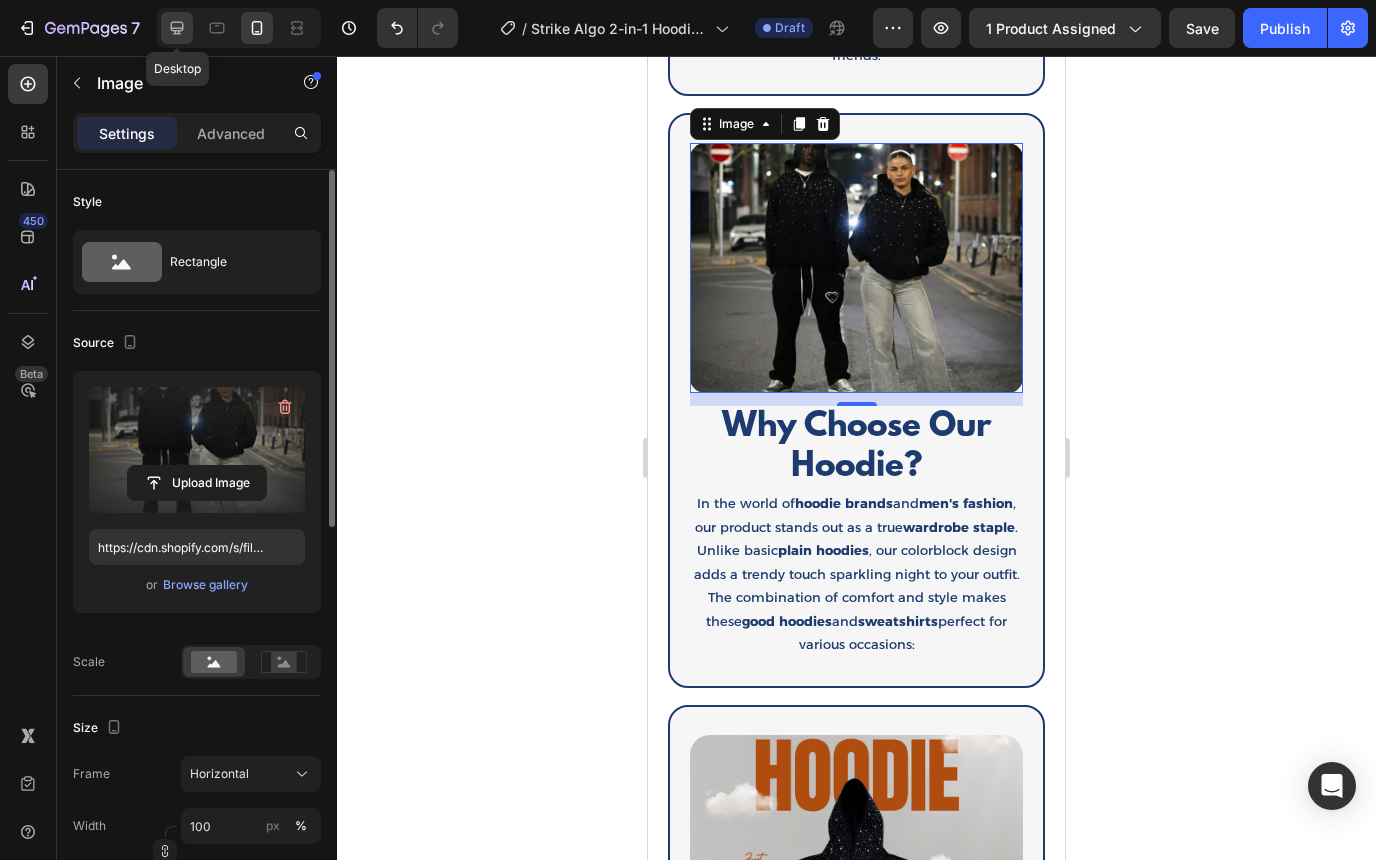 click 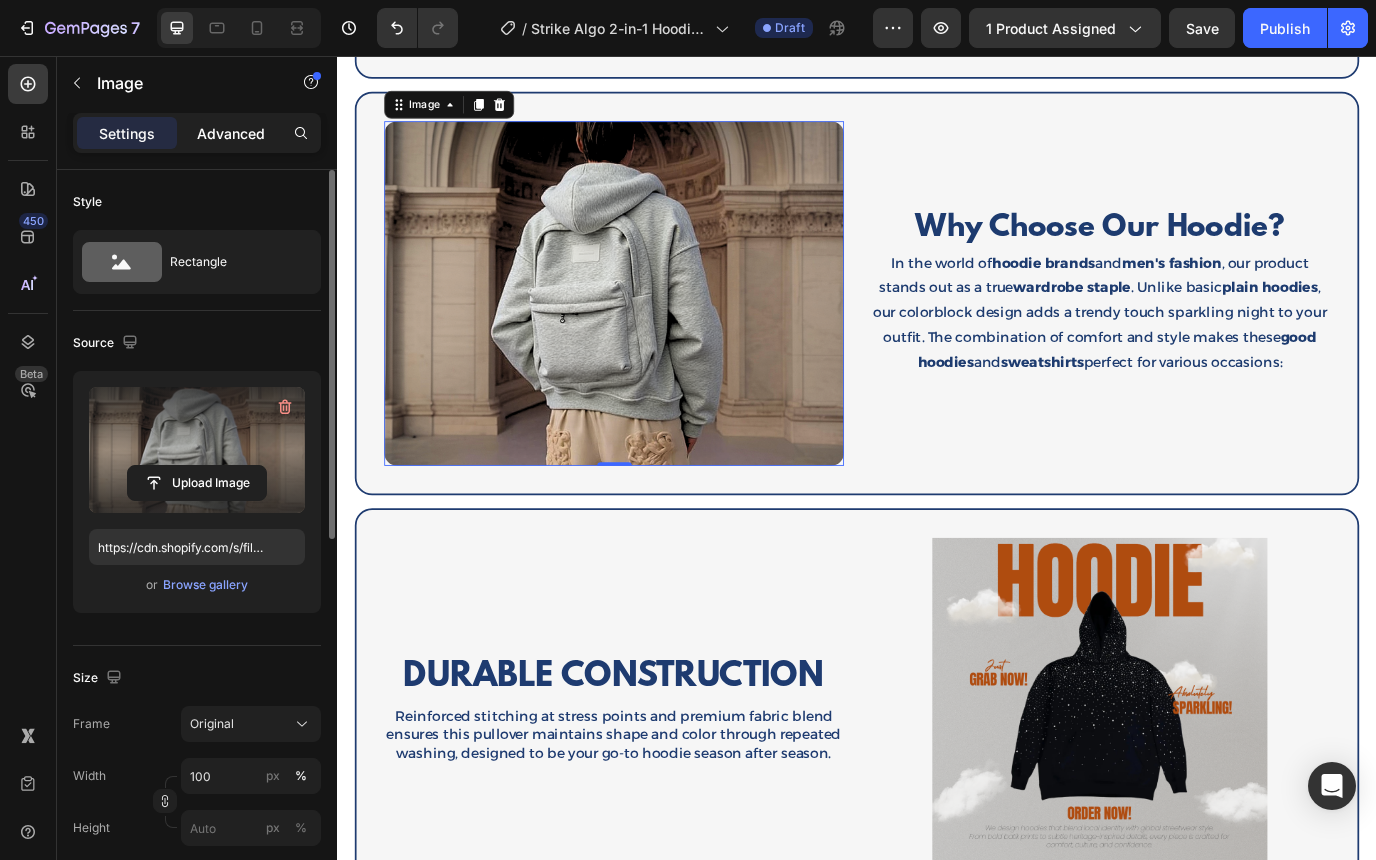 scroll, scrollTop: 2635, scrollLeft: 0, axis: vertical 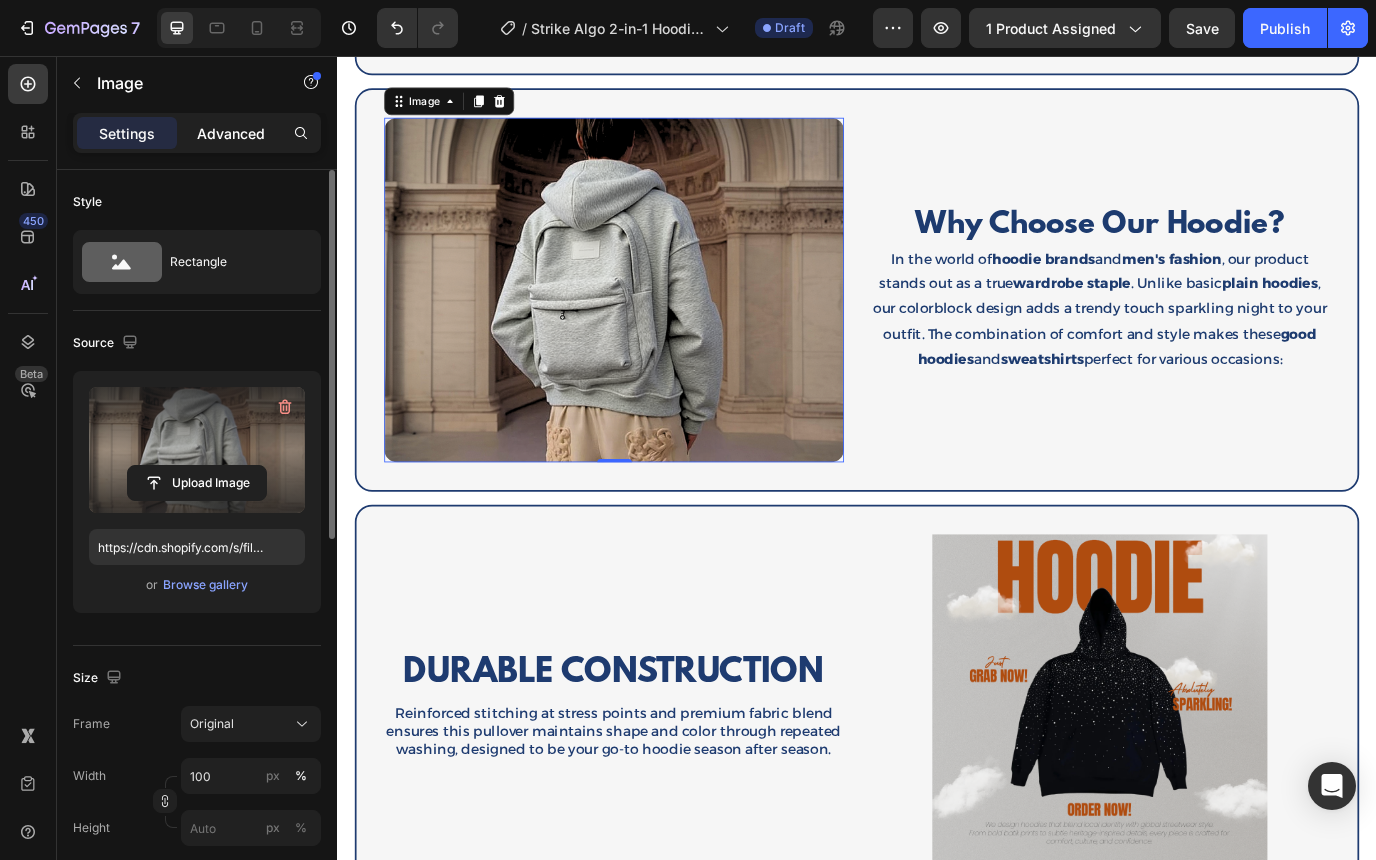 click on "Advanced" at bounding box center (231, 133) 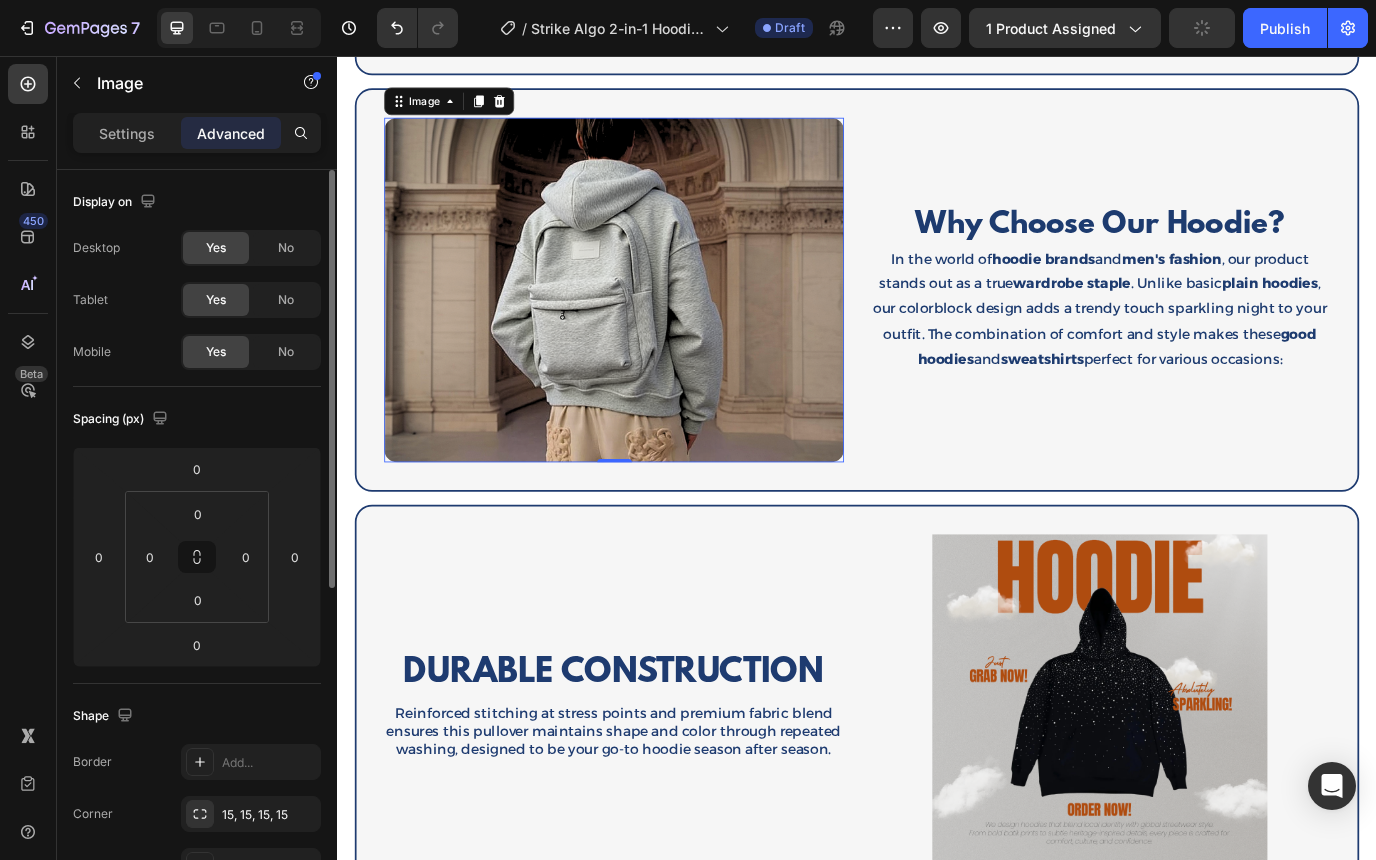 click on "Yes" 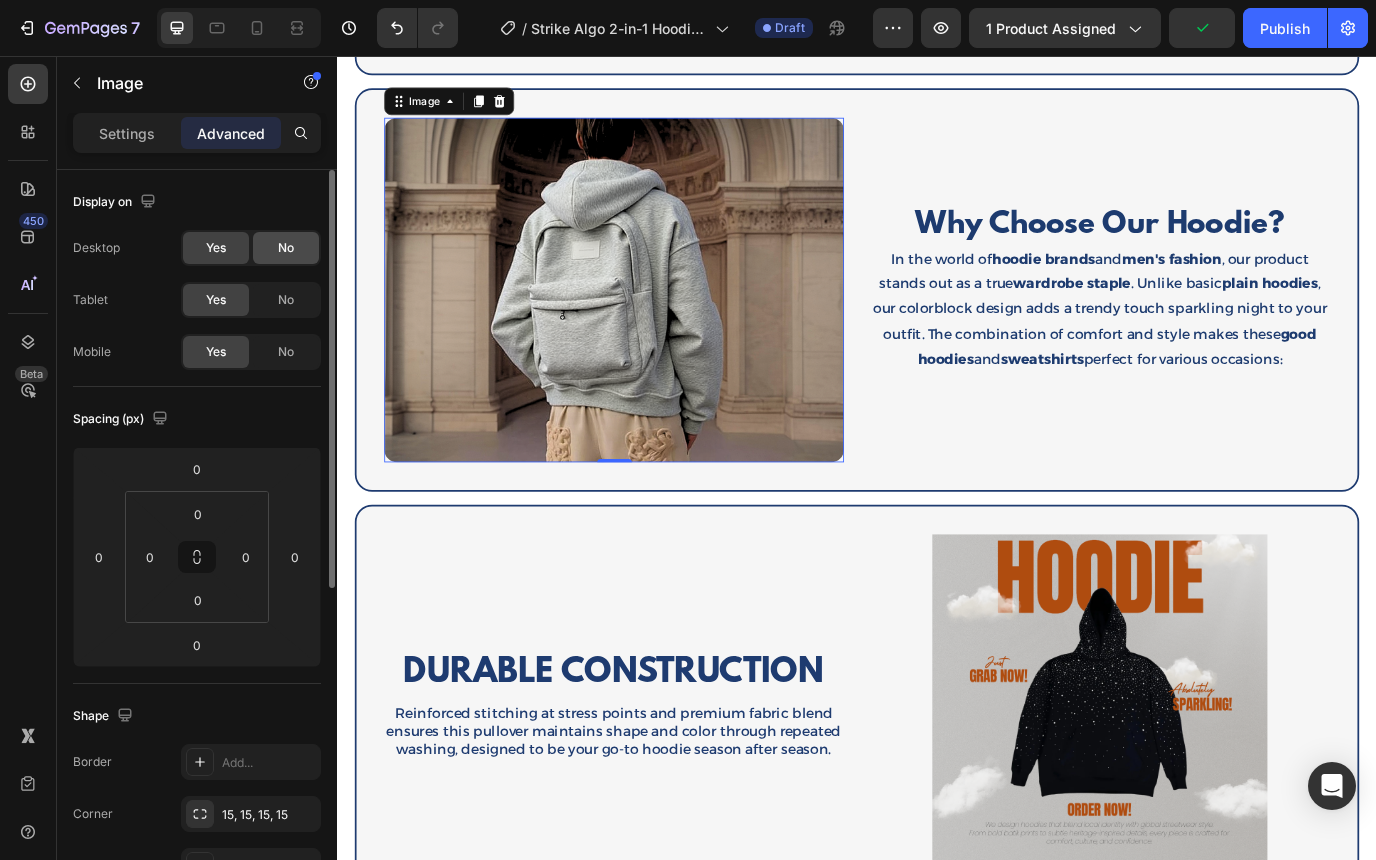 click on "No" 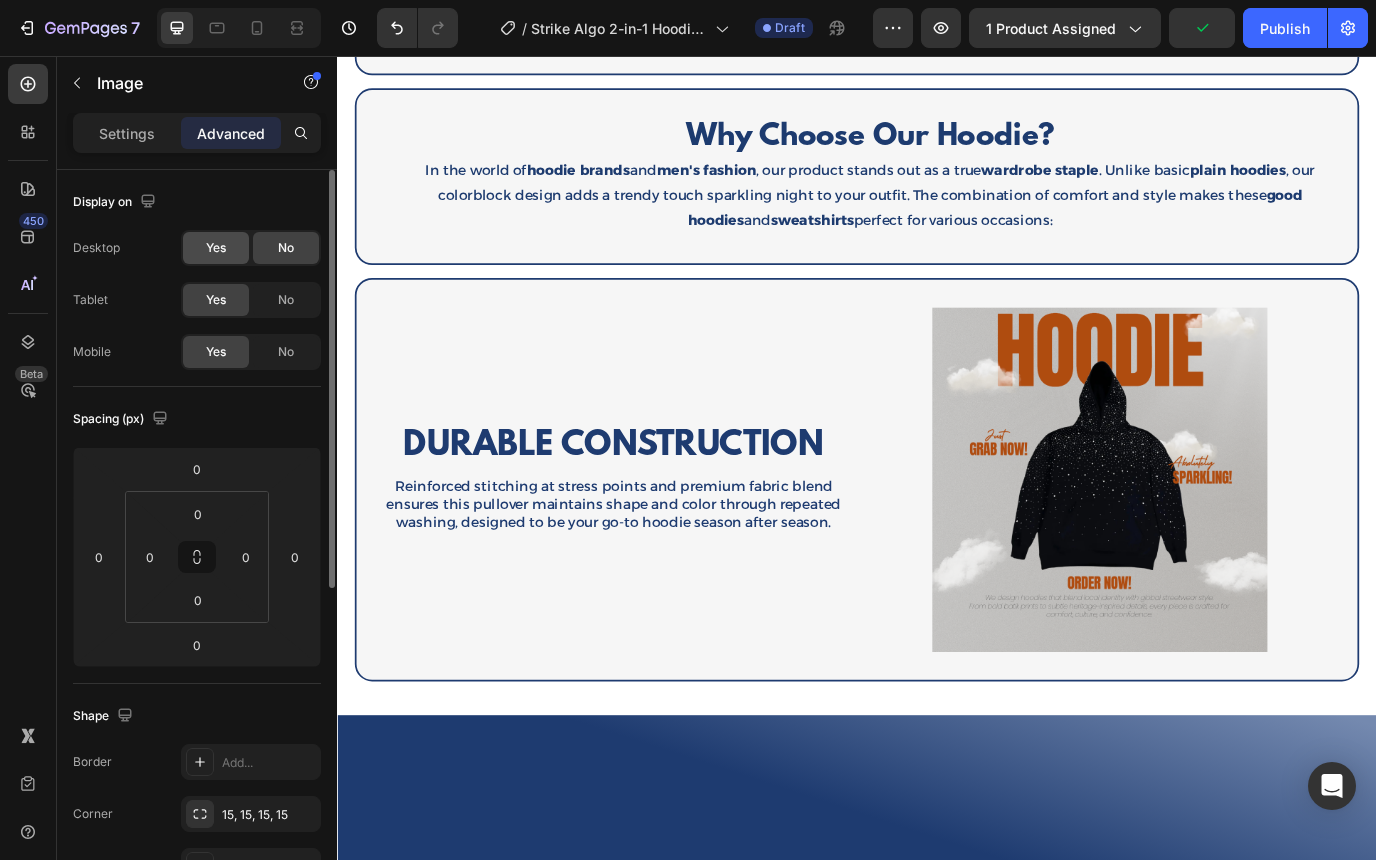 click on "Yes" 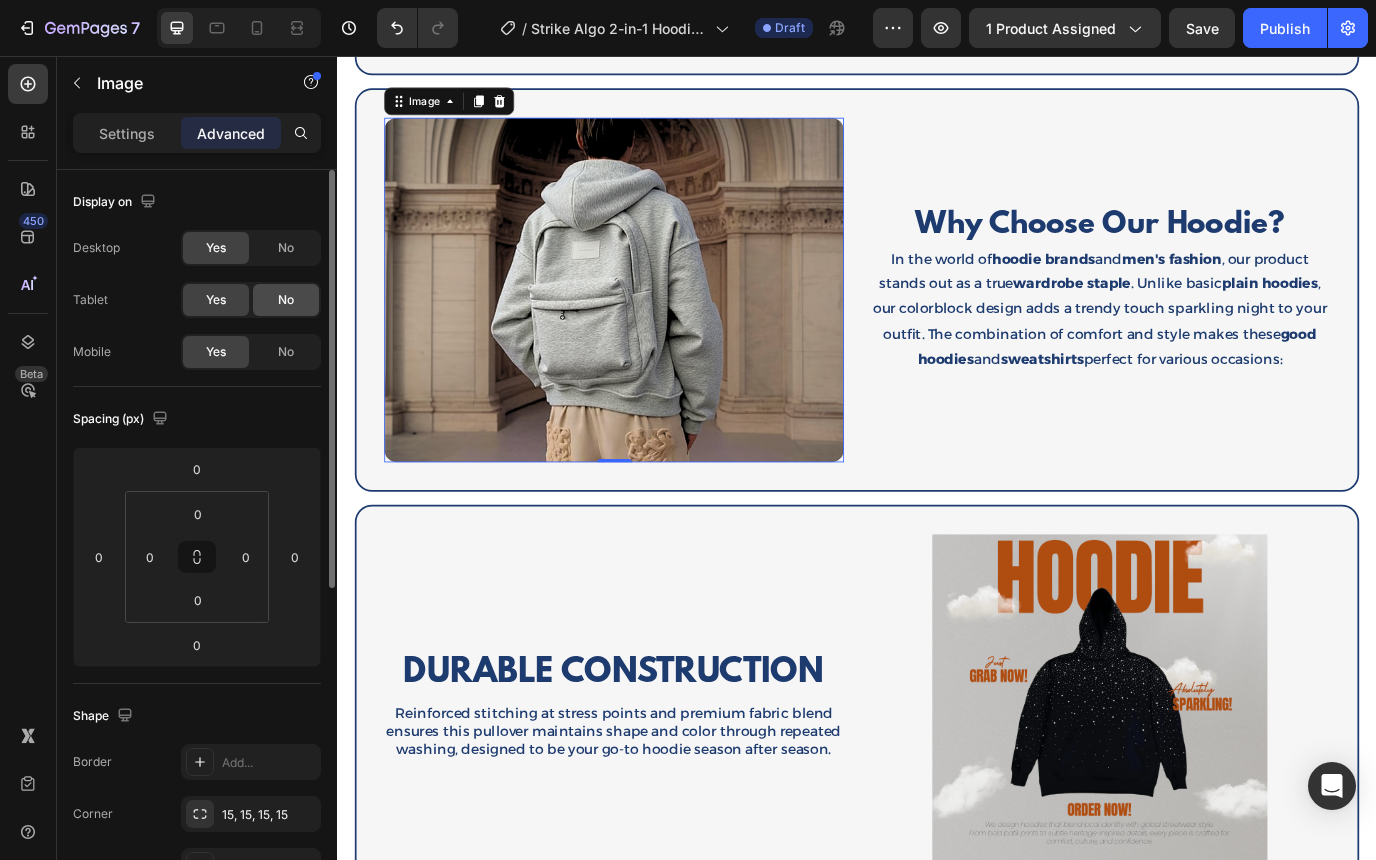 click on "No" 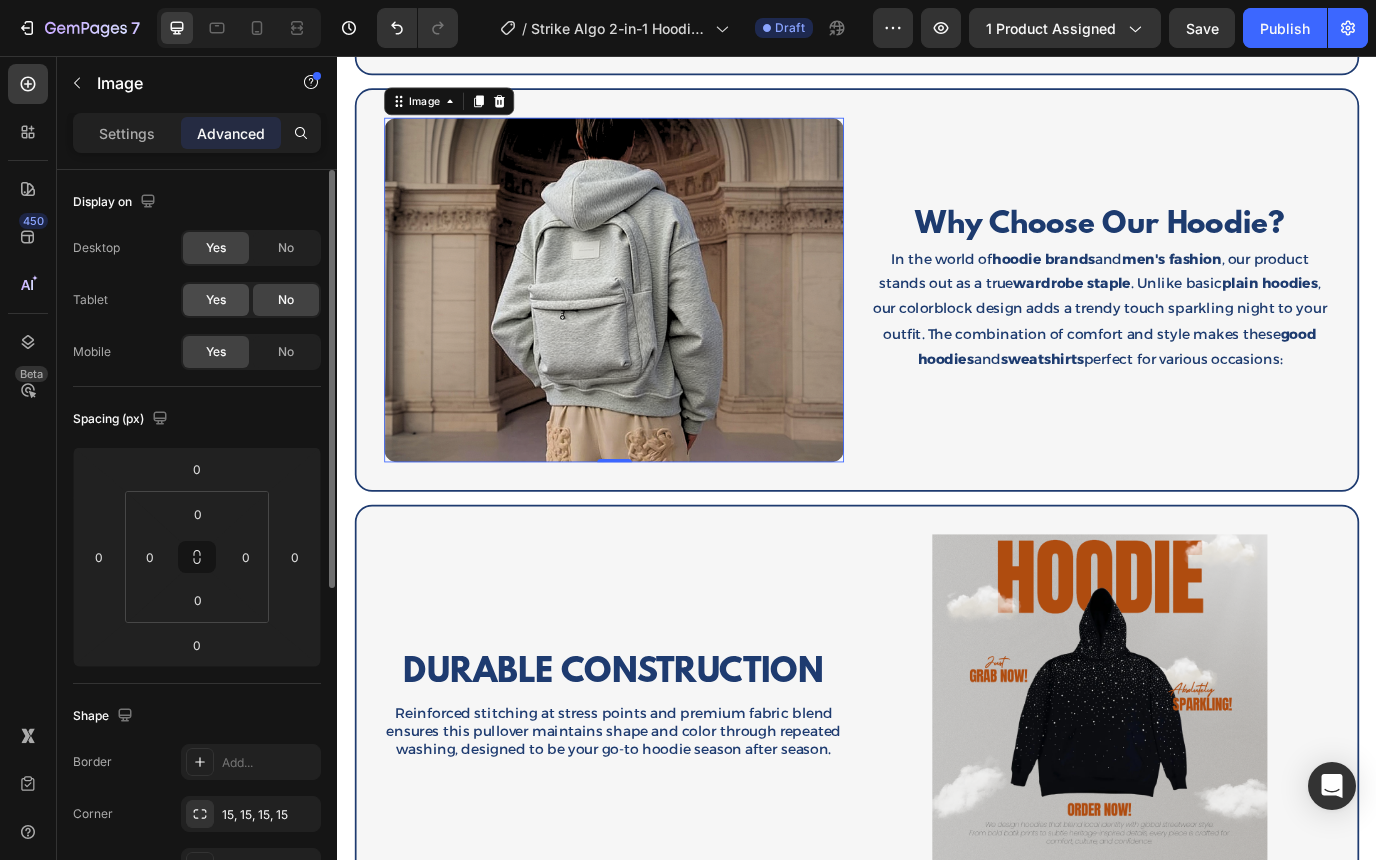click on "Yes" 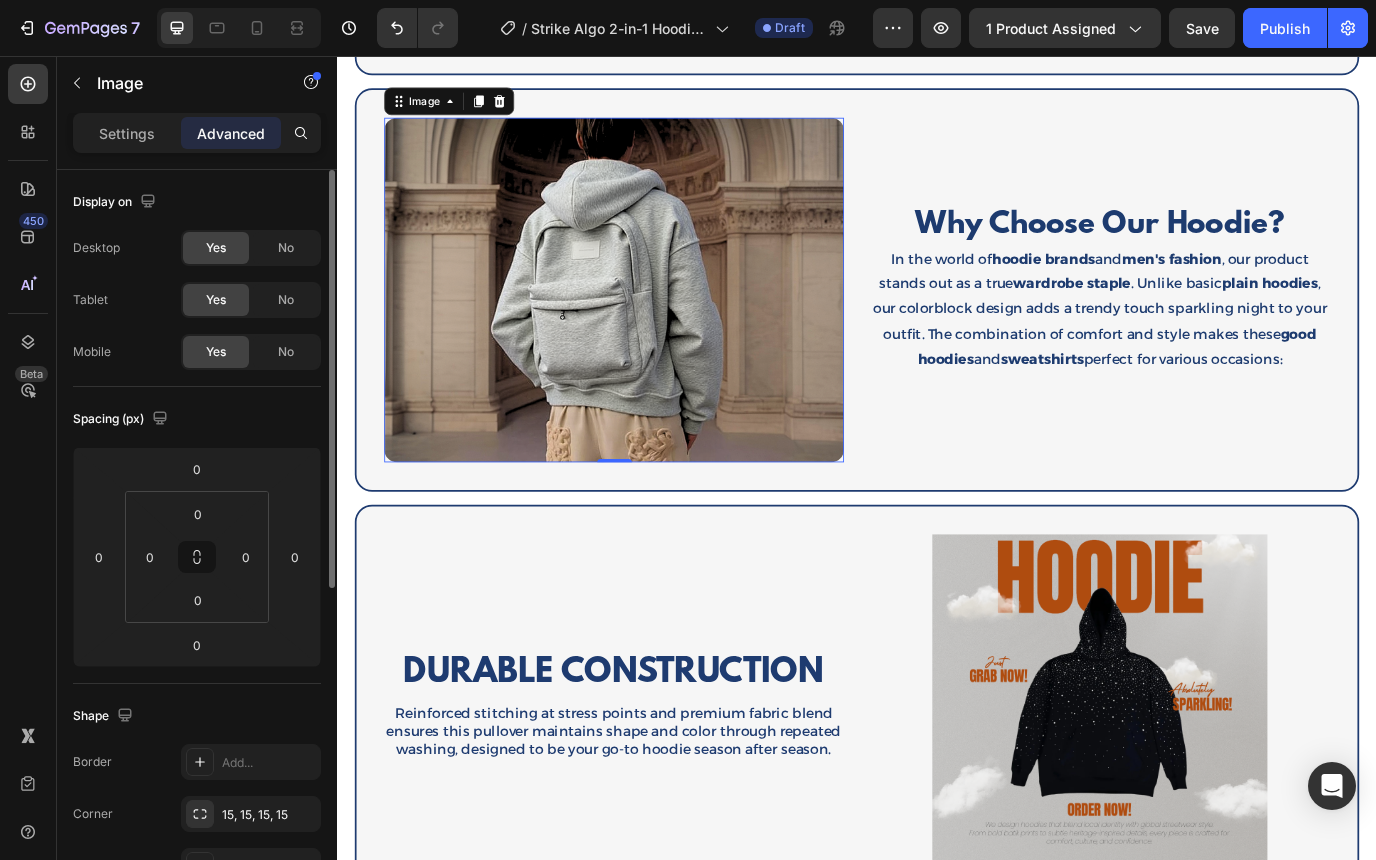 click on "Display on Desktop Yes No Tablet Yes No Mobile Yes No" 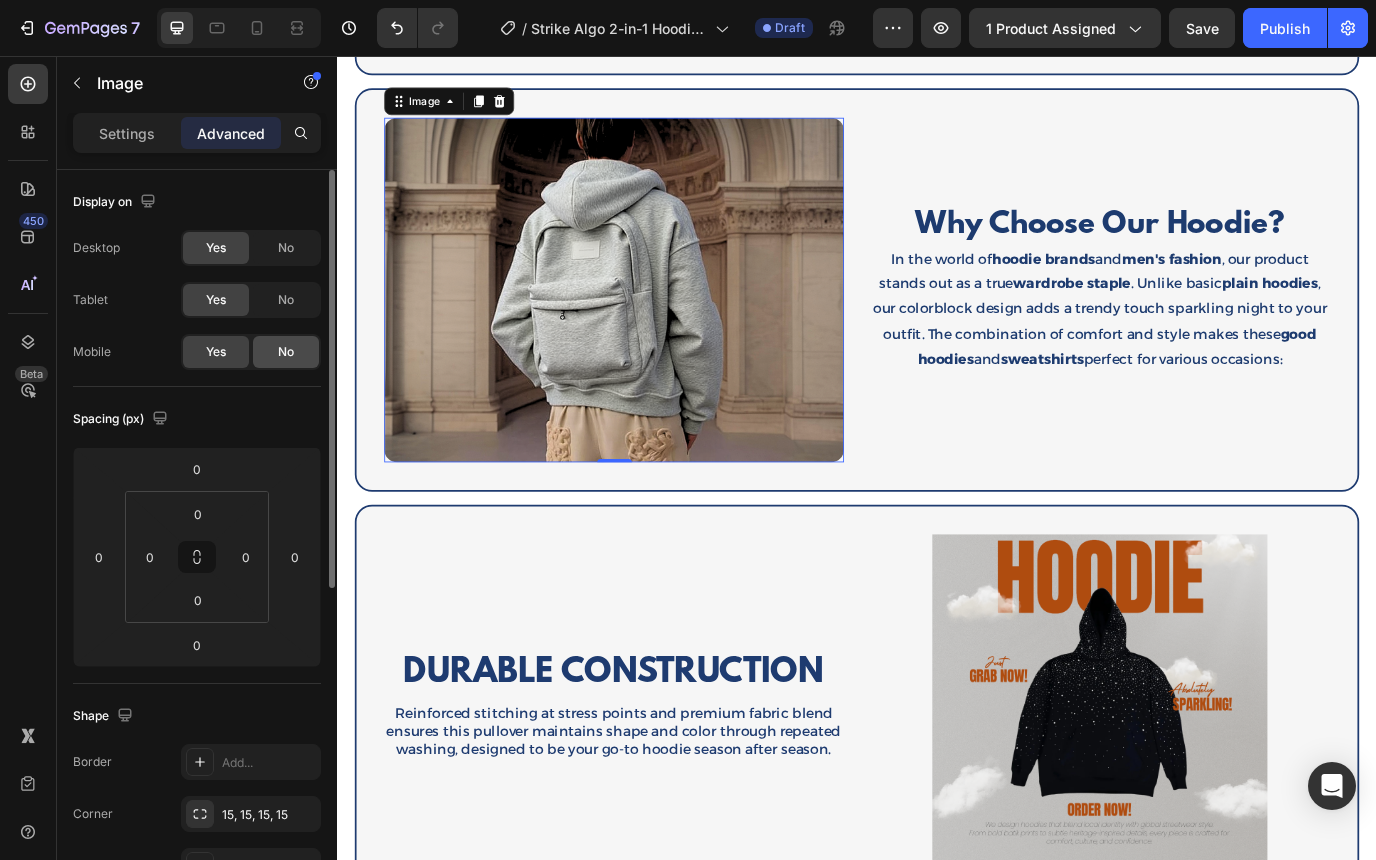 click on "No" 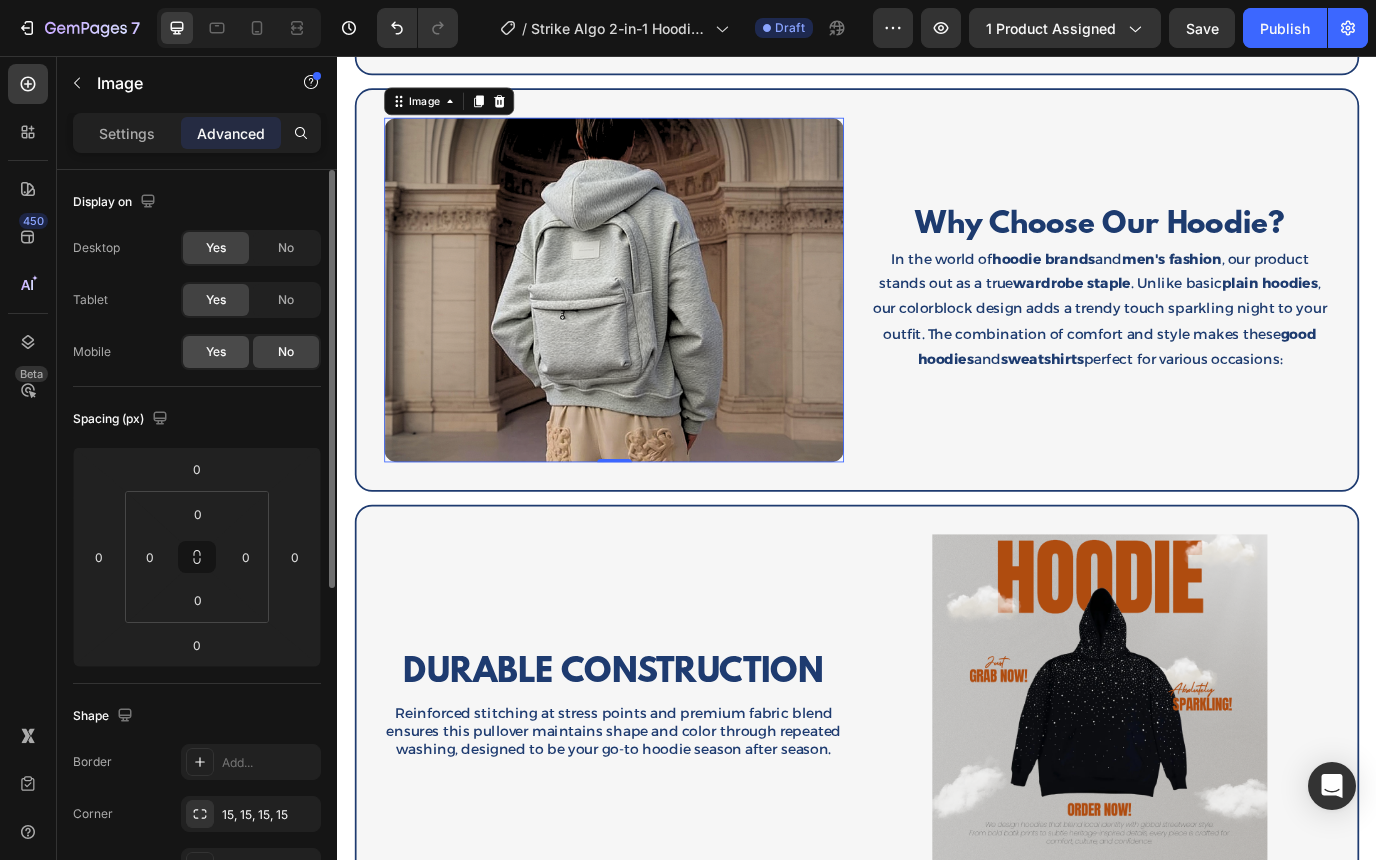 click on "Yes" 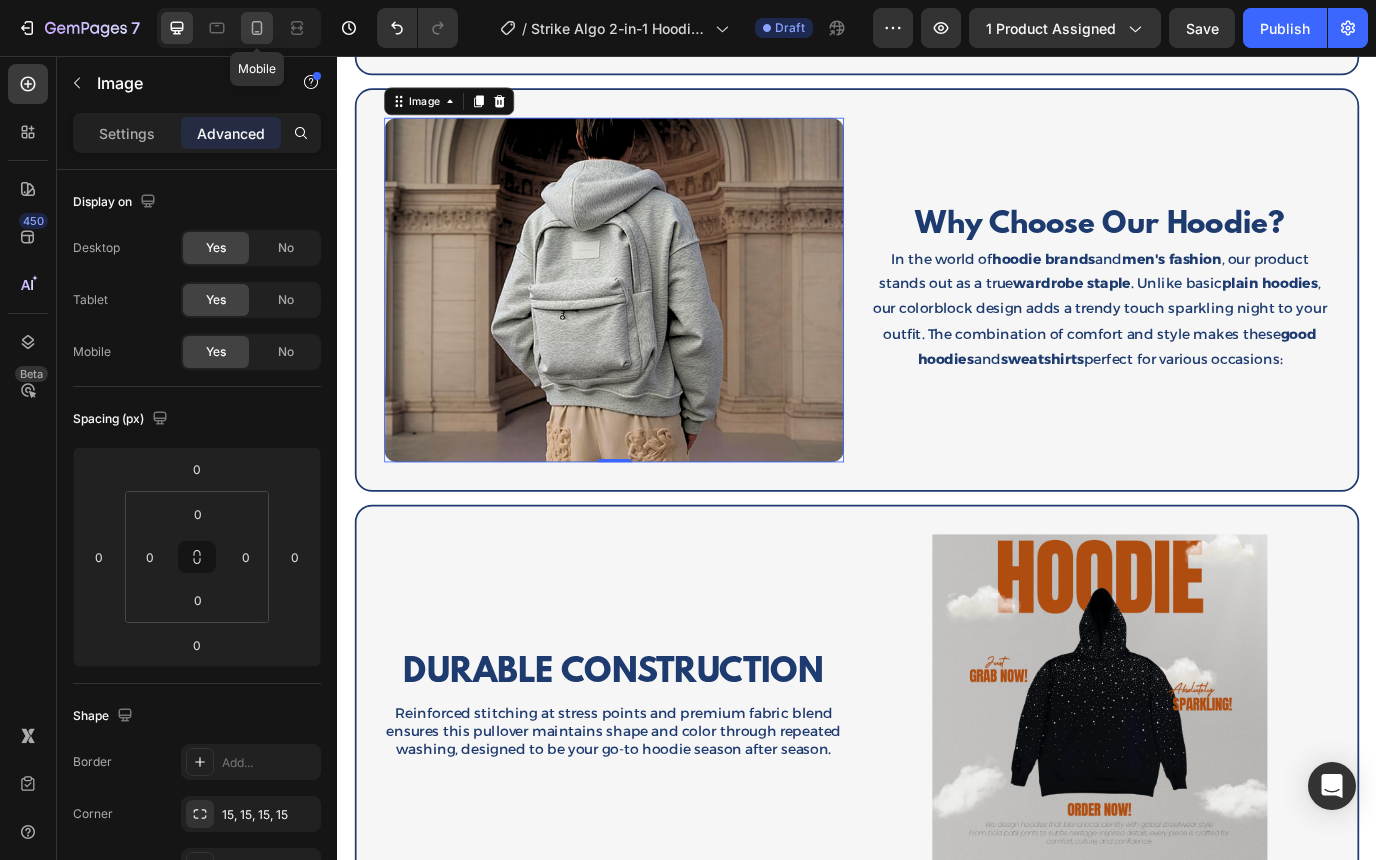 click 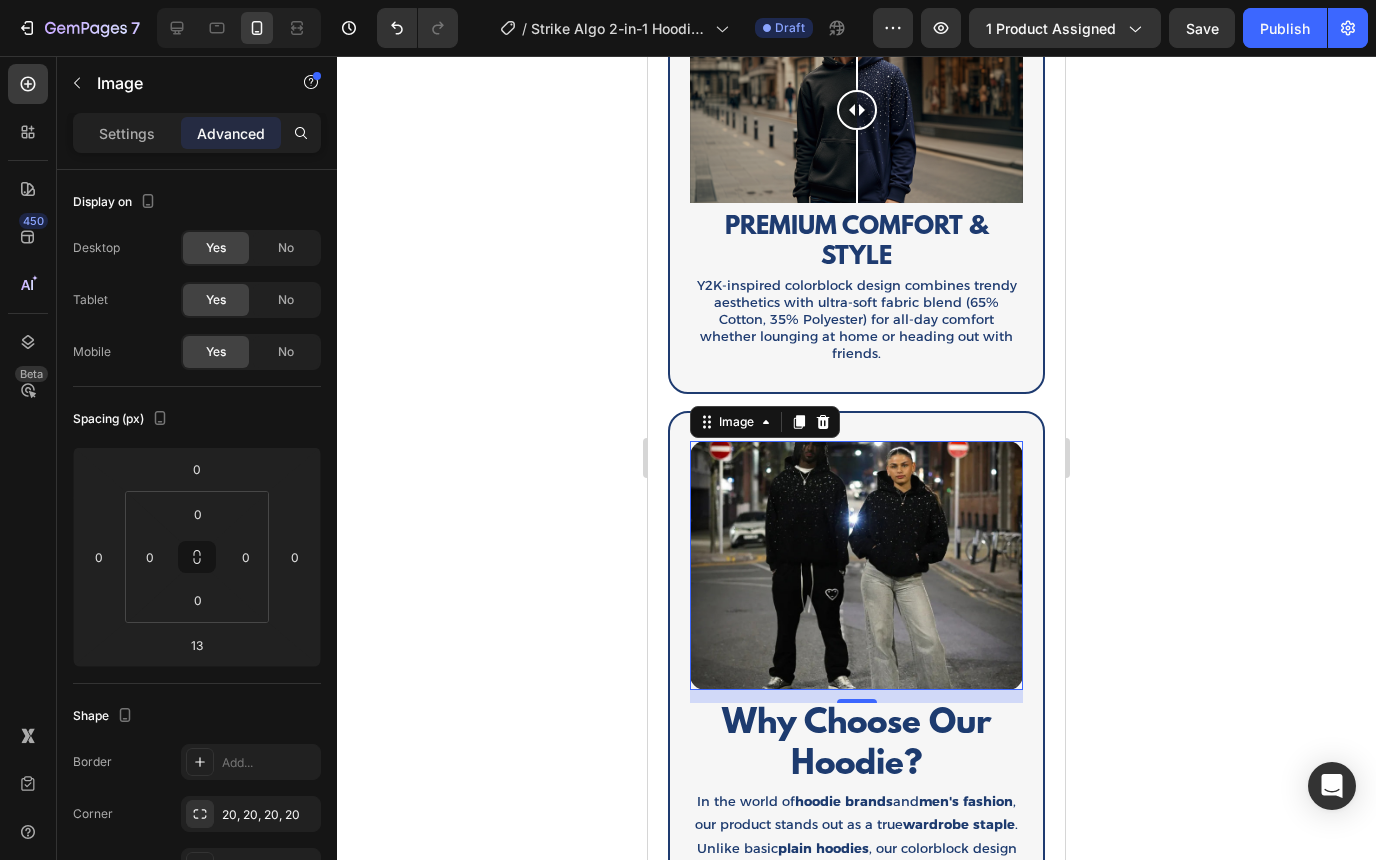 scroll, scrollTop: 2299, scrollLeft: 0, axis: vertical 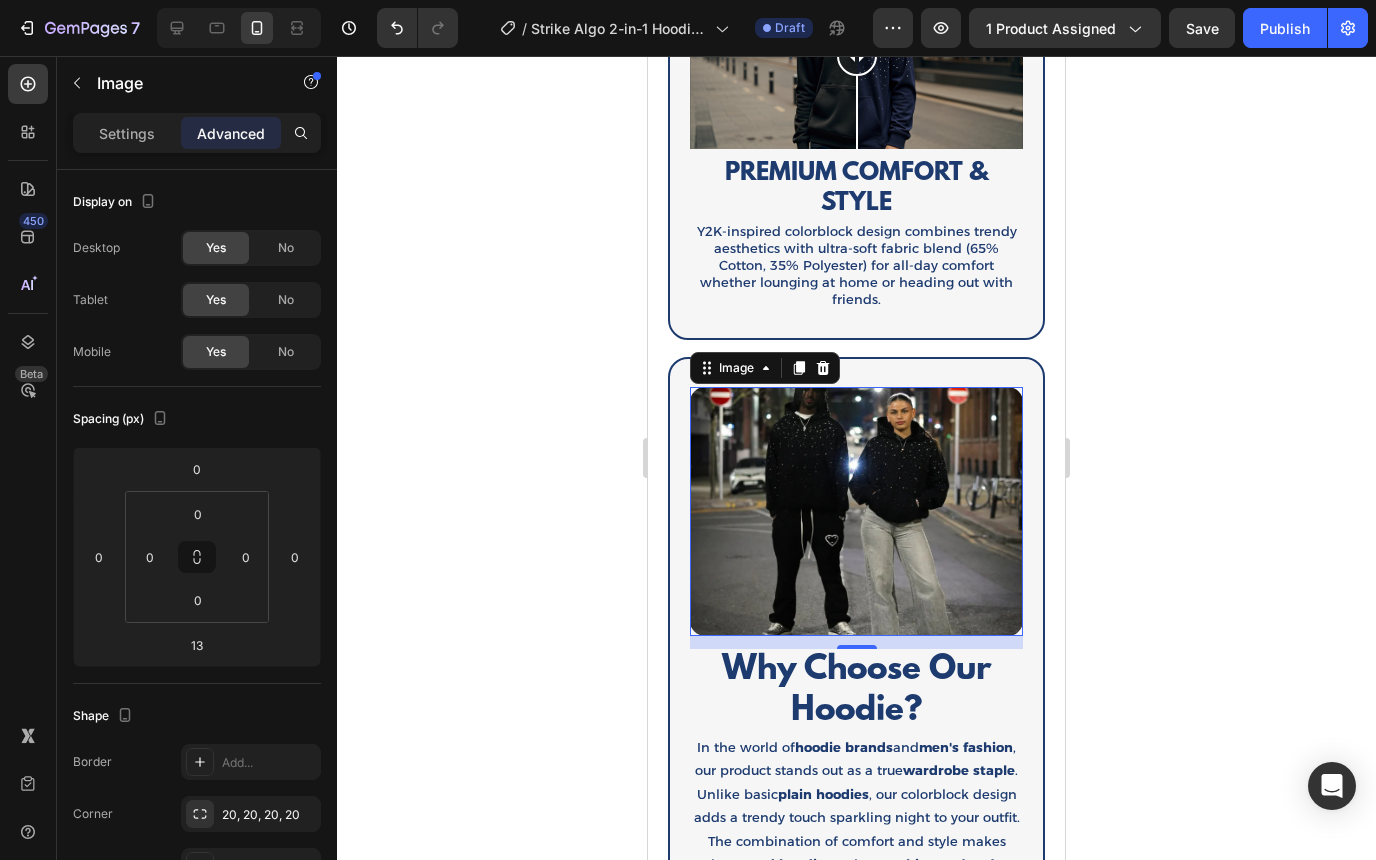 click at bounding box center [856, 512] 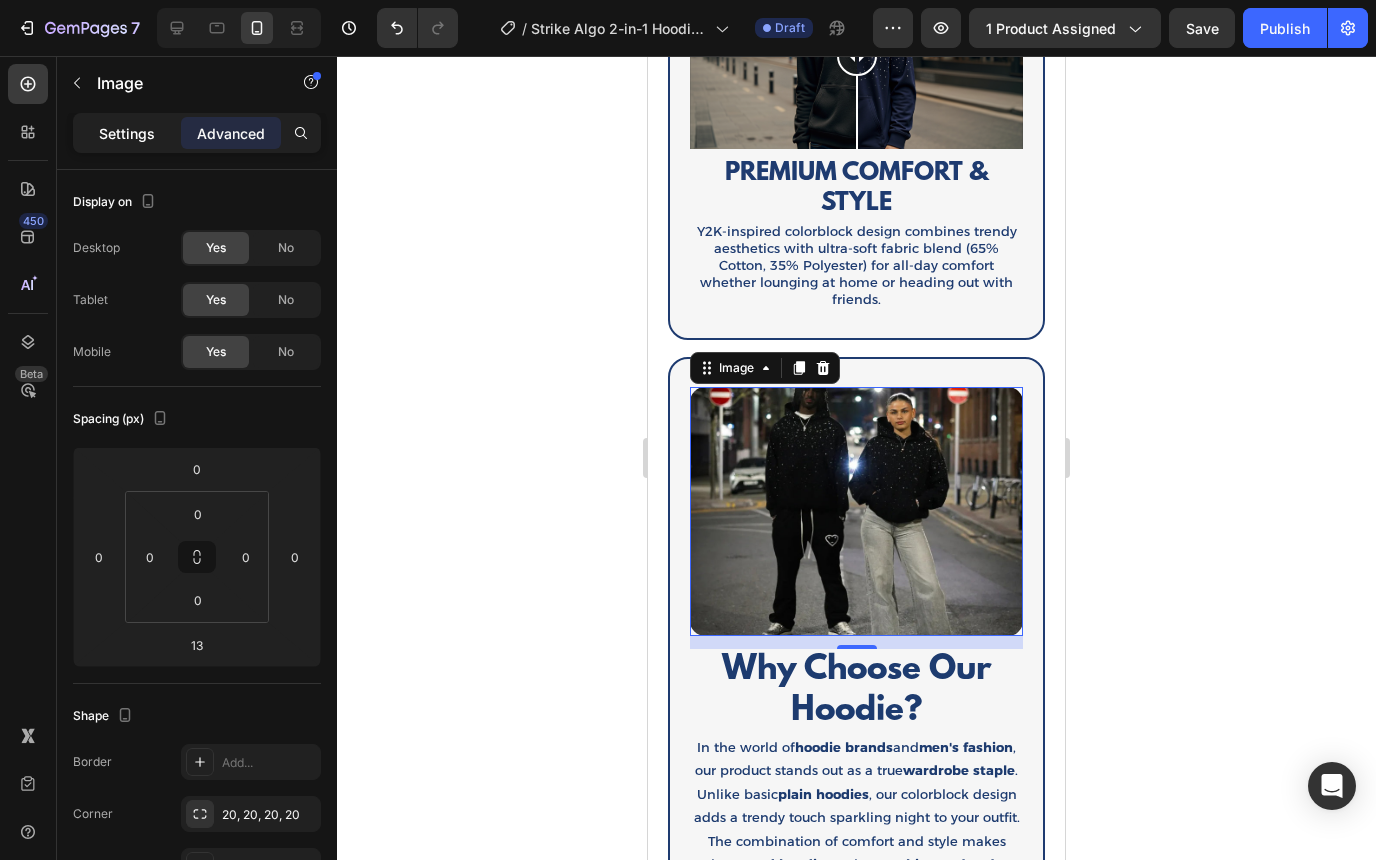 click on "Settings" at bounding box center (127, 133) 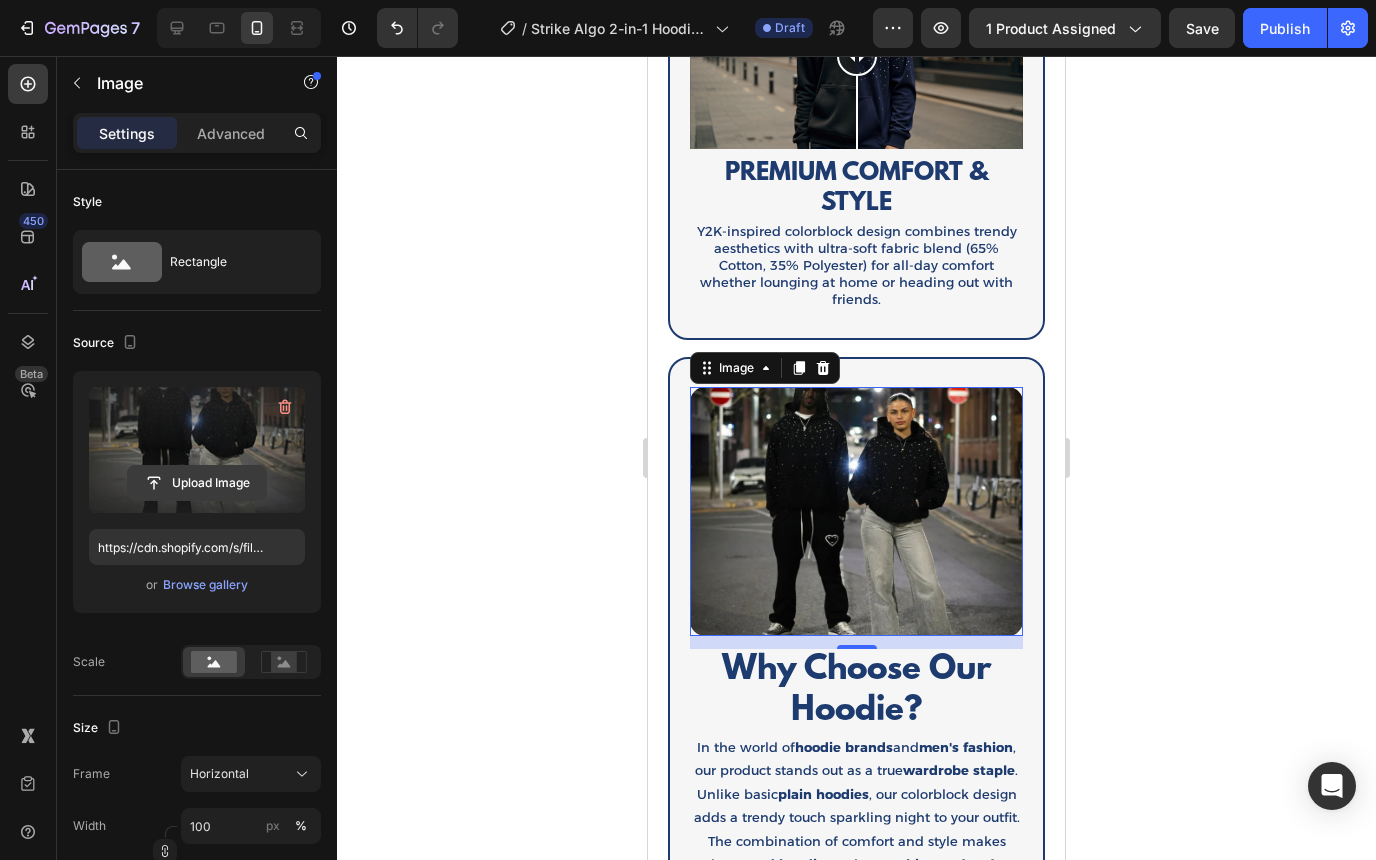 click 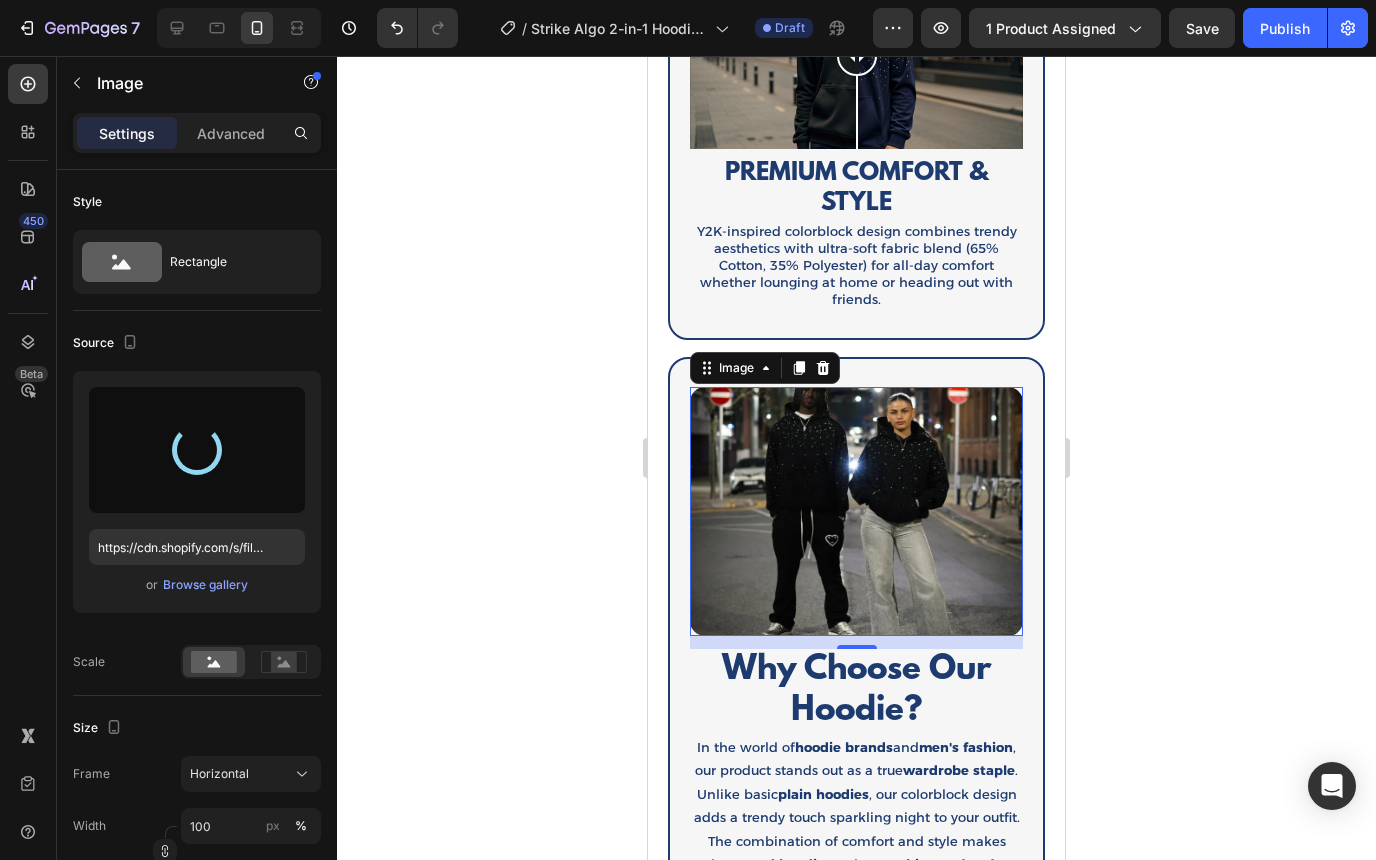 type on "https://cdn.shopify.com/s/files/1/0785/2041/8627/files/gempages_534826193967383692-f80c955d-09b5-4452-825d-fa0ba2383289.png" 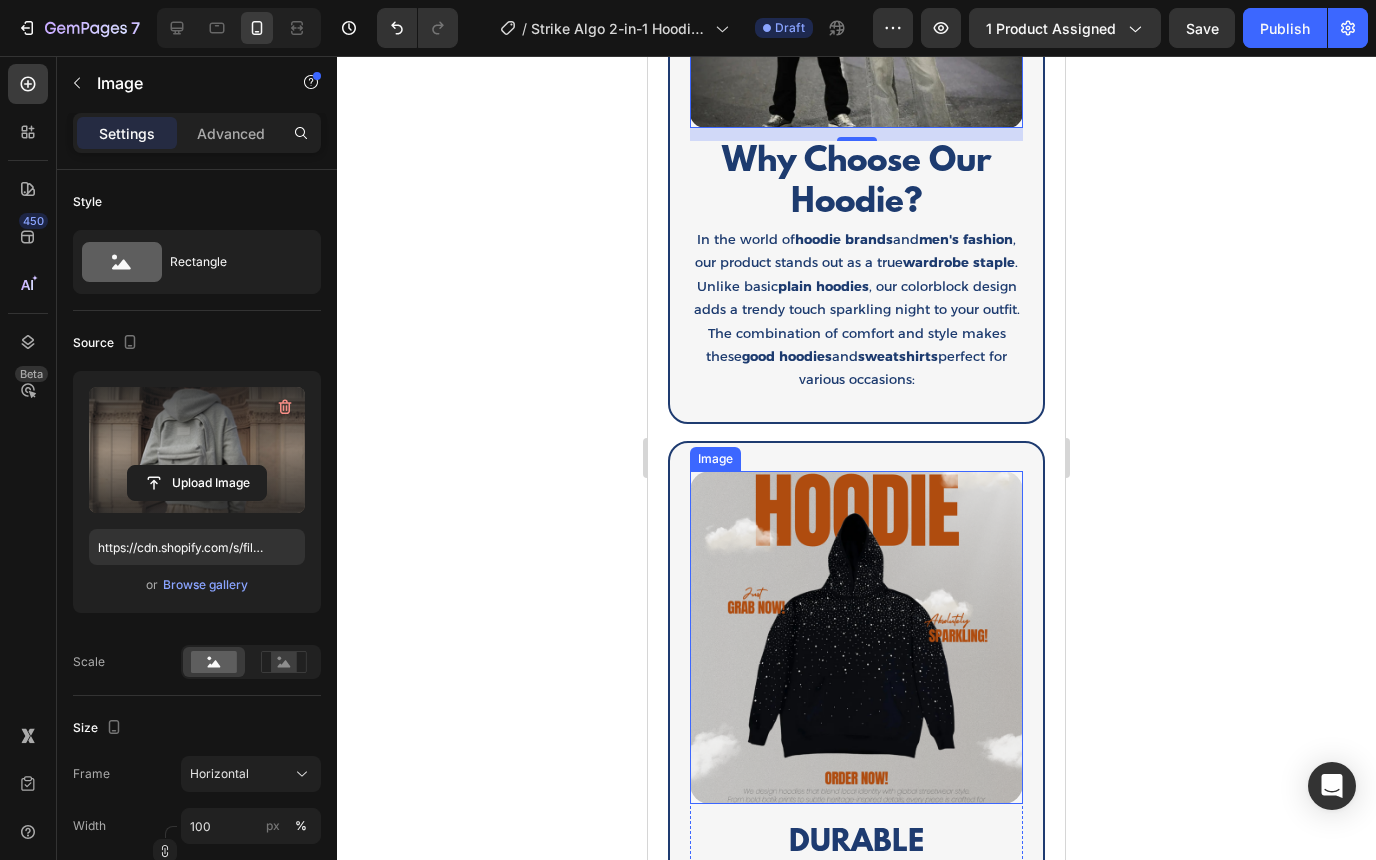 scroll, scrollTop: 2816, scrollLeft: 0, axis: vertical 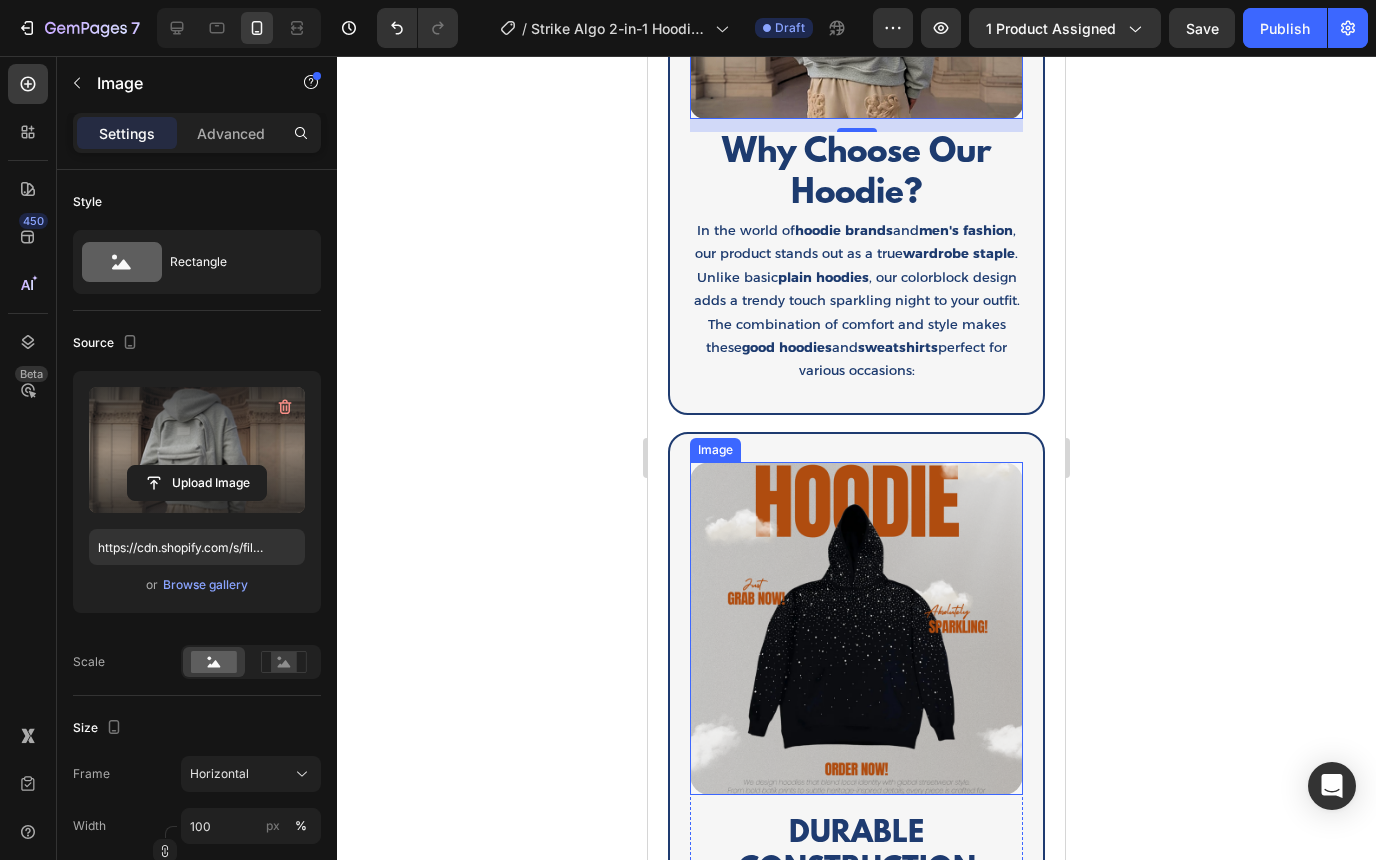 click at bounding box center (856, 628) 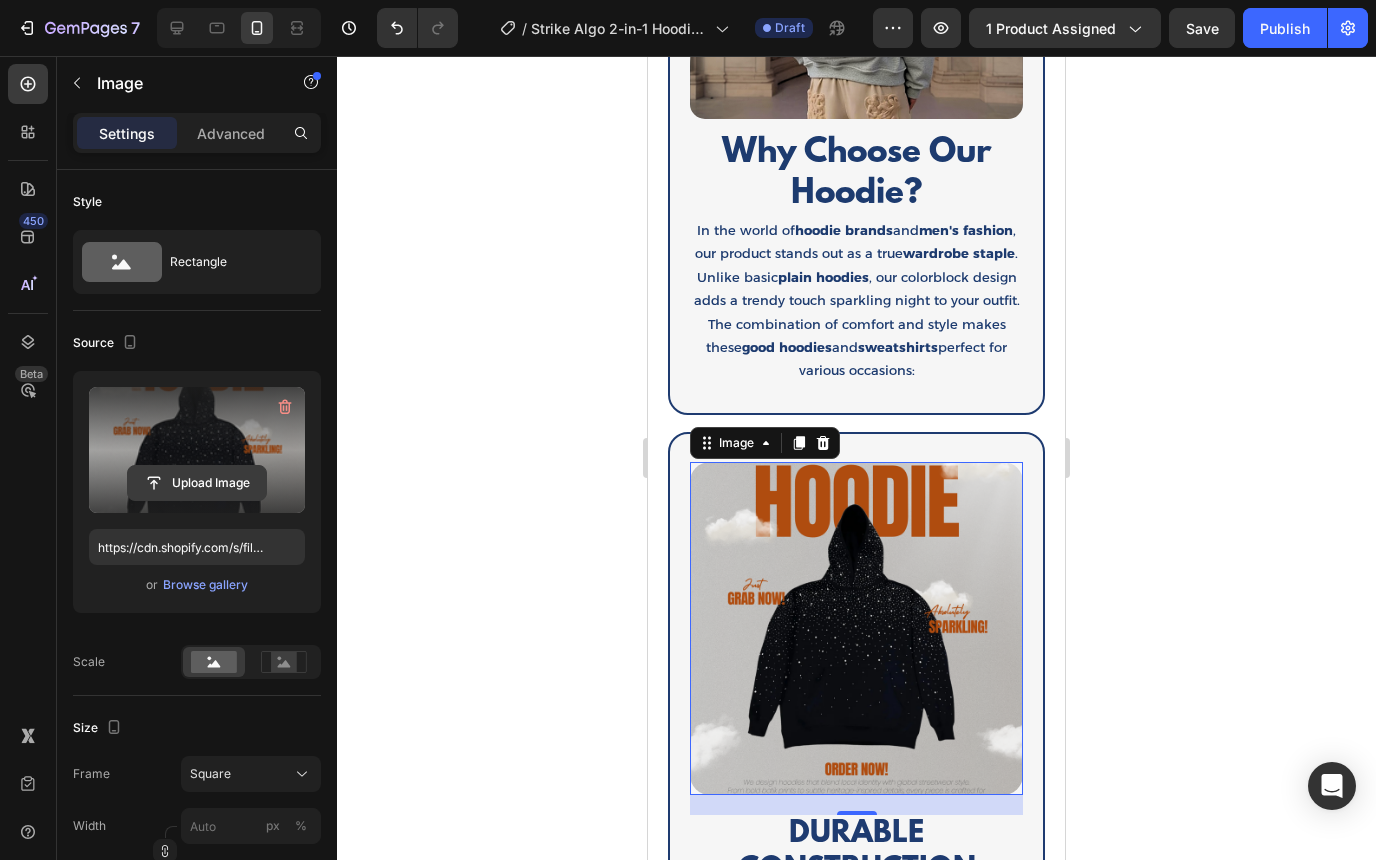 click 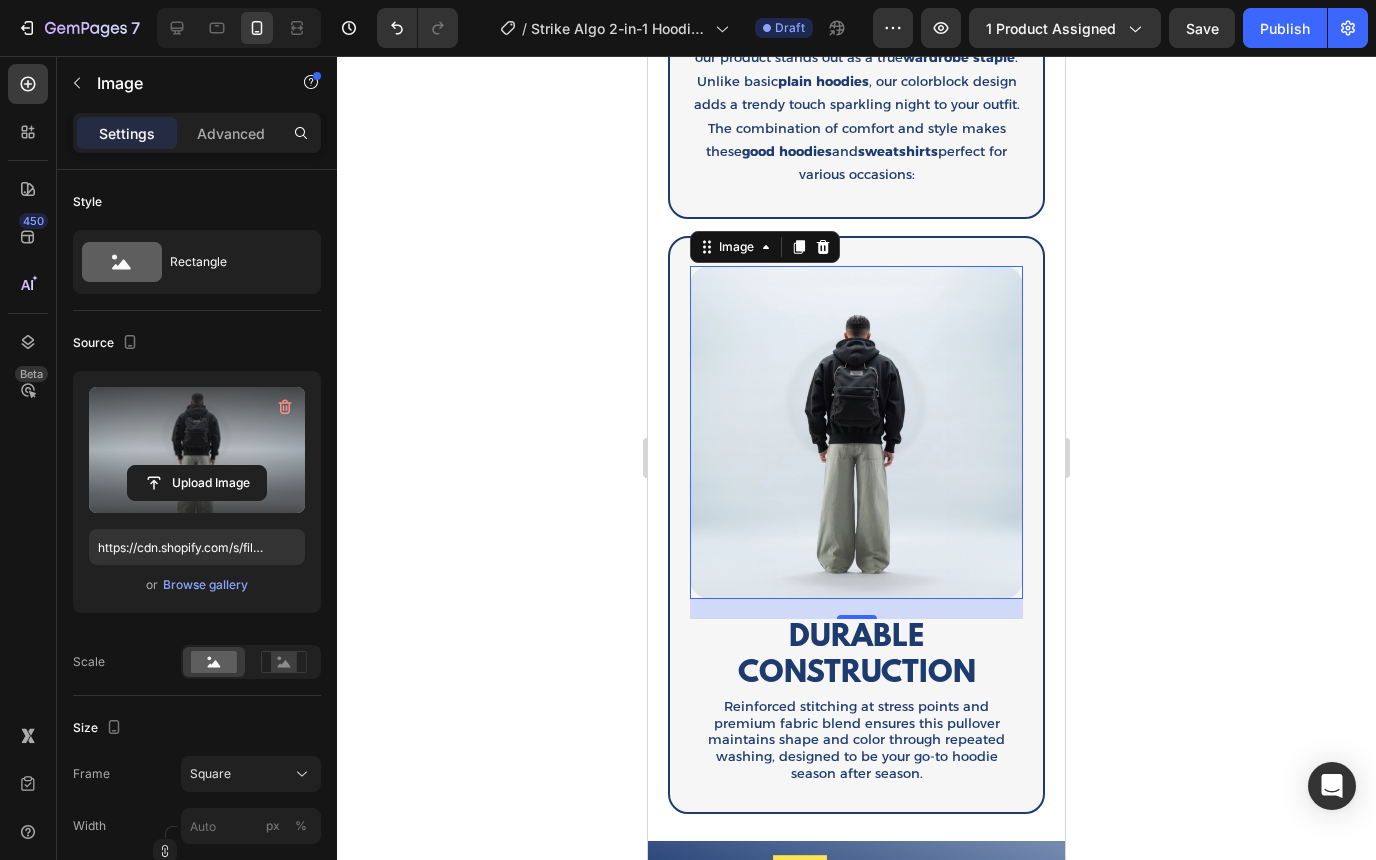 scroll, scrollTop: 3046, scrollLeft: 0, axis: vertical 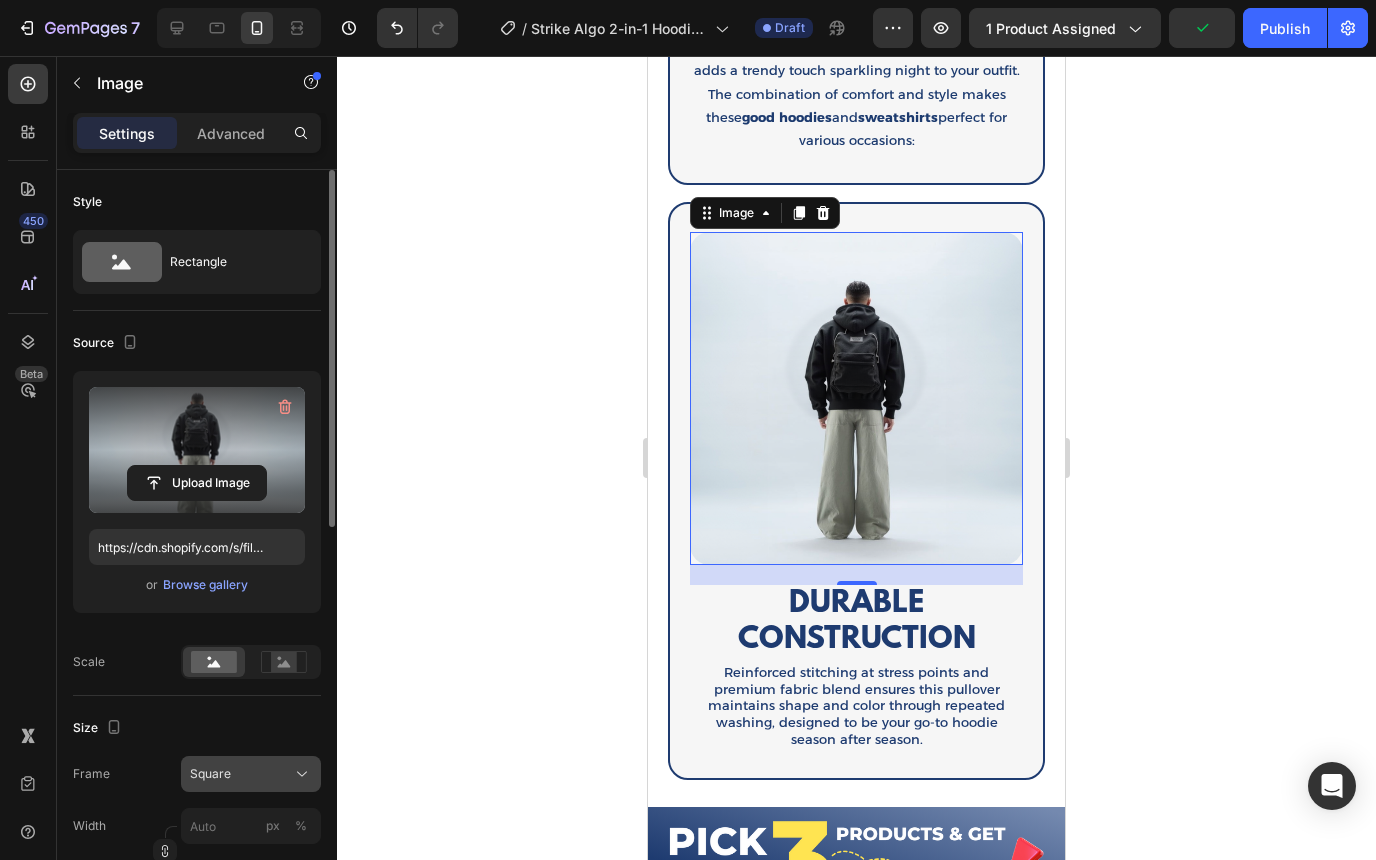 click on "Square" 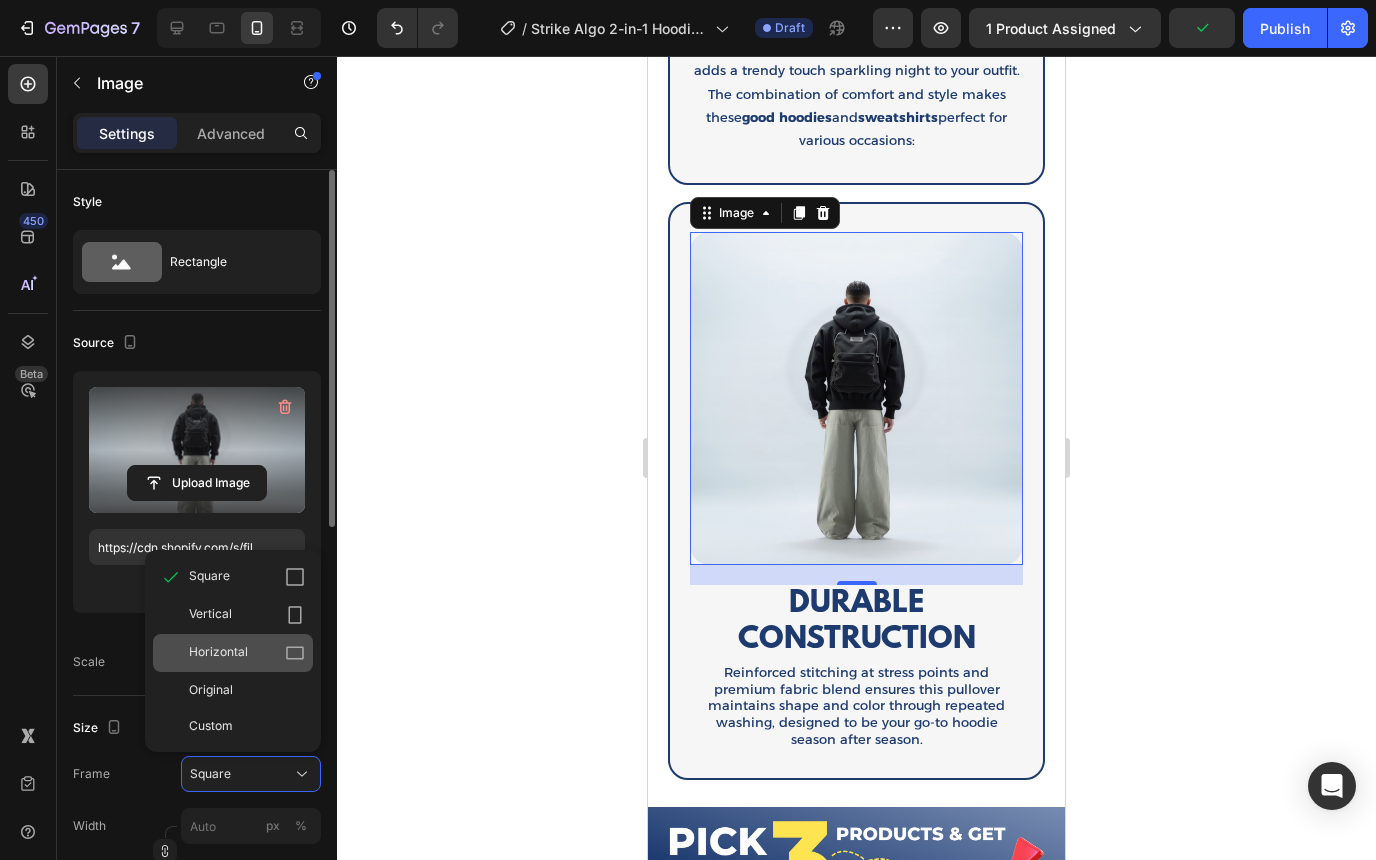 click on "Horizontal" at bounding box center [247, 653] 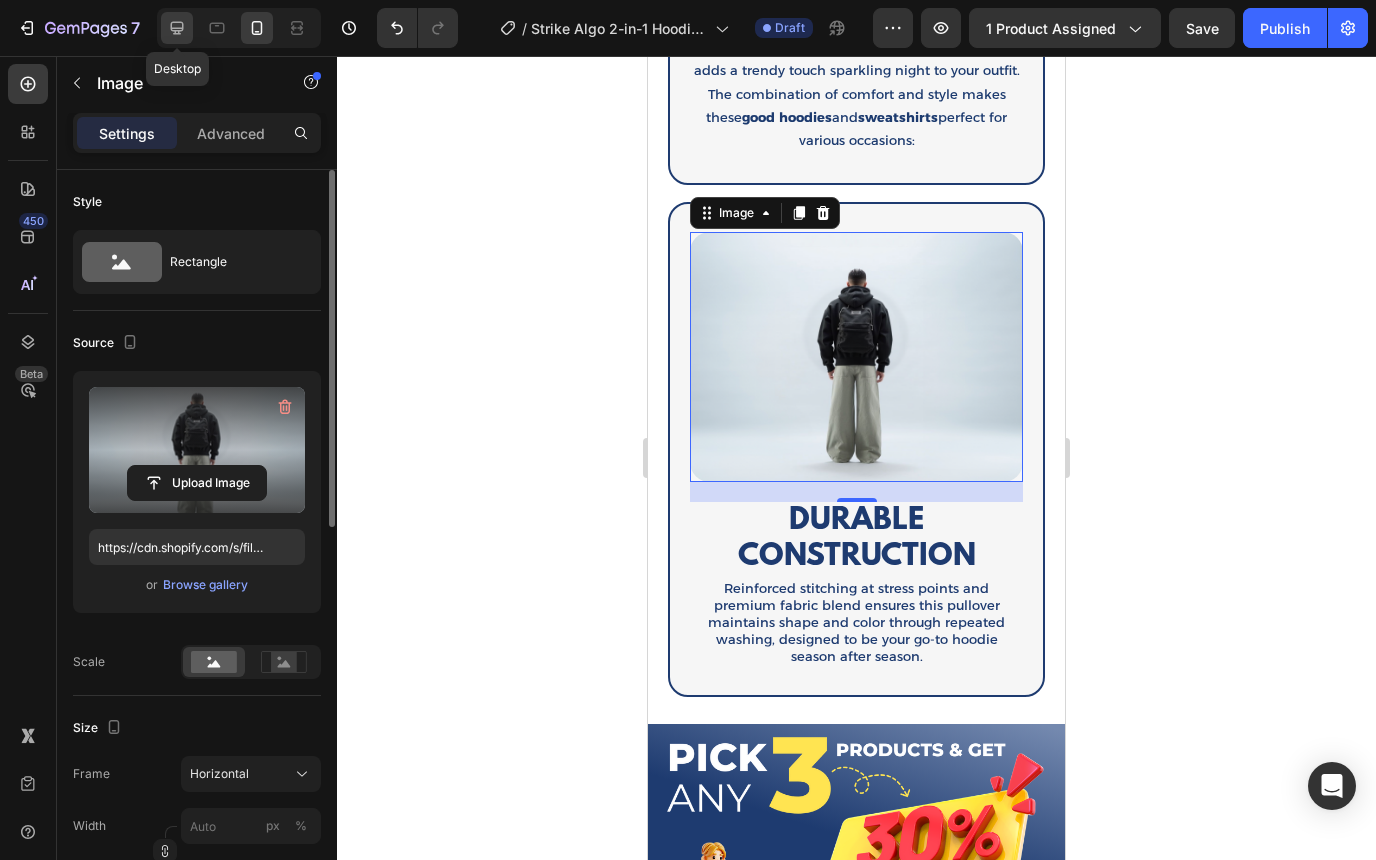 click 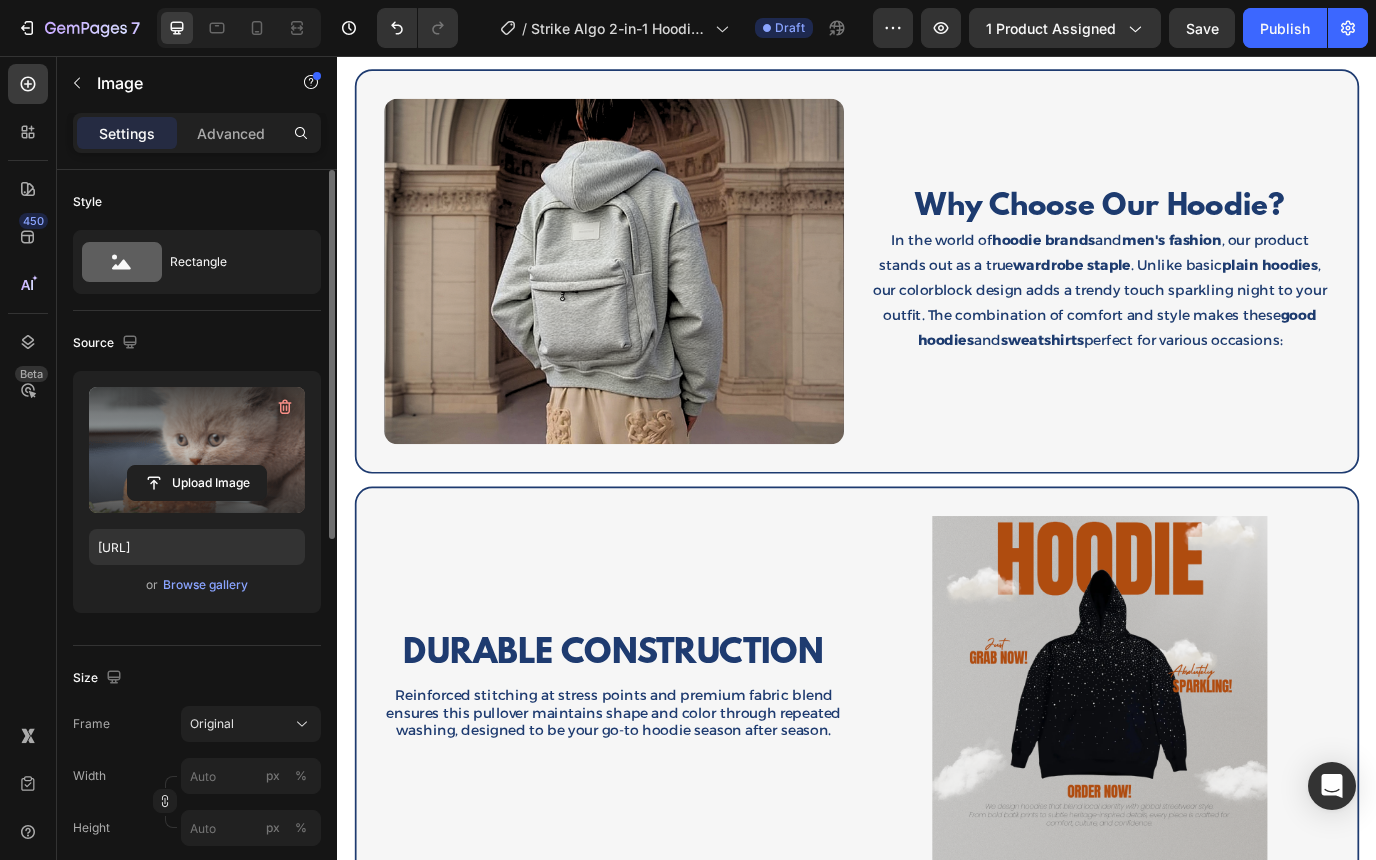 scroll, scrollTop: 2457, scrollLeft: 0, axis: vertical 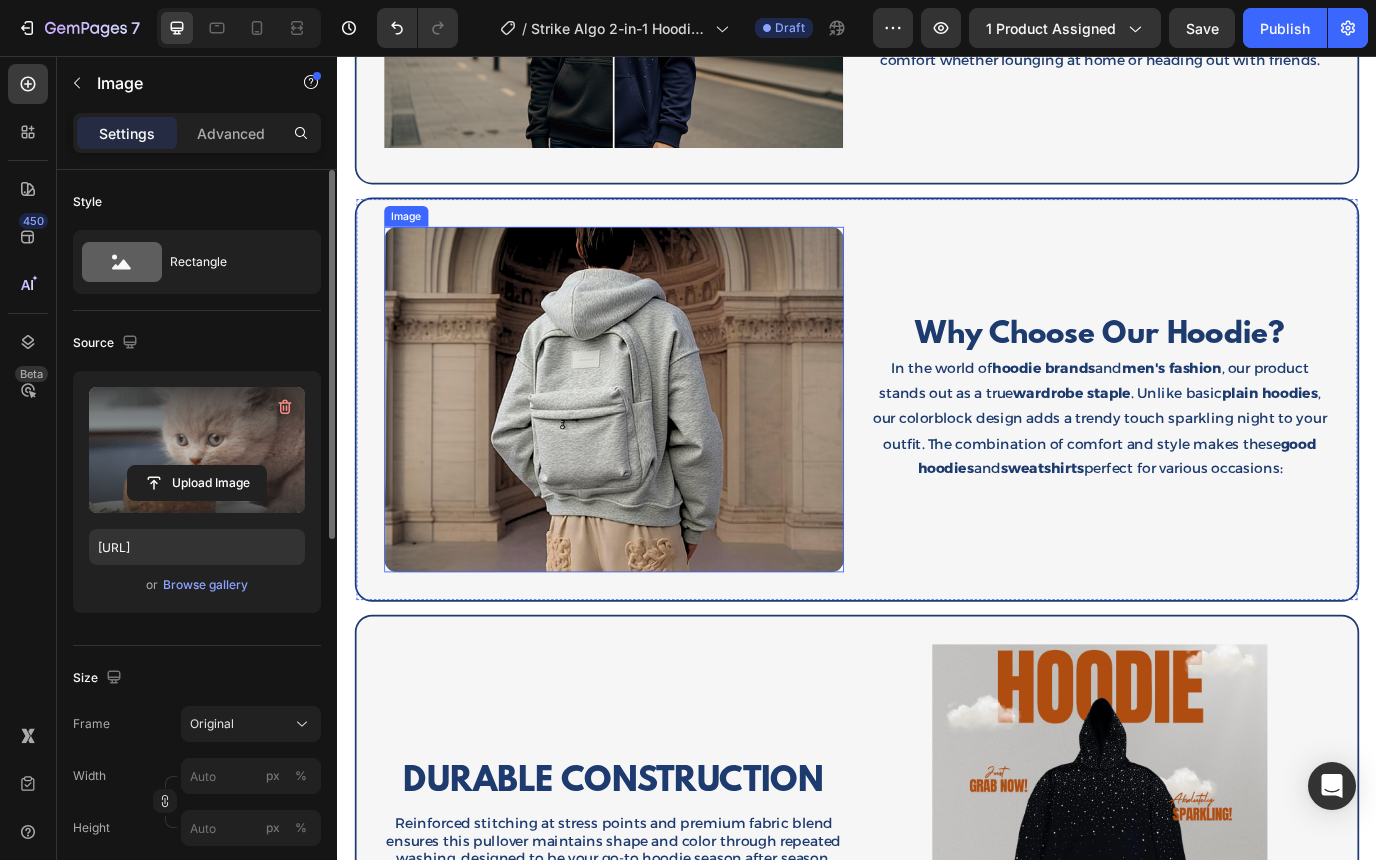 click at bounding box center [656, 452] 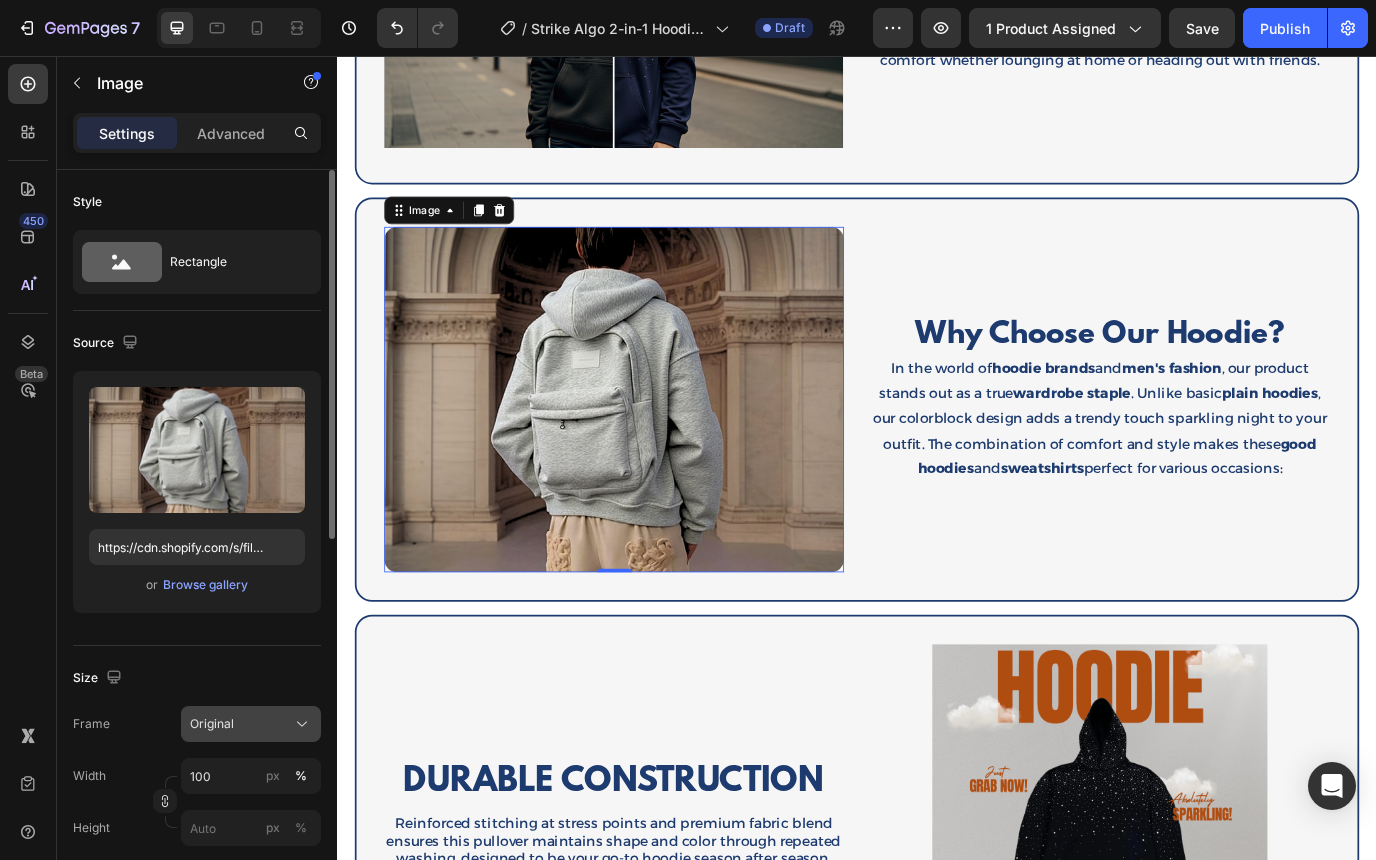 click 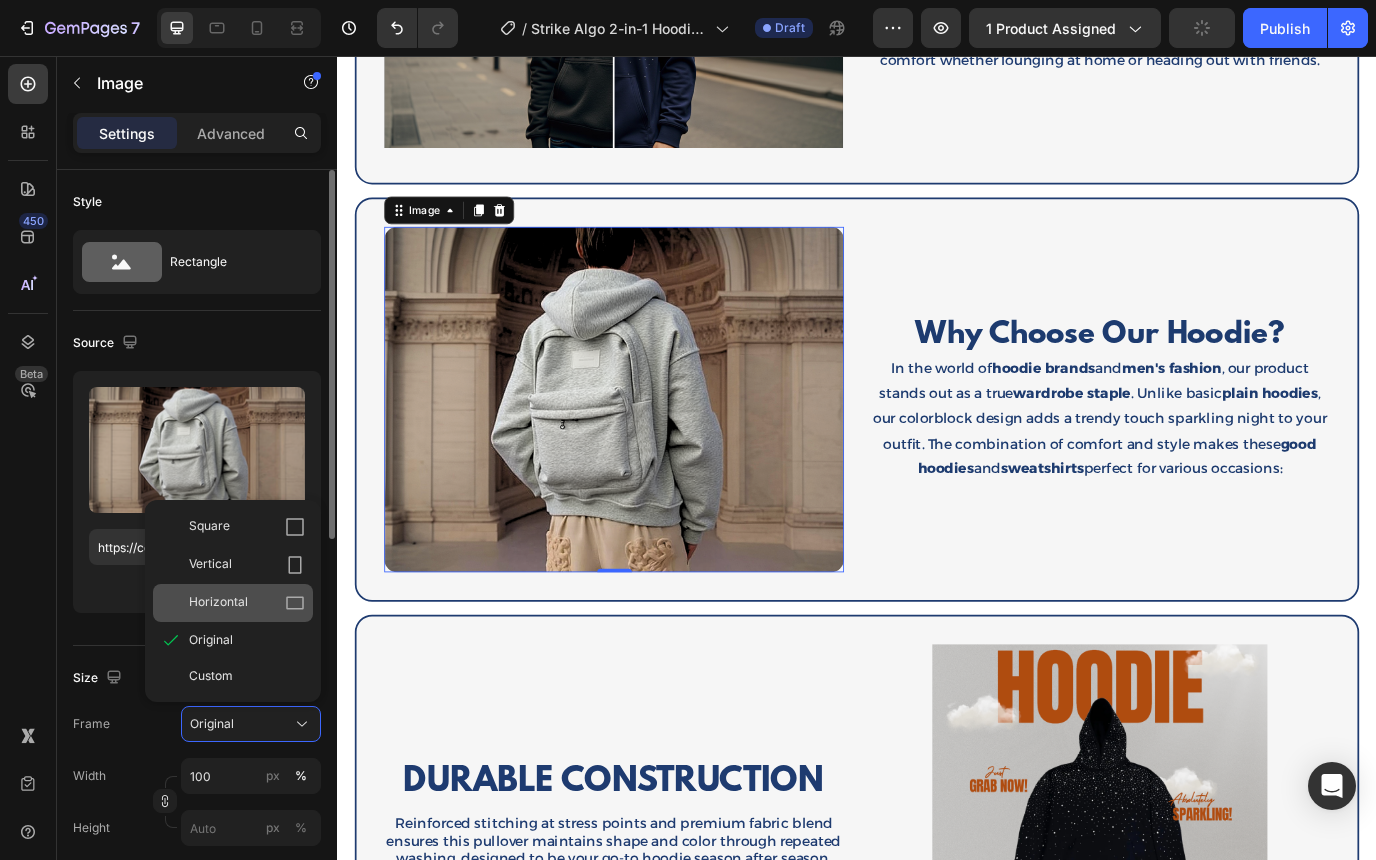 click on "Horizontal" at bounding box center (247, 603) 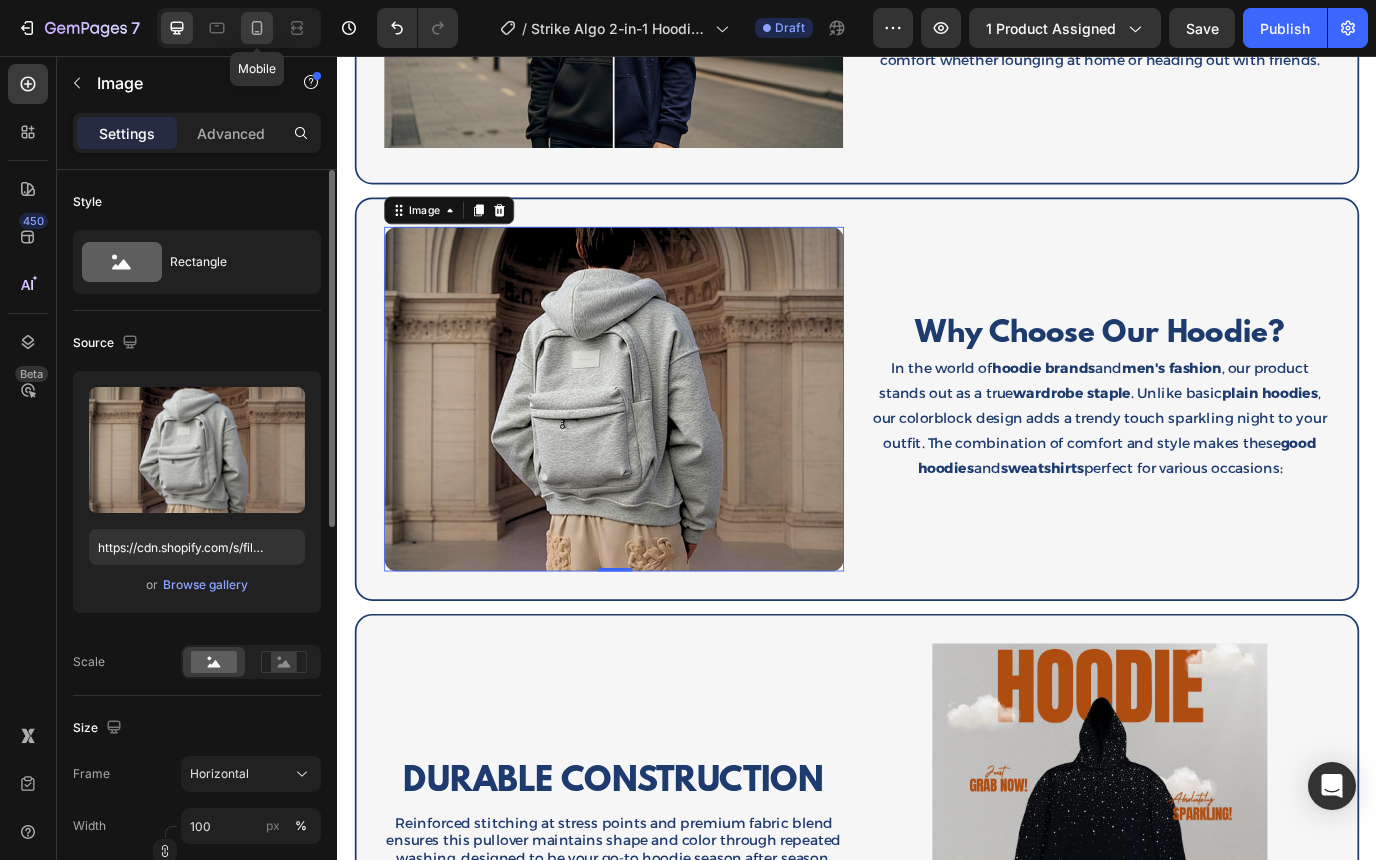 click 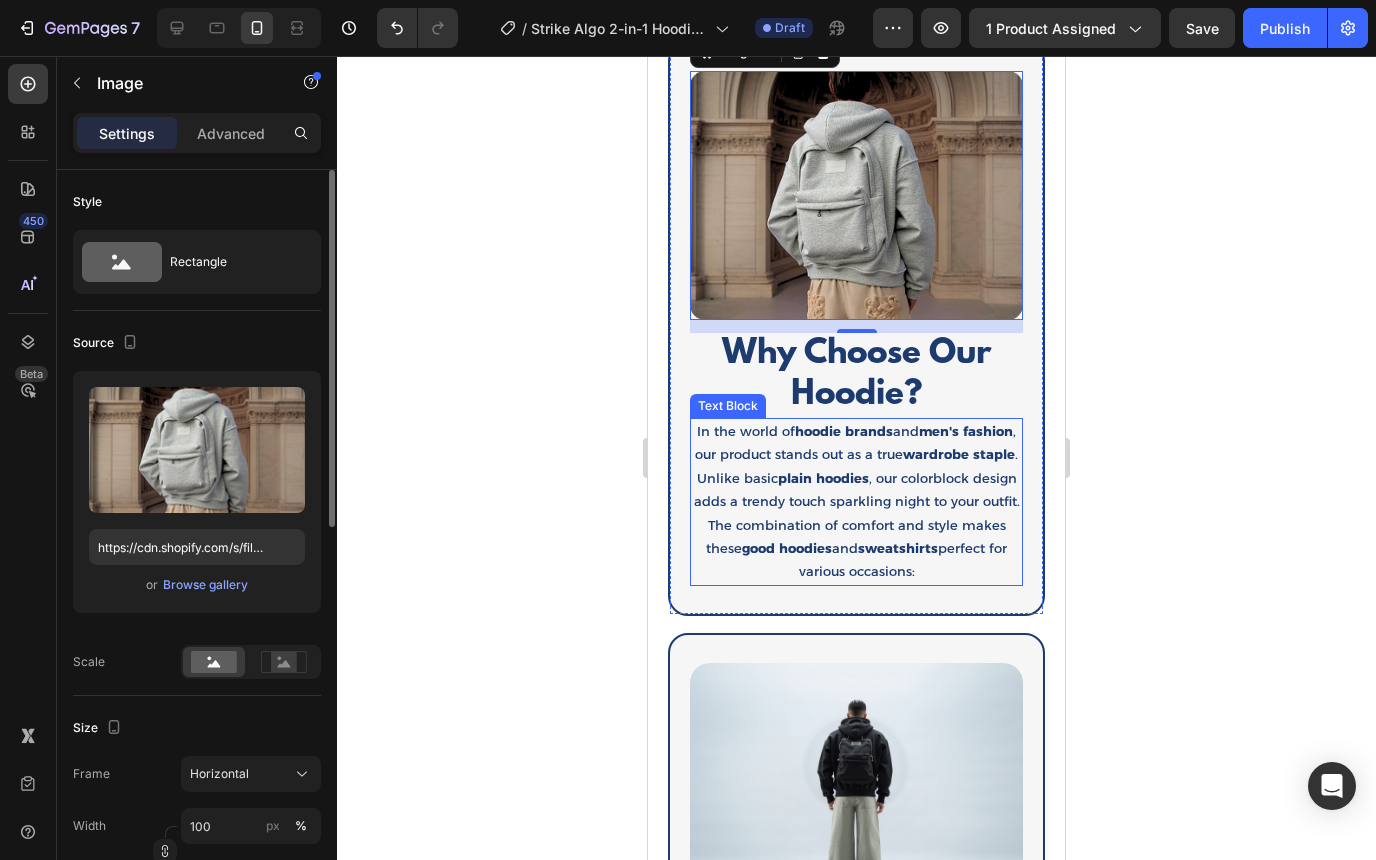 scroll, scrollTop: 2852, scrollLeft: 0, axis: vertical 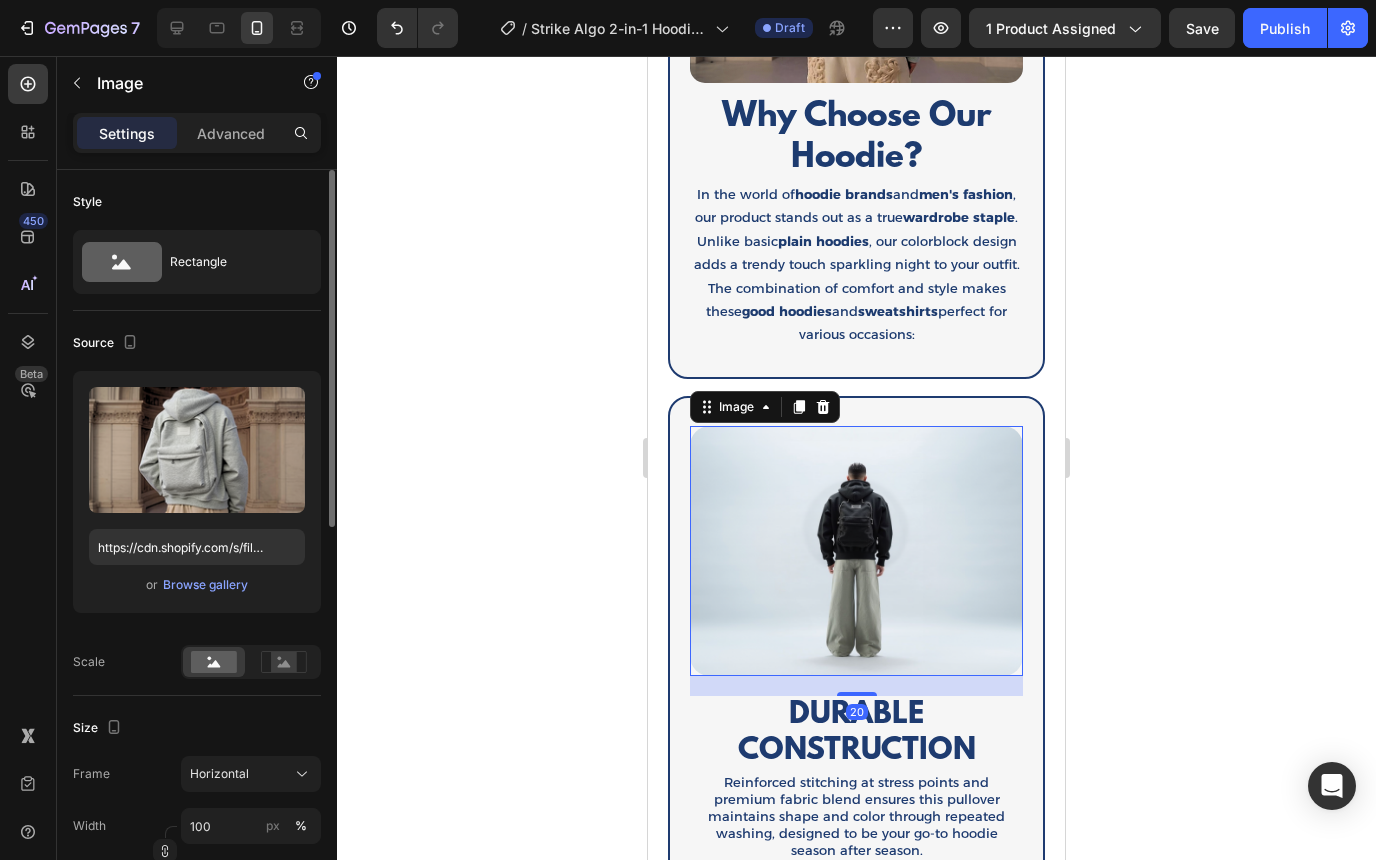 click at bounding box center (856, 551) 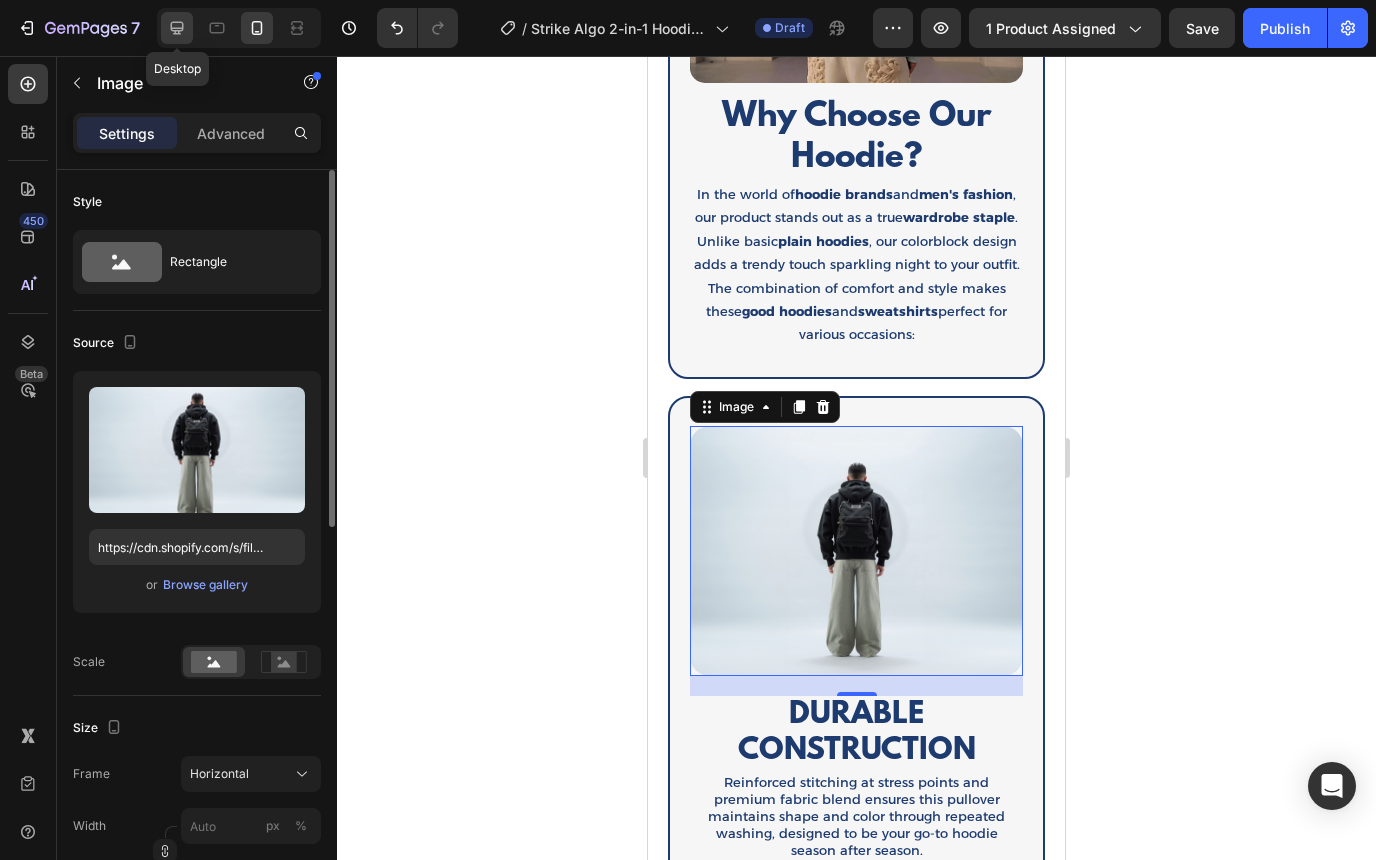 click 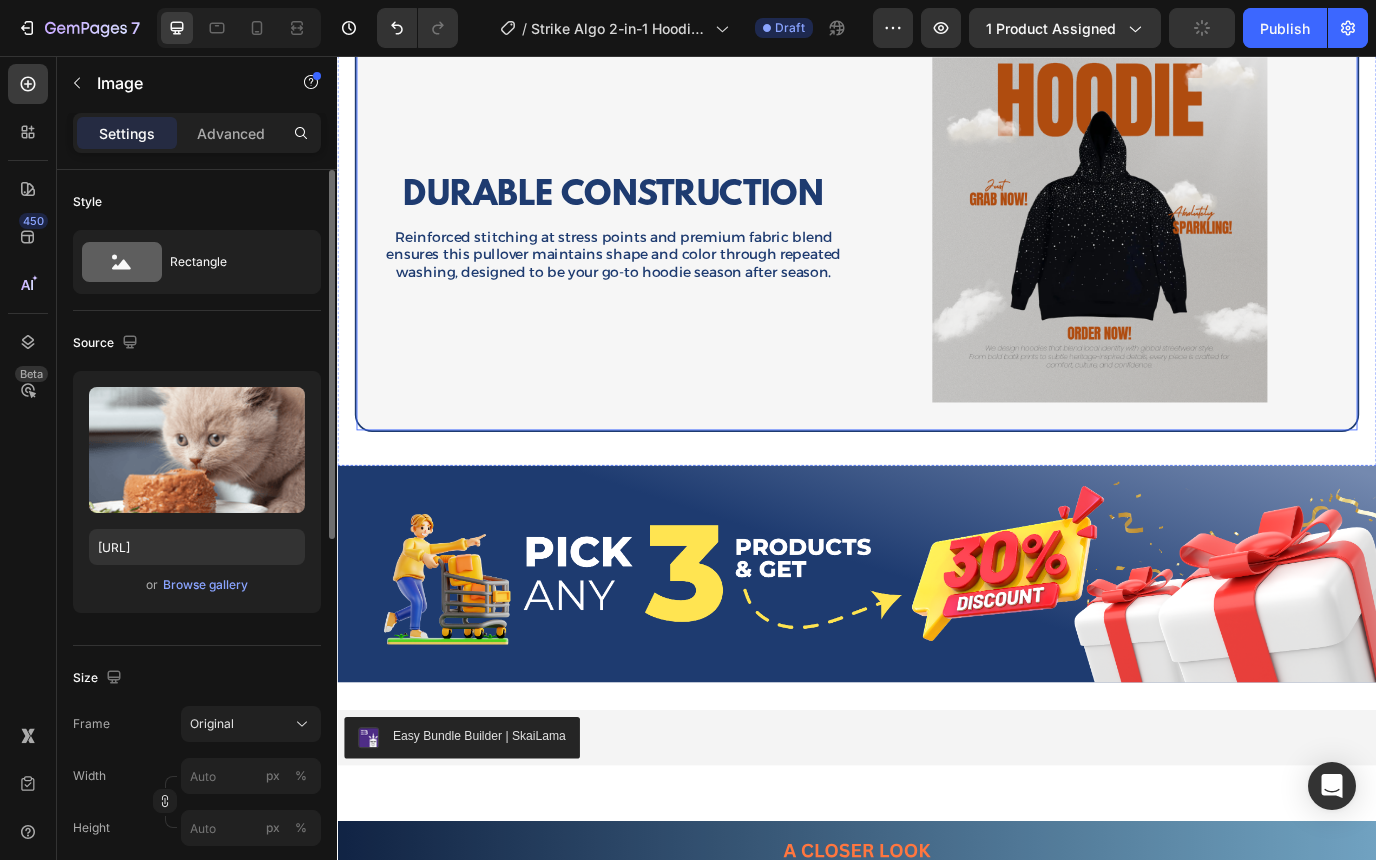 scroll, scrollTop: 3064, scrollLeft: 0, axis: vertical 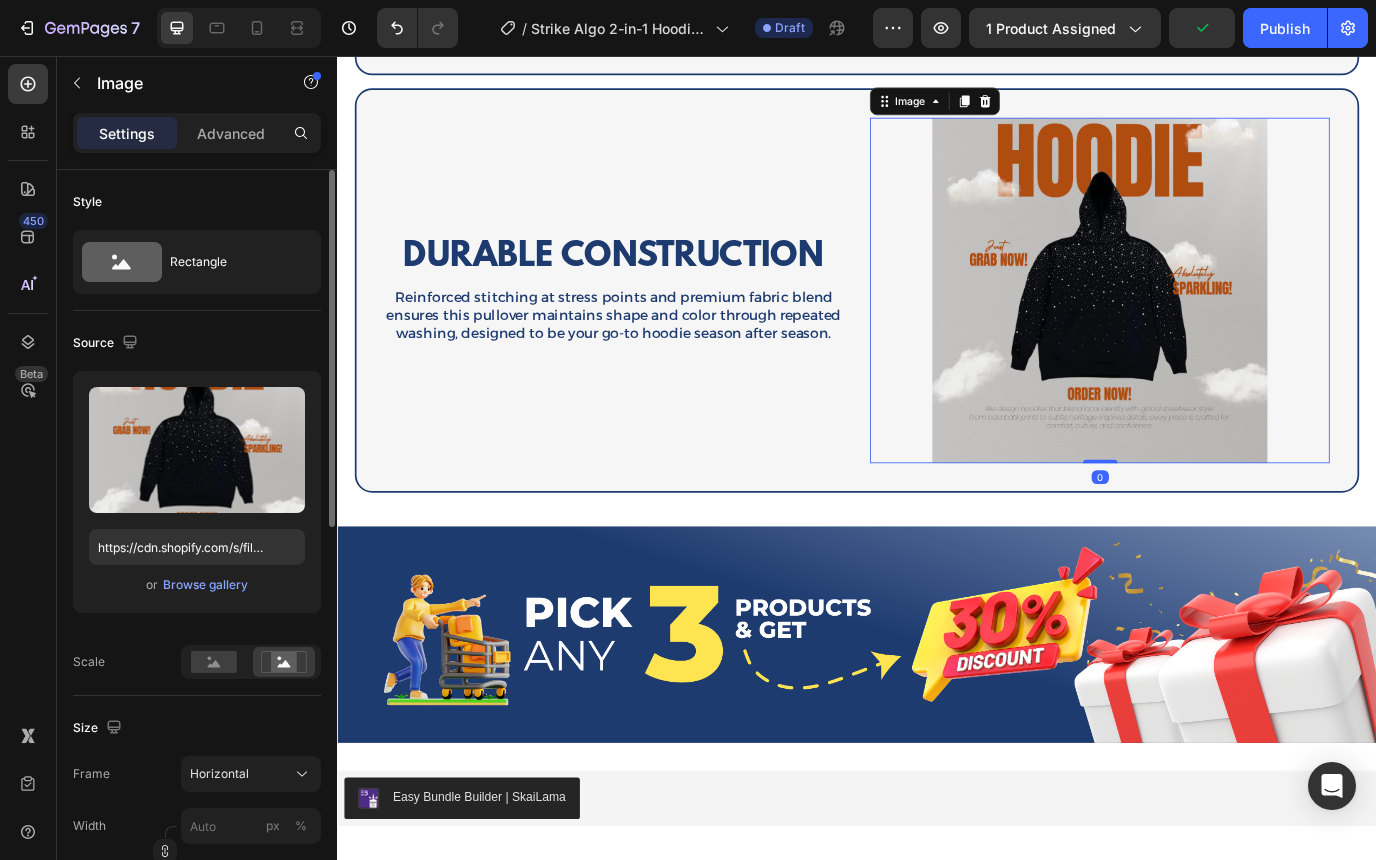 click at bounding box center (1217, 326) 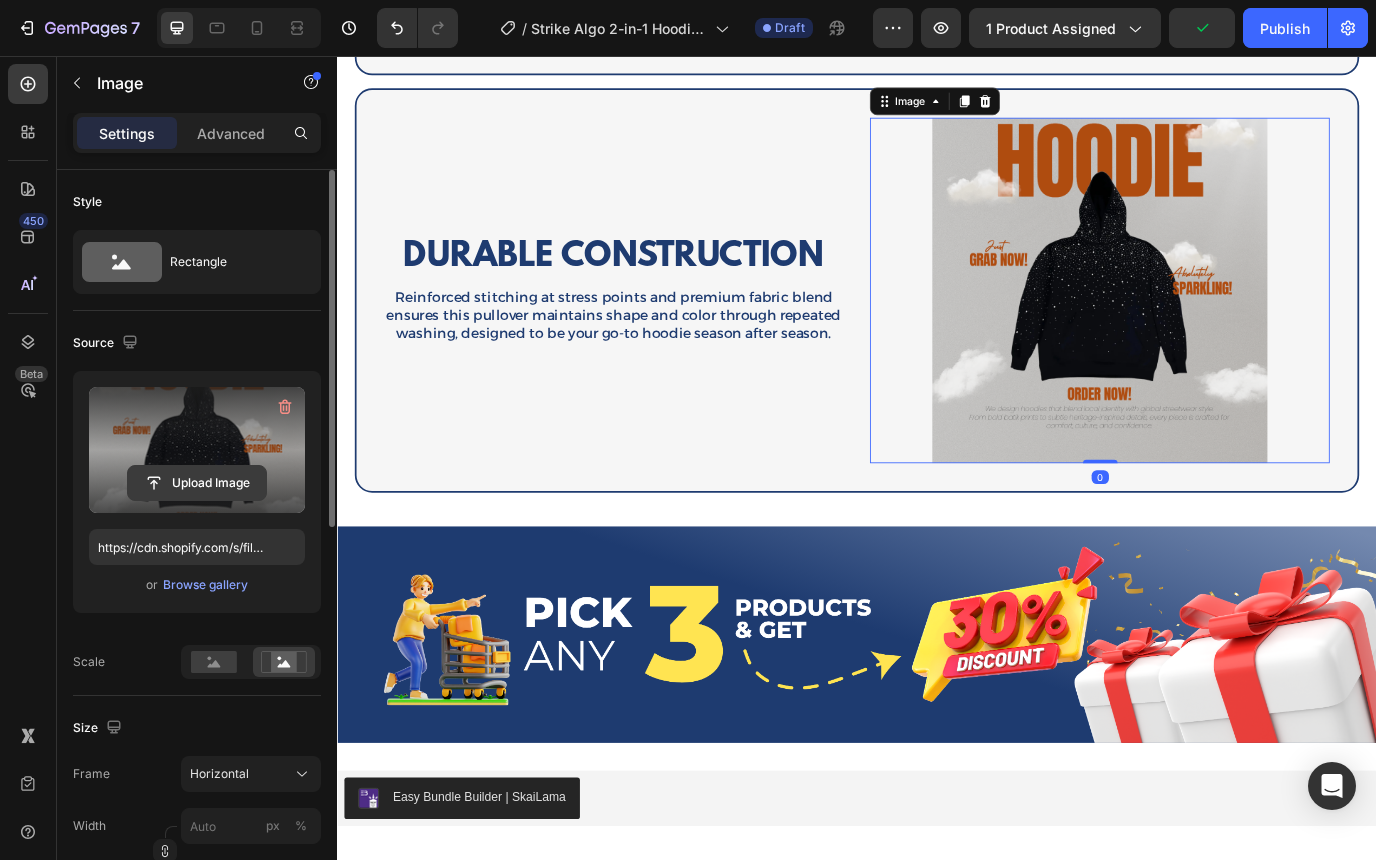 click 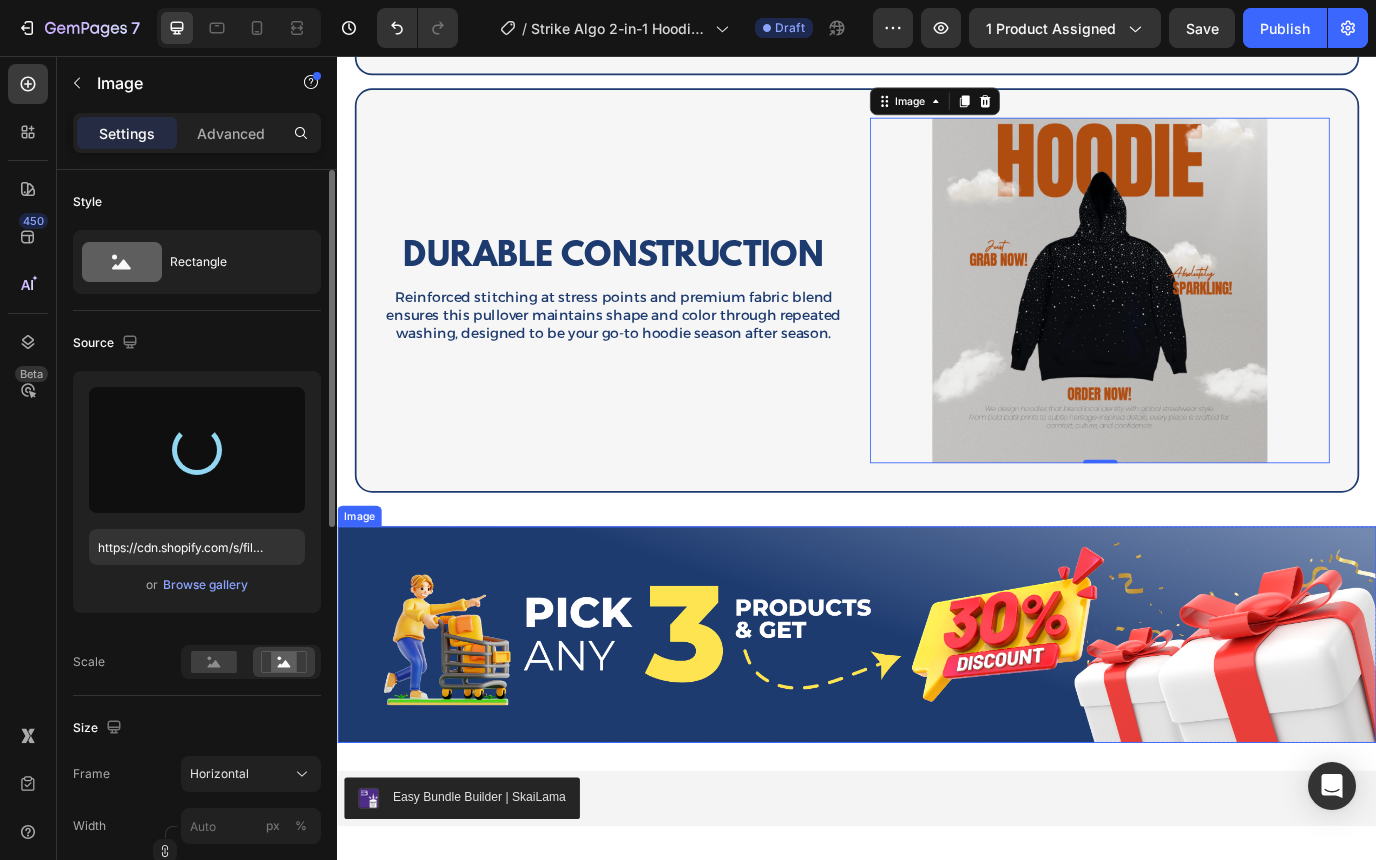type on "https://cdn.shopify.com/s/files/1/0785/2041/8627/files/gempages_534826193967383692-a2fa6255-1de3-44f9-8a65-0bdcd6f914c8.png" 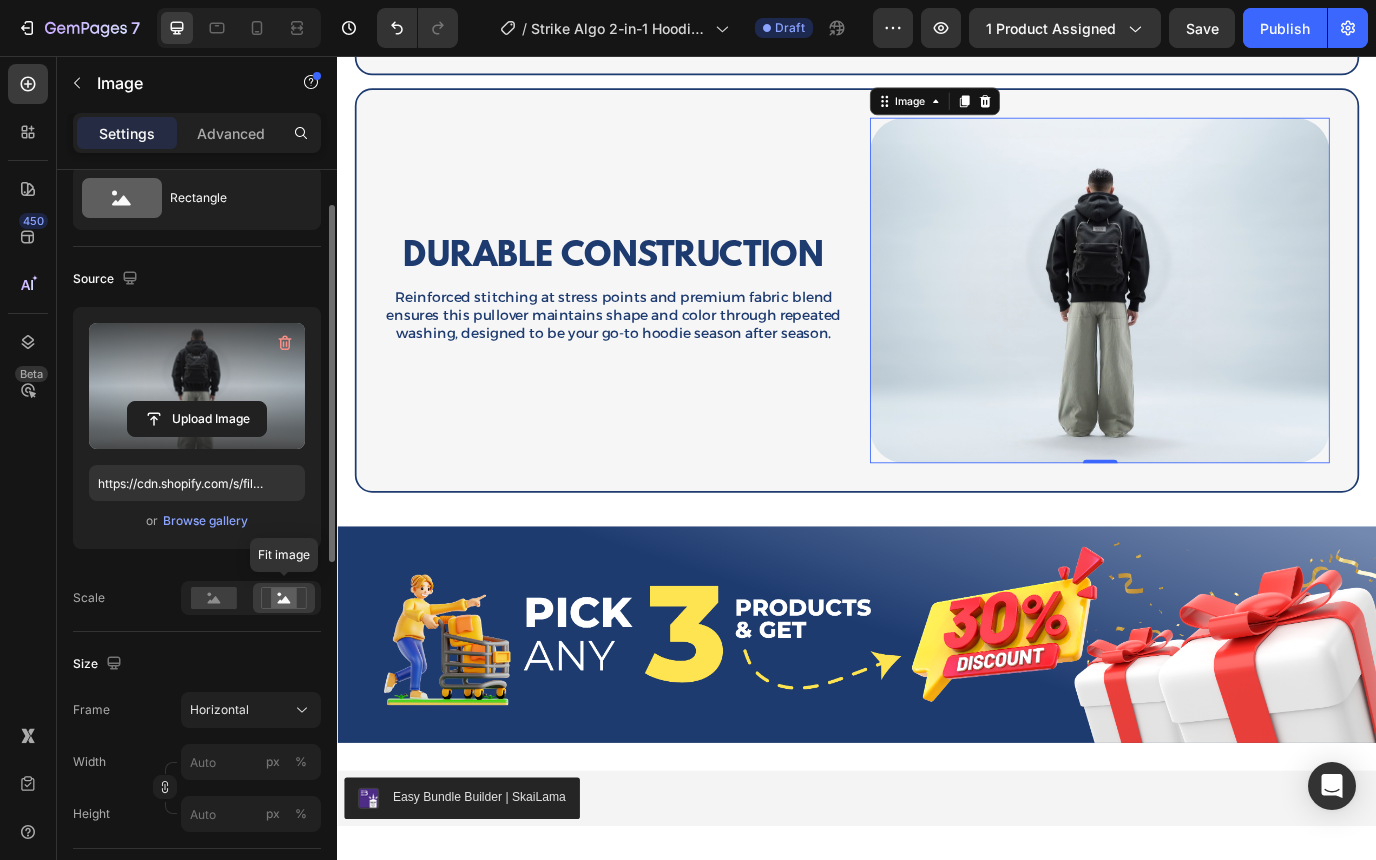 scroll, scrollTop: 67, scrollLeft: 0, axis: vertical 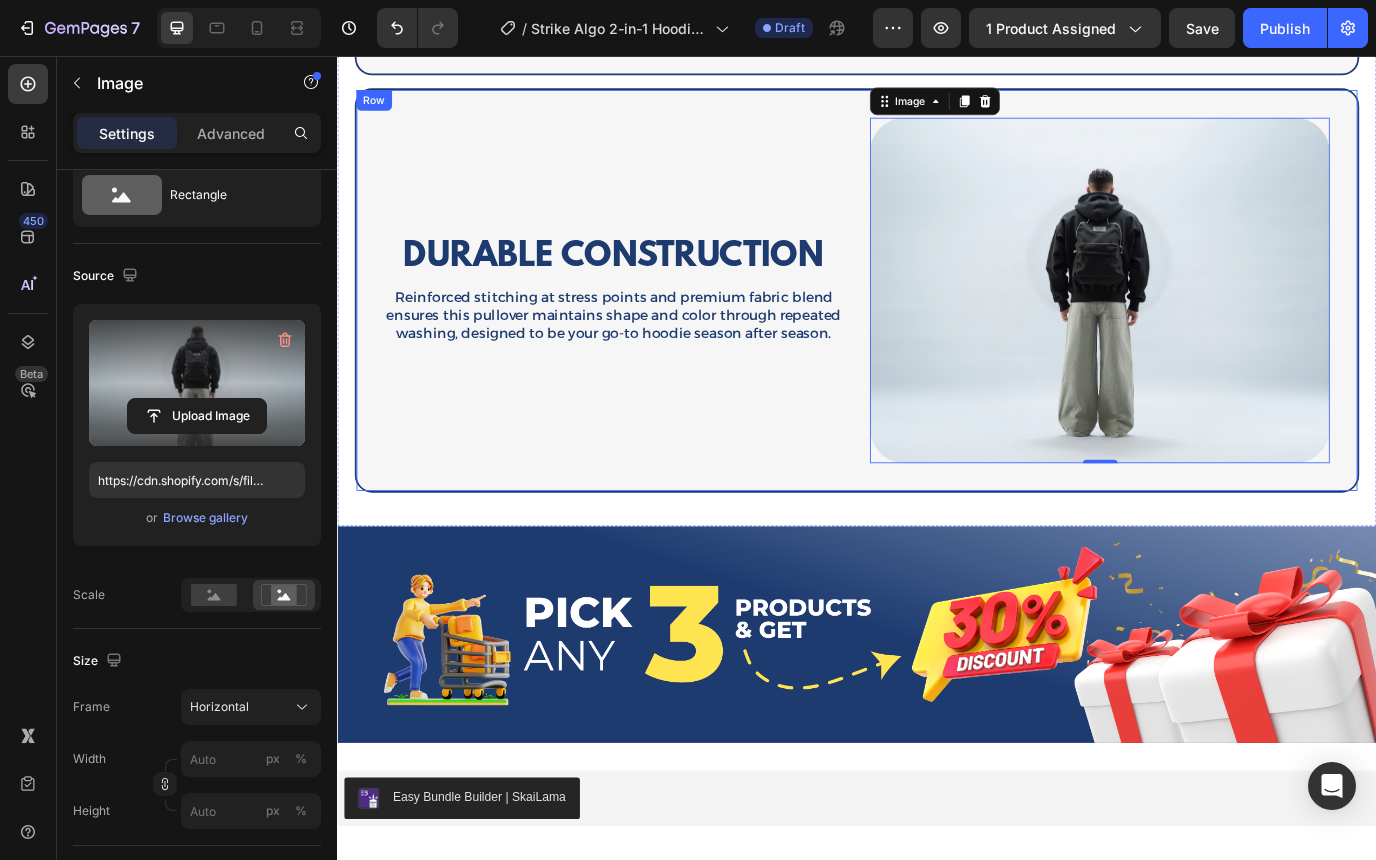 click on "Image DURABLE CONSTRUCTION Heading Reinforced stitching at stress points and premium fabric blend ensures this pullover maintains shape and color through repeated washing, designed to be your go-to hoodie season after season. Text Block Row" at bounding box center [656, 326] 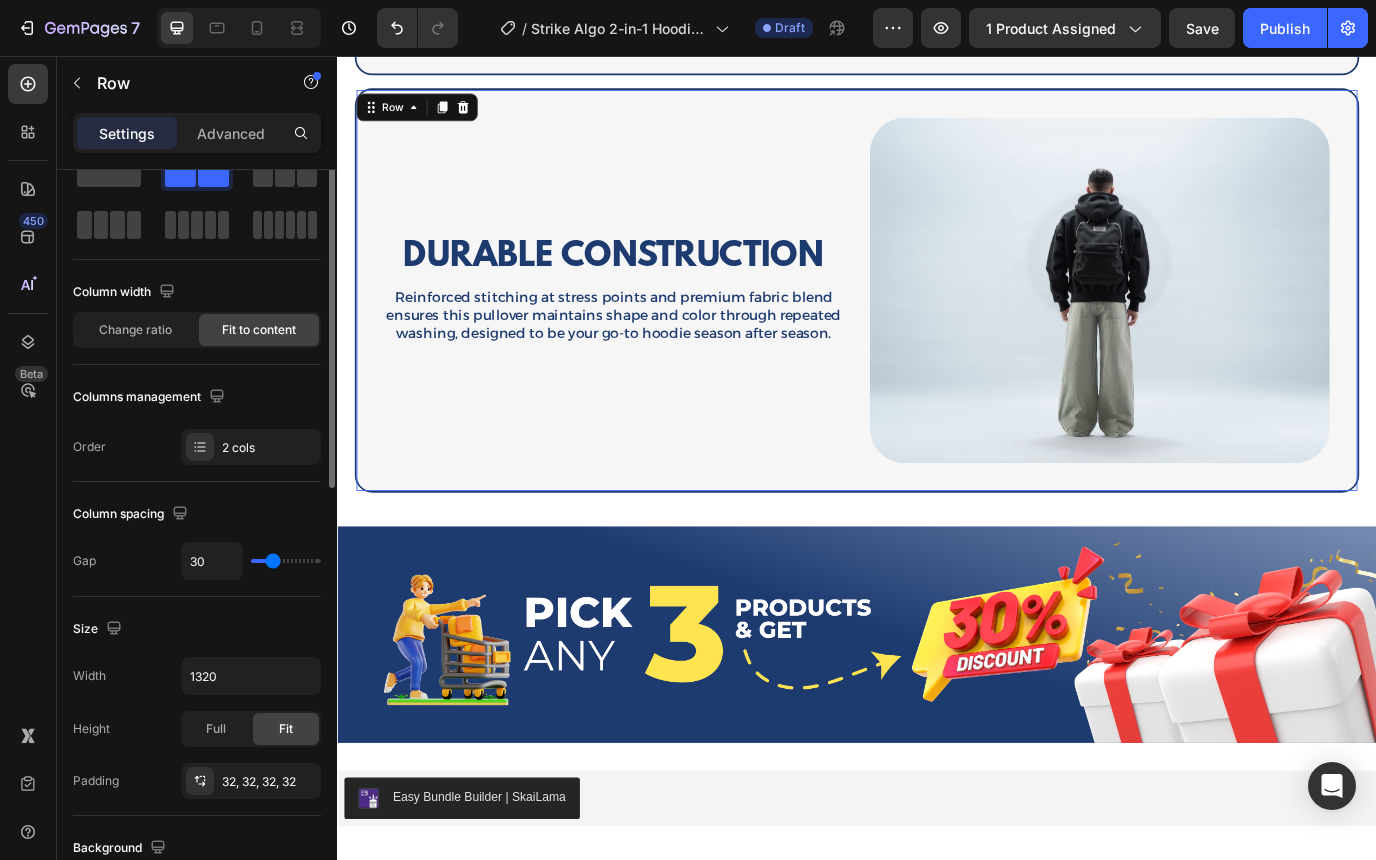 scroll, scrollTop: 0, scrollLeft: 0, axis: both 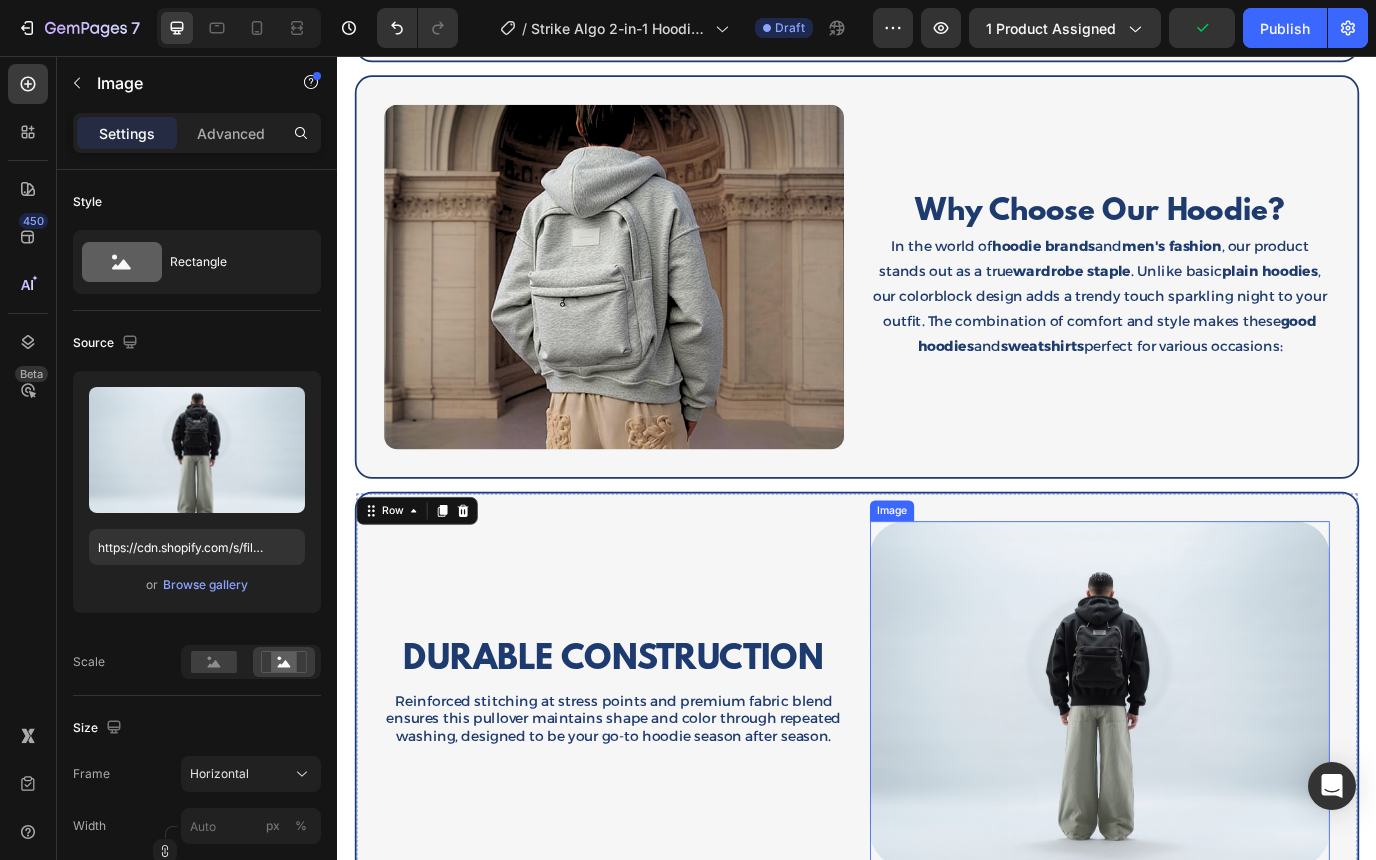 click at bounding box center (1217, 792) 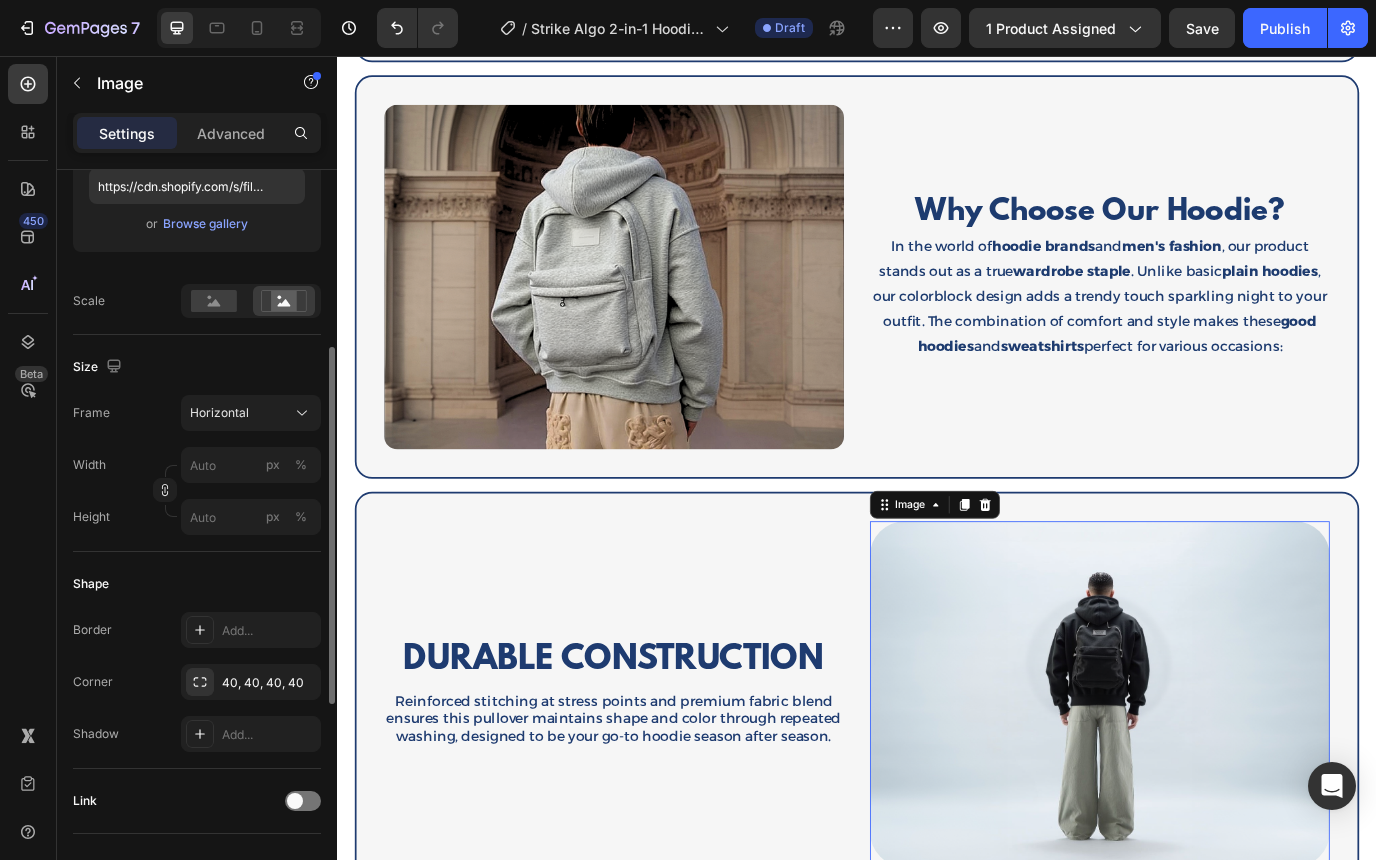 scroll, scrollTop: 364, scrollLeft: 0, axis: vertical 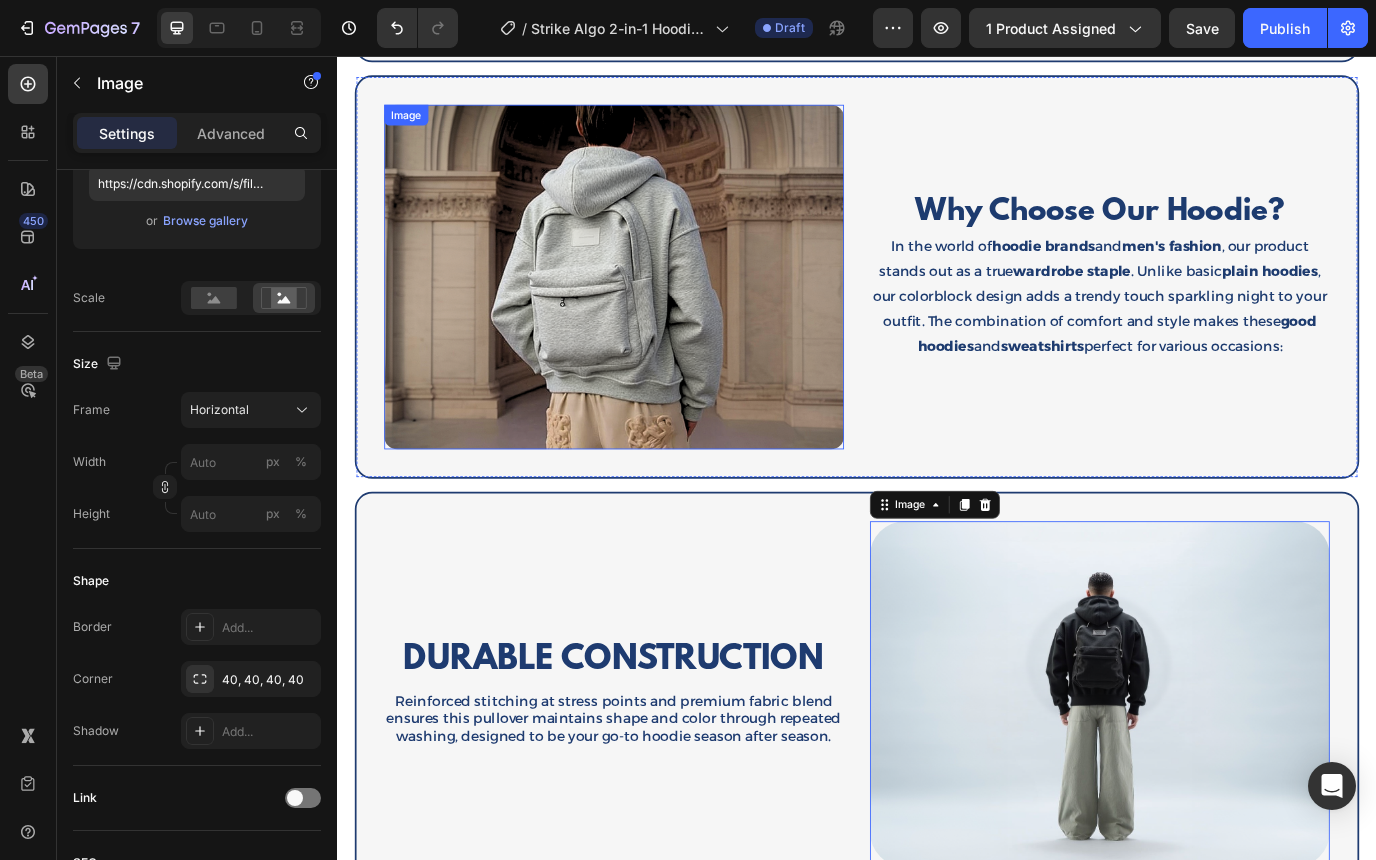 click at bounding box center (656, 311) 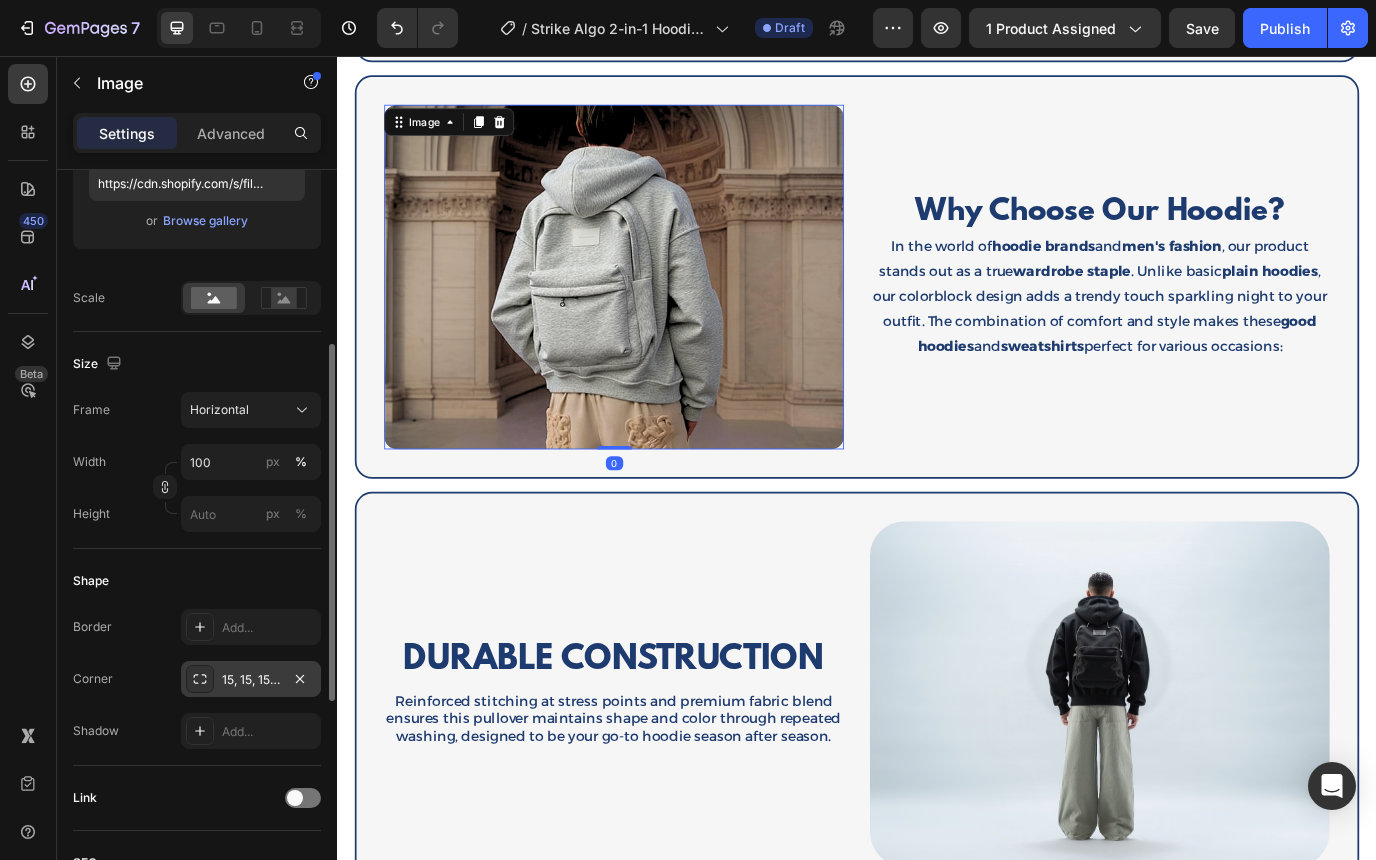 click on "15, 15, 15, 15" at bounding box center (251, 679) 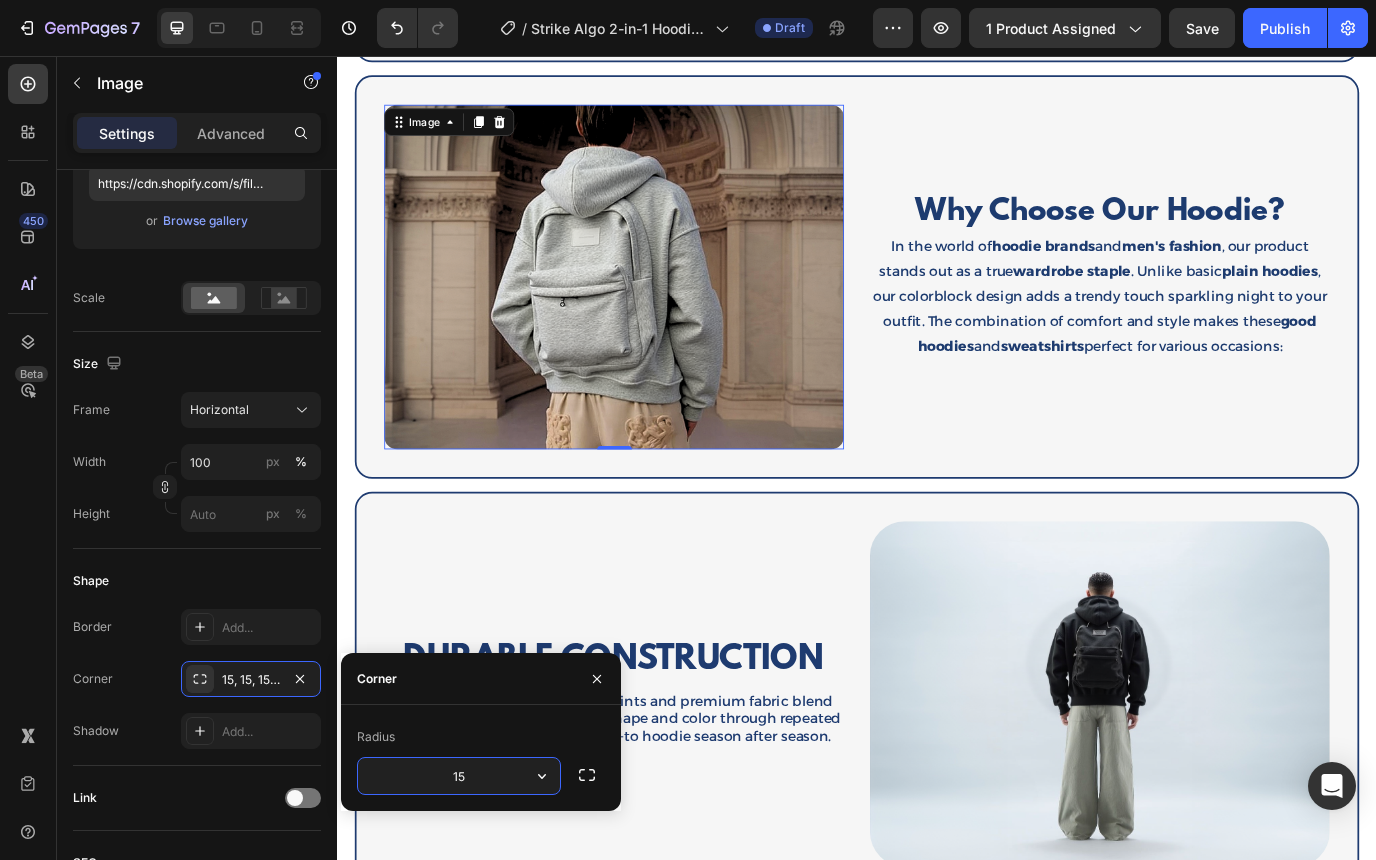 click on "15" at bounding box center [459, 776] 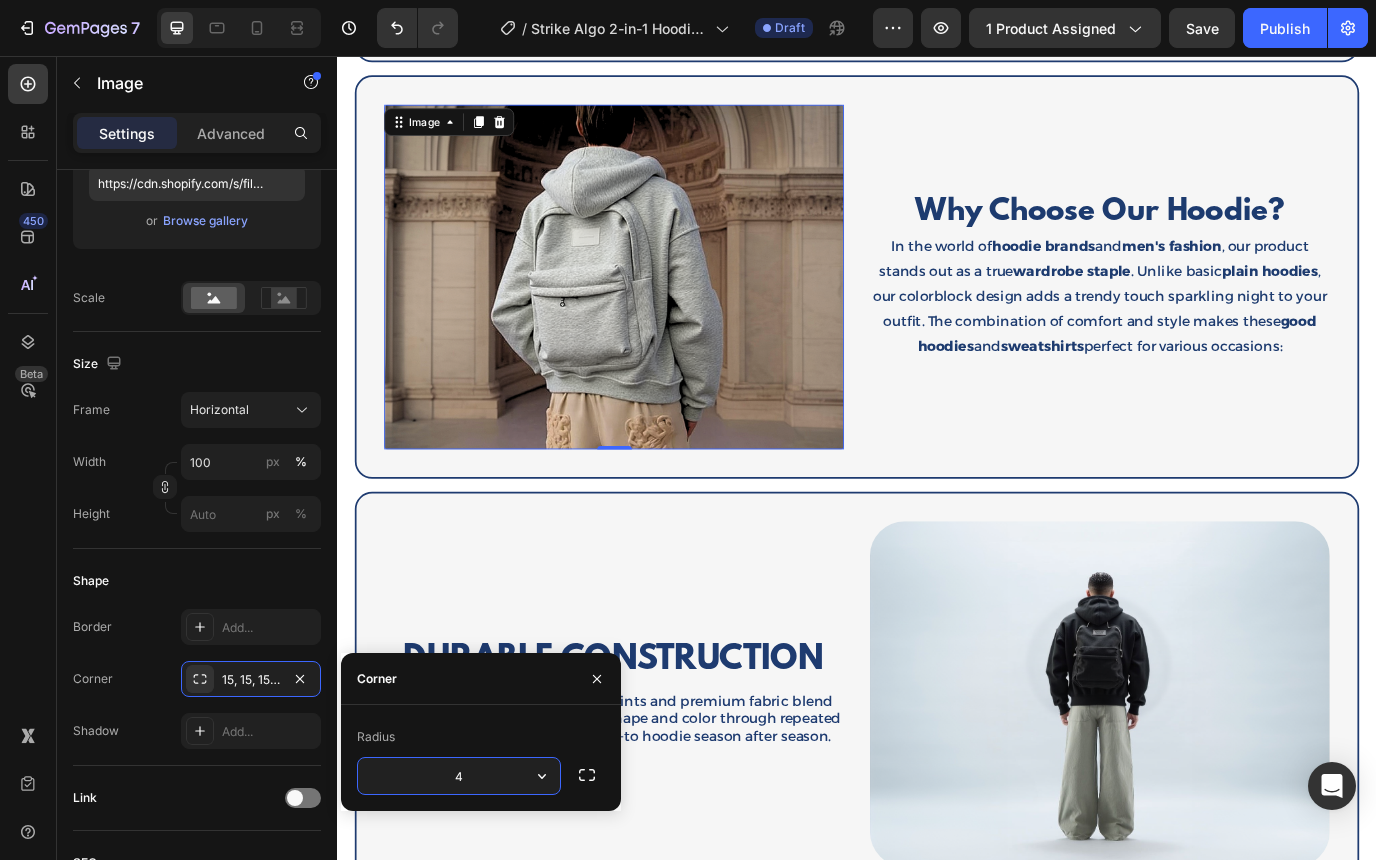 type on "40" 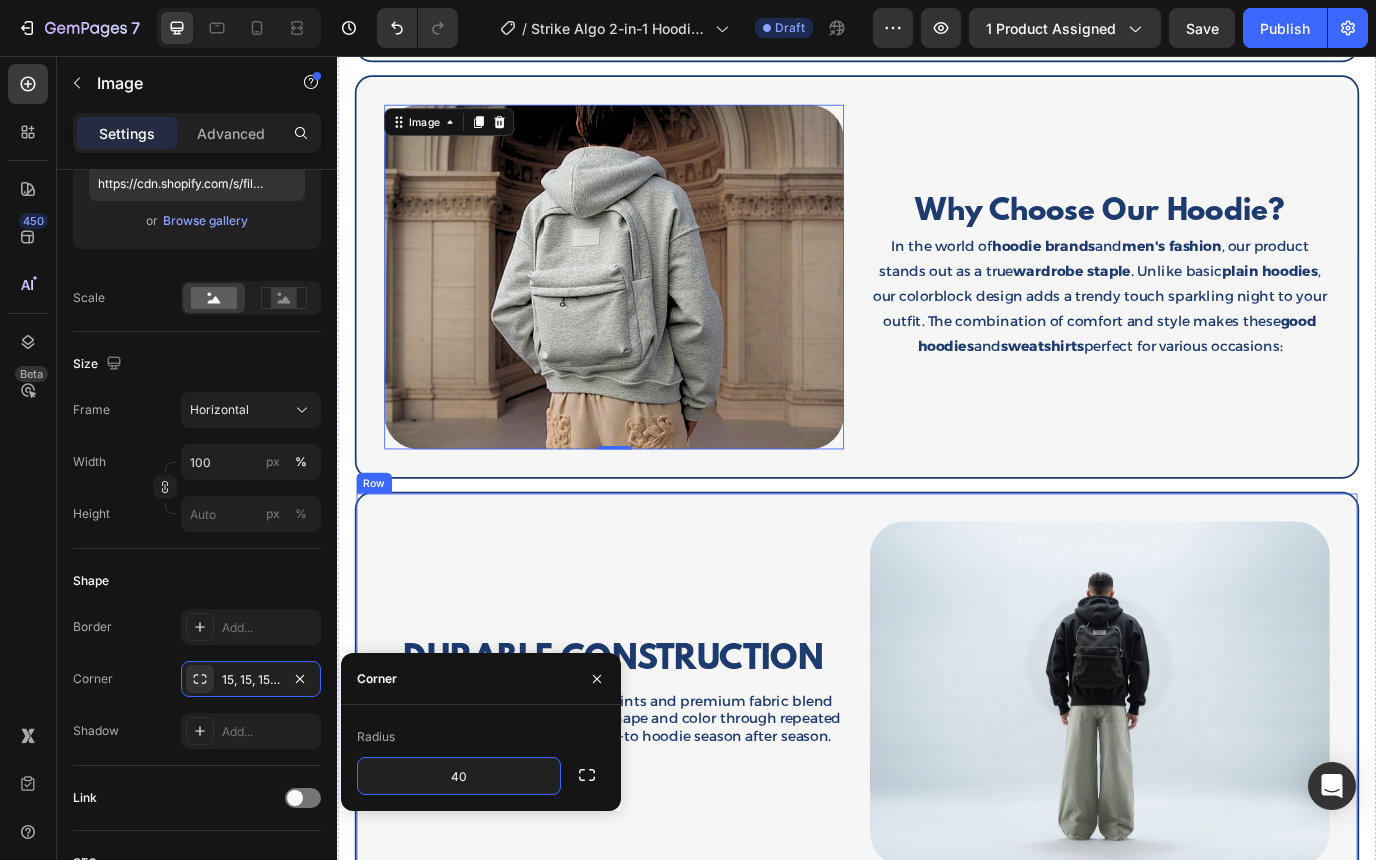 click on "Image DURABLE CONSTRUCTION Heading Reinforced stitching at stress points and premium fabric blend ensures this pullover maintains shape and color through repeated washing, designed to be your go-to hoodie season after season. Text Block Row" at bounding box center (656, 792) 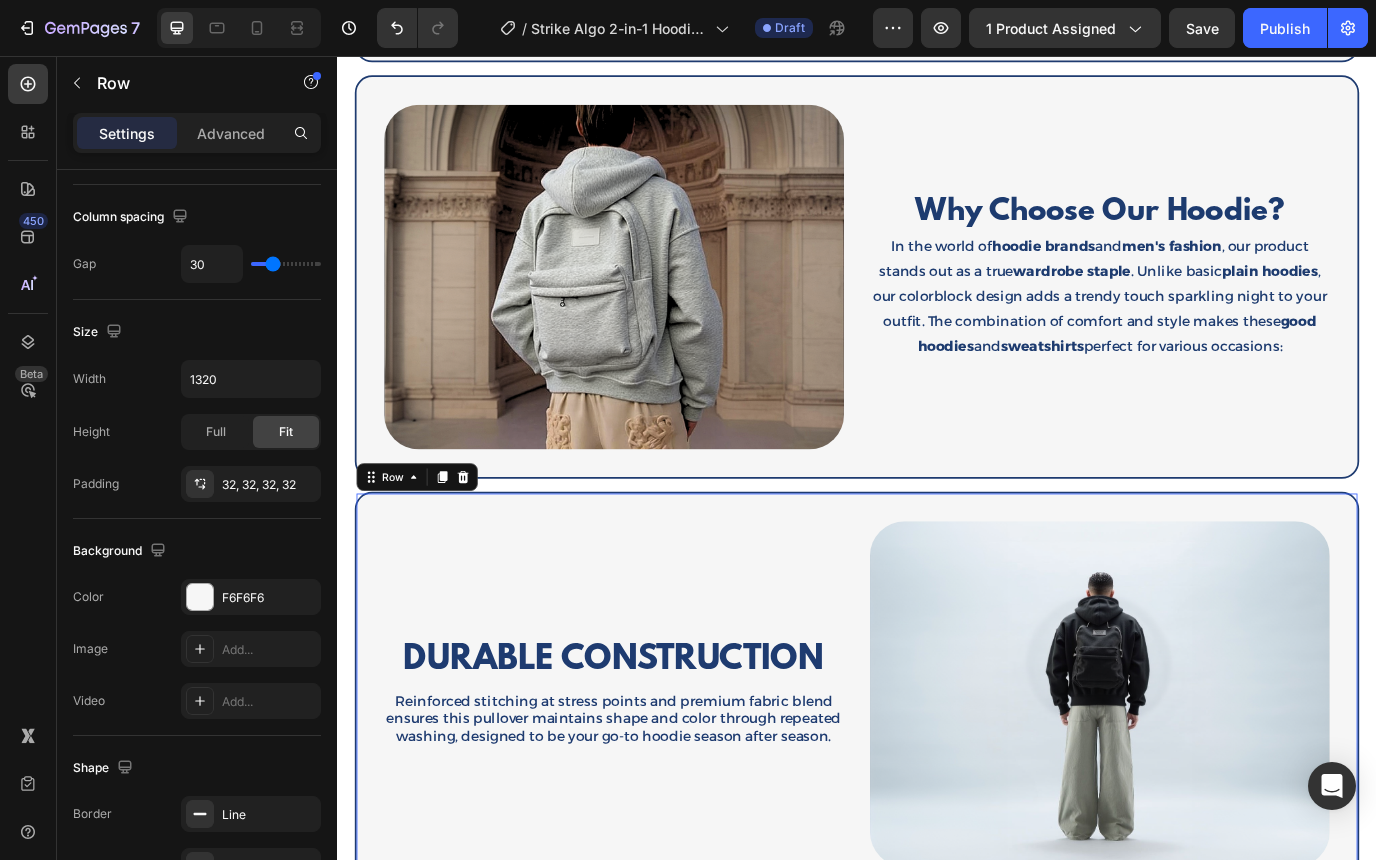 scroll, scrollTop: 0, scrollLeft: 0, axis: both 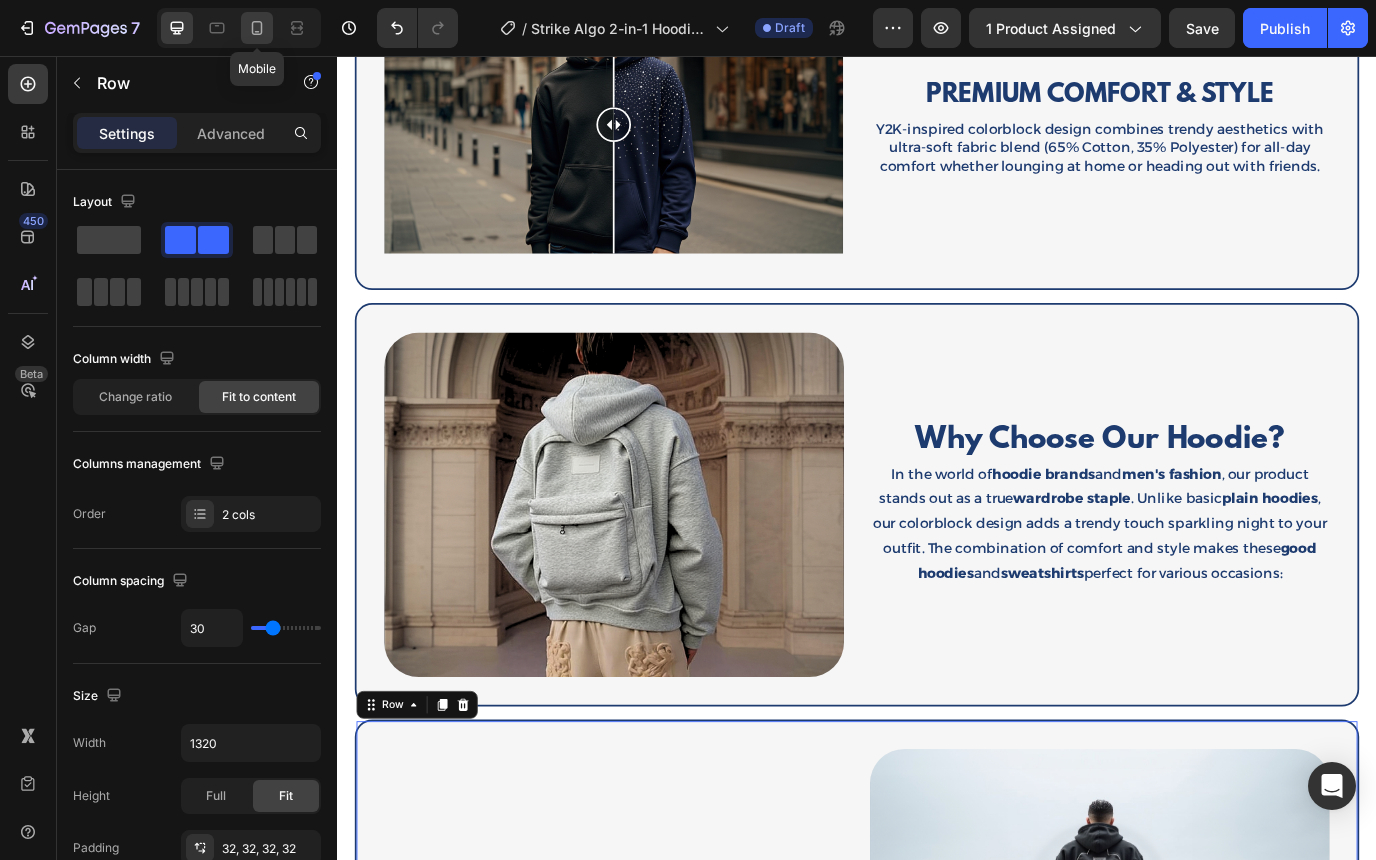 click 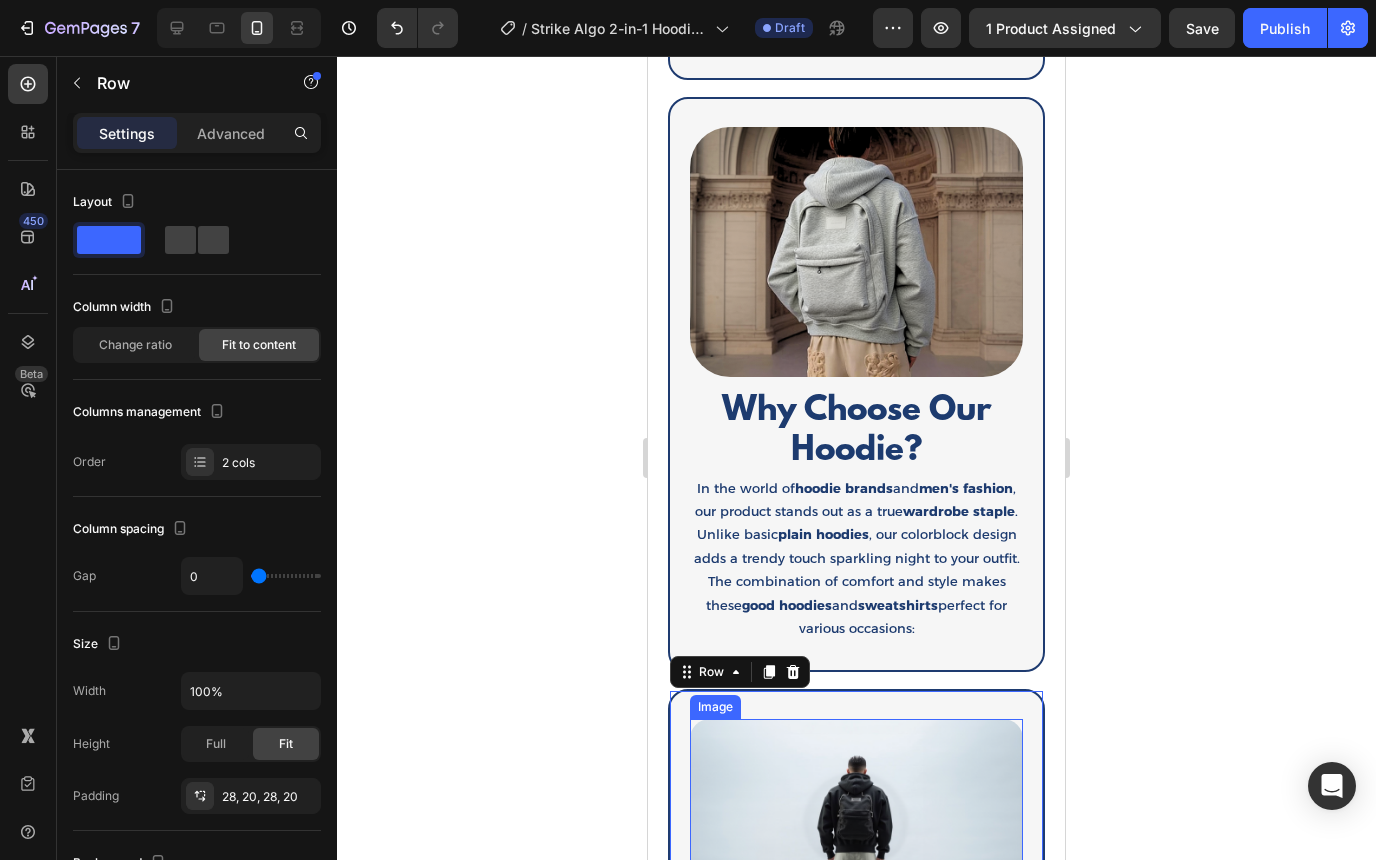scroll, scrollTop: 2980, scrollLeft: 0, axis: vertical 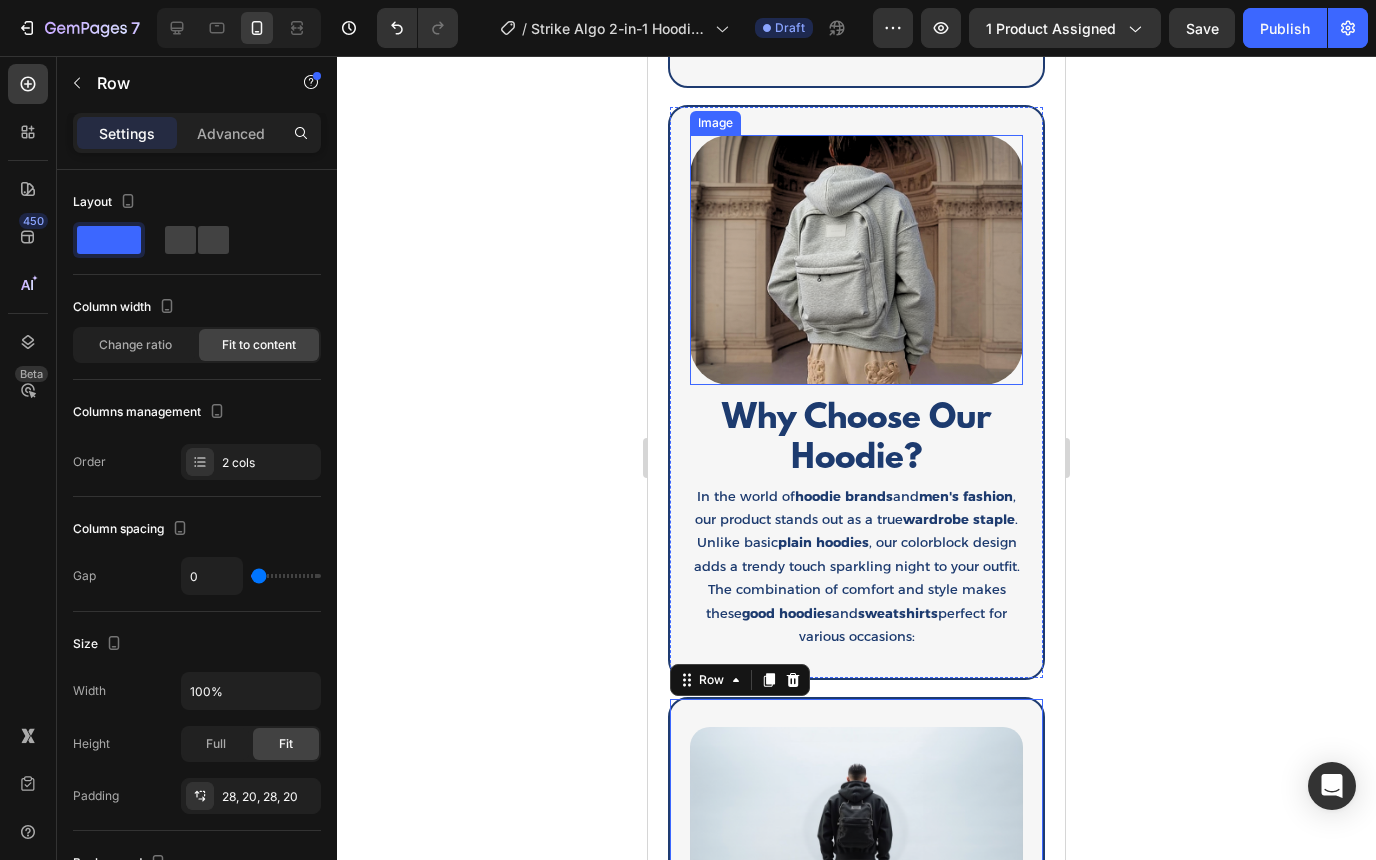 click at bounding box center [856, 260] 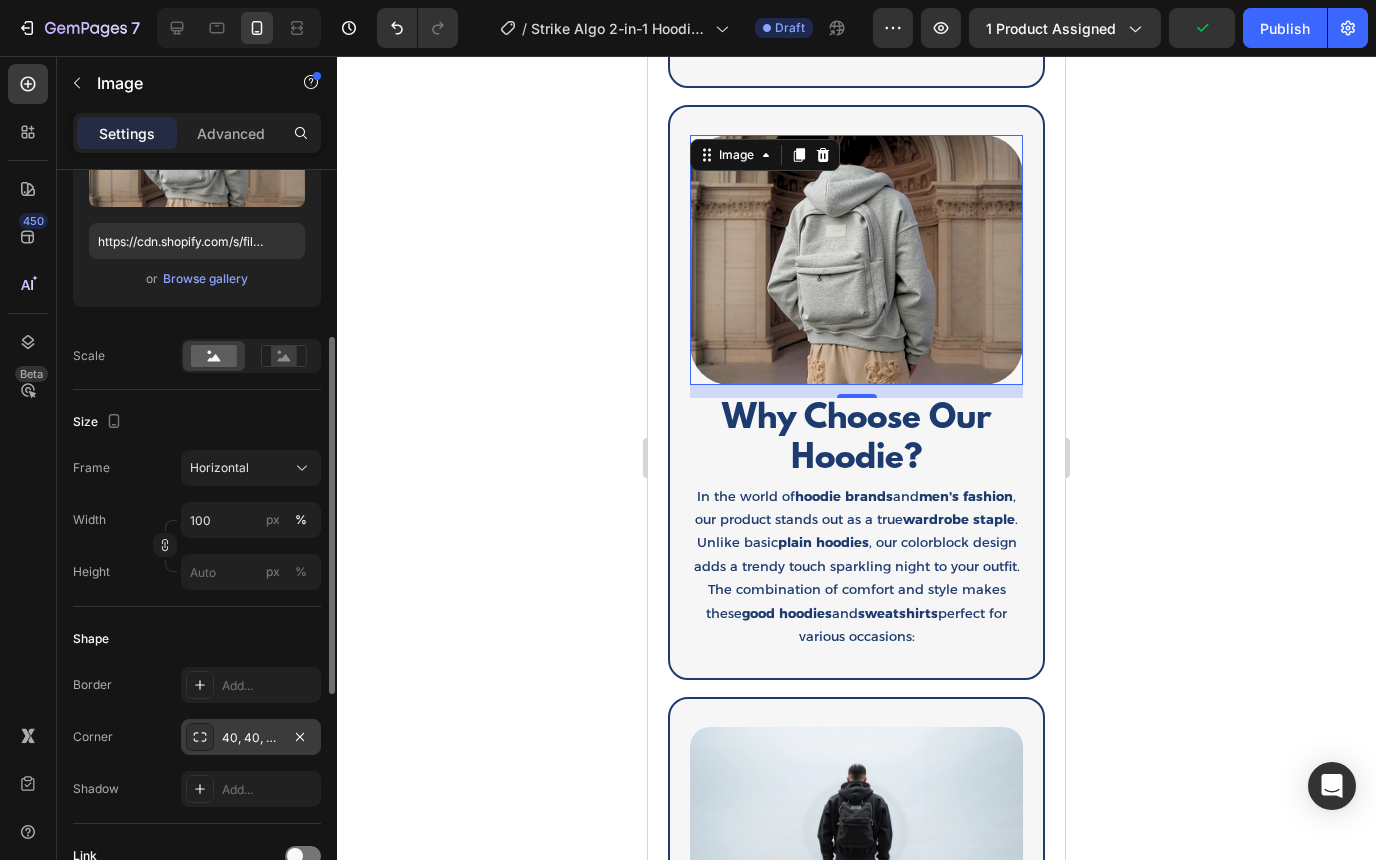 scroll, scrollTop: 320, scrollLeft: 0, axis: vertical 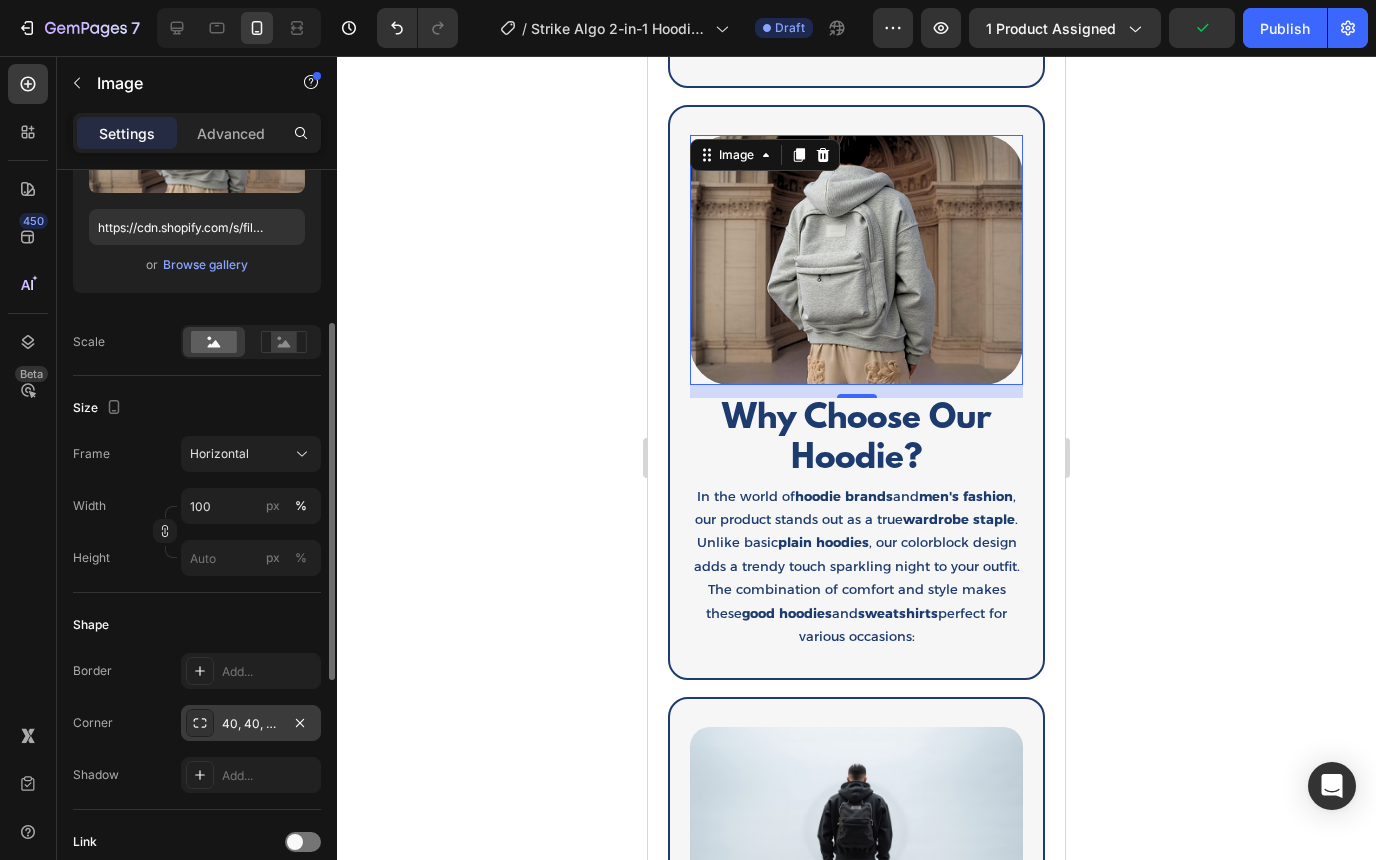 click on "40, 40, 40, 40" at bounding box center (251, 724) 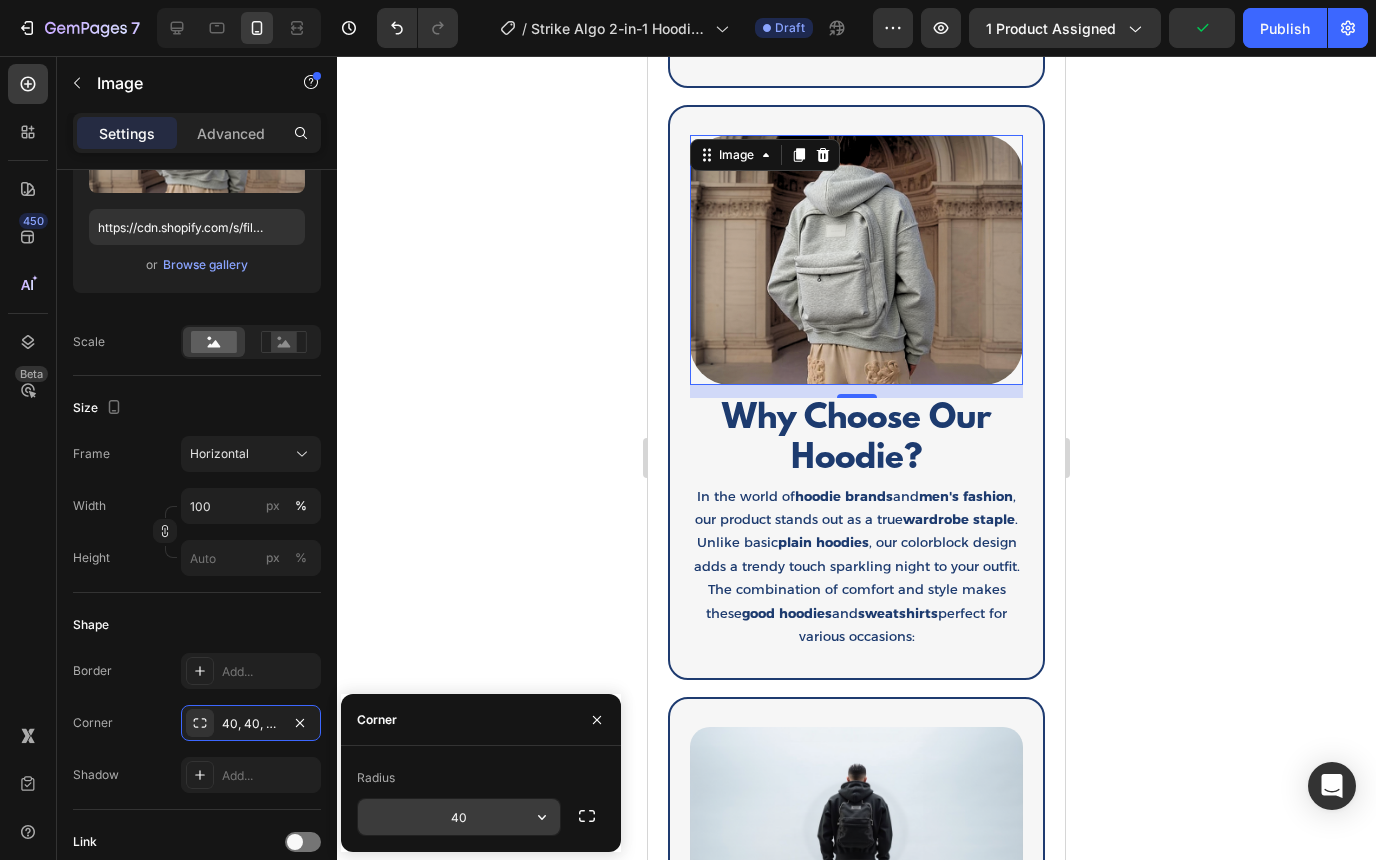click on "40" at bounding box center [459, 817] 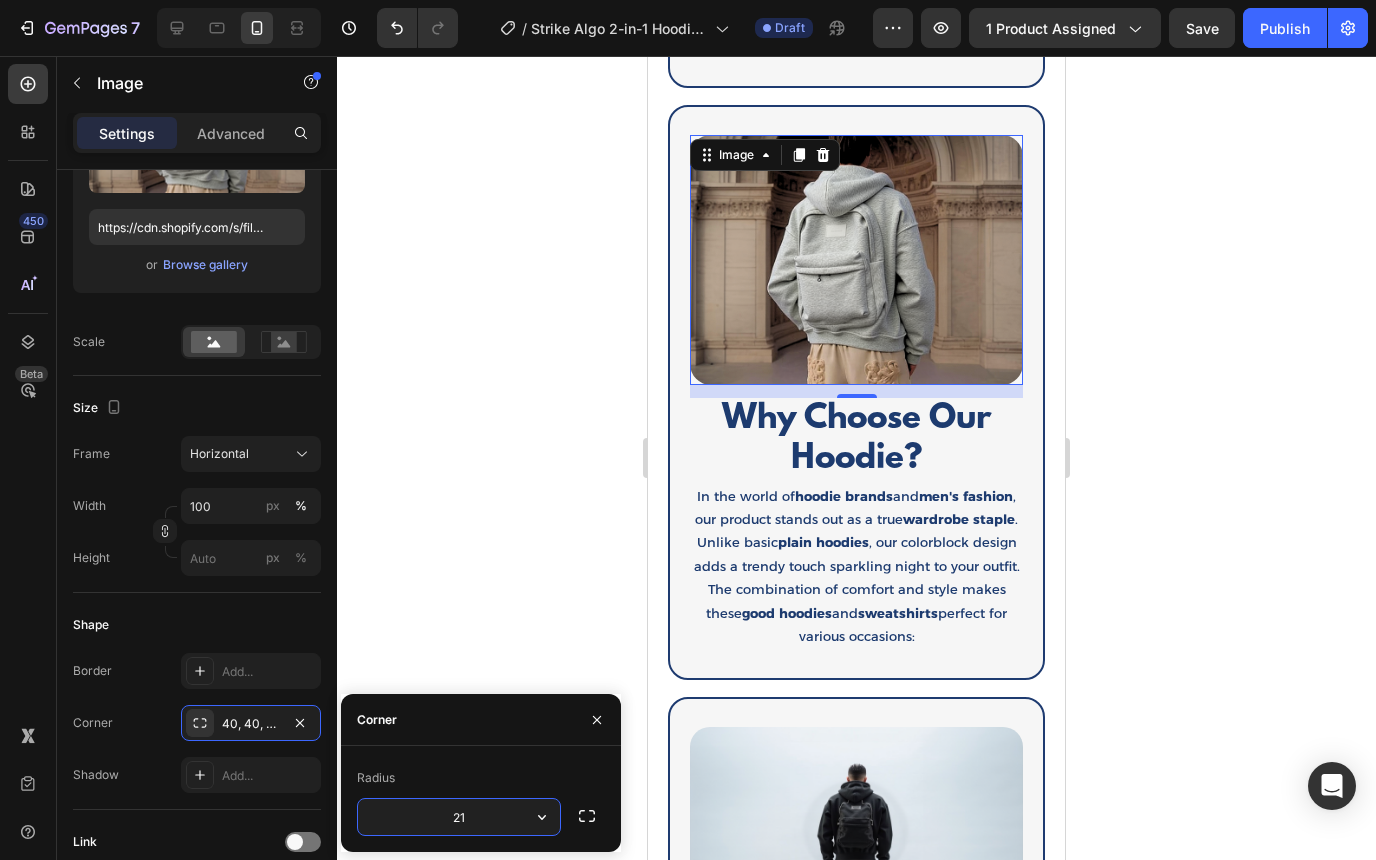 type on "2" 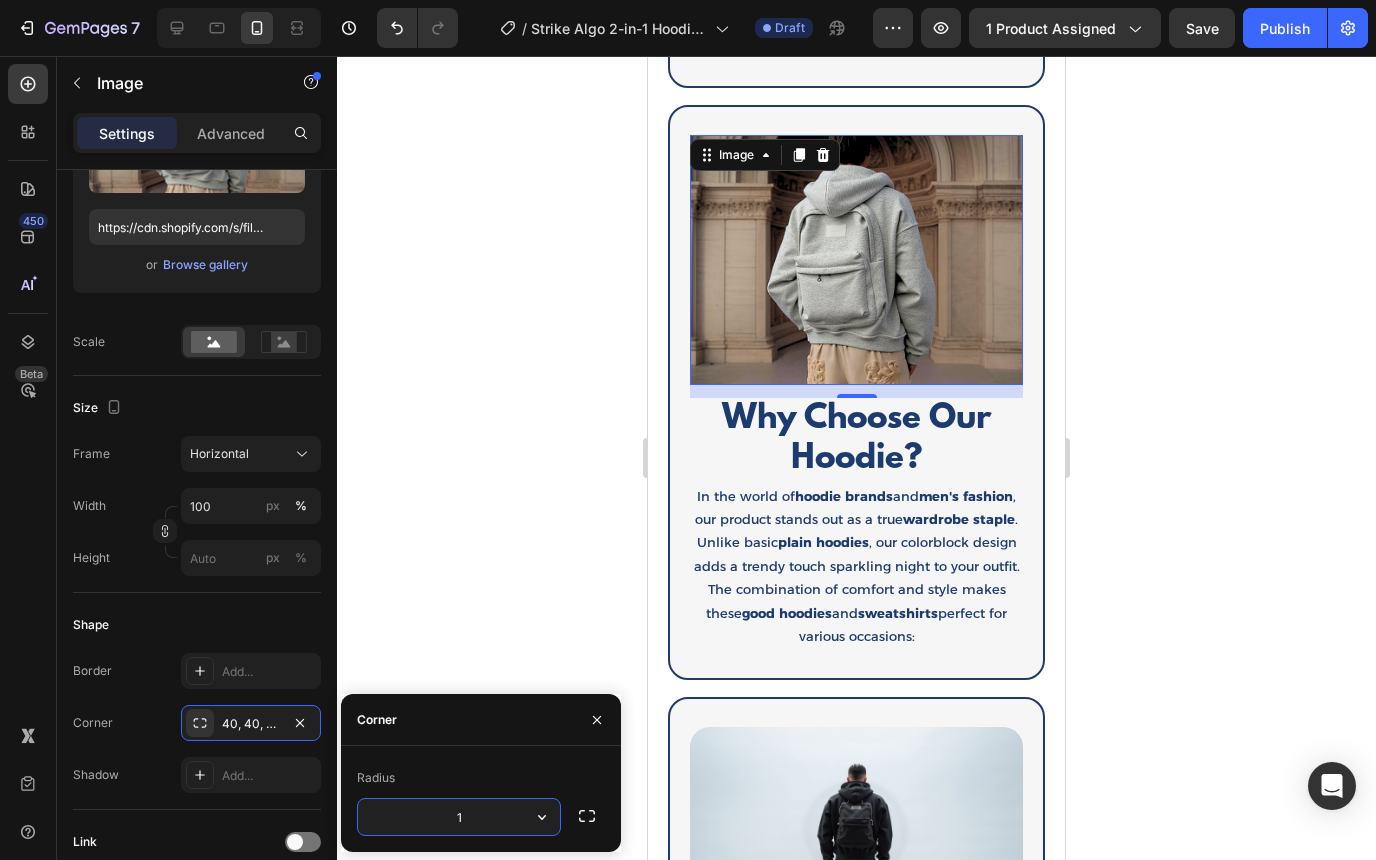 type on "15" 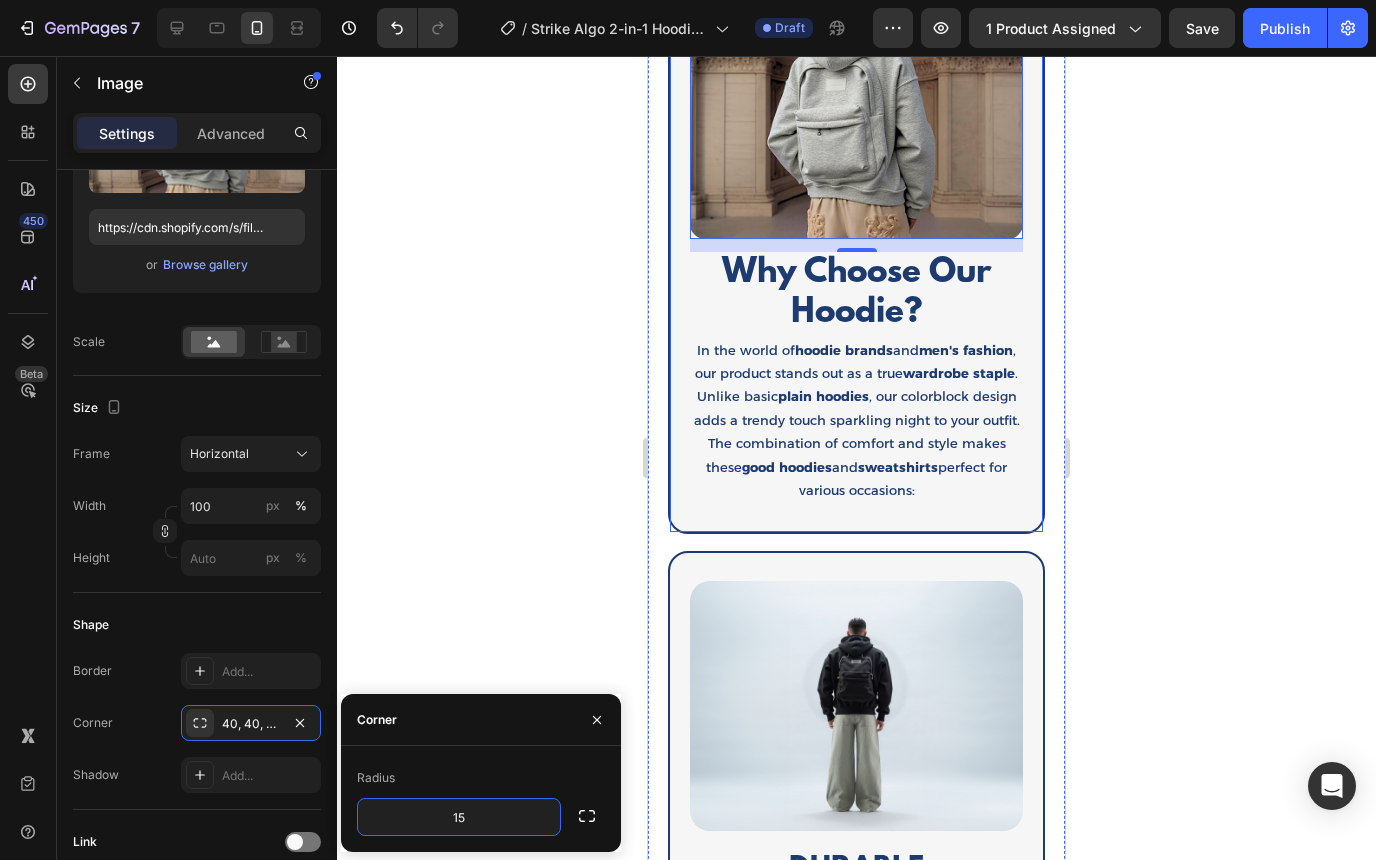 scroll, scrollTop: 3184, scrollLeft: 0, axis: vertical 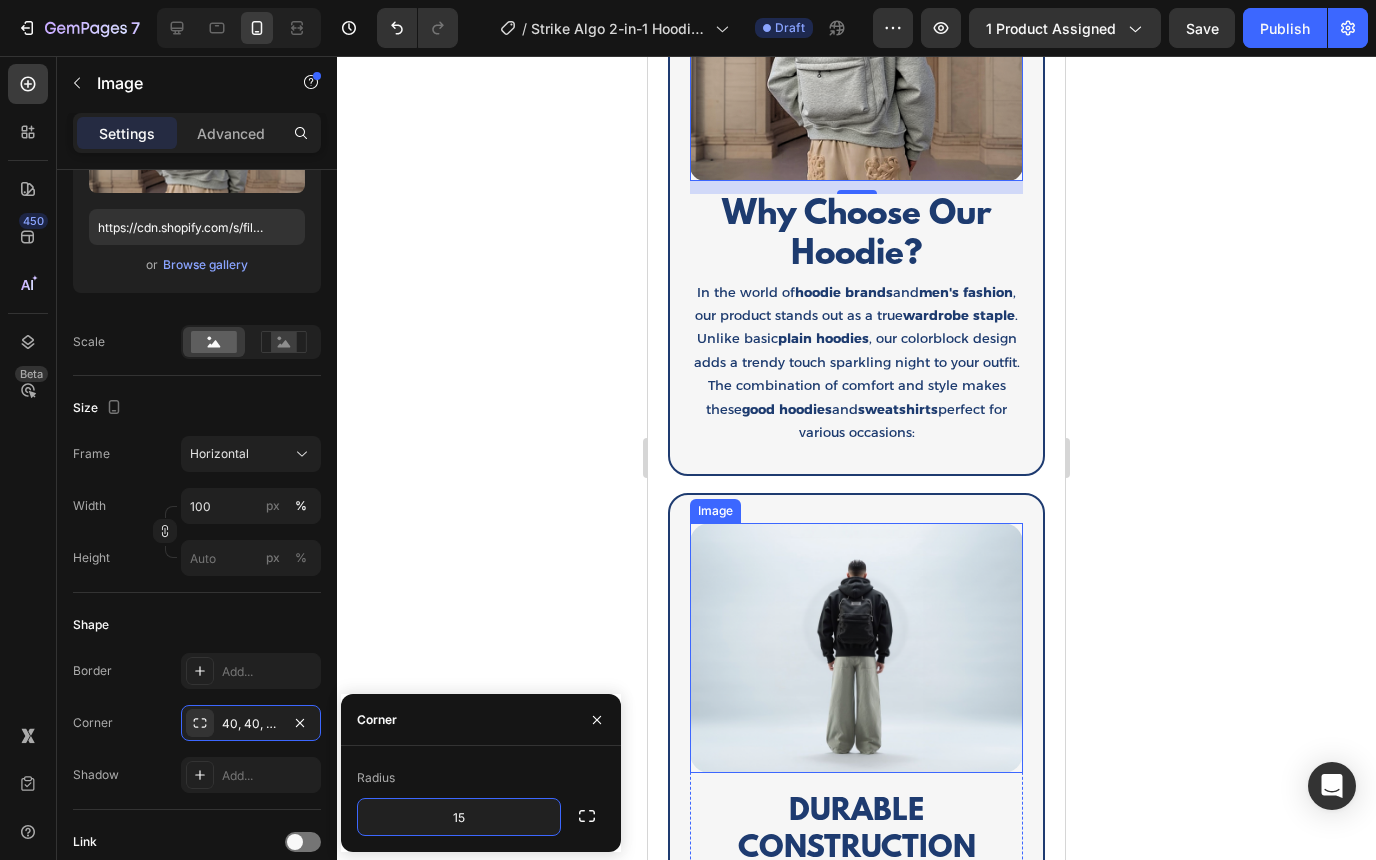 click at bounding box center (856, 648) 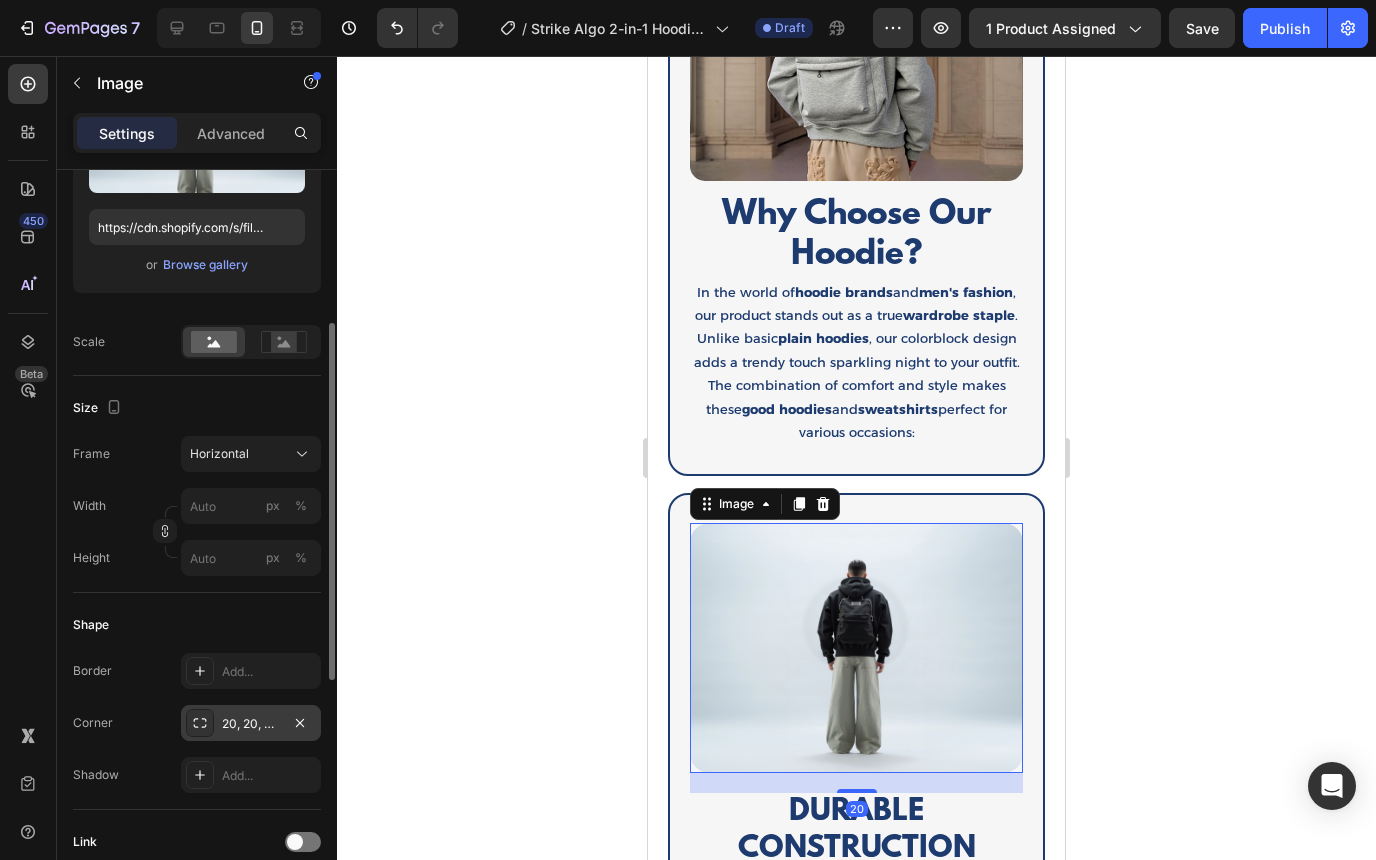 click on "20, 20, 20, 20" at bounding box center [251, 724] 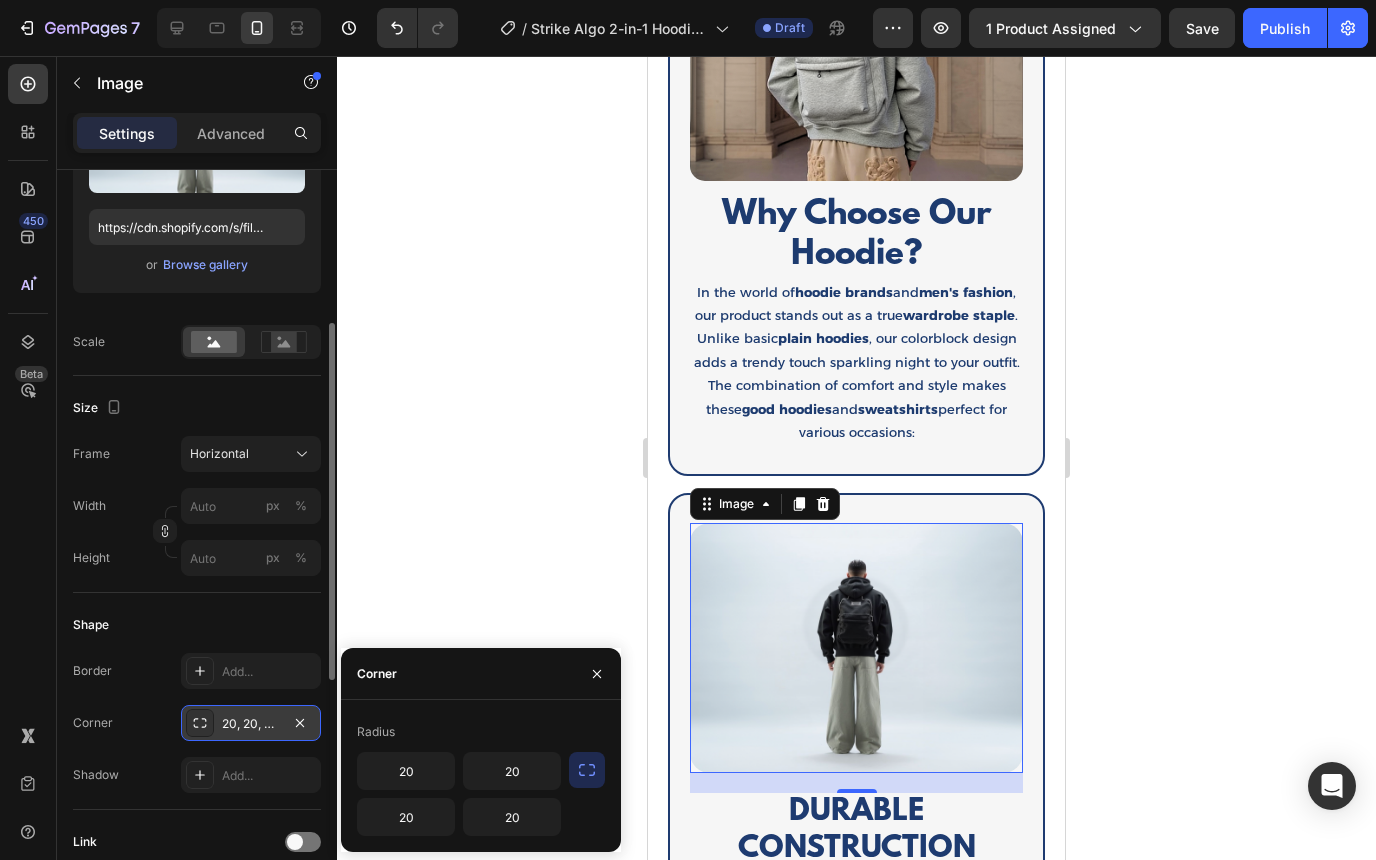 click 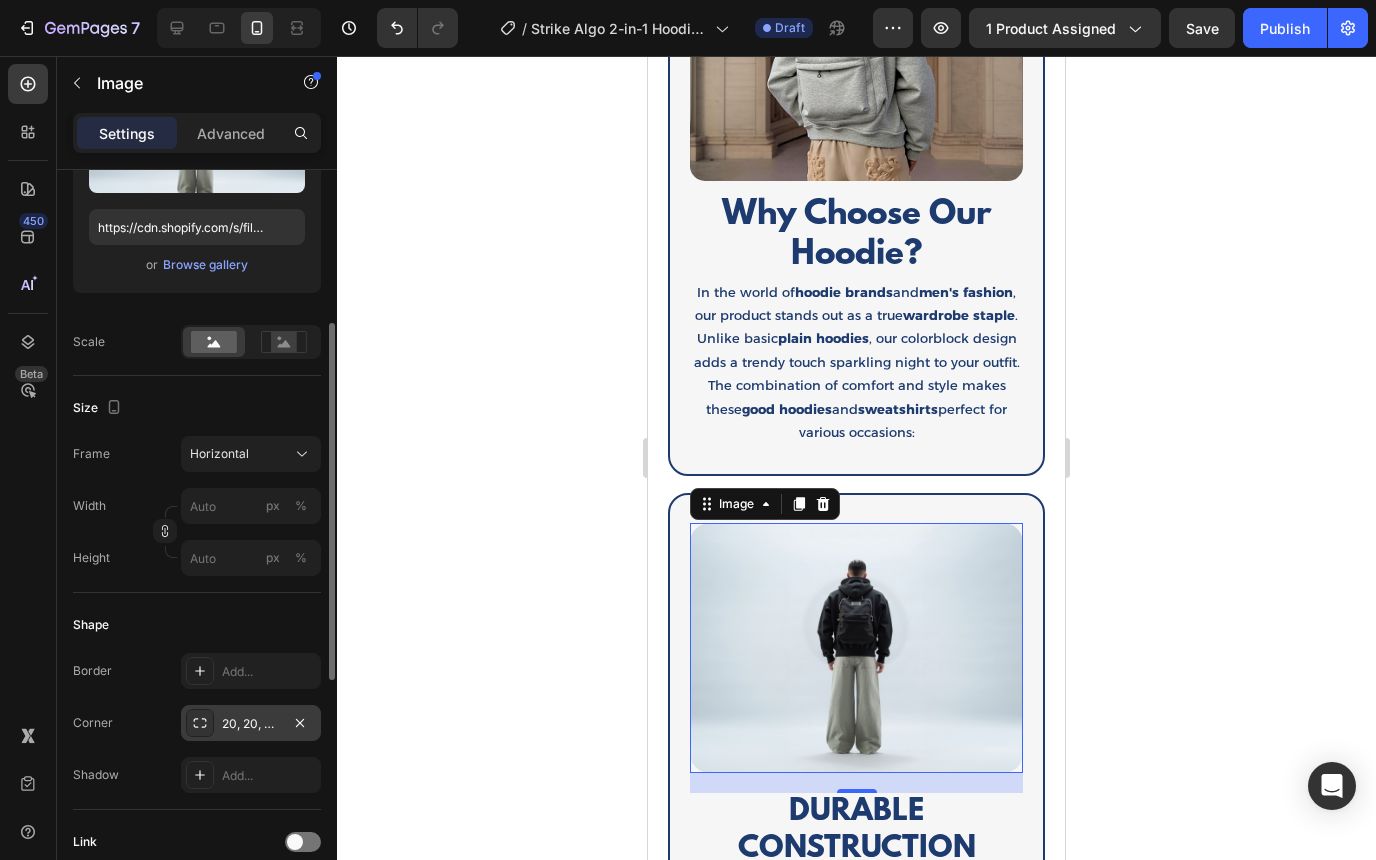 click on "20, 20, 20, 20" at bounding box center (251, 723) 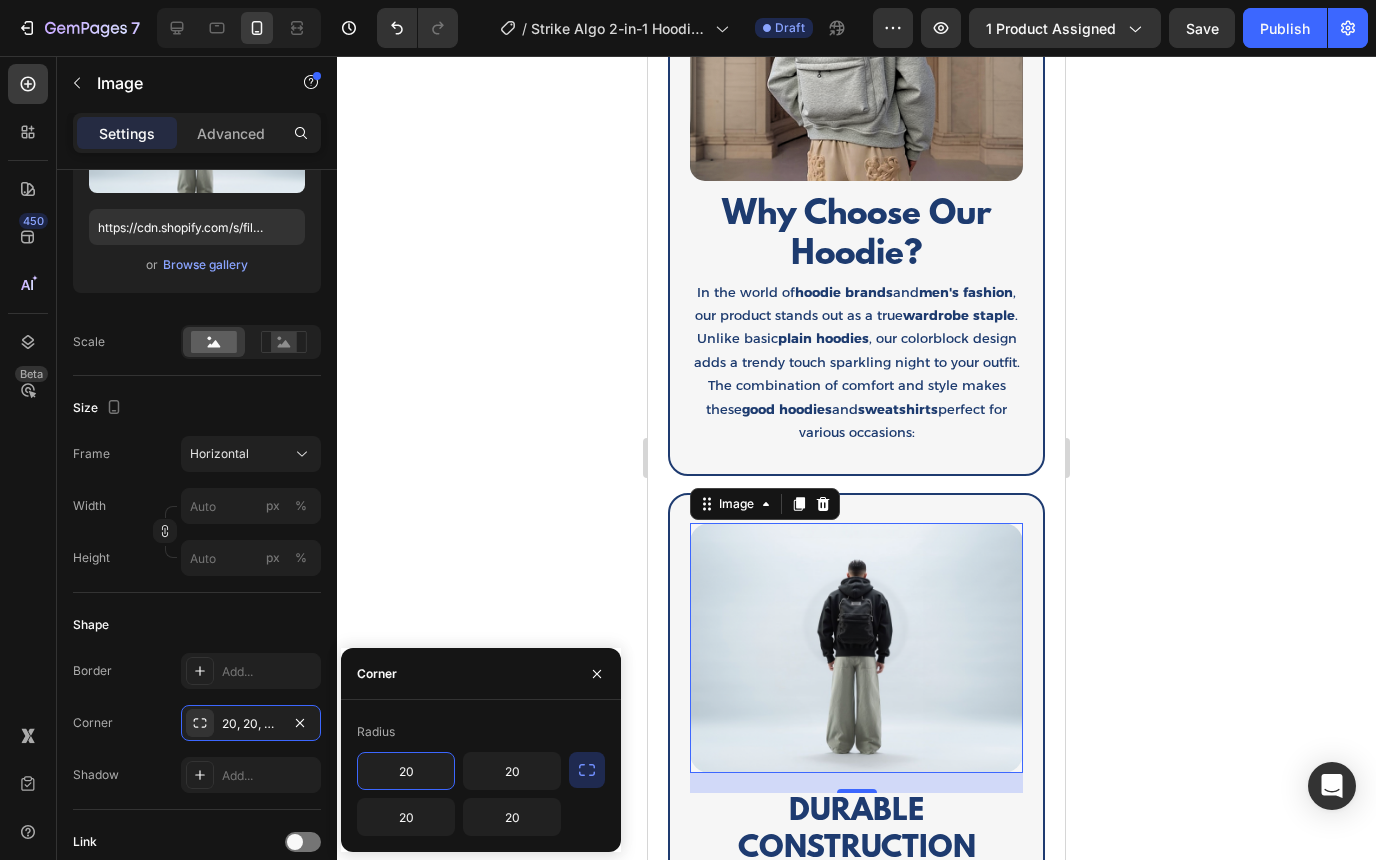 click 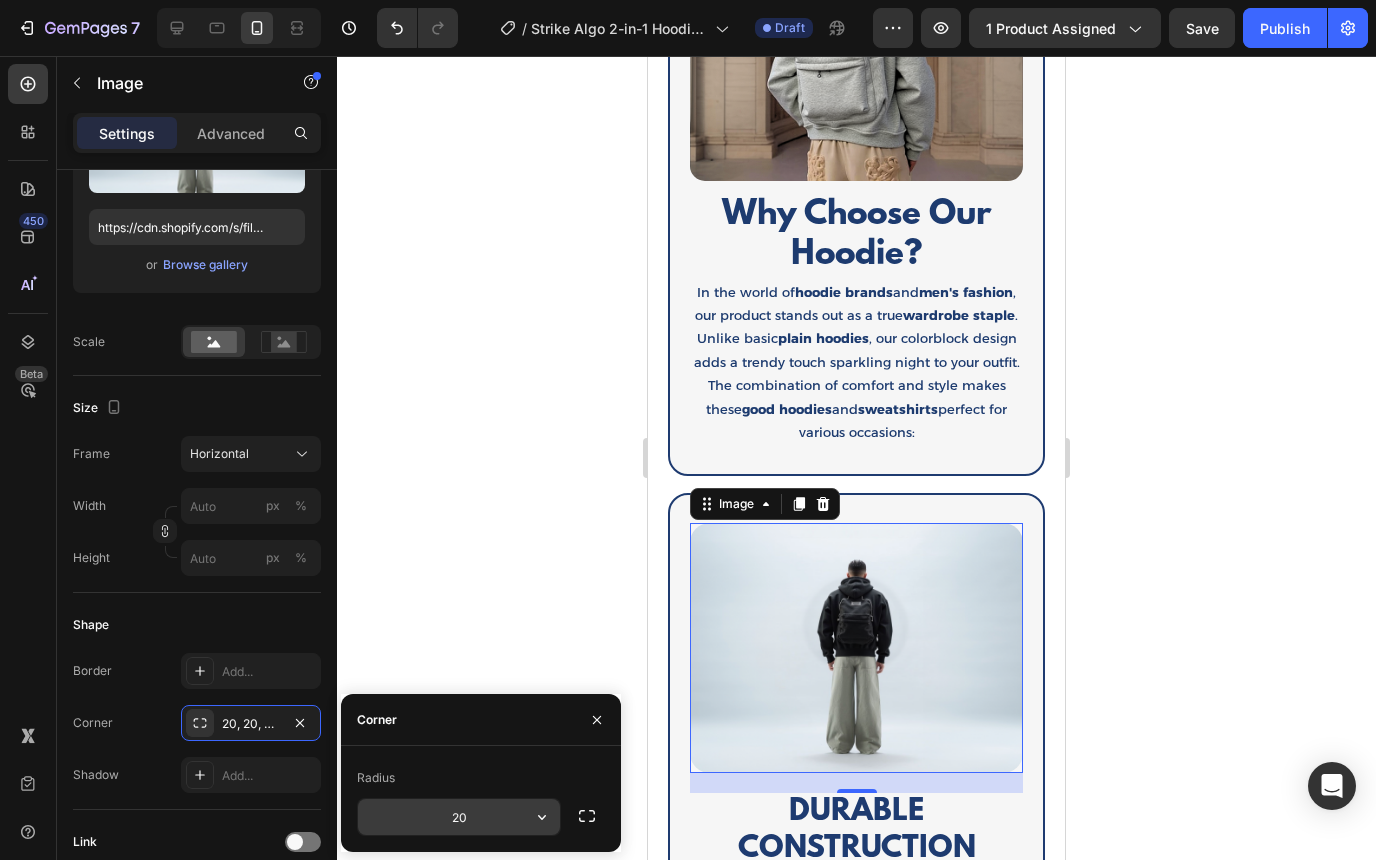 click on "20" at bounding box center [459, 817] 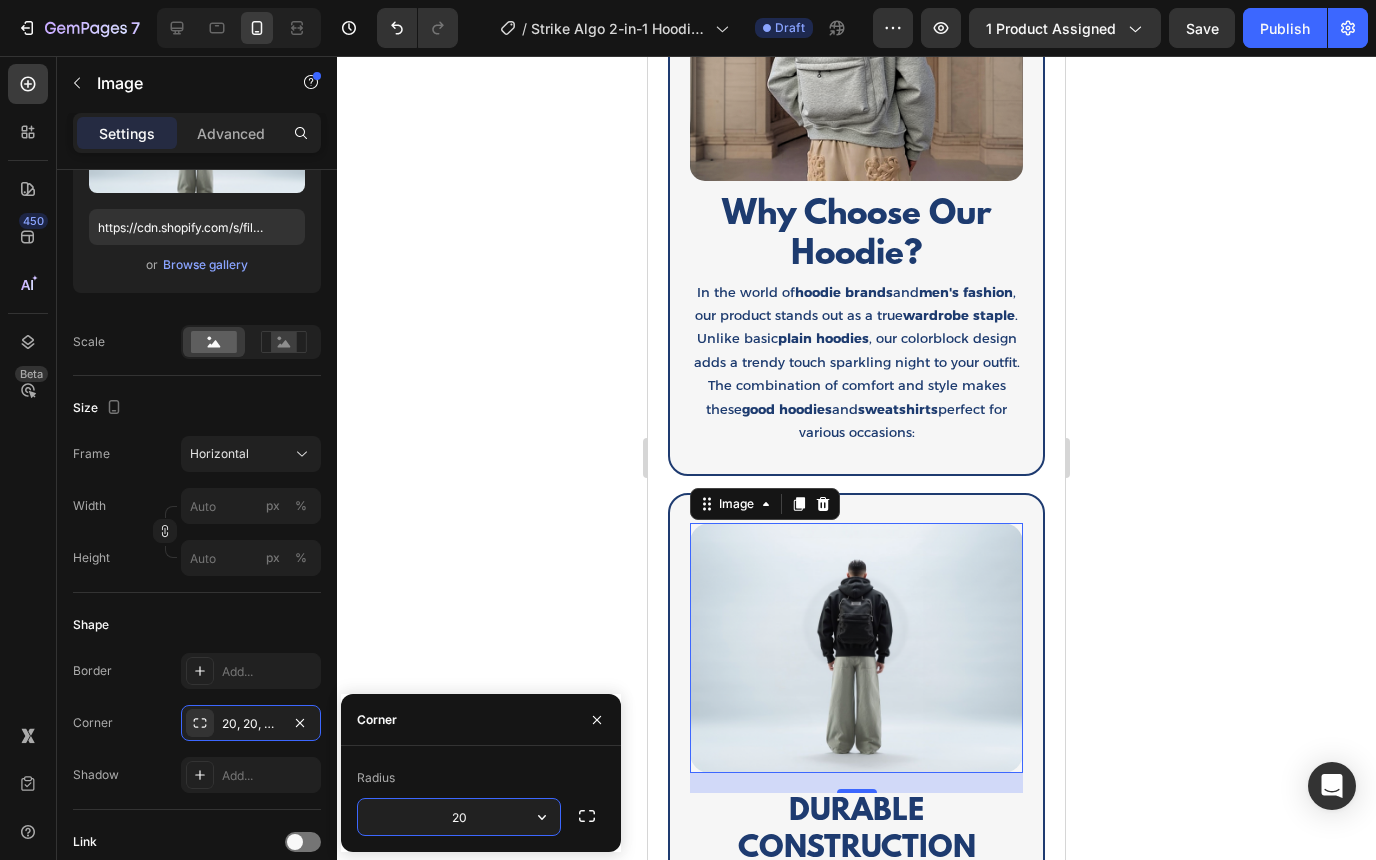type on "0" 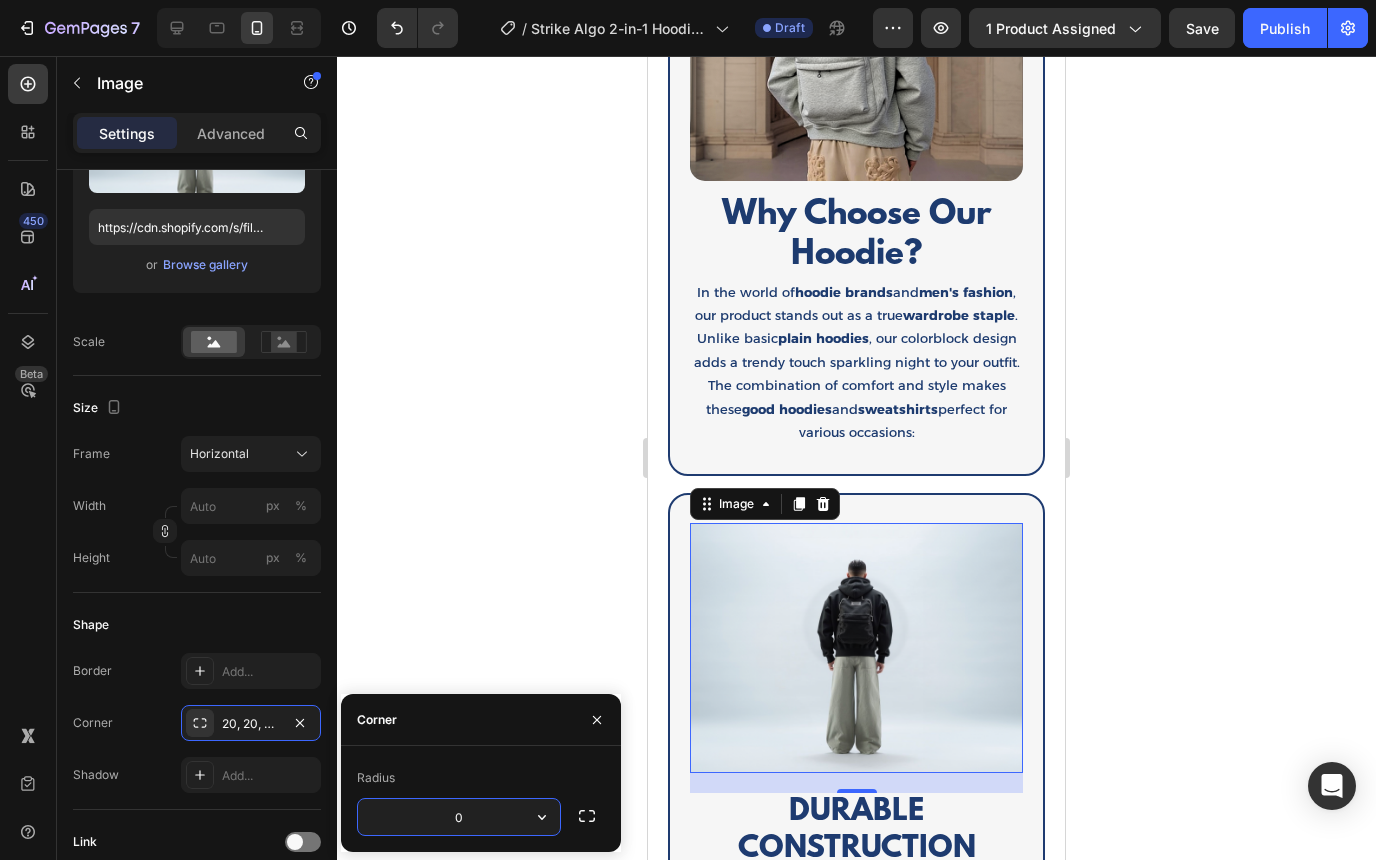 click on "0" at bounding box center [459, 817] 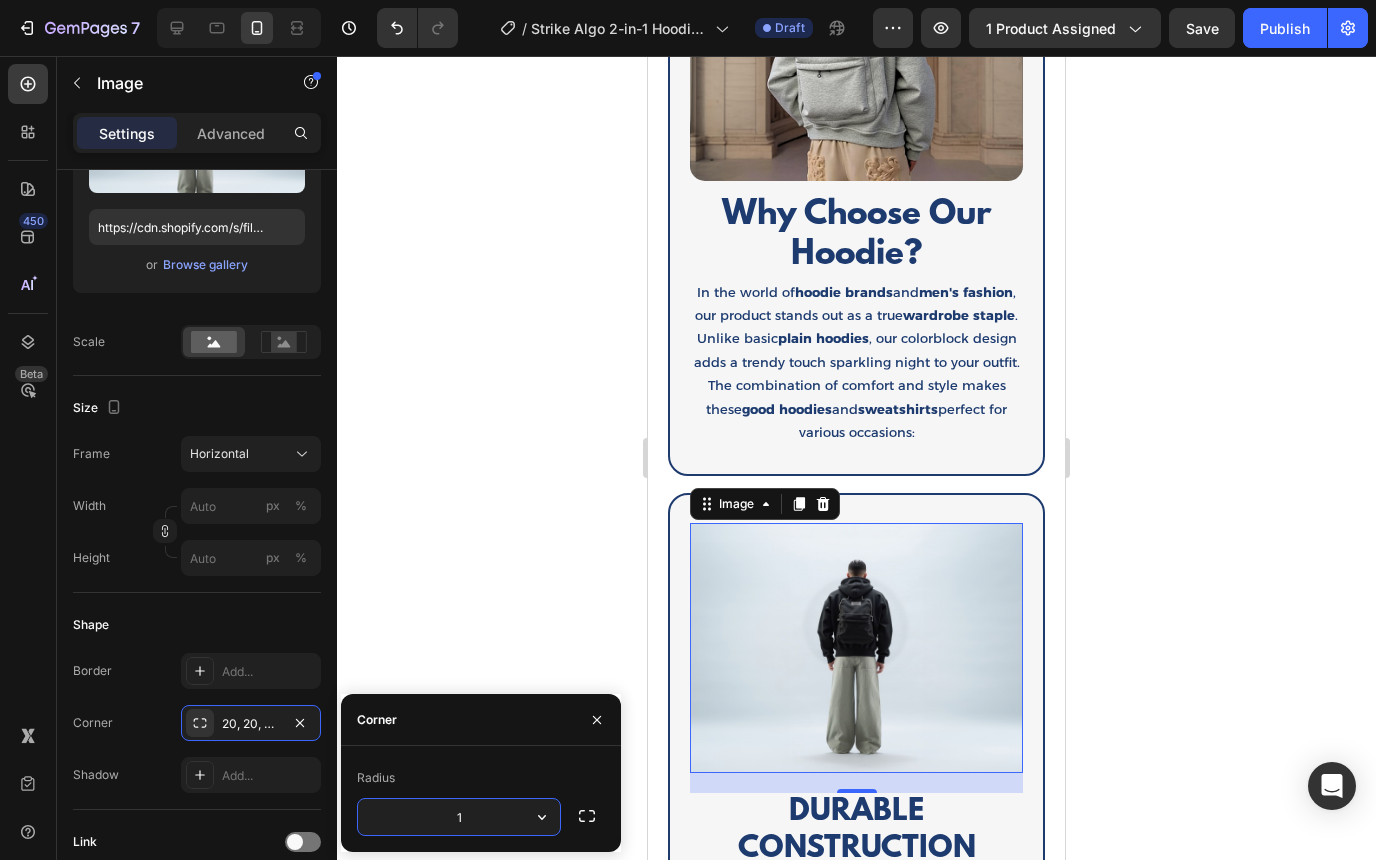type on "15" 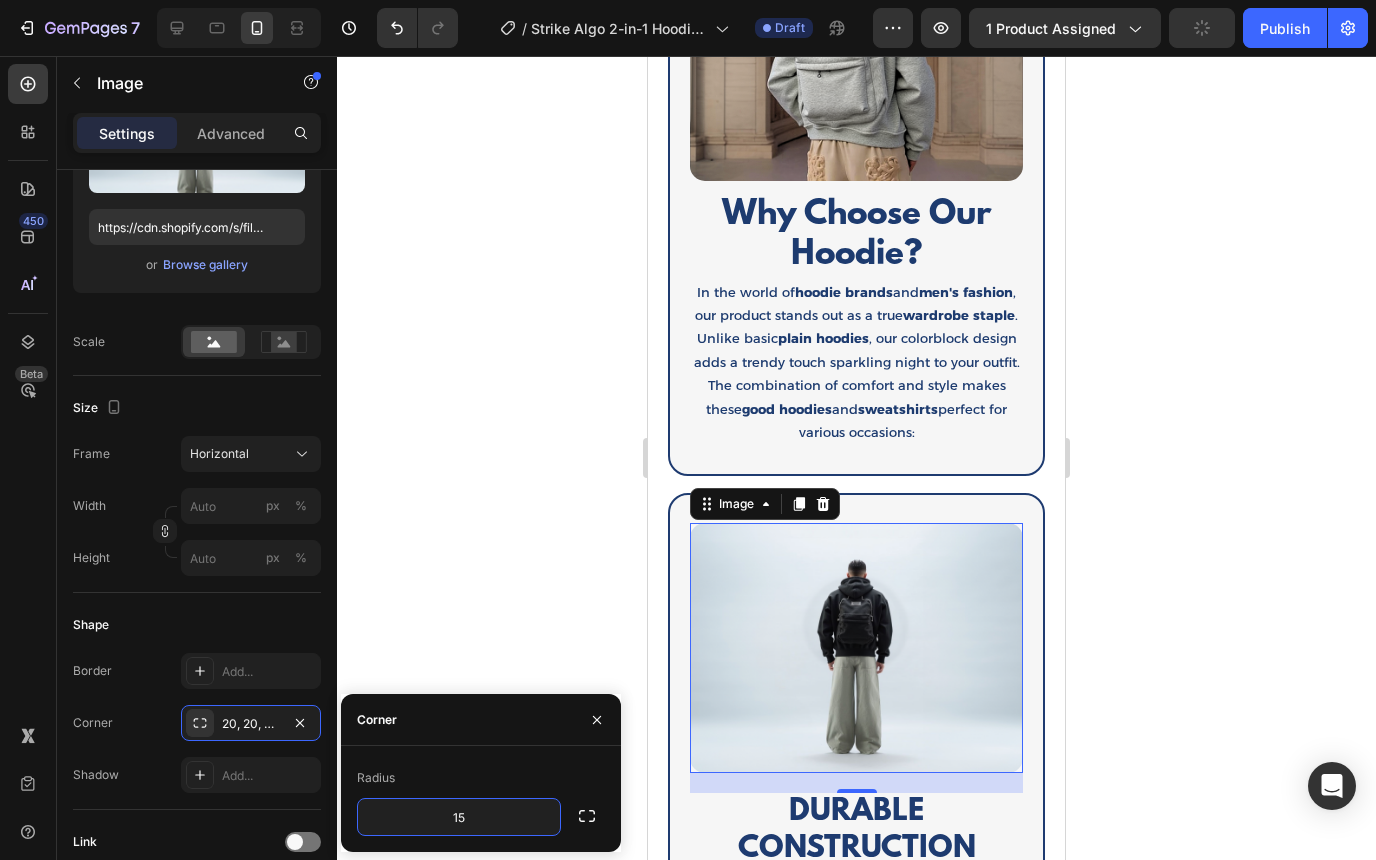 click 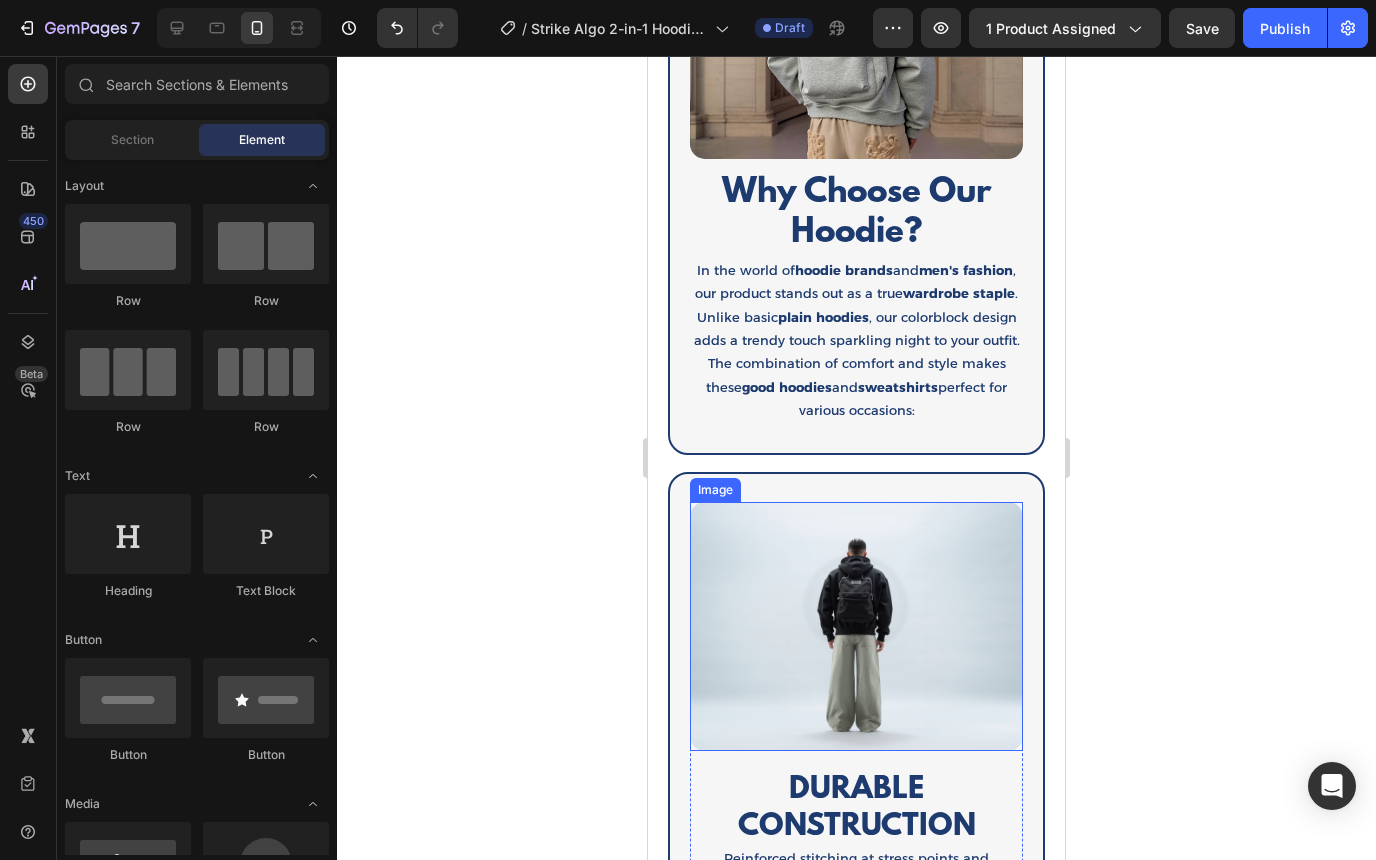 scroll, scrollTop: 2447, scrollLeft: 0, axis: vertical 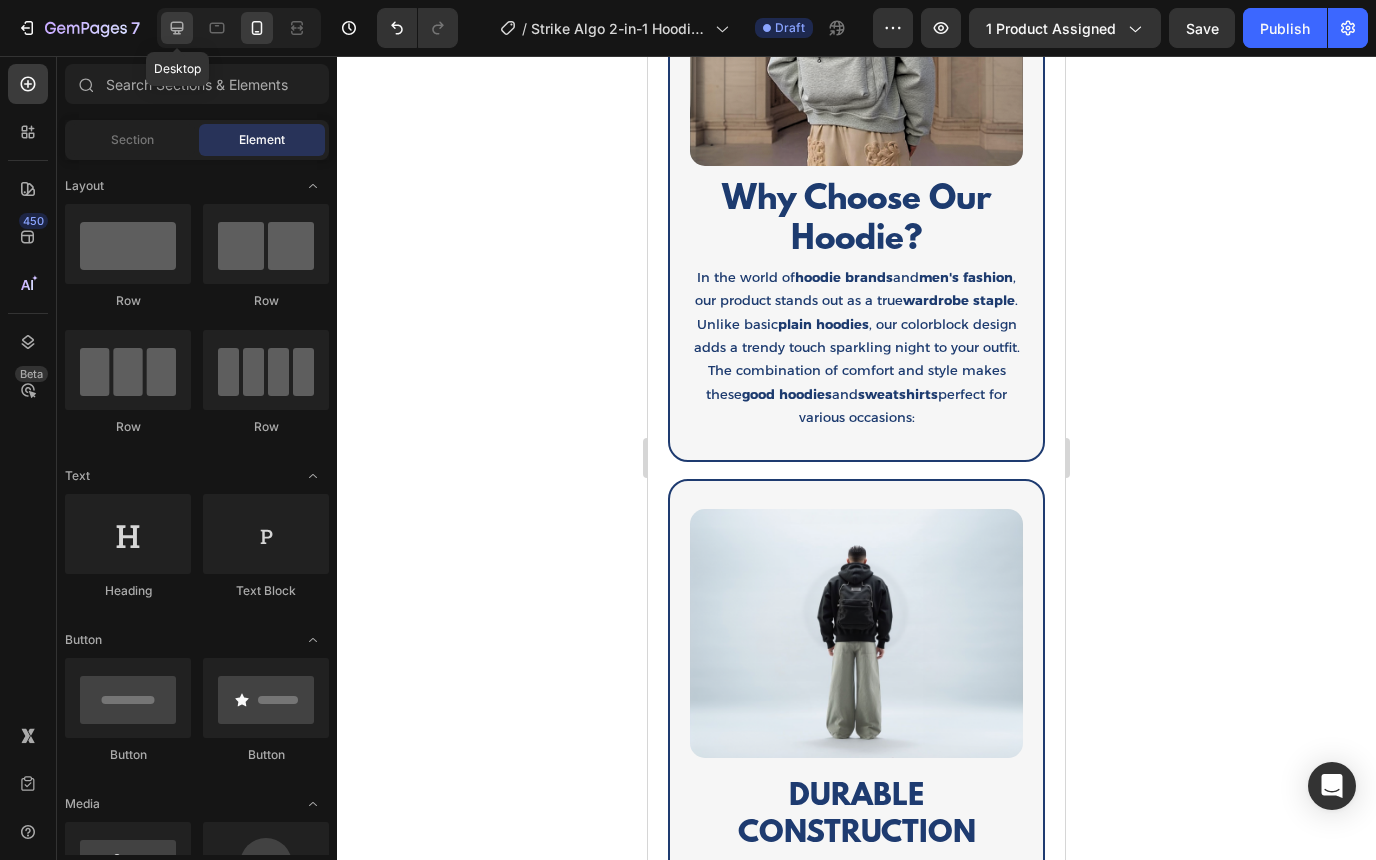 click 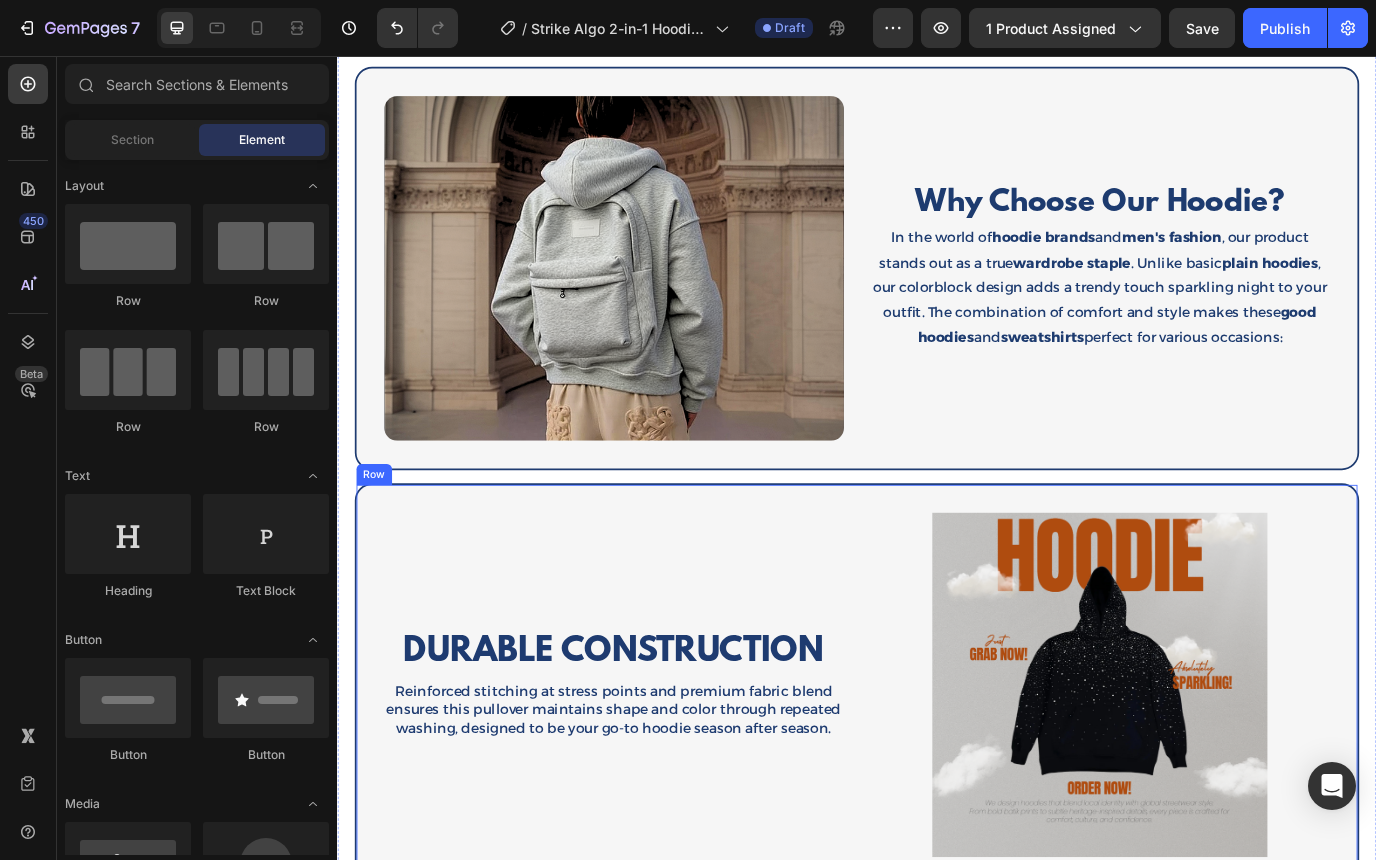 scroll, scrollTop: 2303, scrollLeft: 0, axis: vertical 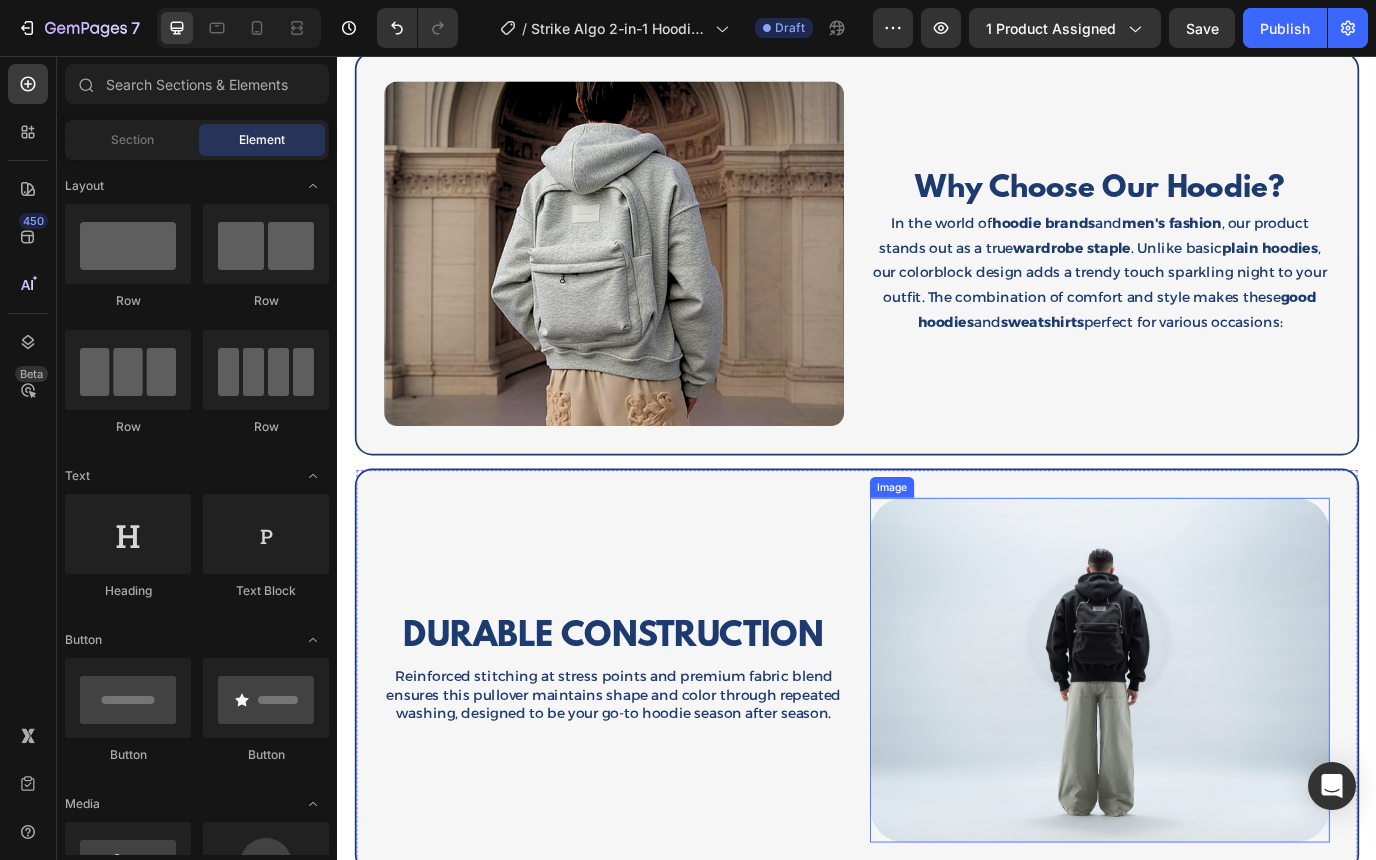 click at bounding box center (1217, 765) 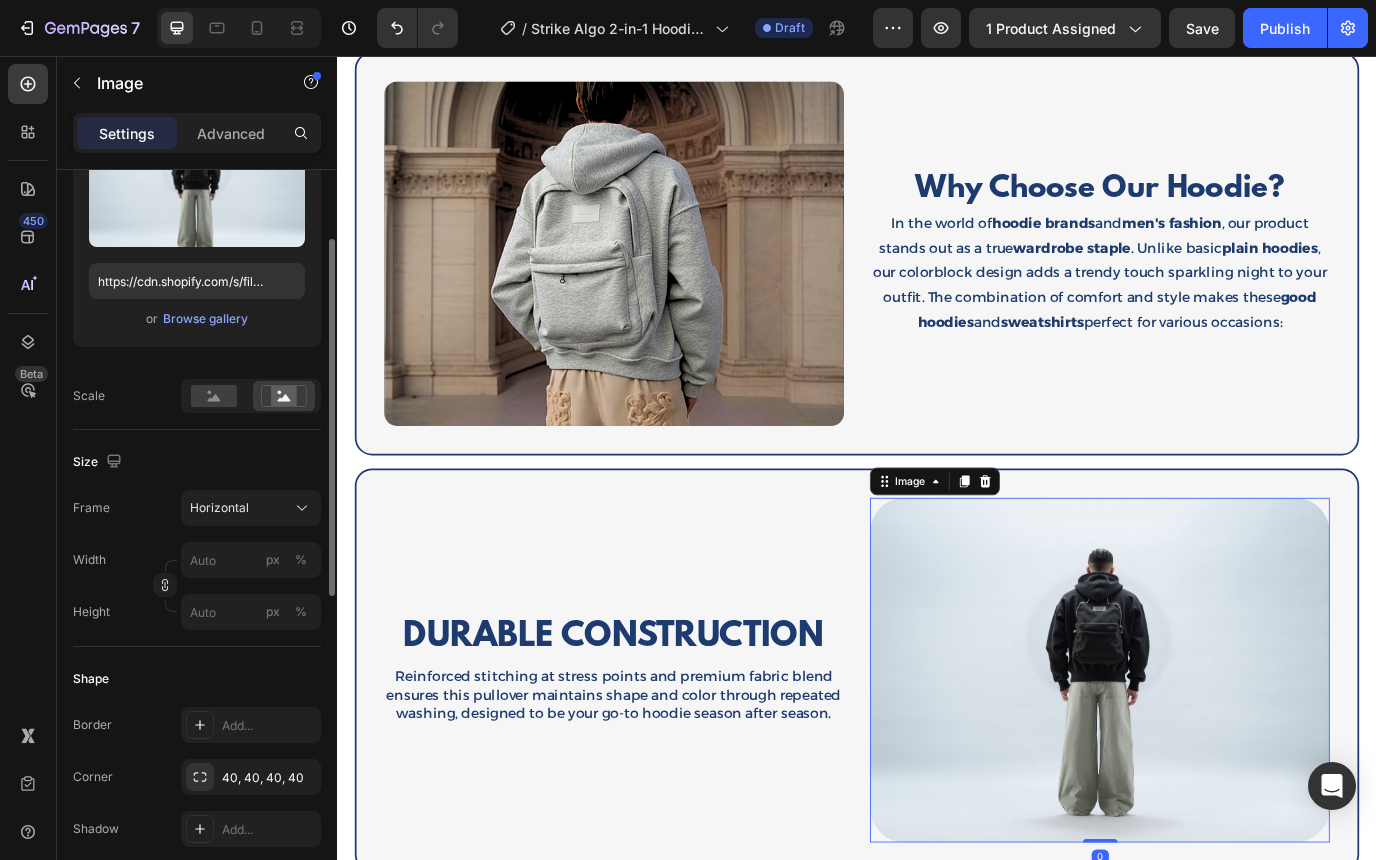 scroll, scrollTop: 313, scrollLeft: 0, axis: vertical 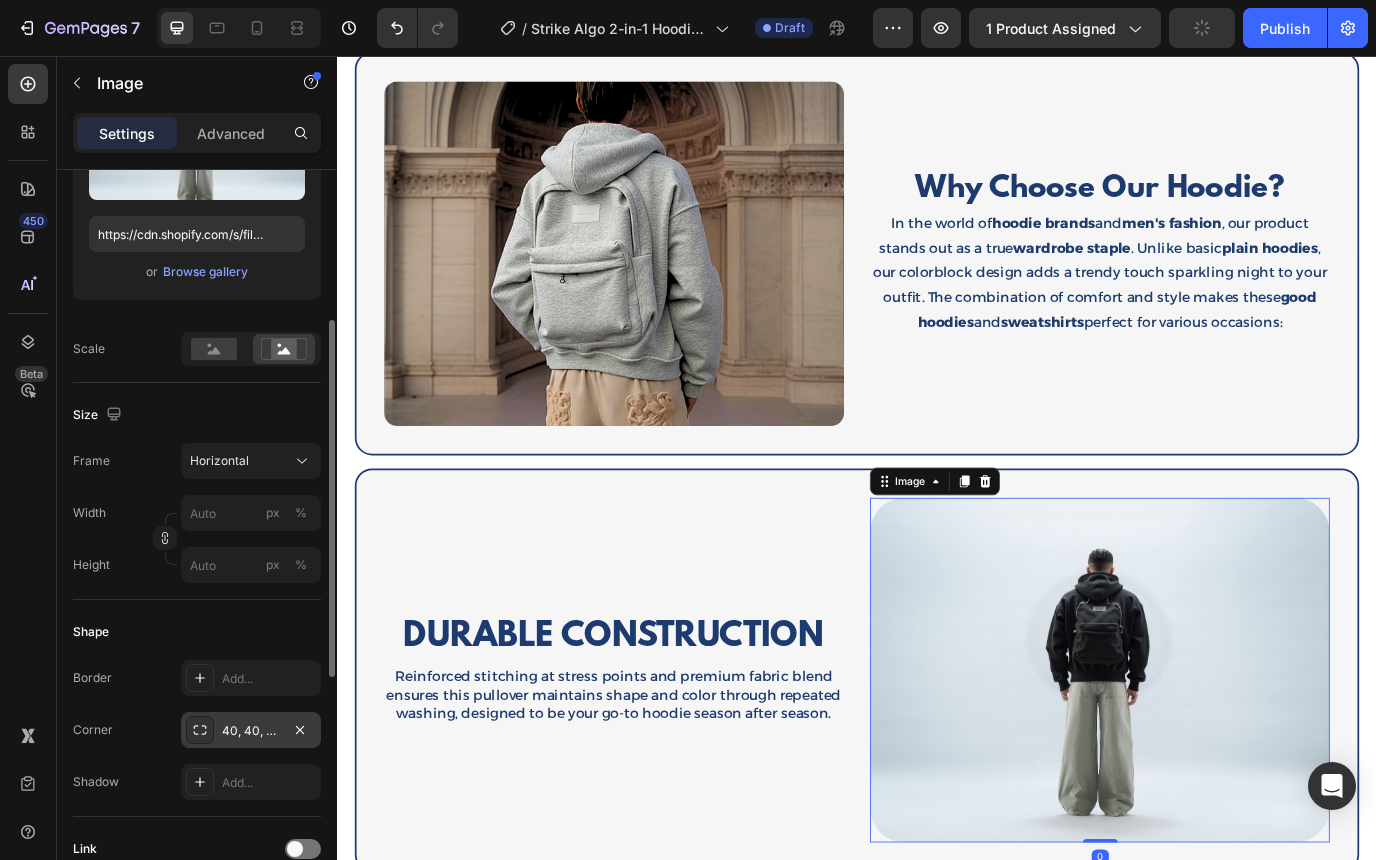 click on "40, 40, 40, 40" at bounding box center [251, 731] 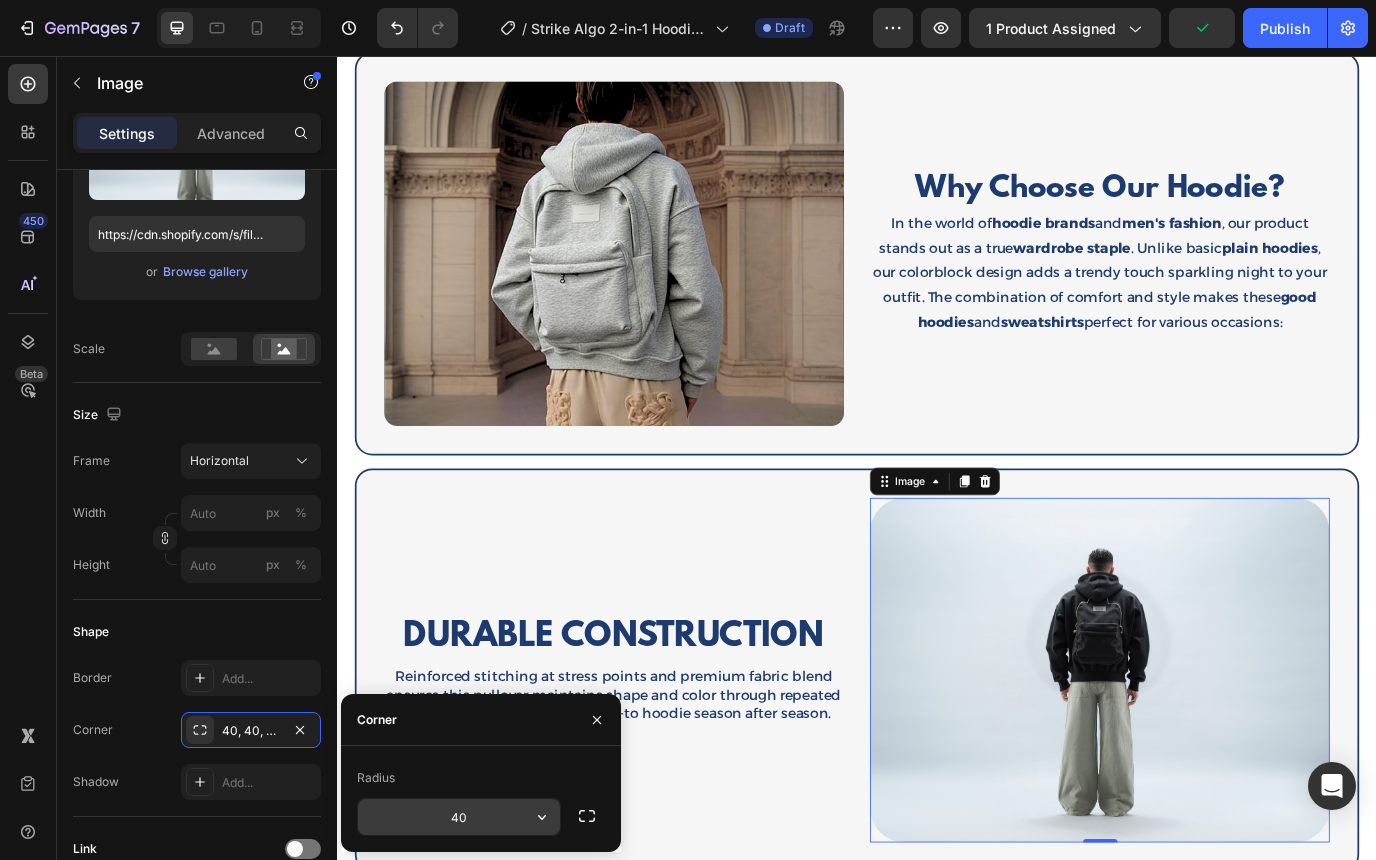 click on "40" at bounding box center (459, 817) 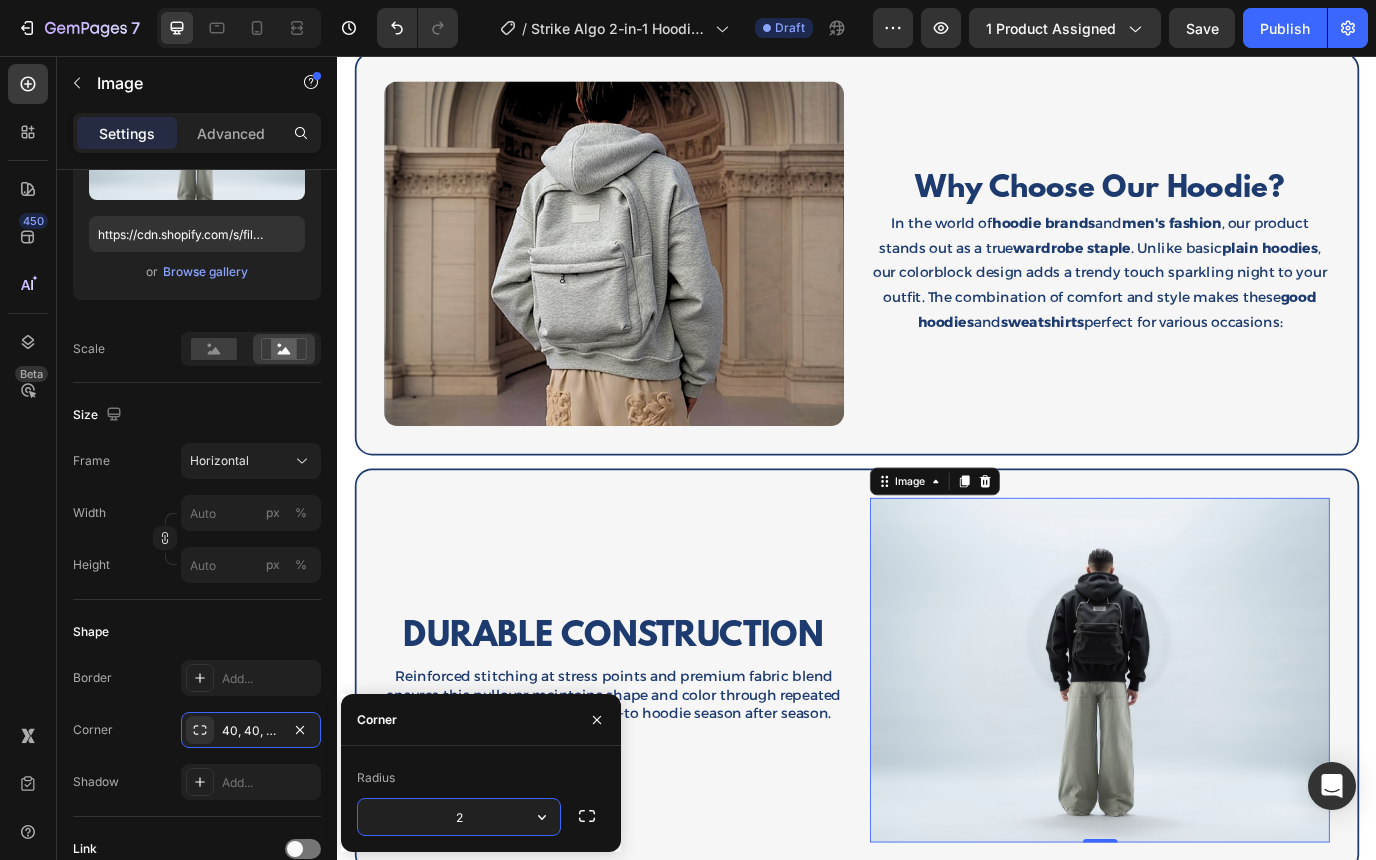 type on "20" 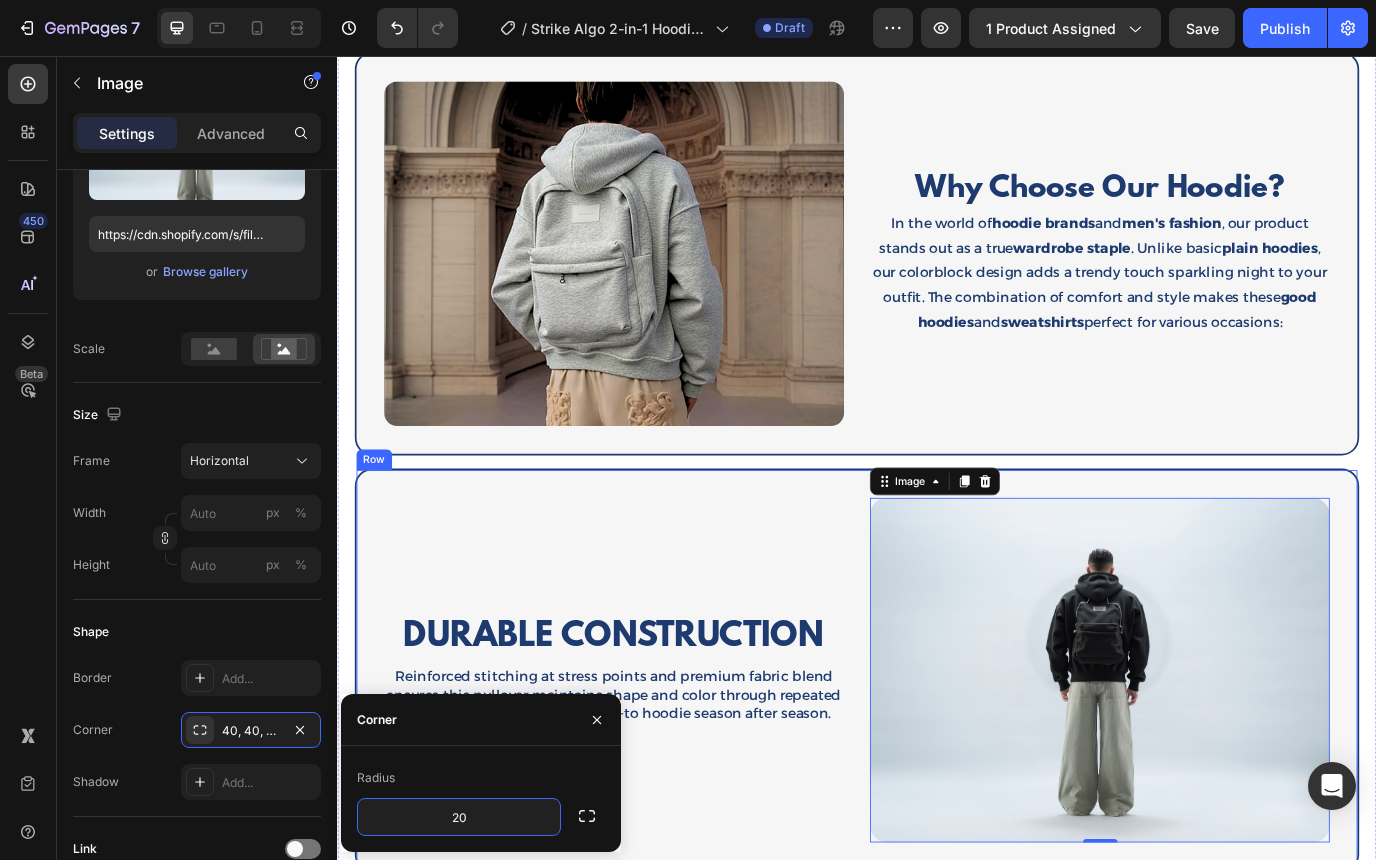 click on "Image DURABLE CONSTRUCTION Heading Reinforced stitching at stress points and premium fabric blend ensures this pullover maintains shape and color through repeated washing, designed to be your go-to hoodie season after season. Text Block Row Image   0 Row" at bounding box center (937, 765) 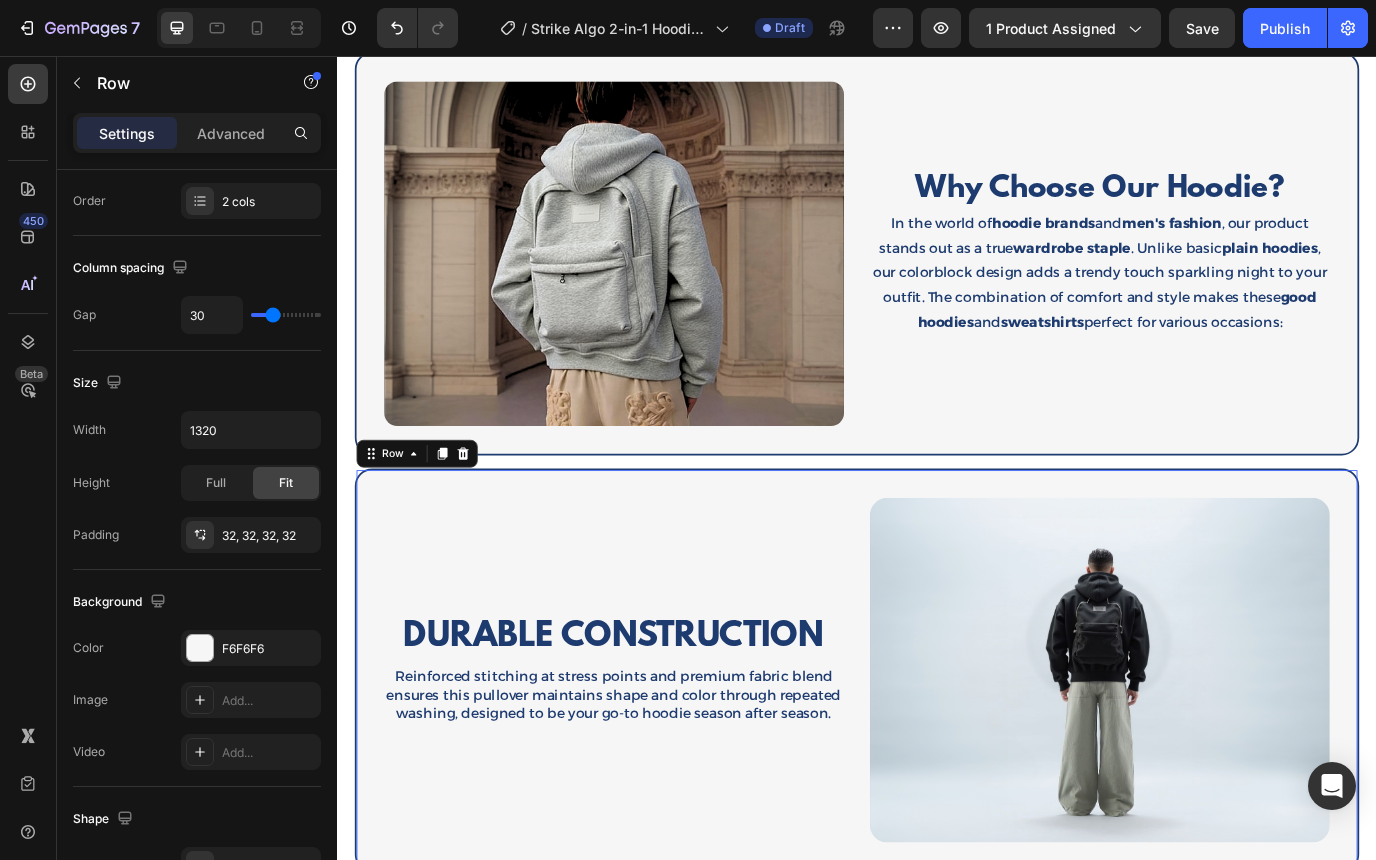 scroll, scrollTop: 0, scrollLeft: 0, axis: both 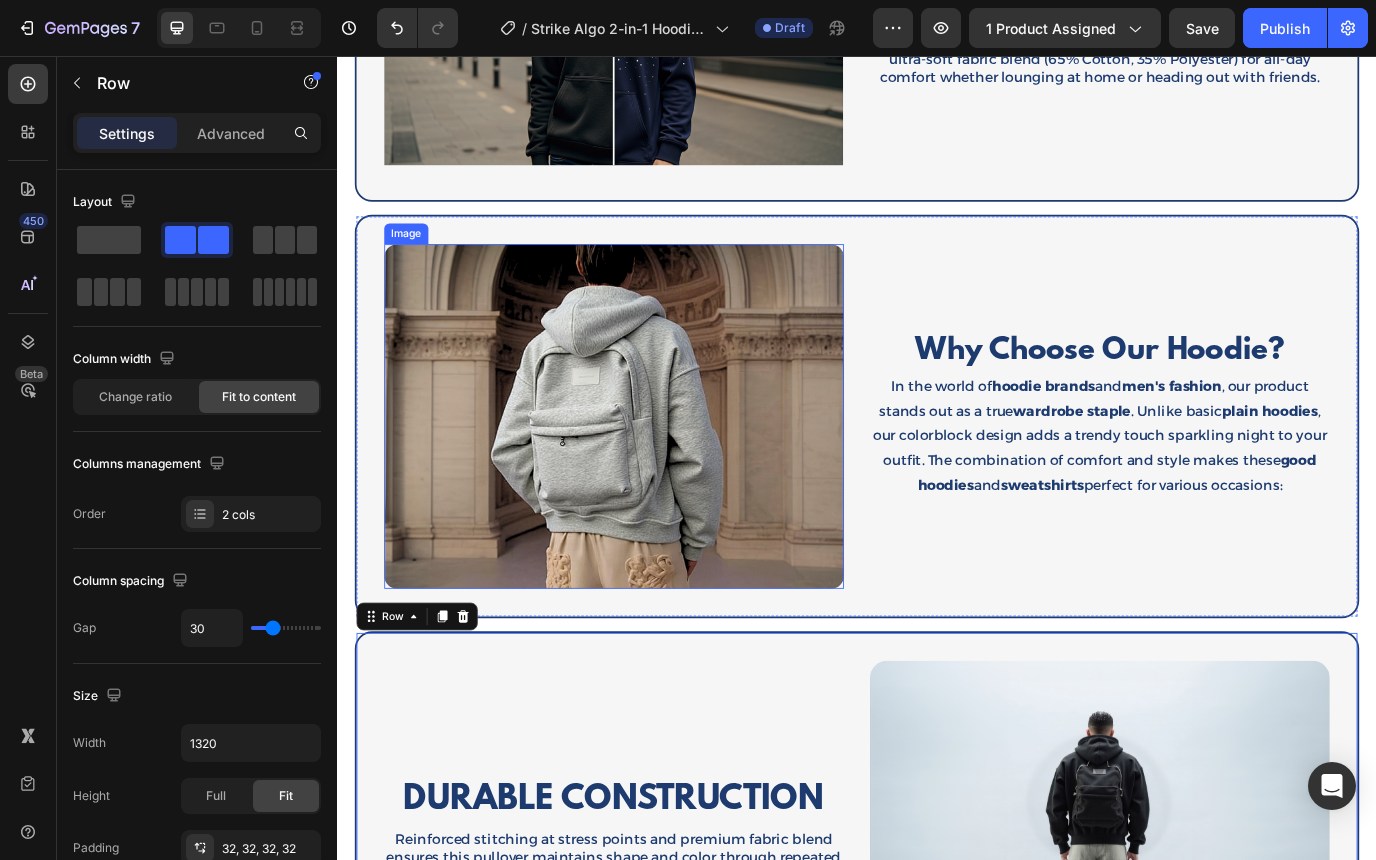 click at bounding box center (656, 472) 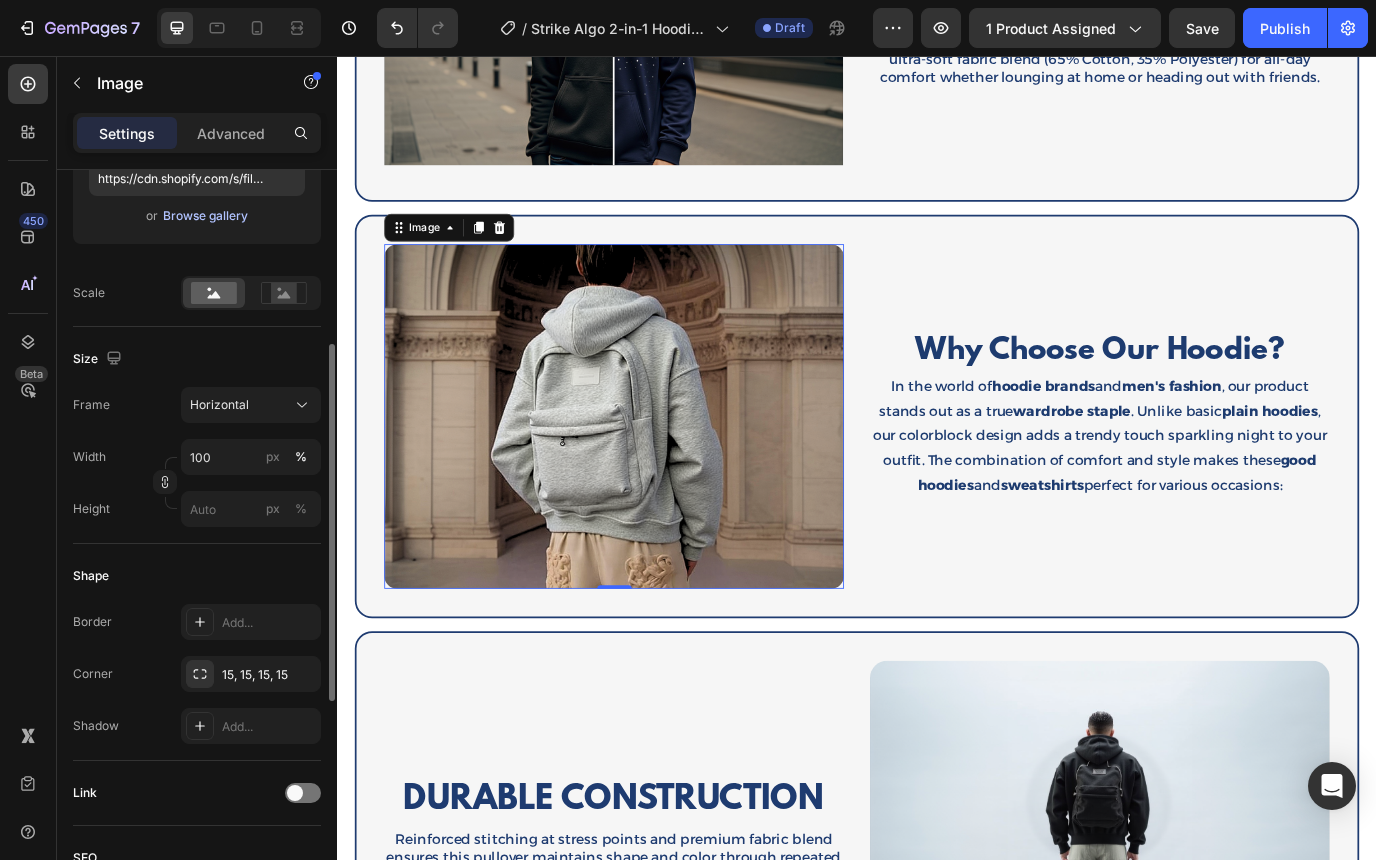 scroll, scrollTop: 362, scrollLeft: 0, axis: vertical 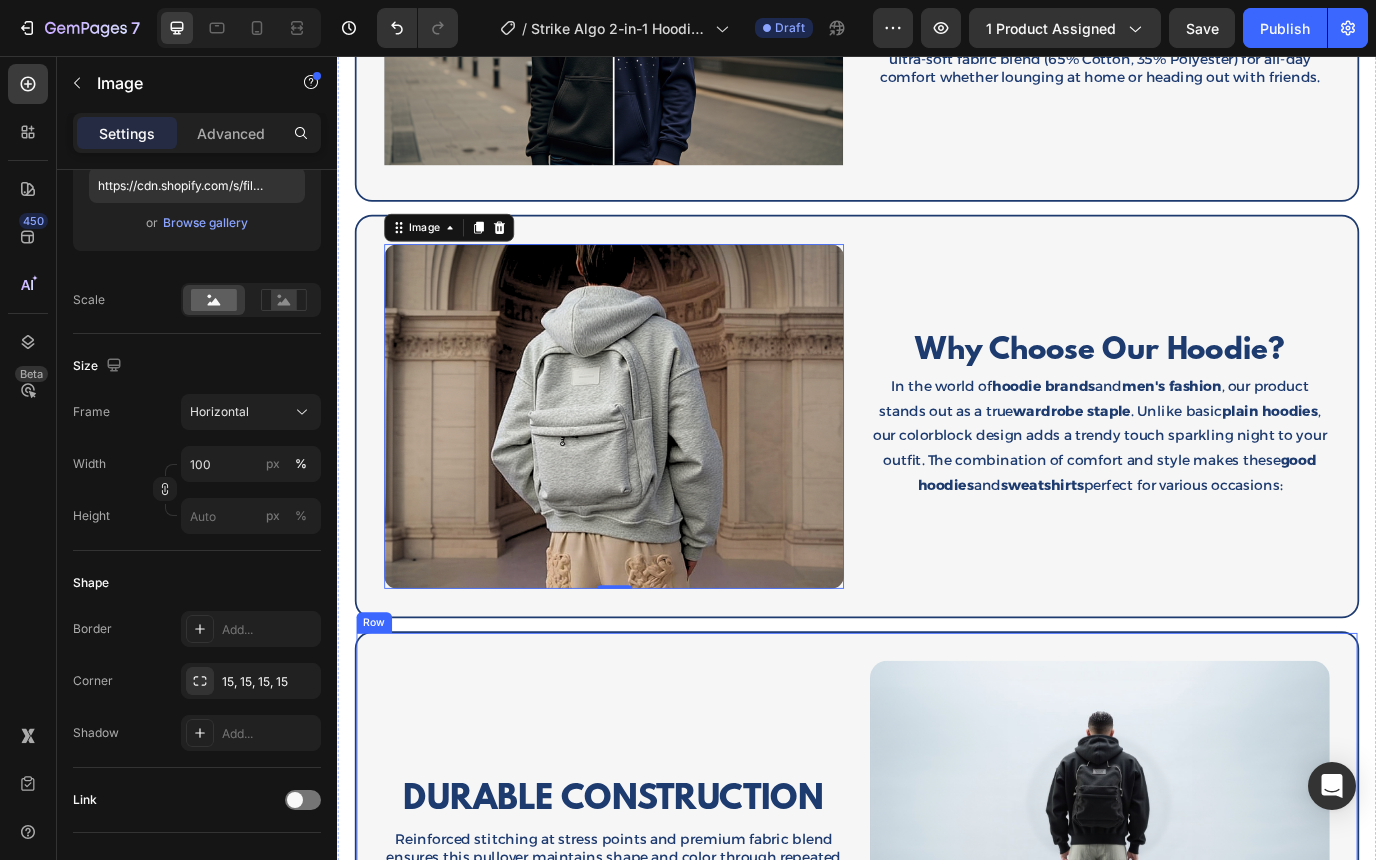 click on "Image DURABLE CONSTRUCTION Heading Reinforced stitching at stress points and premium fabric blend ensures this pullover maintains shape and color through repeated washing, designed to be your go-to hoodie season after season. Text Block Row" at bounding box center (656, 953) 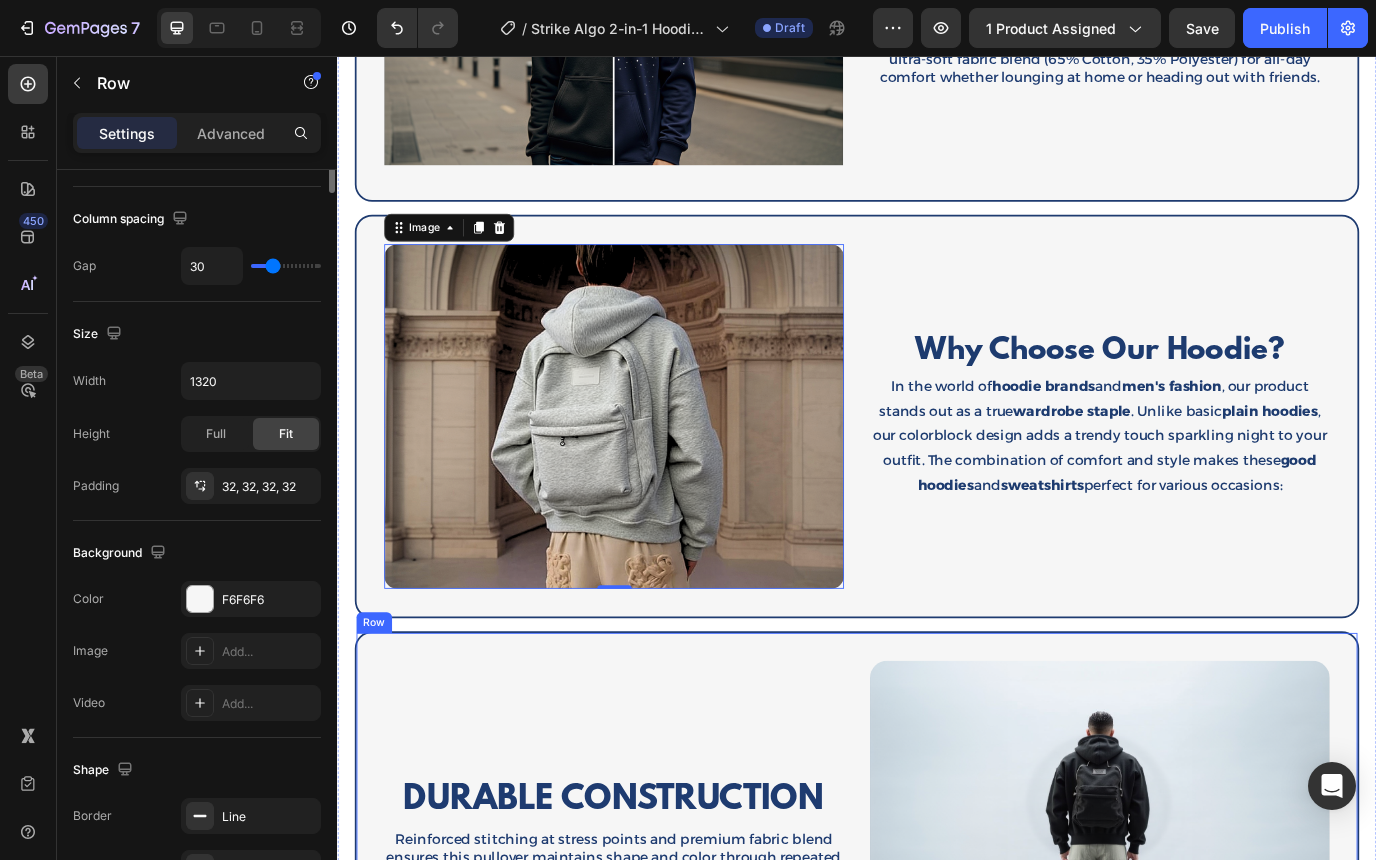 scroll, scrollTop: 0, scrollLeft: 0, axis: both 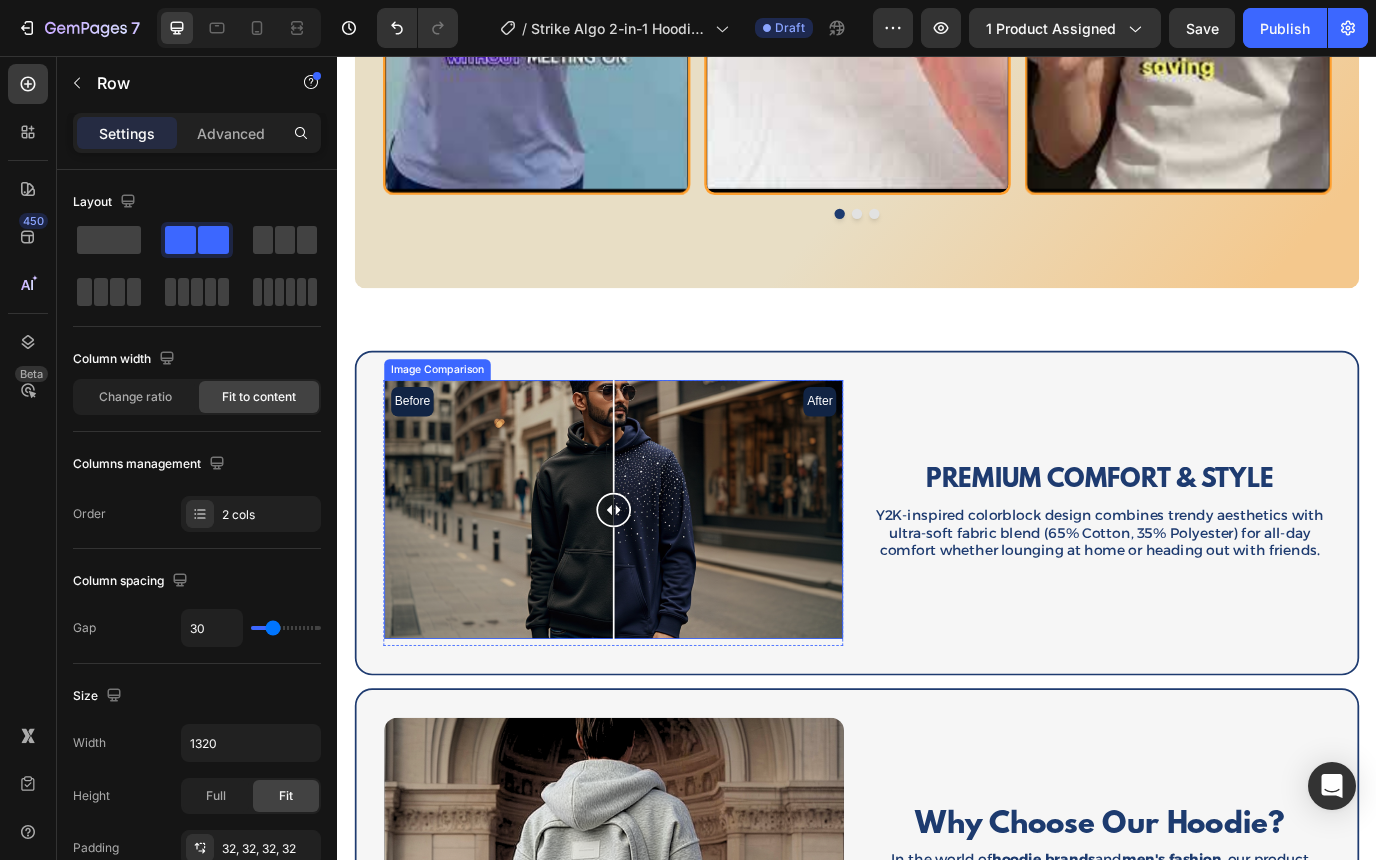 click on "Before After" at bounding box center (656, 579) 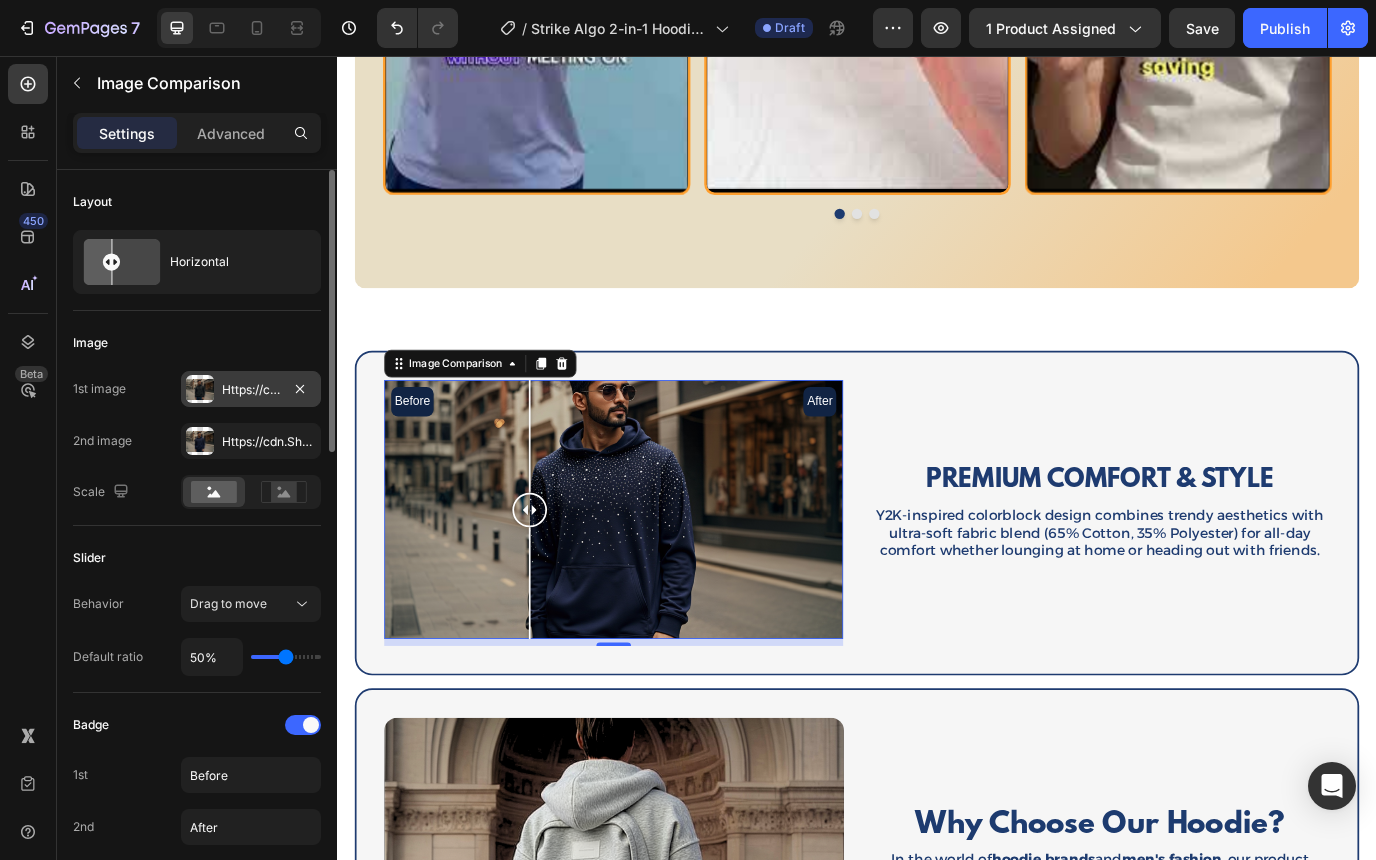 click on "Https://cdn.Shopify.Com/s/files/1/0785/2041/8627/files/gempages_534826193967383692-b48b09e1-a7ad-4b3f-a44e-a16b90e5d3fc.Png" at bounding box center [251, 390] 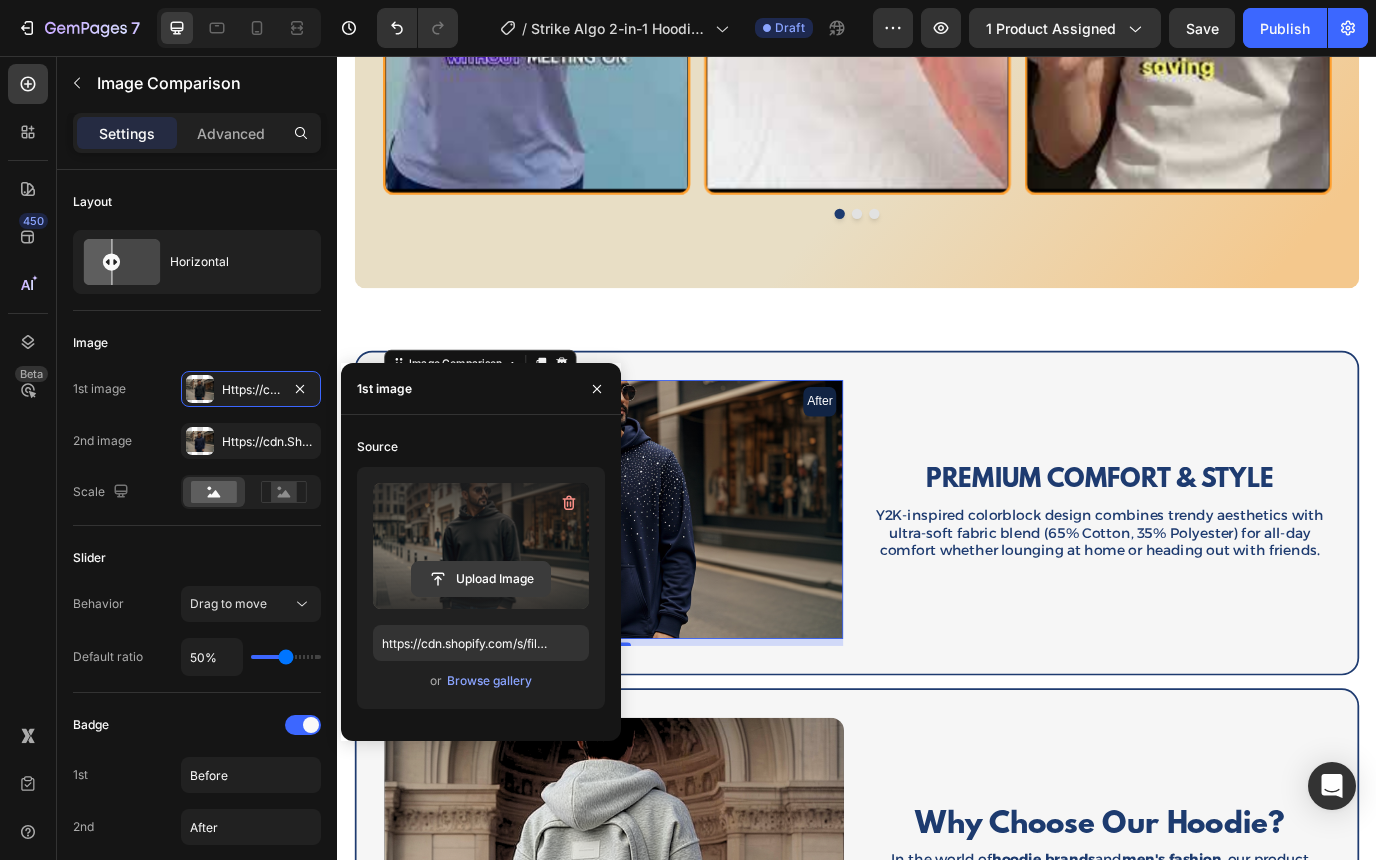 click 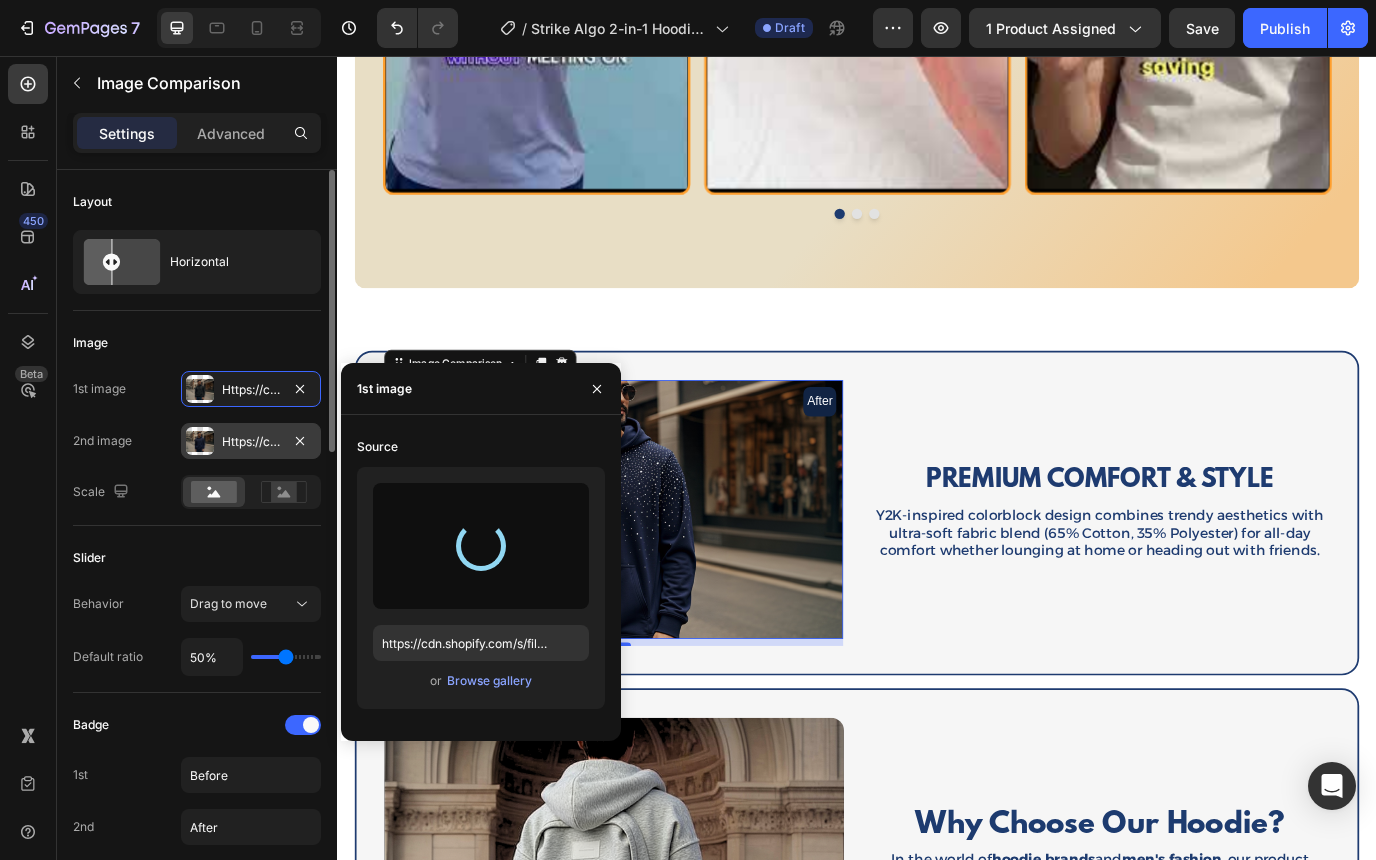 type on "https://cdn.shopify.com/s/files/1/0785/2041/8627/files/gempages_534826193967383692-3ae238d4-cefb-4d21-9e88-fe810a7f5067.jpg" 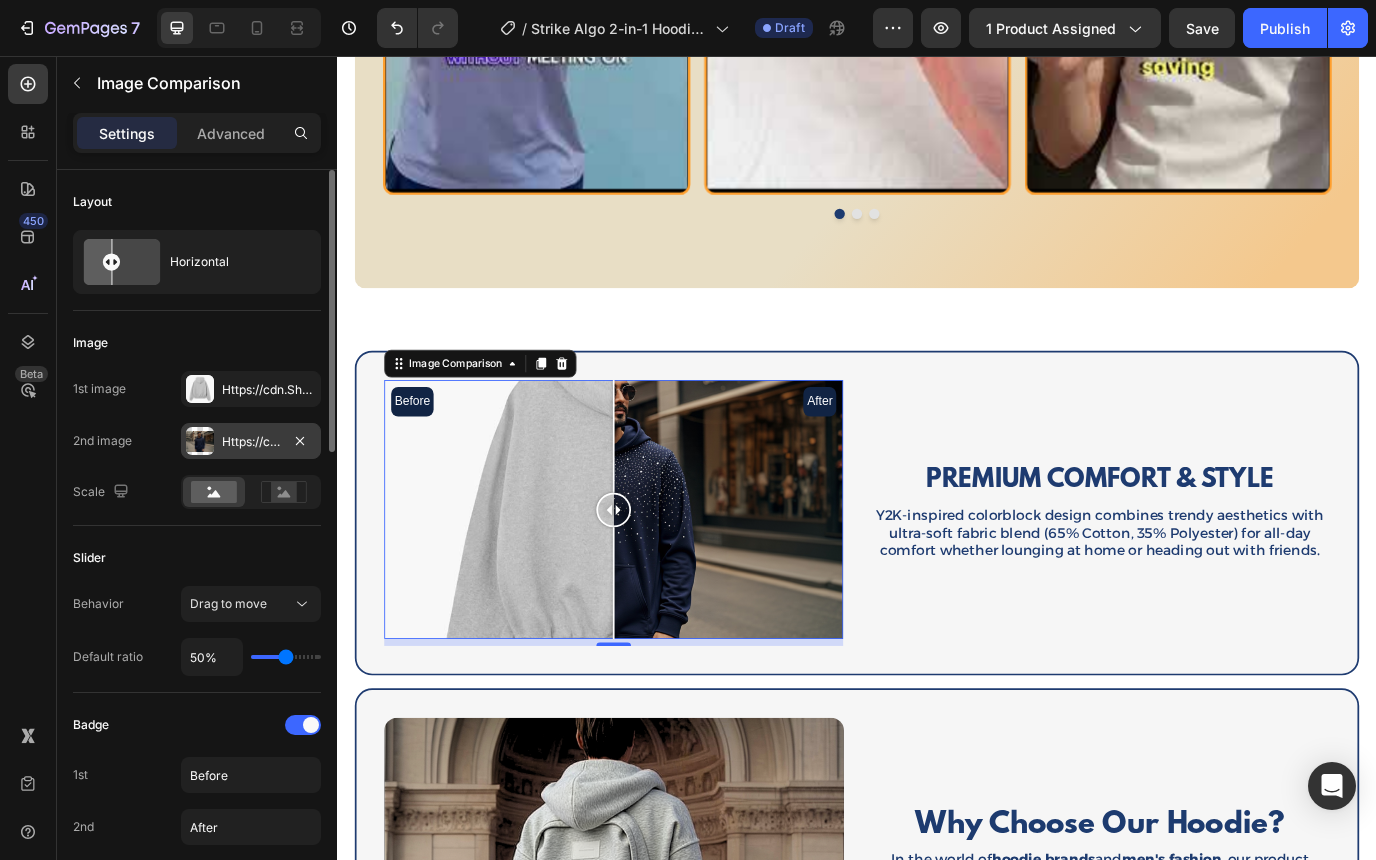 click on "Https://cdn.Shopify.Com/s/files/1/0785/2041/8627/files/gempages_534826193967383692-7916b2f3-0403-449e-8ff1-99665d5f6eb6.Png" at bounding box center (251, 441) 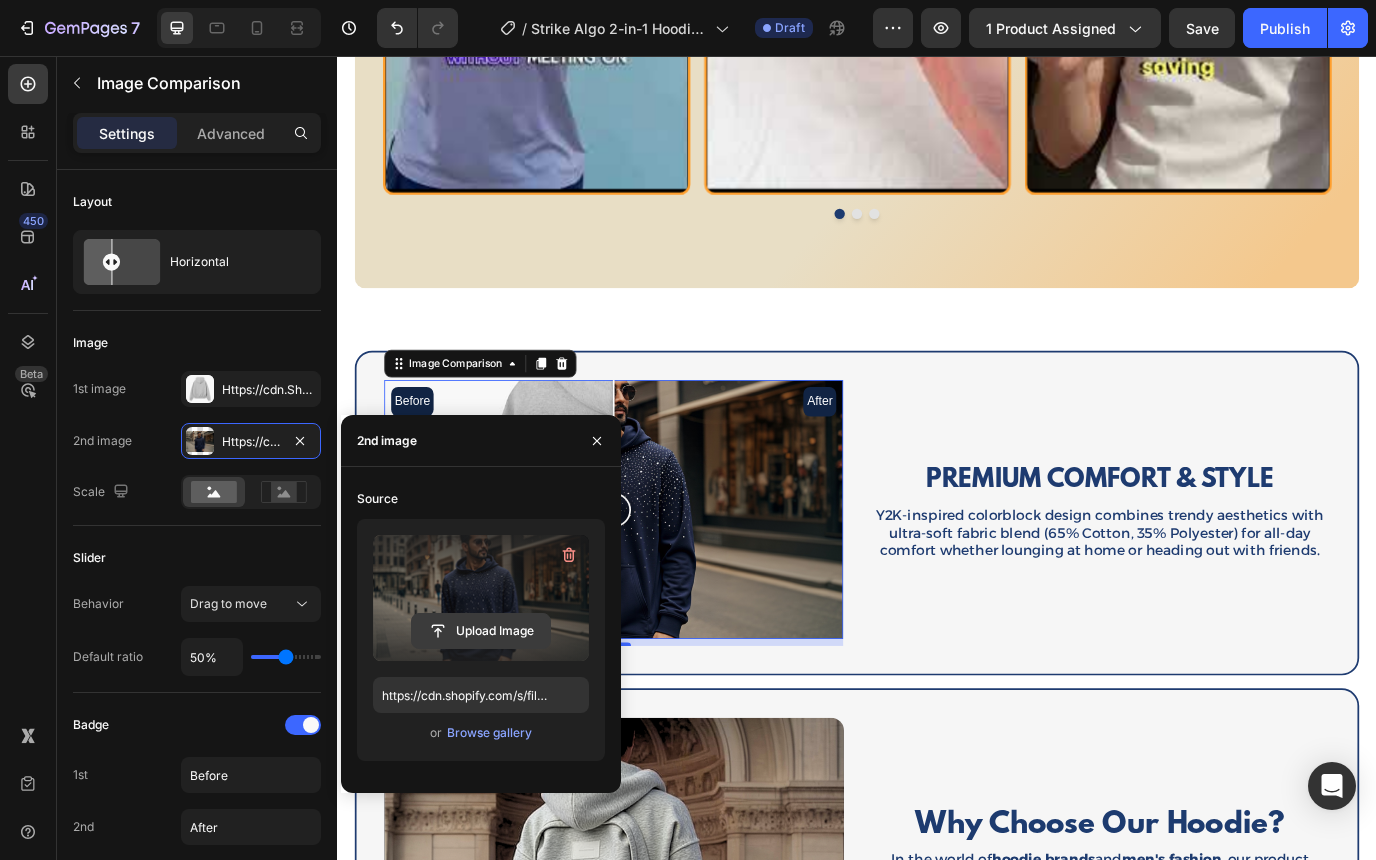 click 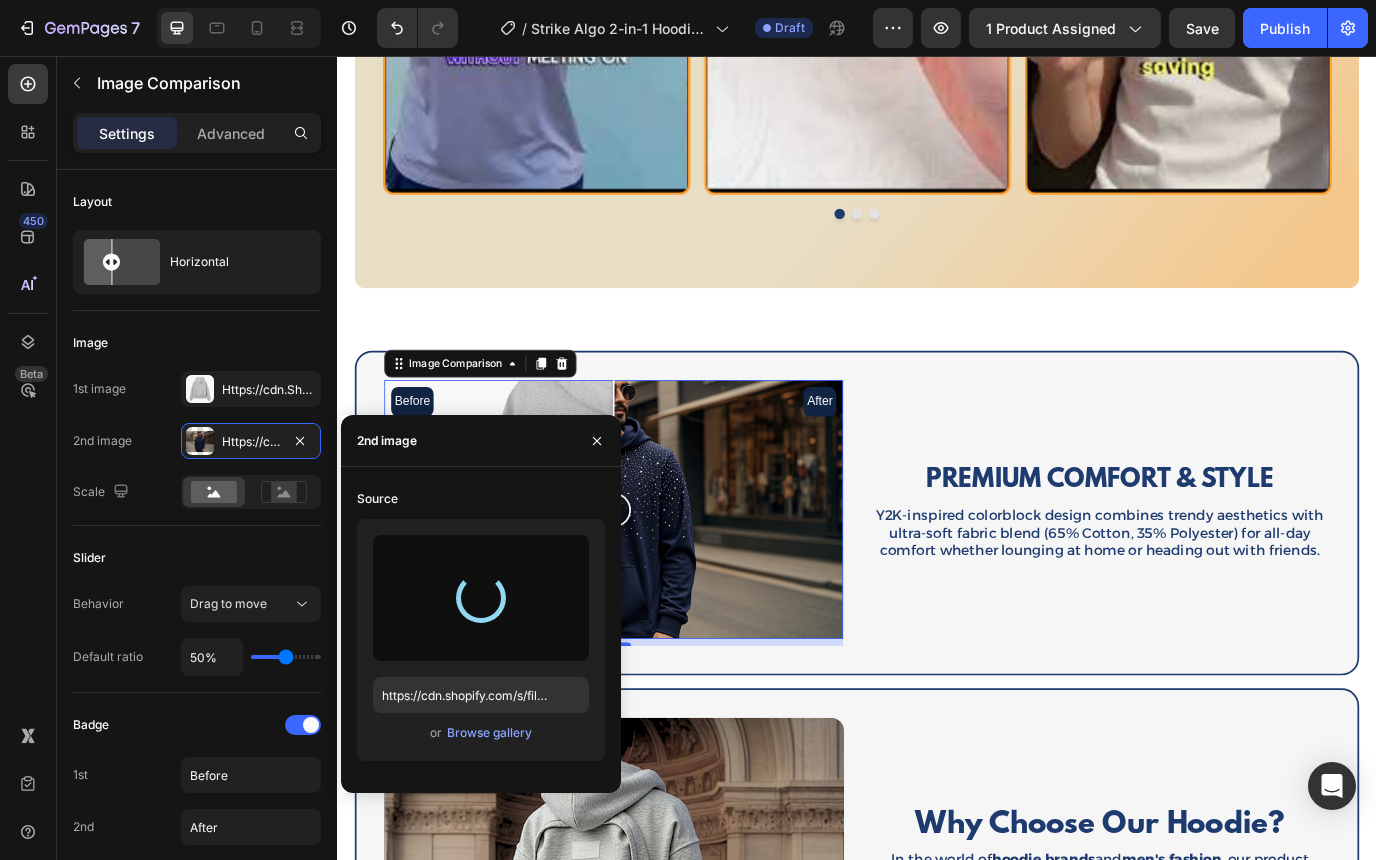 type on "https://cdn.shopify.com/s/files/1/0785/2041/8627/files/gempages_534826193967383692-9bce7464-3a96-46c2-b604-32685c31f873.webp" 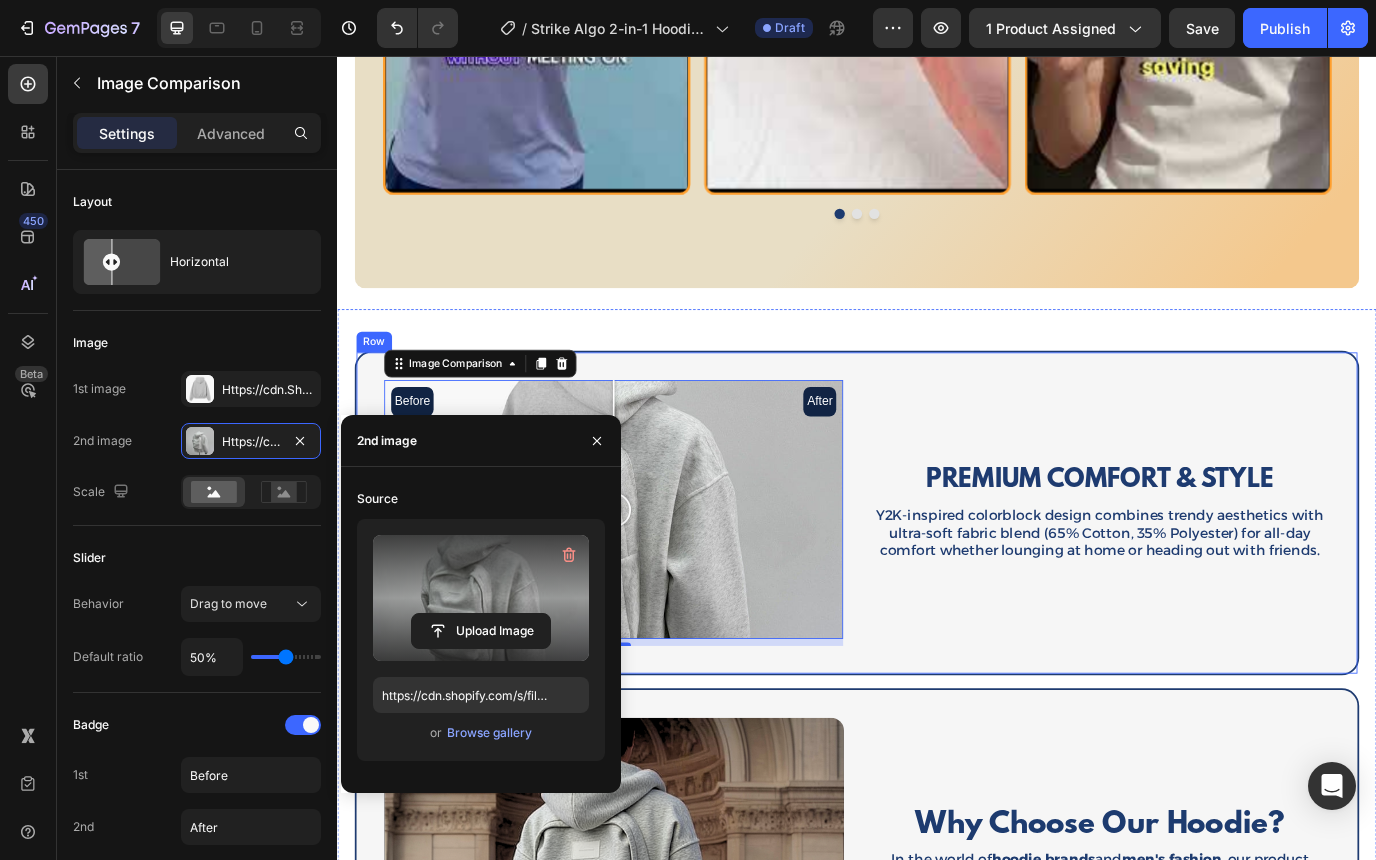 click on "PREMIUM COMFORT & STYLE Heading Y2K-inspired colorblock design combines trendy aesthetics with ultra-soft fabric blend (65% Cotton, 35% Polyester) for all-day comfort whether lounging at home or heading out with friends. Text Block" at bounding box center [1217, 583] 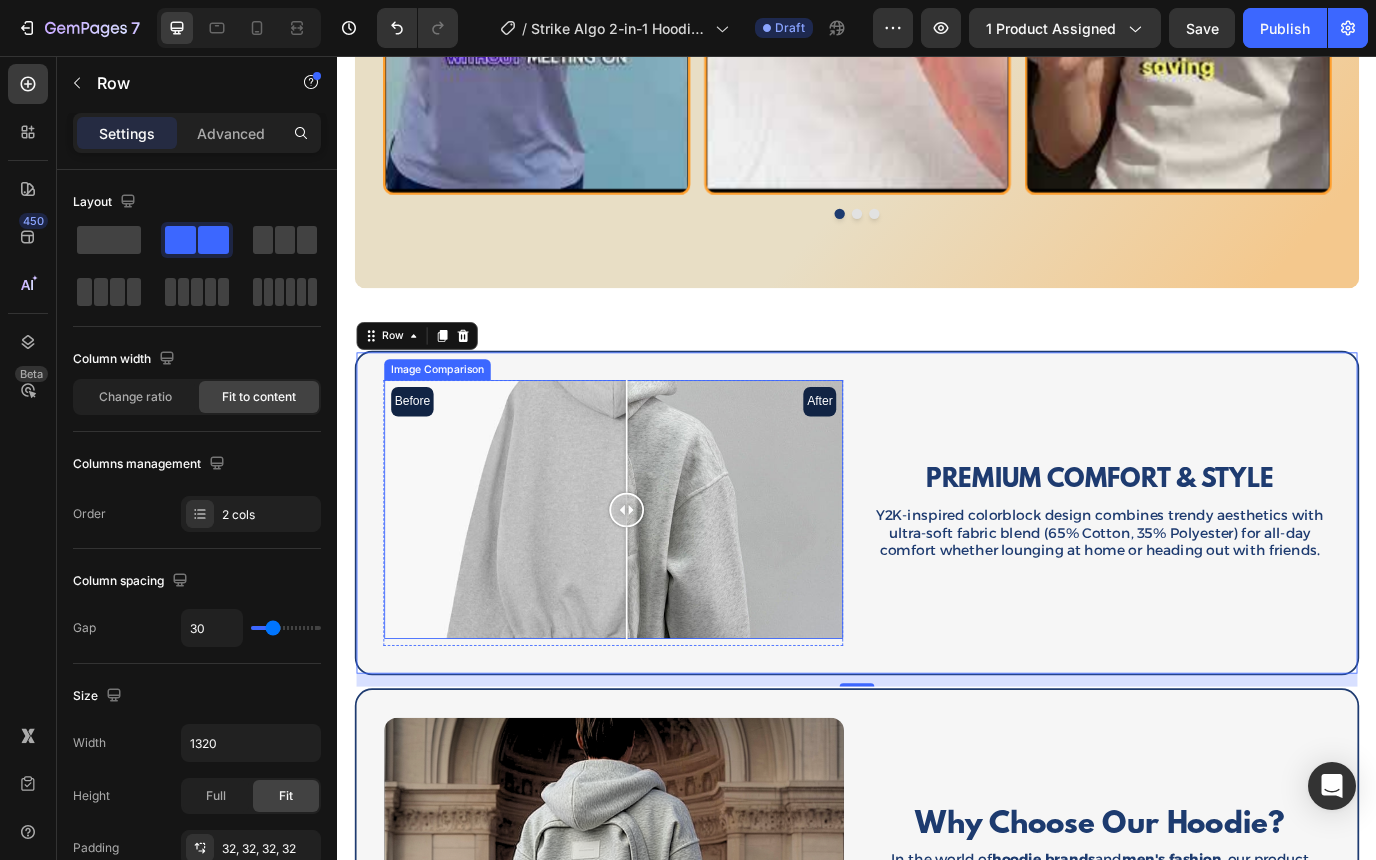 drag, startPoint x: 657, startPoint y: 579, endPoint x: 671, endPoint y: 626, distance: 49.0408 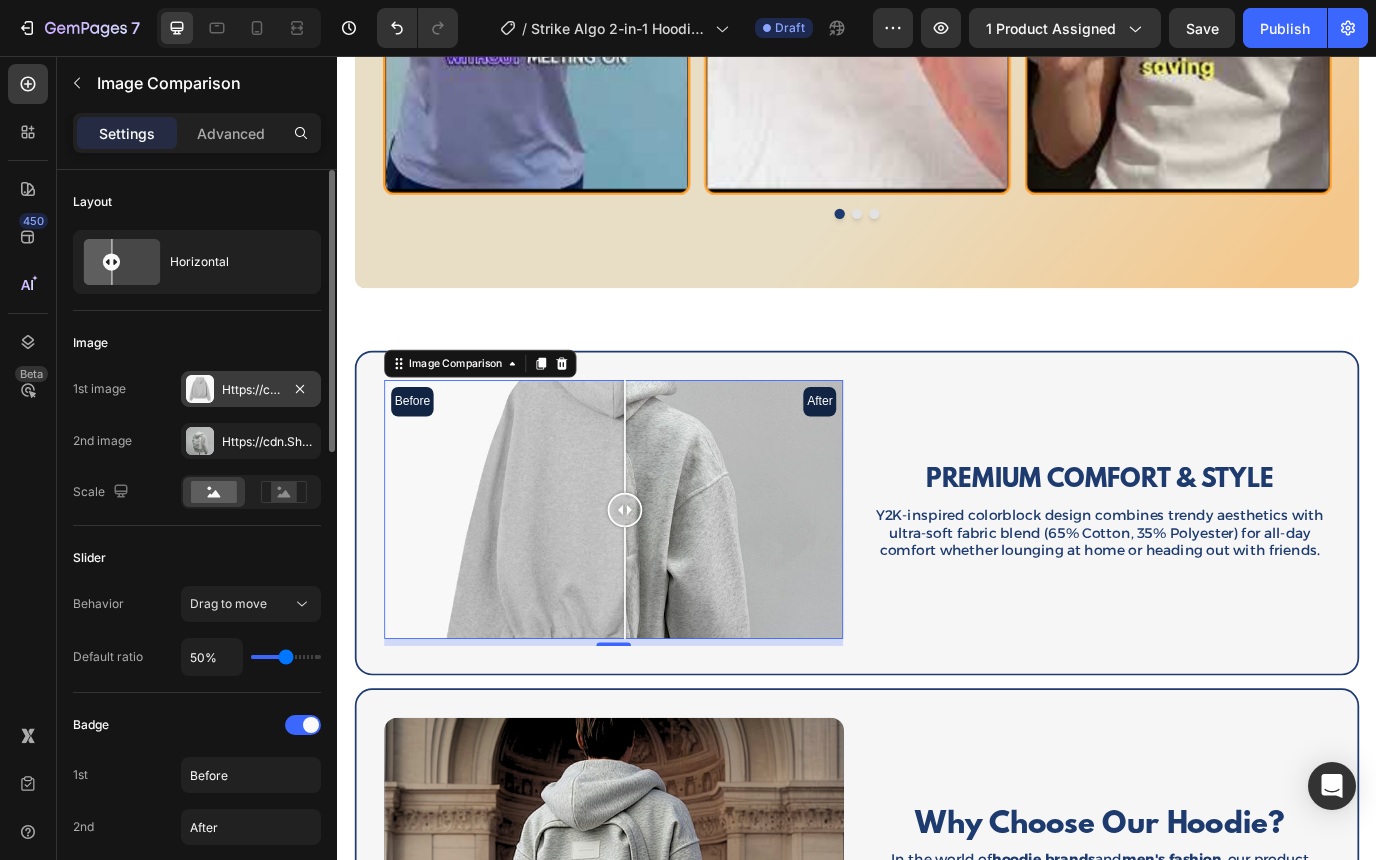 click on "Https://cdn.Shopify.Com/s/files/1/0785/2041/8627/files/gempages_534826193967383692-3ae238d4-cefb-4d21-9e88-fe810a7f5067.Jpg" at bounding box center [251, 390] 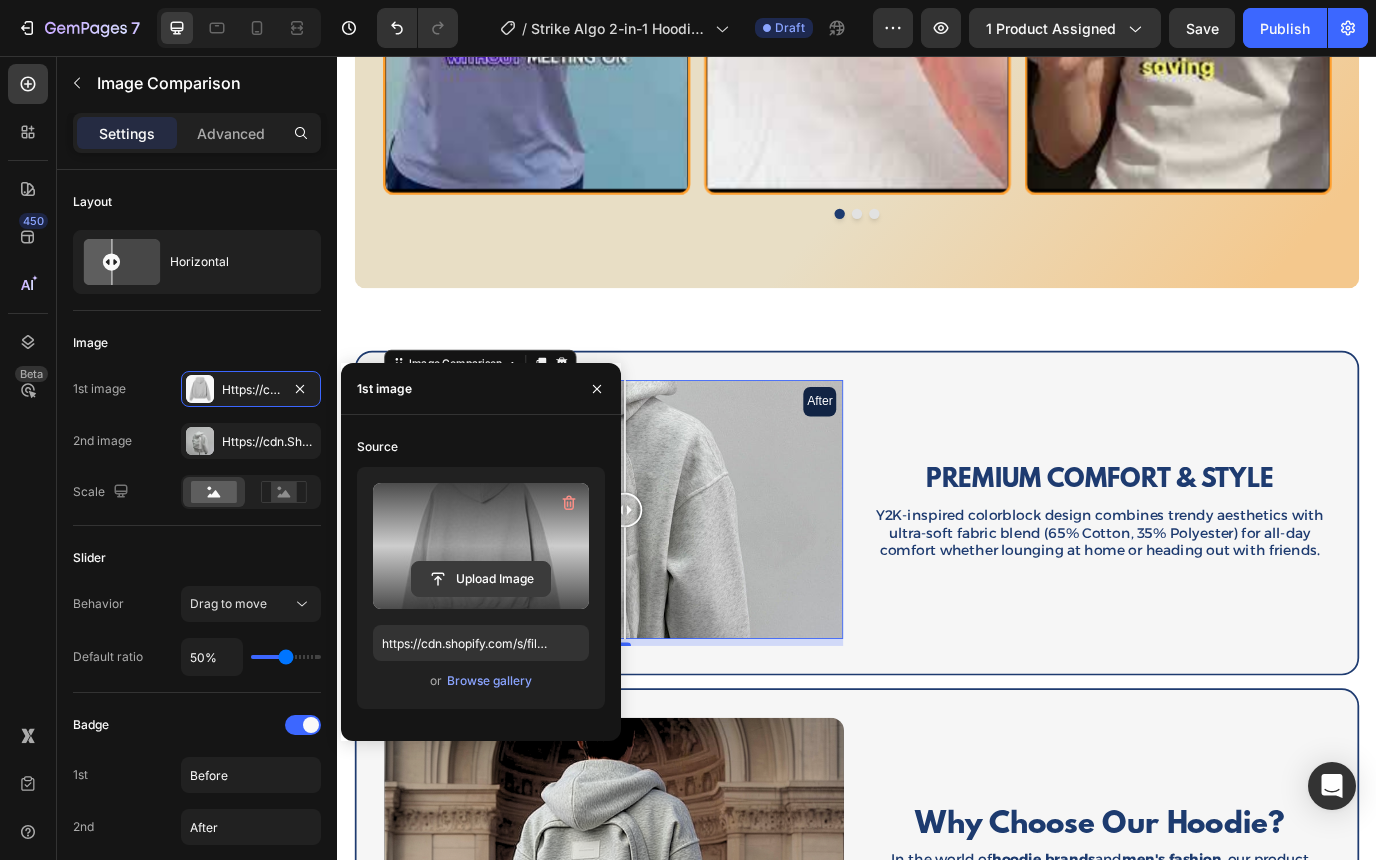 click 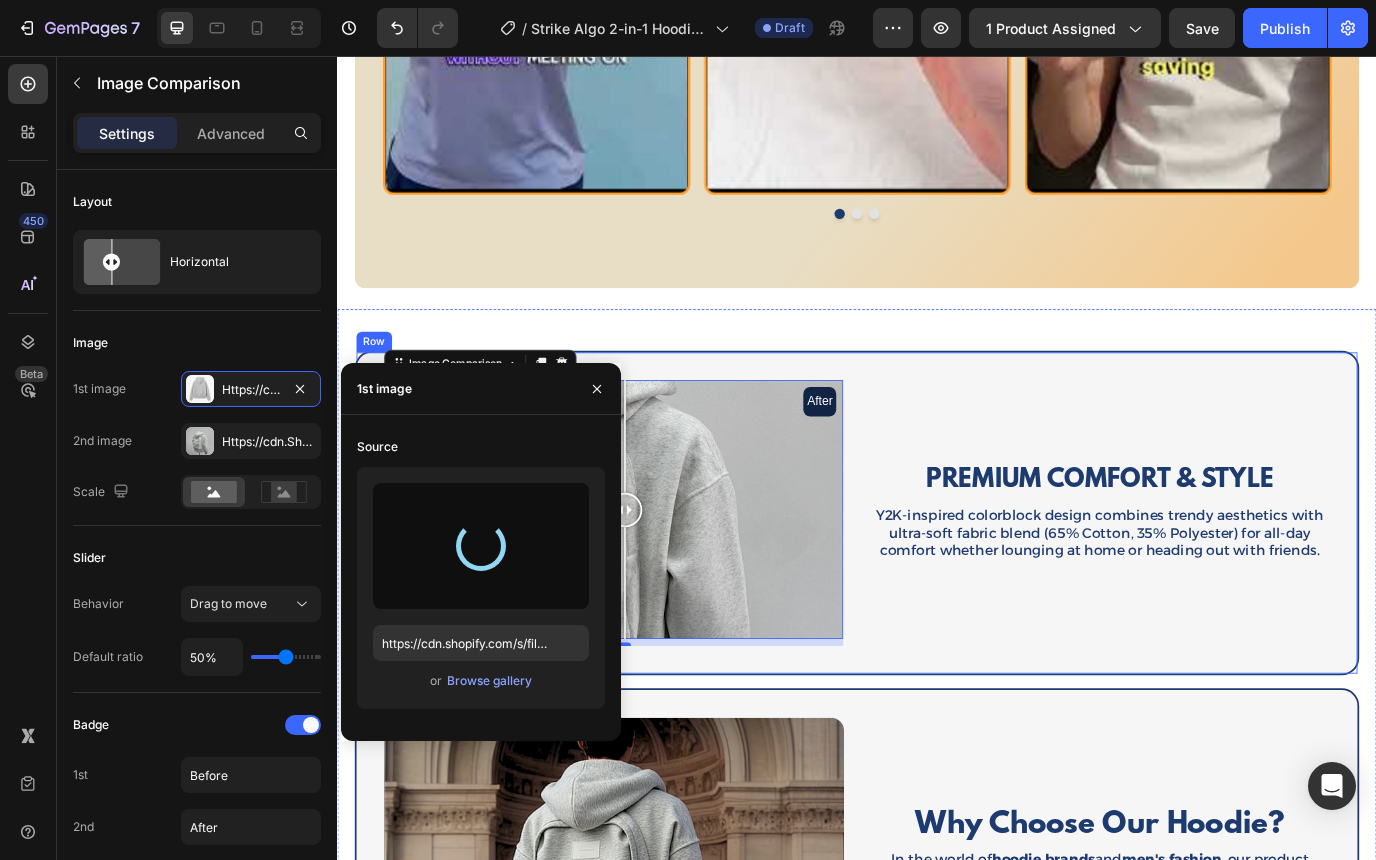 type on "https://cdn.shopify.com/s/files/1/0785/2041/8627/files/gempages_534826193967383692-4873a724-1511-4087-abac-983a74e4e817.png" 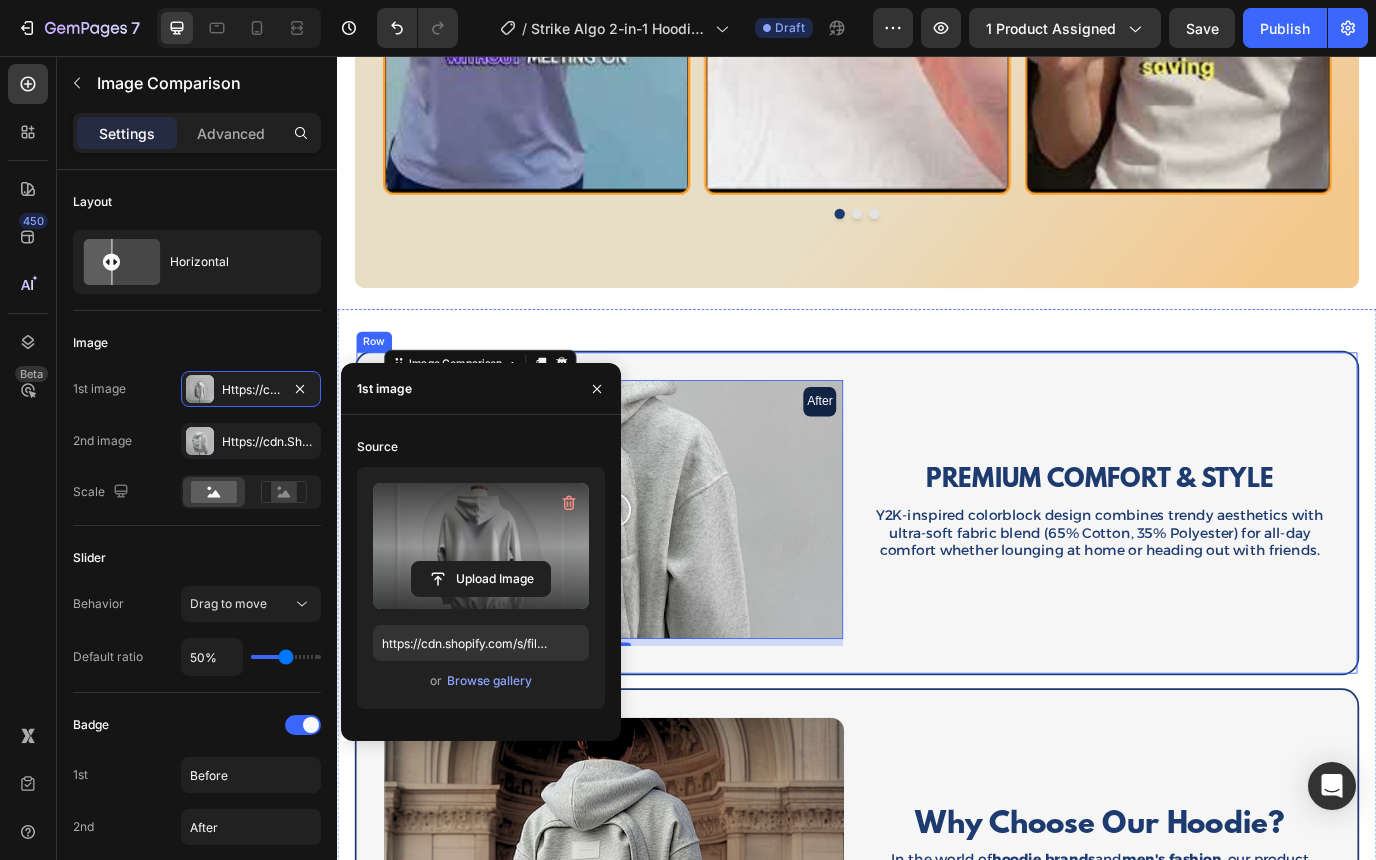 click on "PREMIUM COMFORT & STYLE Heading Y2K-inspired colorblock design combines trendy aesthetics with ultra-soft fabric blend (65% Cotton, 35% Polyester) for all-day comfort whether lounging at home or heading out with friends. Text Block" at bounding box center [1217, 583] 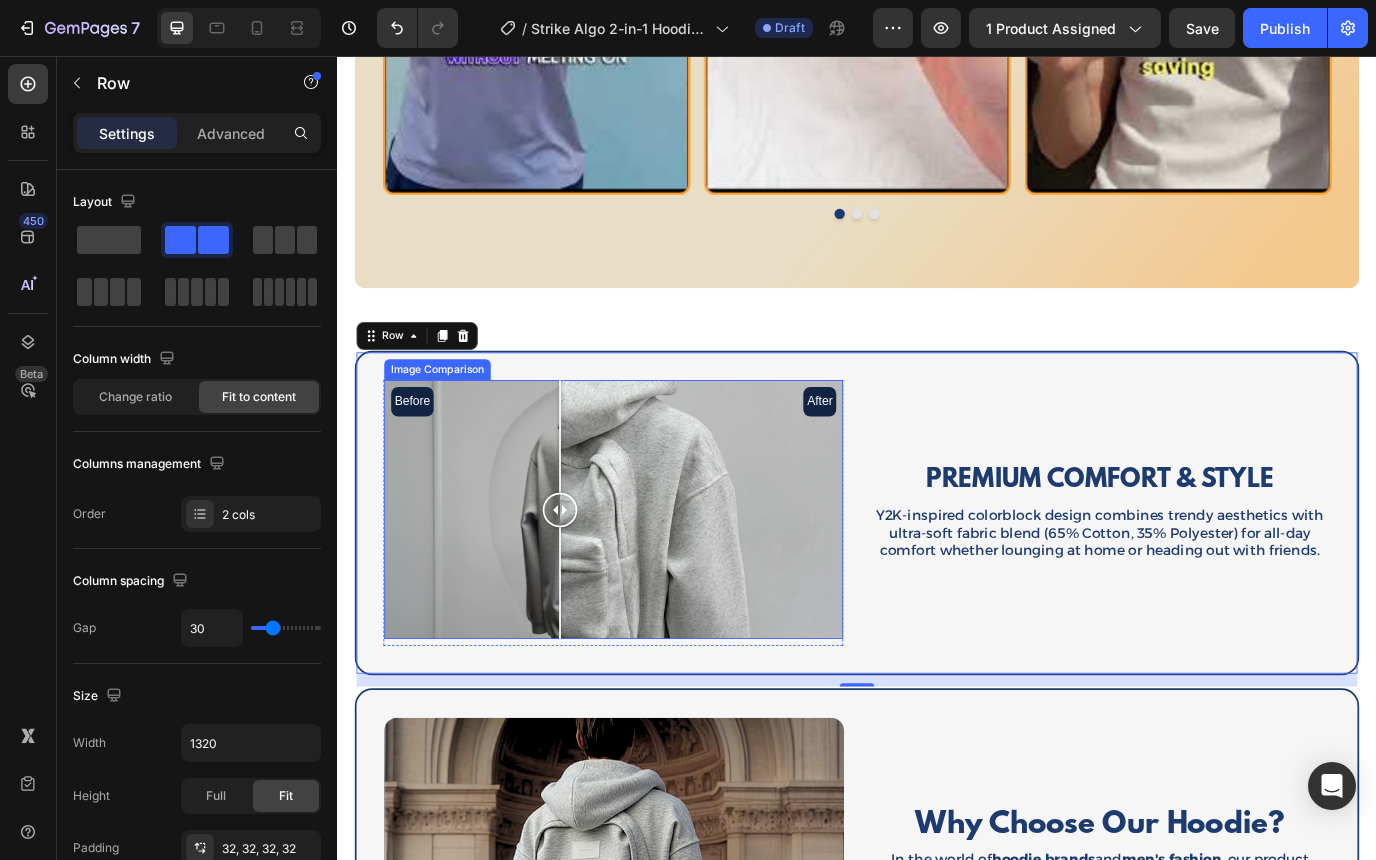 drag, startPoint x: 658, startPoint y: 577, endPoint x: 594, endPoint y: 629, distance: 82.46211 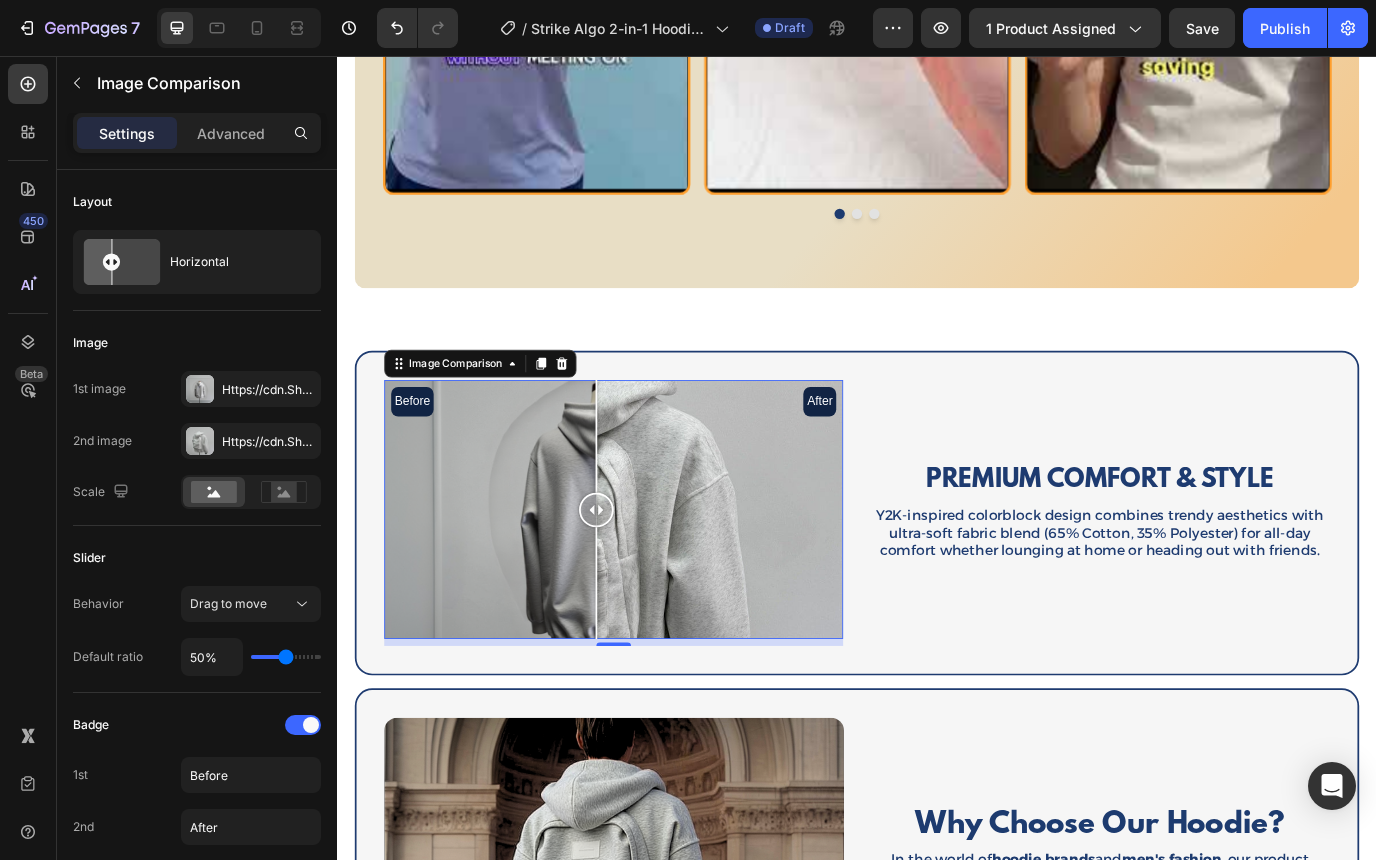 drag, startPoint x: 596, startPoint y: 586, endPoint x: 641, endPoint y: 617, distance: 54.644306 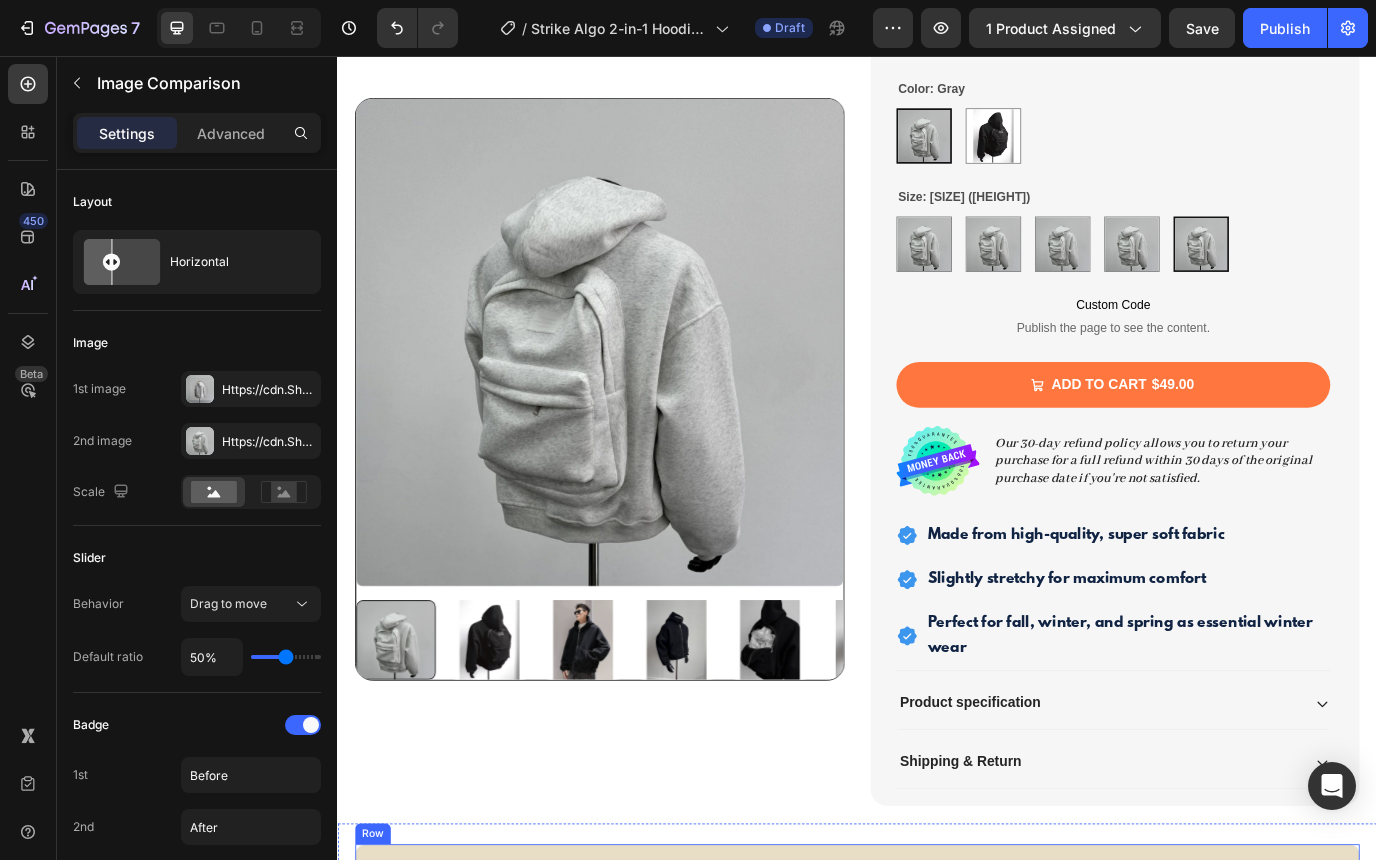 scroll, scrollTop: 468, scrollLeft: 0, axis: vertical 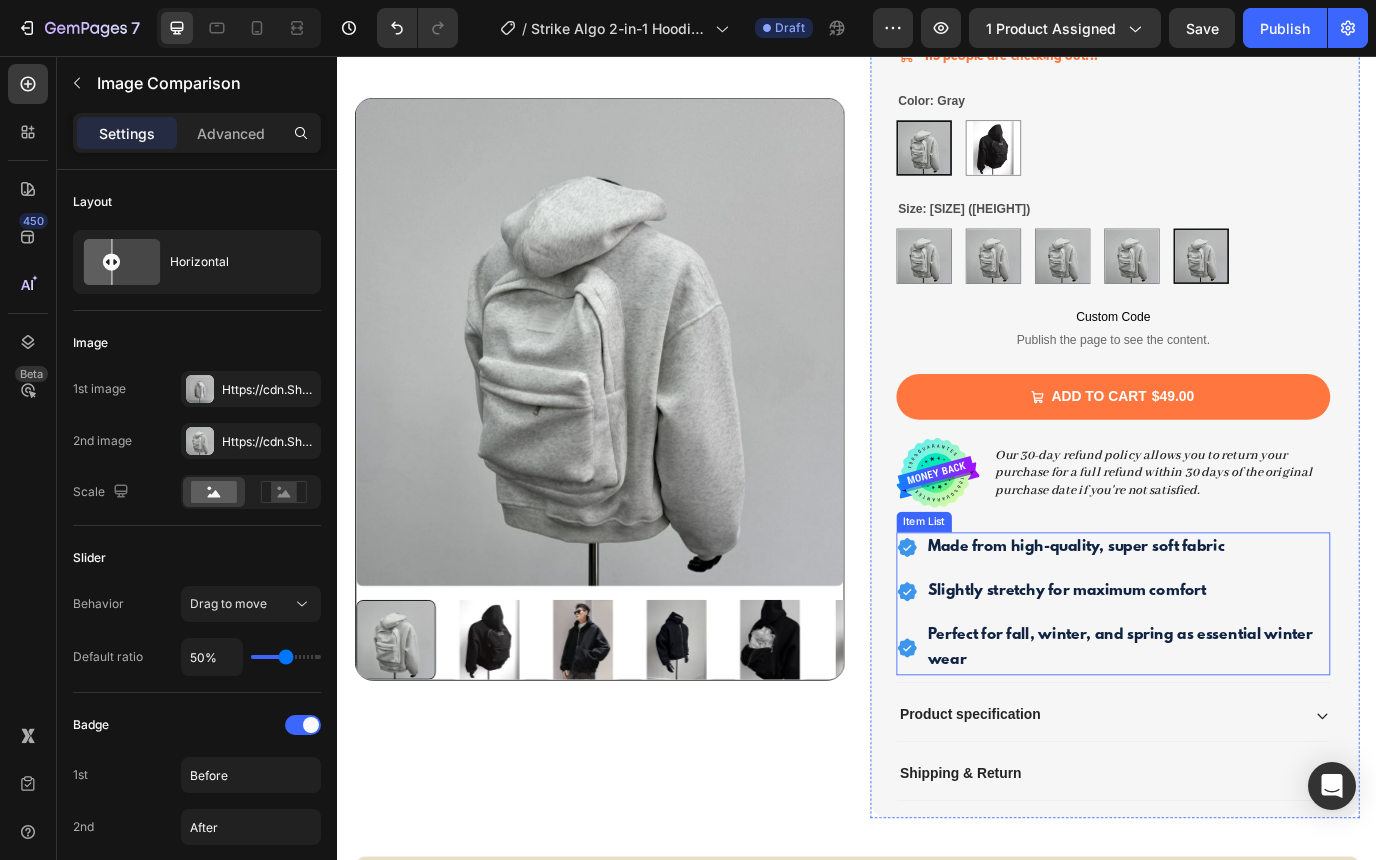 click on "Made from high-quality, super soft fabric" at bounding box center (1189, 623) 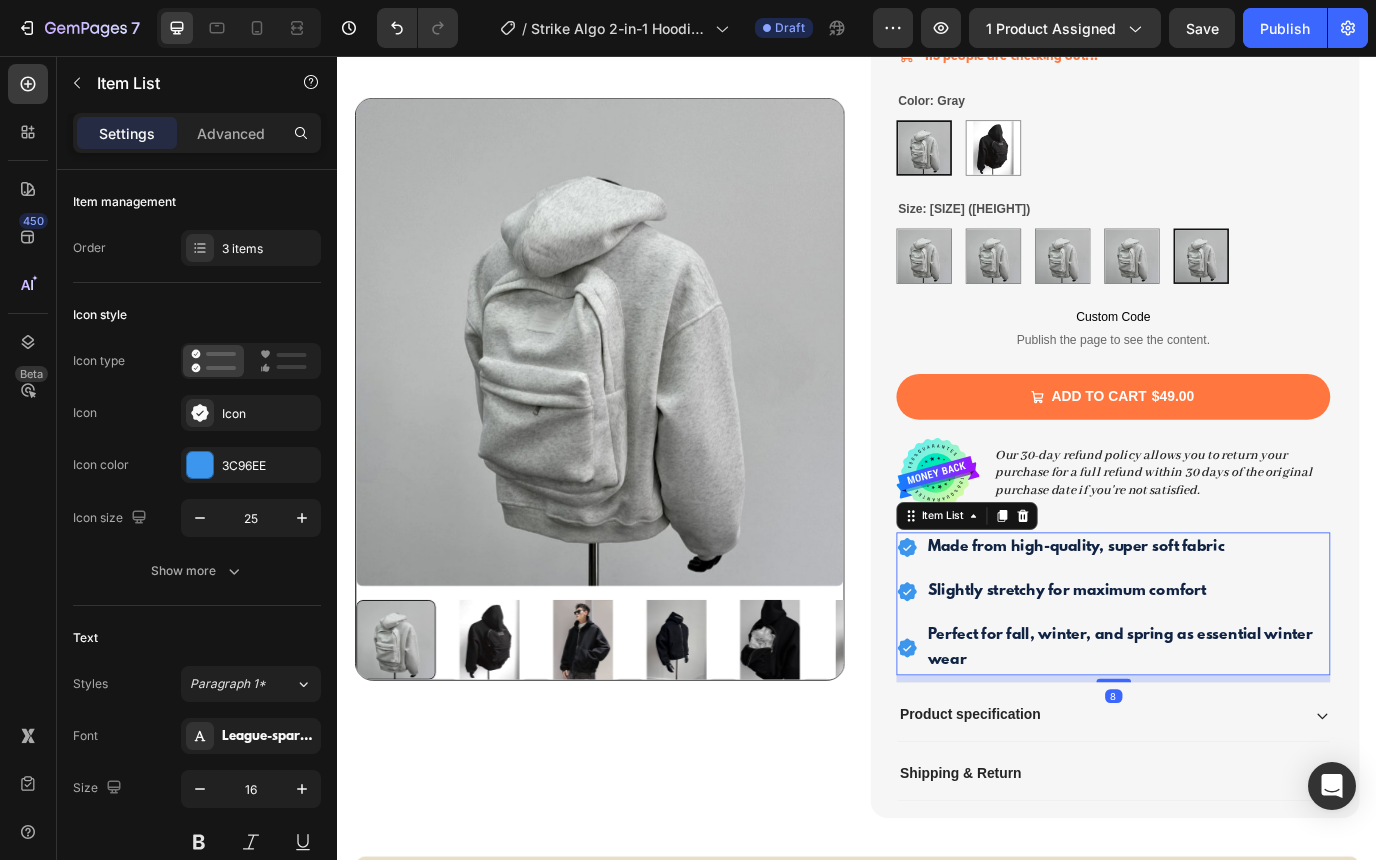 click on "Made from high-quality, super soft fabric" at bounding box center [1189, 623] 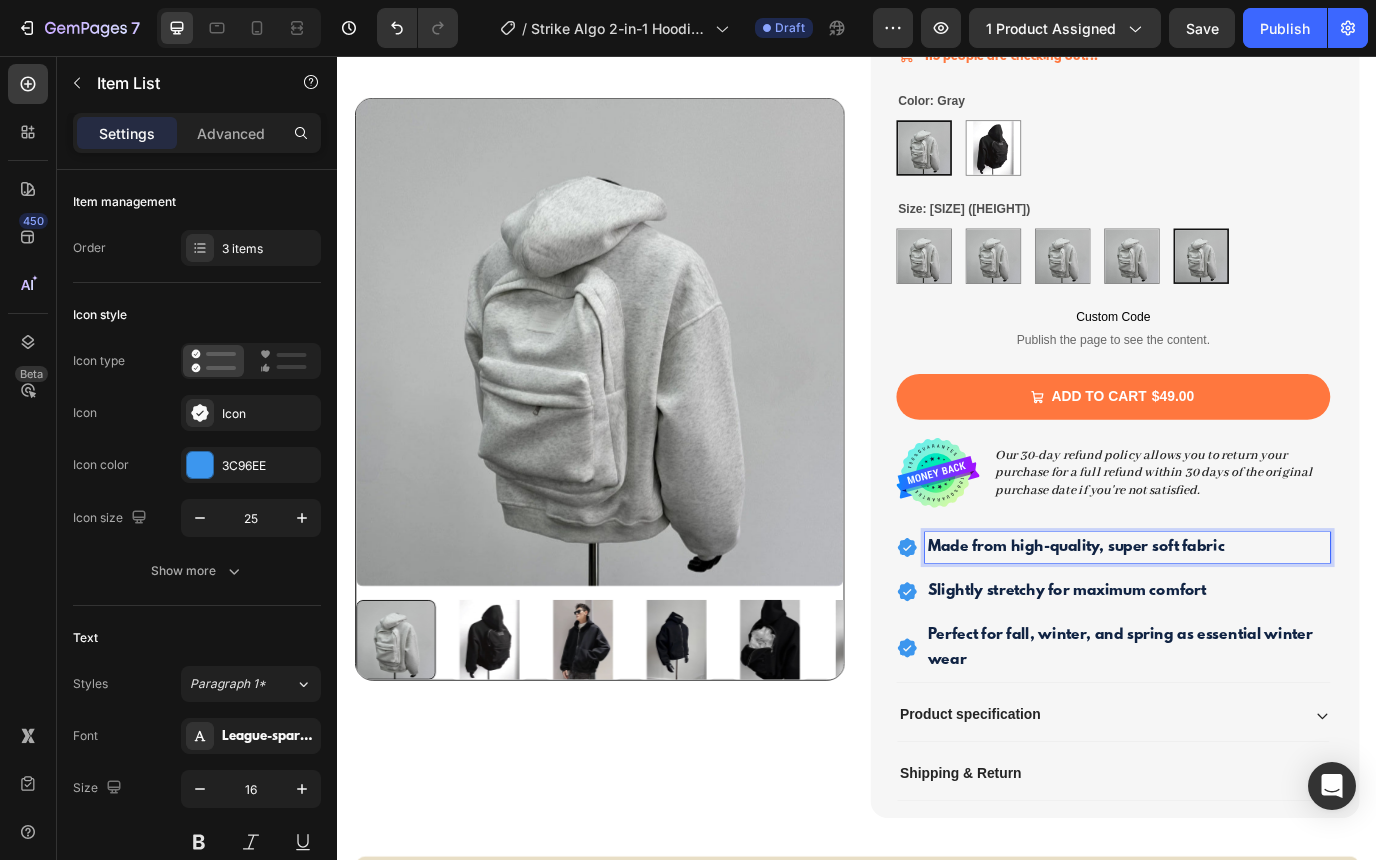 click on "Made from high-quality, super soft fabric" at bounding box center [1189, 623] 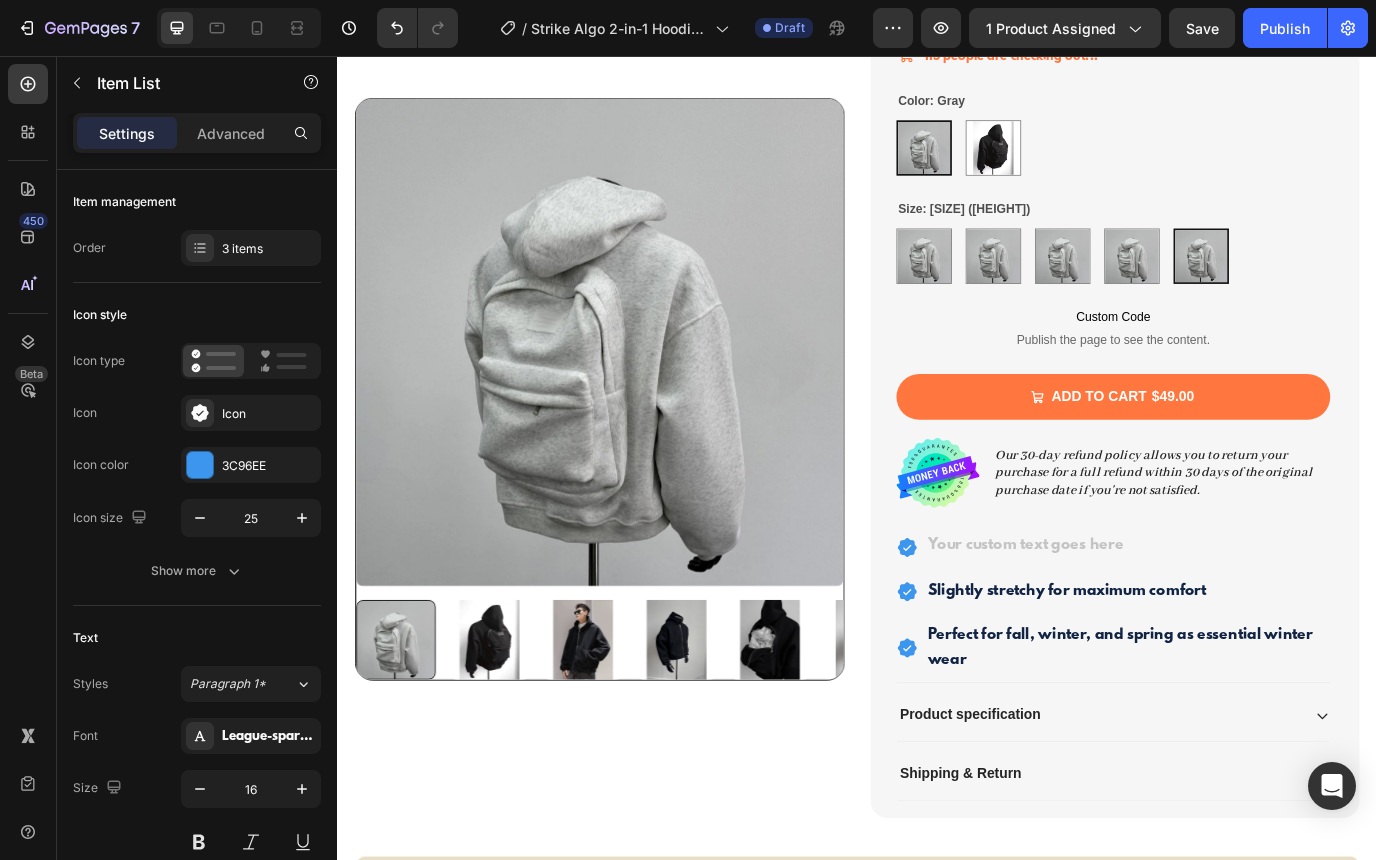 scroll, scrollTop: 459, scrollLeft: 0, axis: vertical 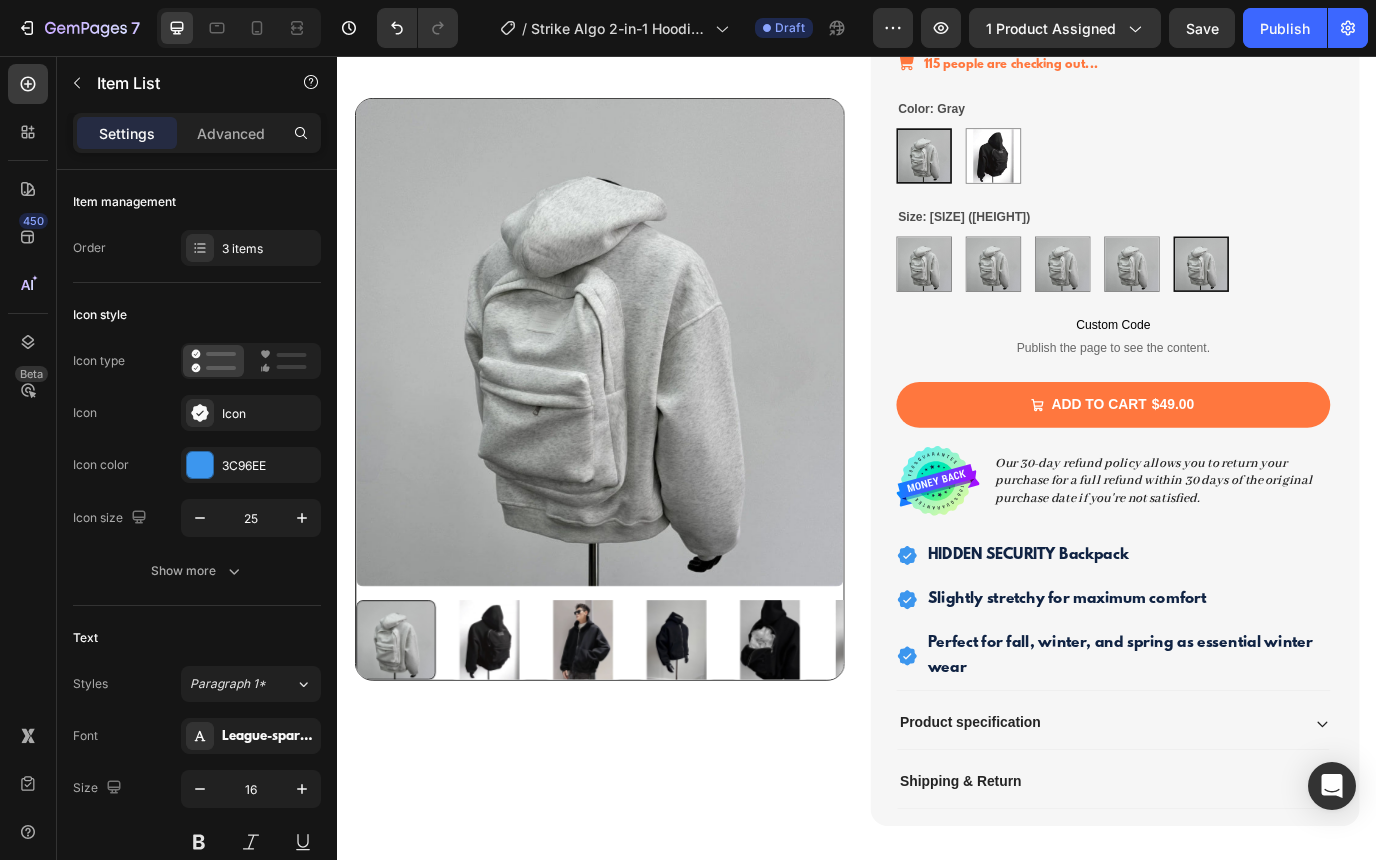 click on "HIDDEN SECURITY Backpack" at bounding box center (1249, 632) 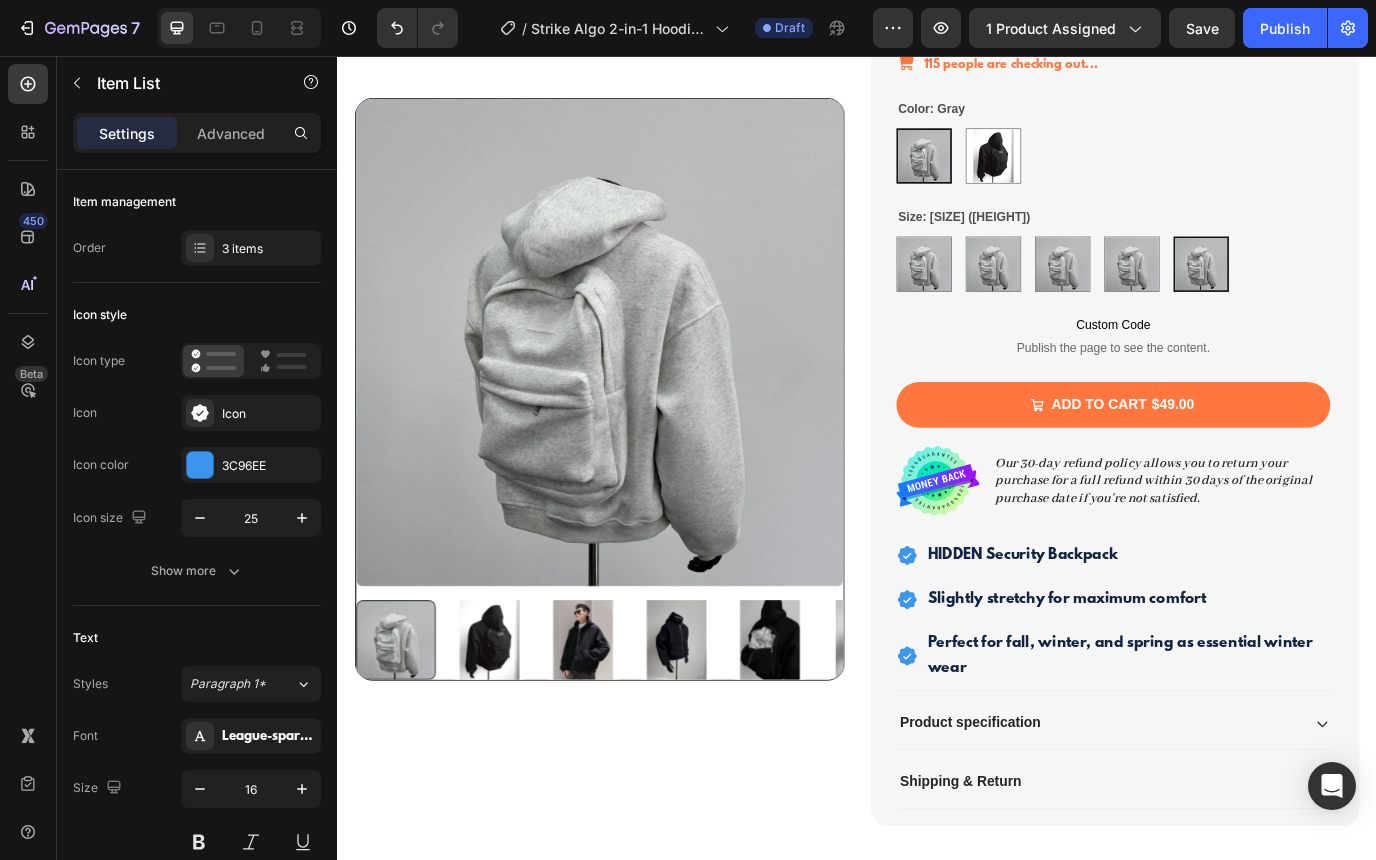 click on "HIDDEN Security Backpack" at bounding box center (1249, 632) 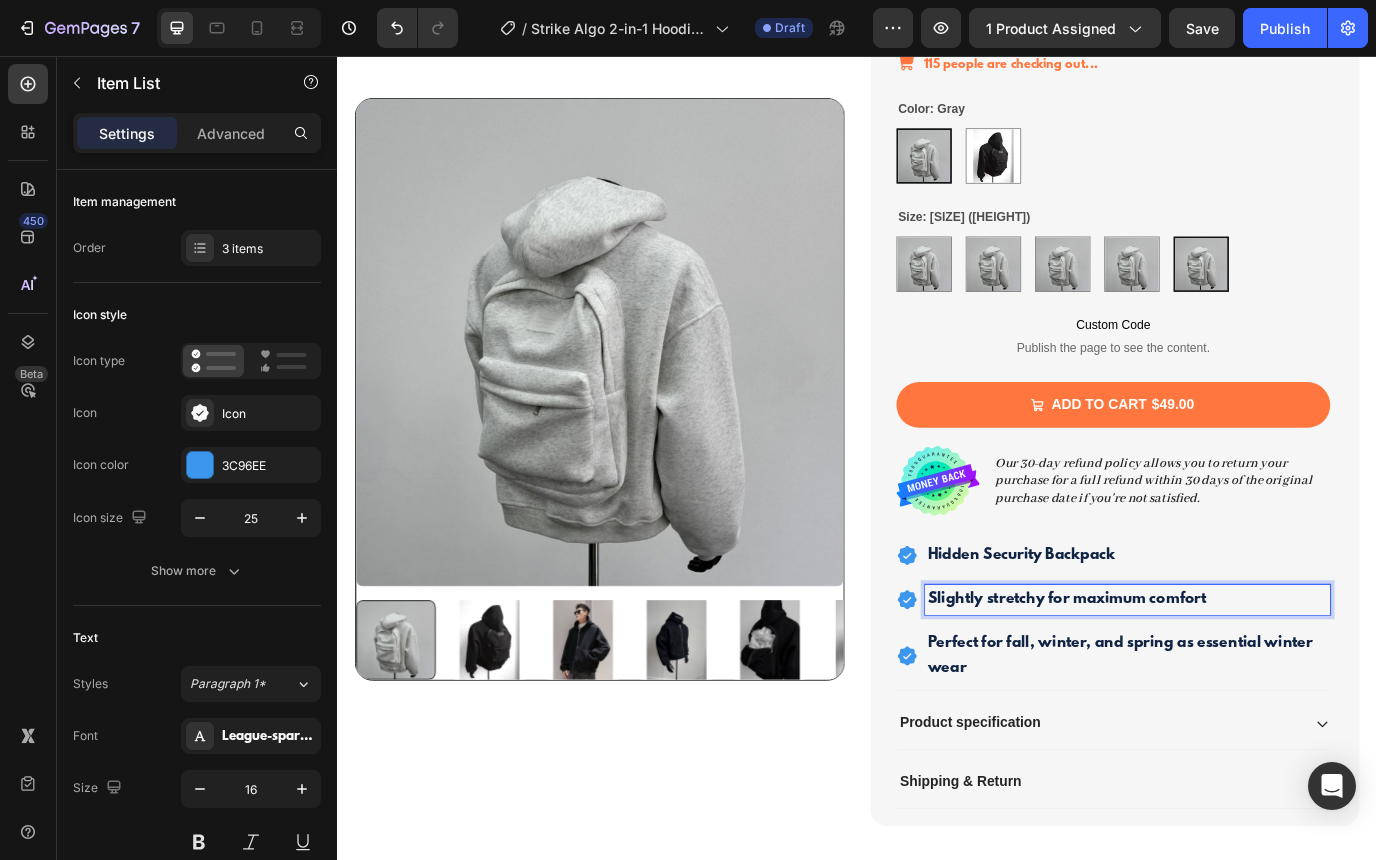 click on "Slightly stretchy for maximum comfort" at bounding box center (1179, 683) 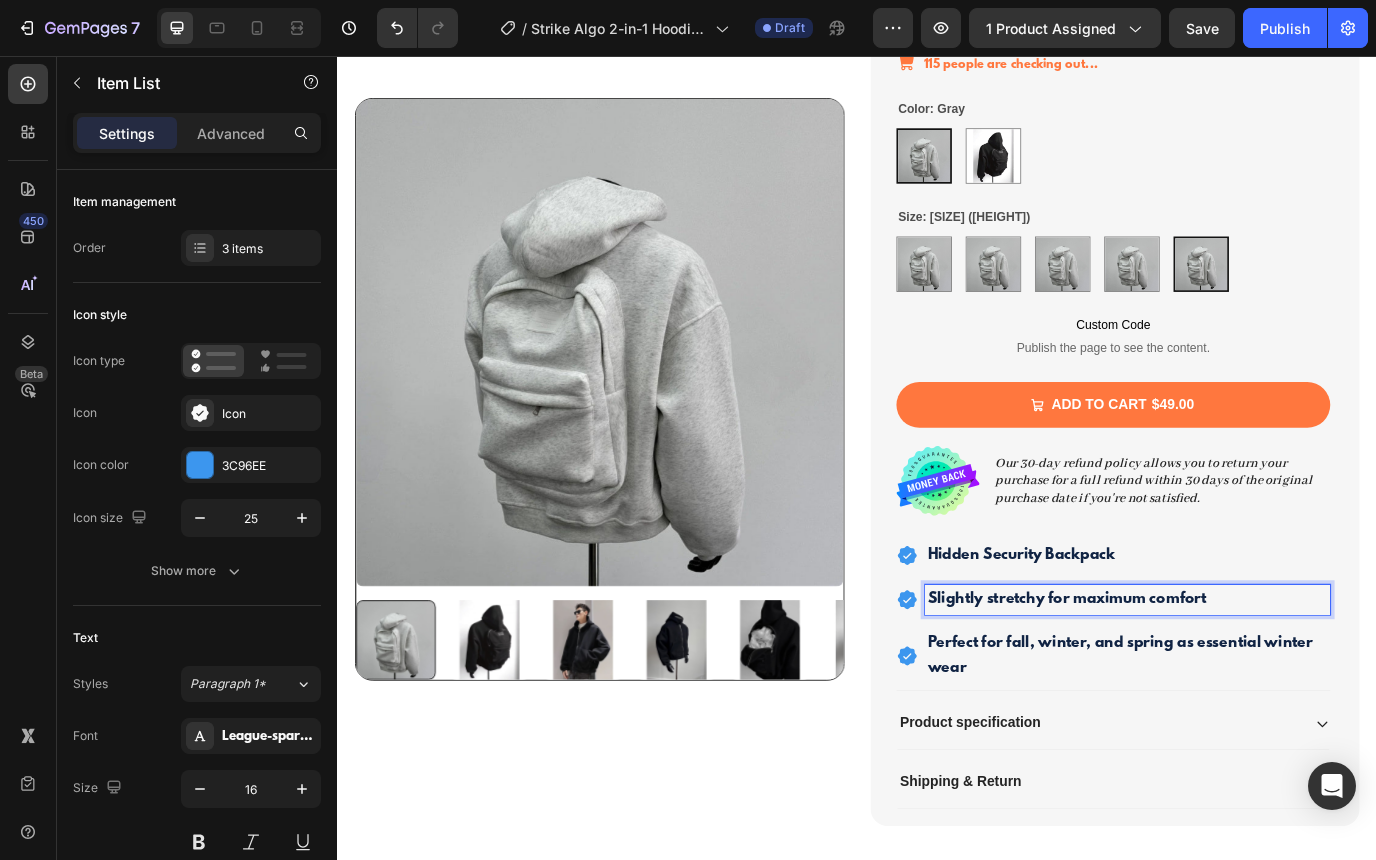 click on "Slightly stretchy for maximum comfort" at bounding box center [1179, 683] 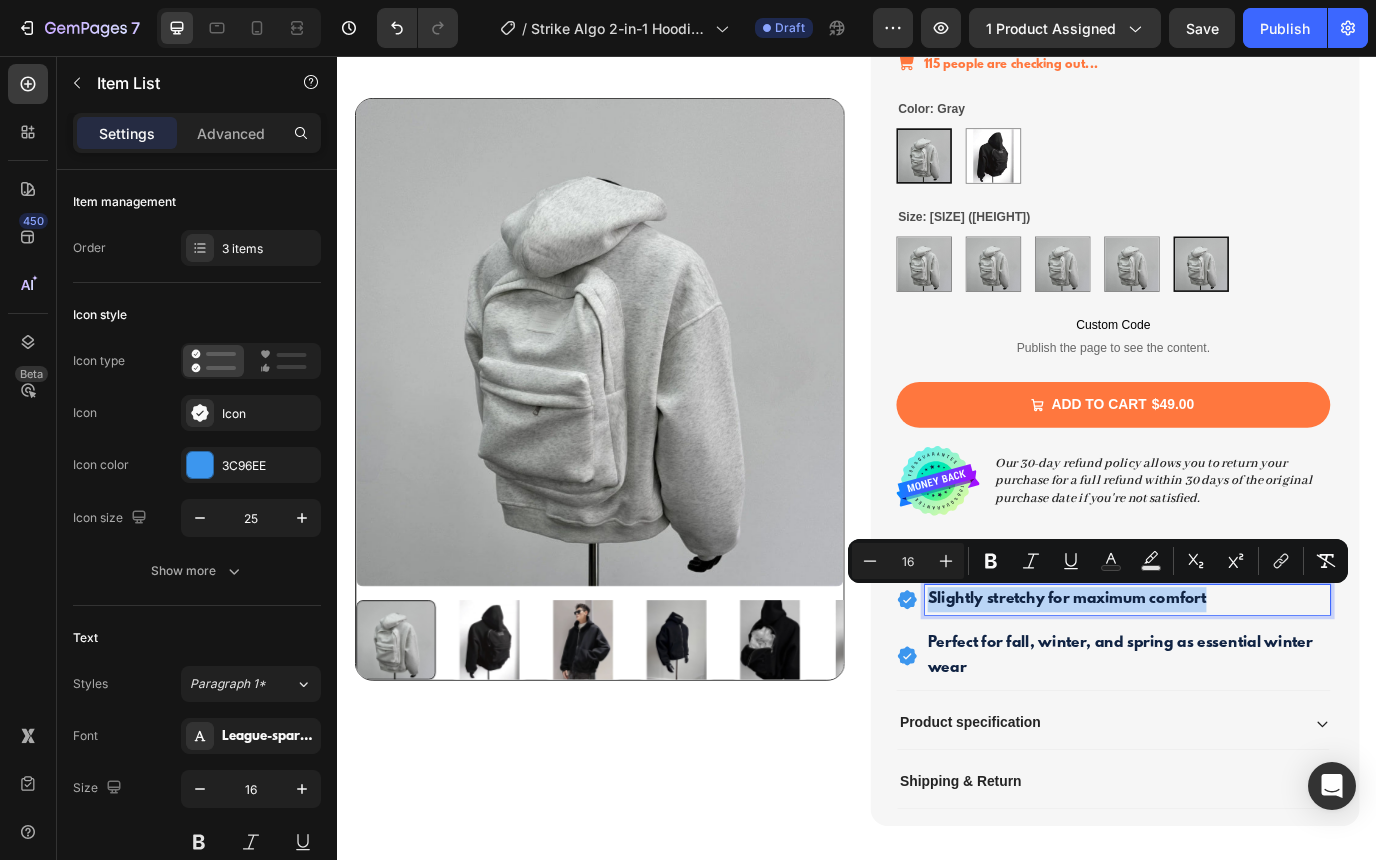 drag, startPoint x: 1343, startPoint y: 682, endPoint x: 1021, endPoint y: 684, distance: 322.00623 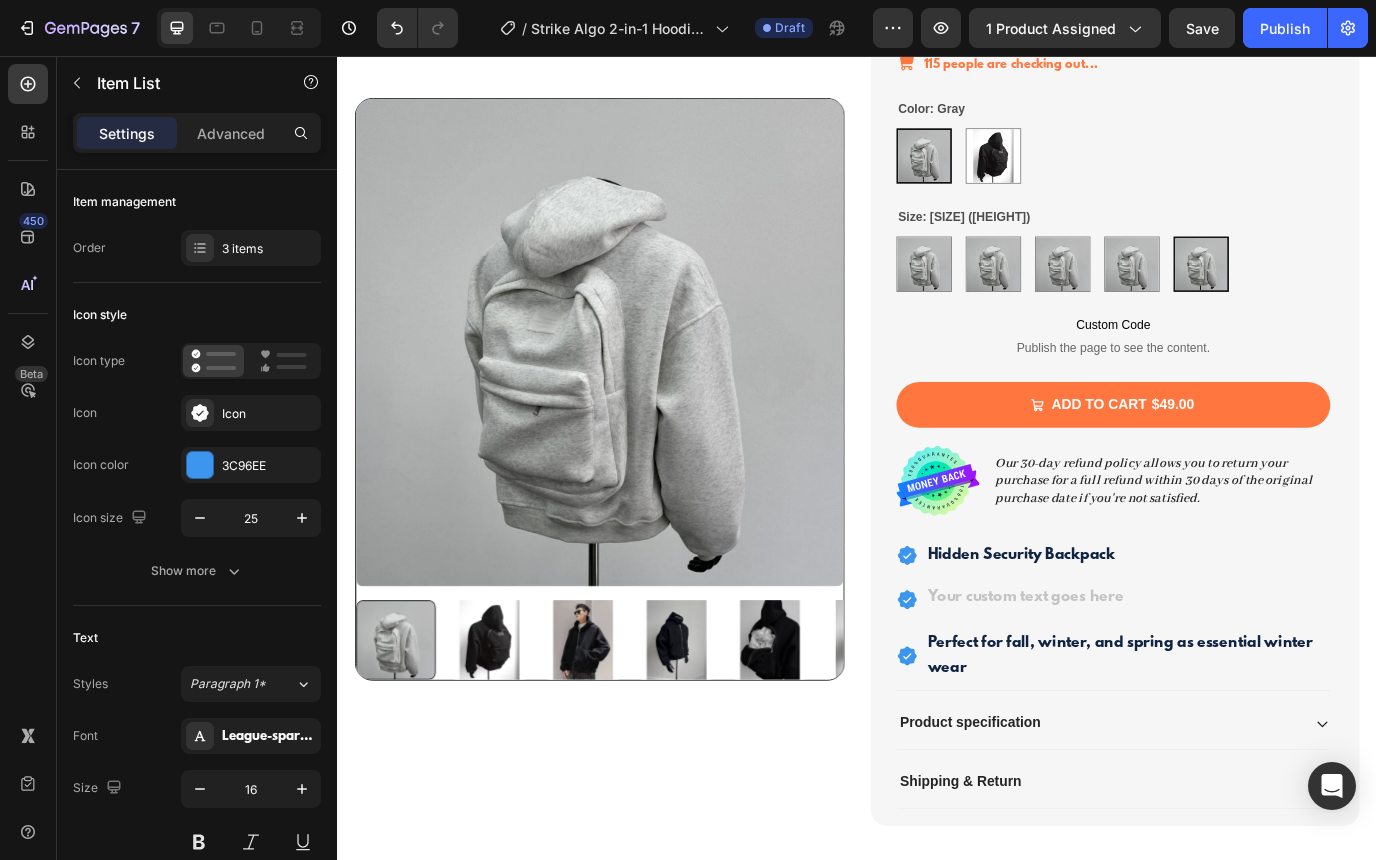 scroll, scrollTop: 449, scrollLeft: 0, axis: vertical 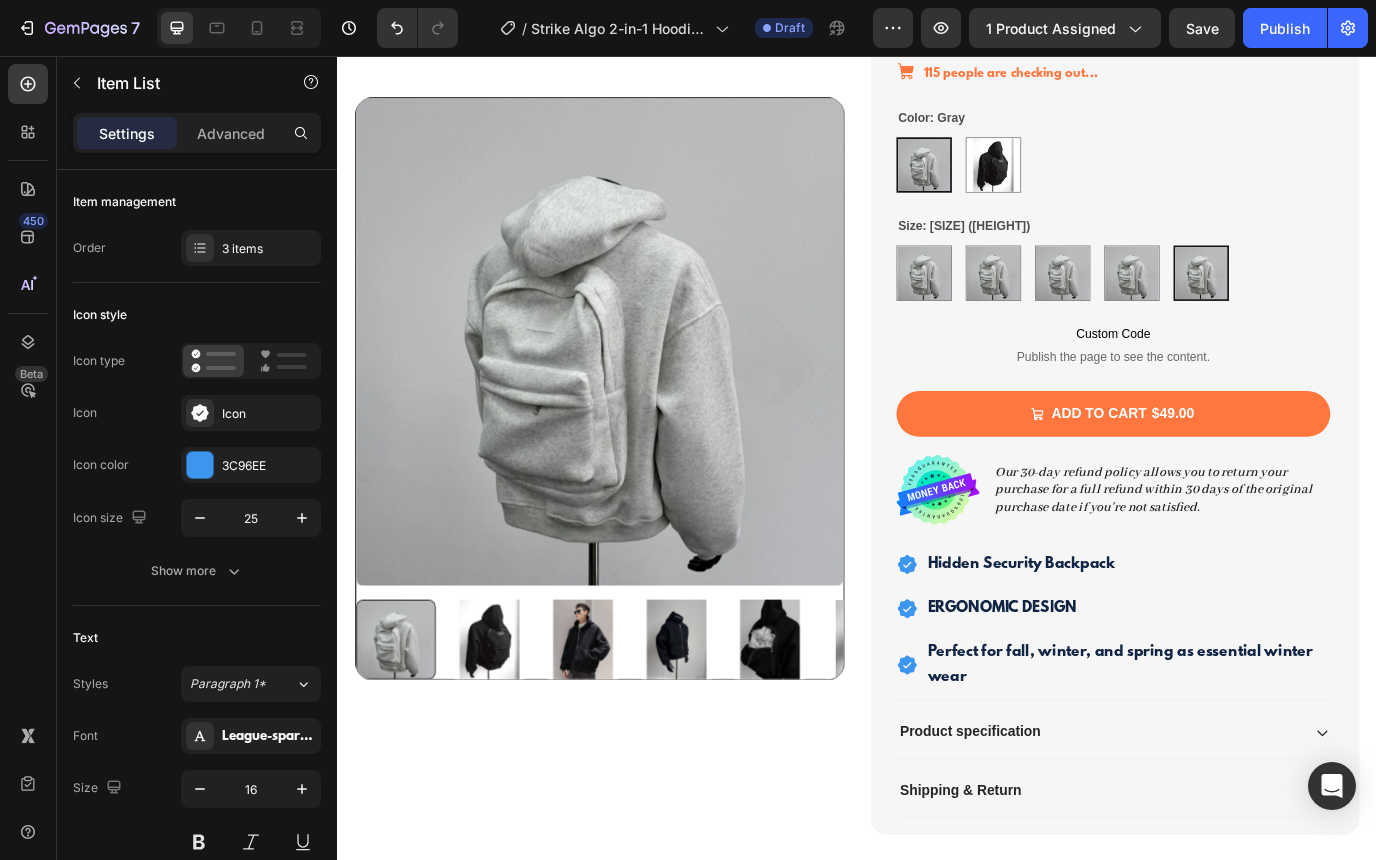 click on "ERGONOMIC DESIGN" at bounding box center [1249, 693] 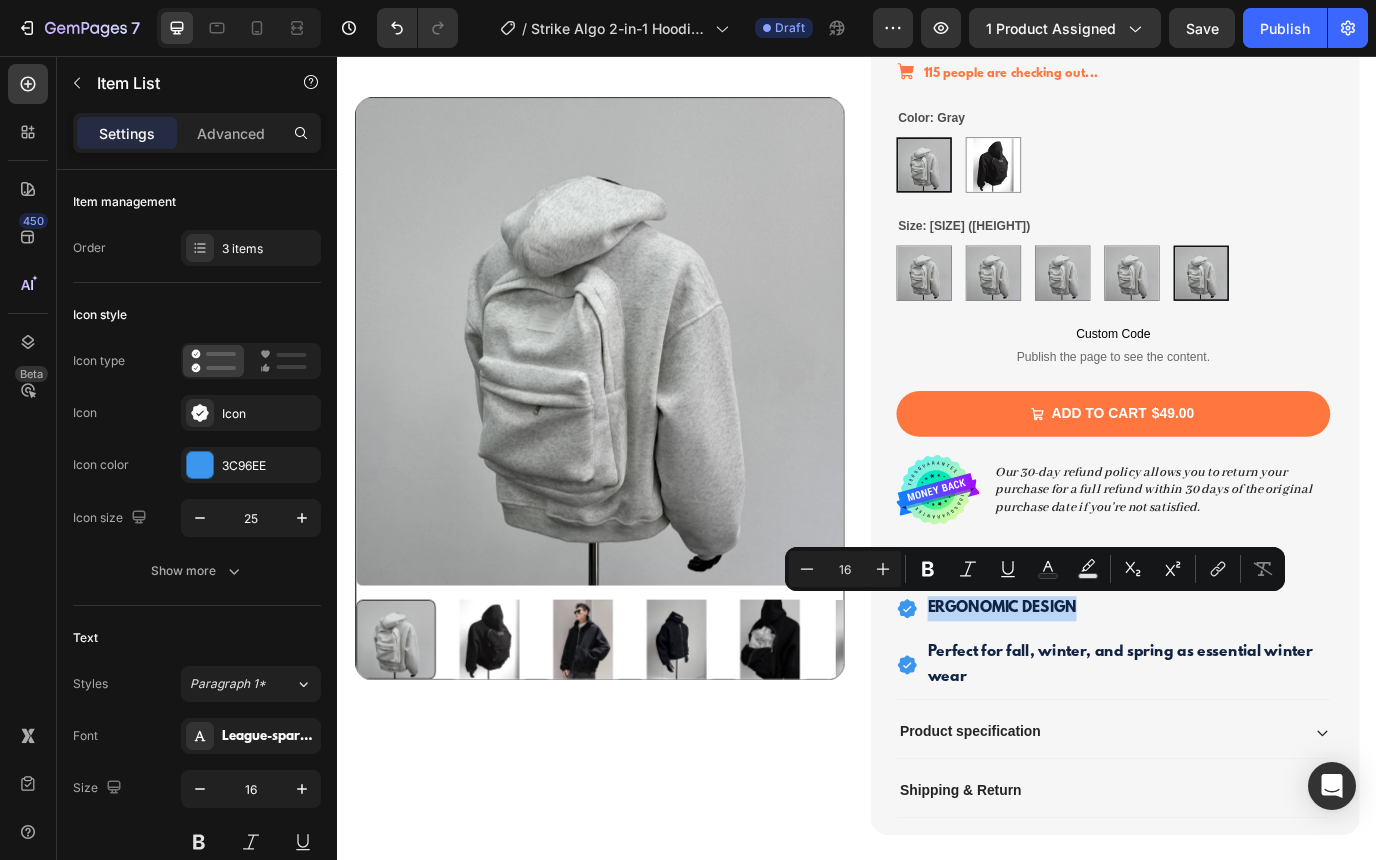 drag, startPoint x: 1200, startPoint y: 691, endPoint x: 1021, endPoint y: 695, distance: 179.0447 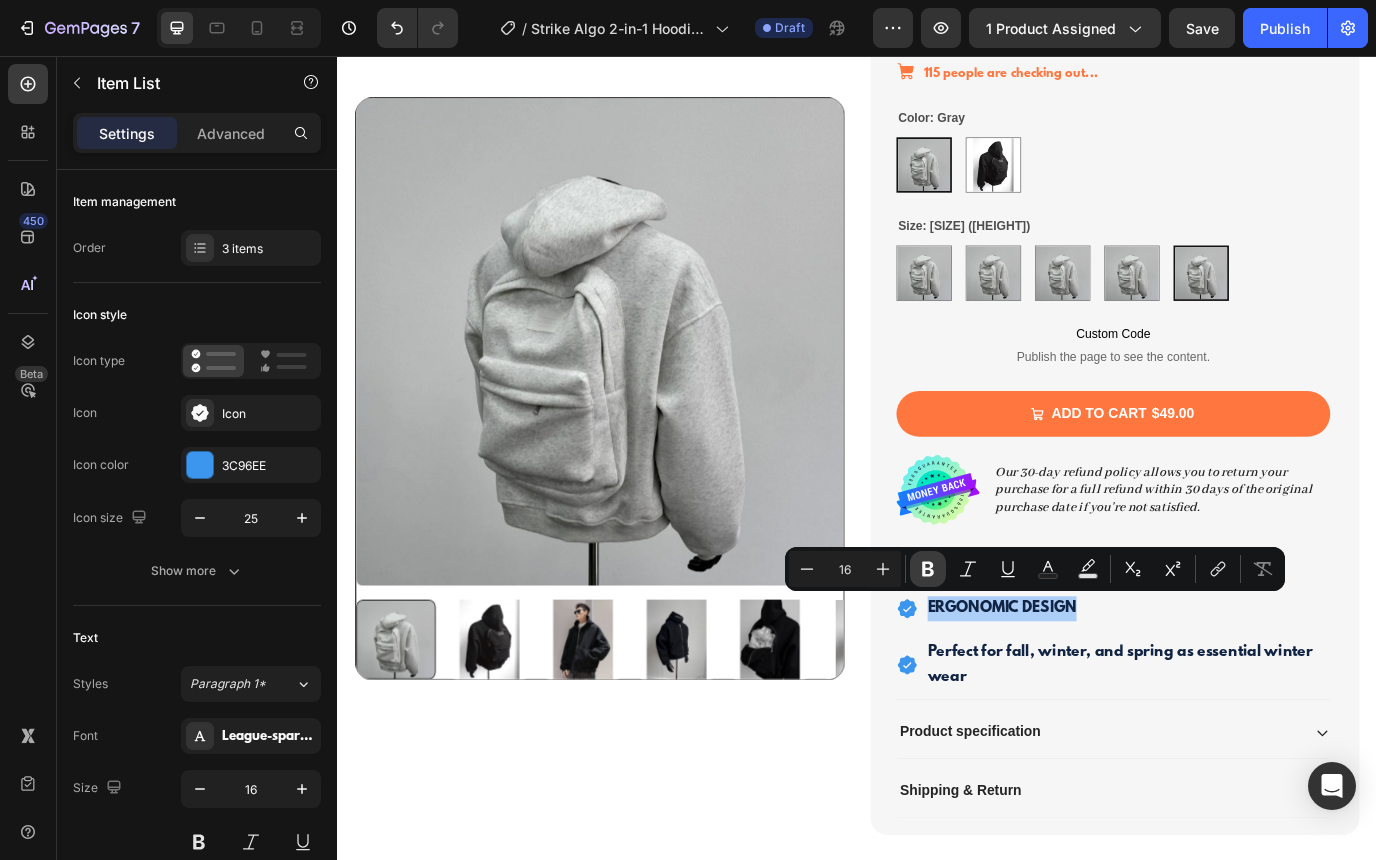 click 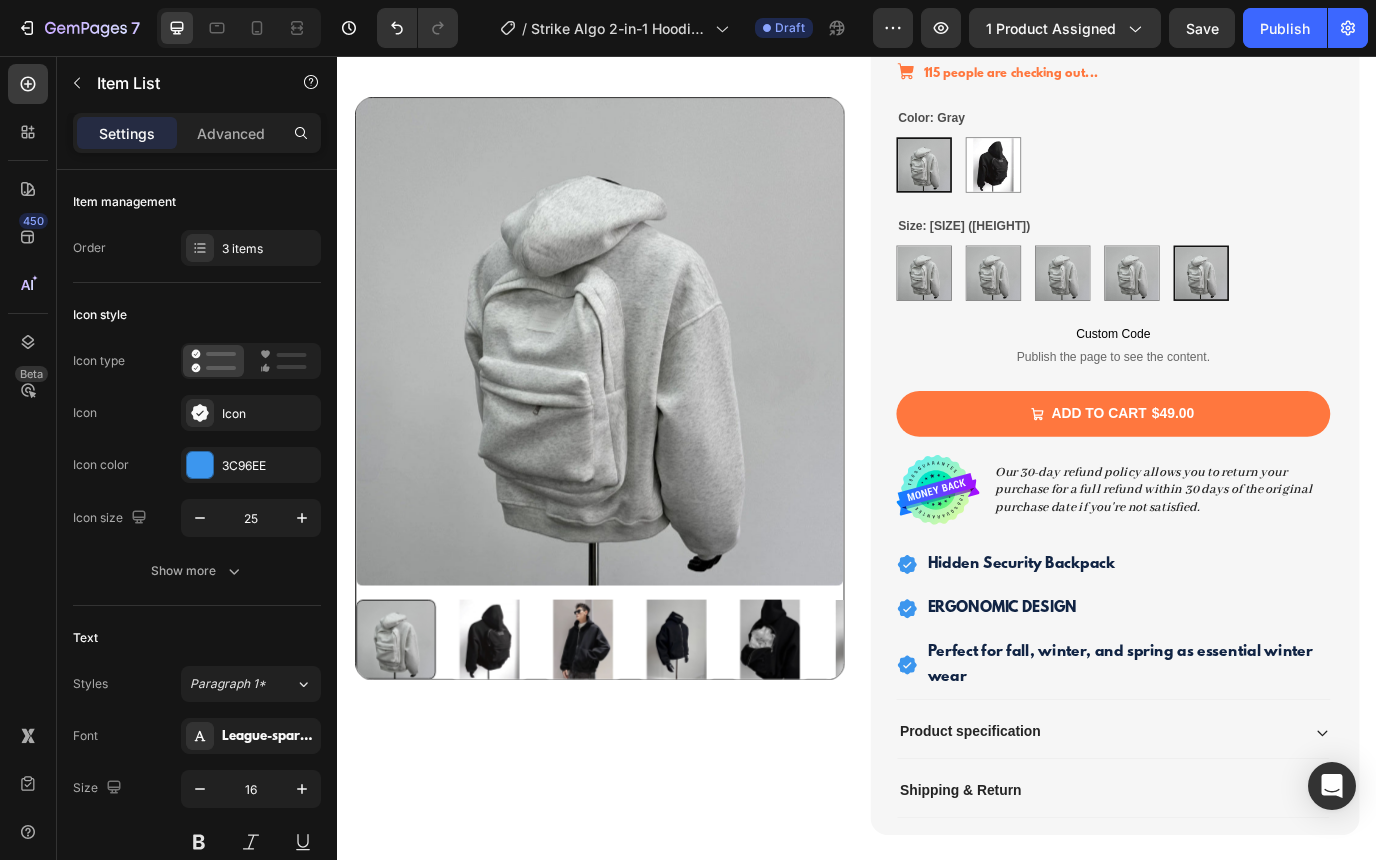 click on "Hidden Security Backpack" at bounding box center [1232, 642] 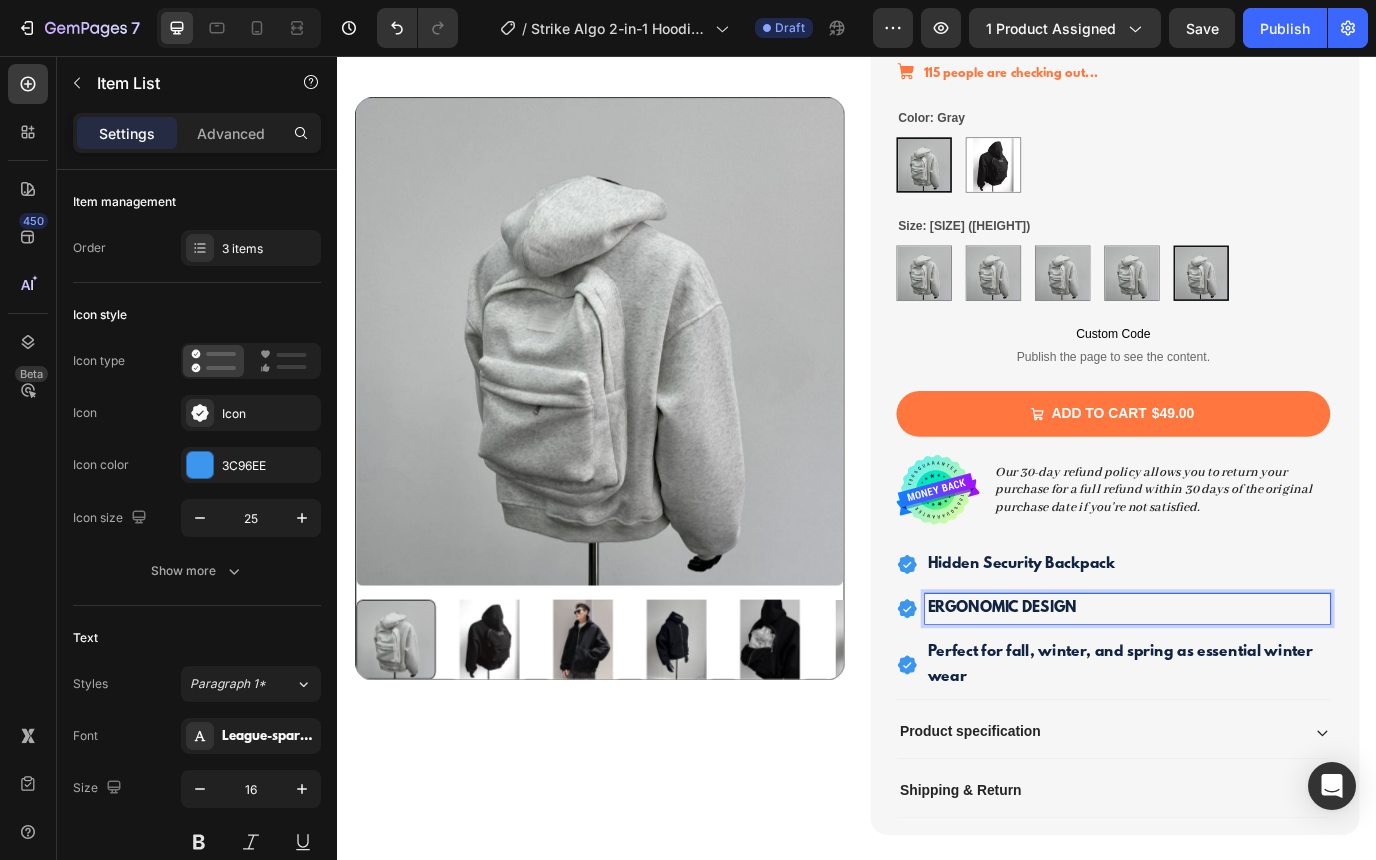 click on "ERGONOMIC DESIGN" at bounding box center [1104, 693] 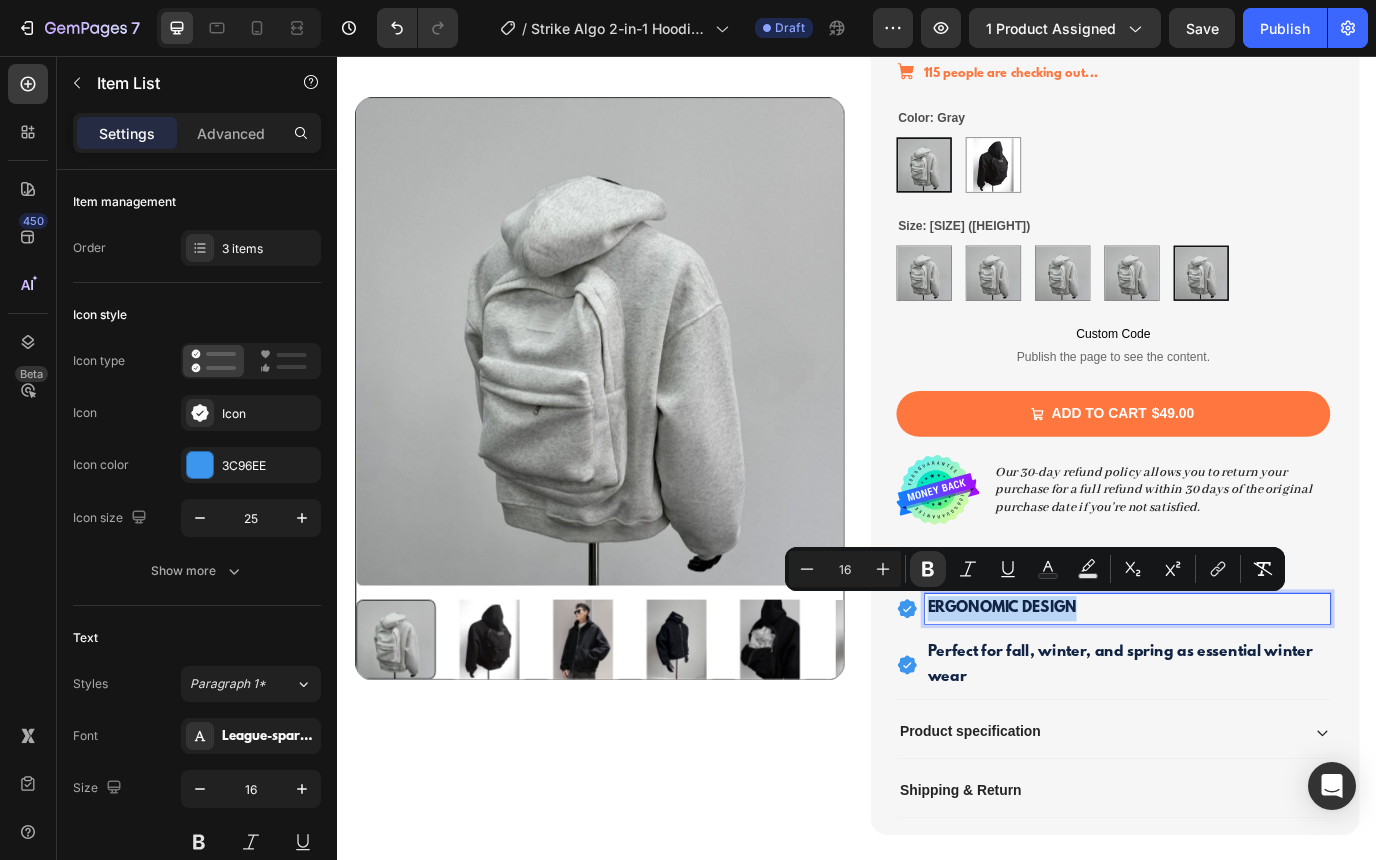 drag, startPoint x: 1202, startPoint y: 689, endPoint x: 1020, endPoint y: 696, distance: 182.13457 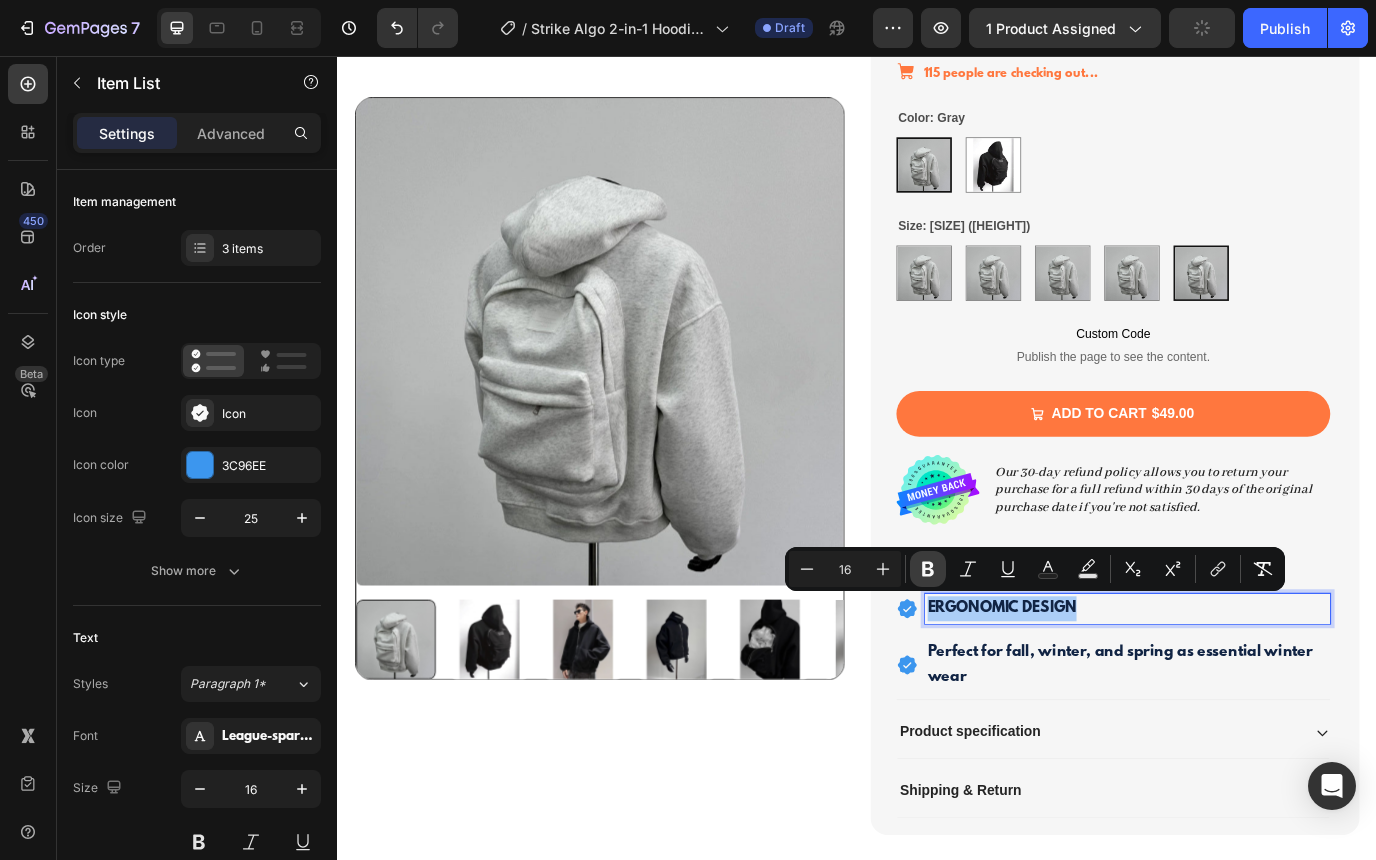 drag, startPoint x: 926, startPoint y: 567, endPoint x: 733, endPoint y: 621, distance: 200.41208 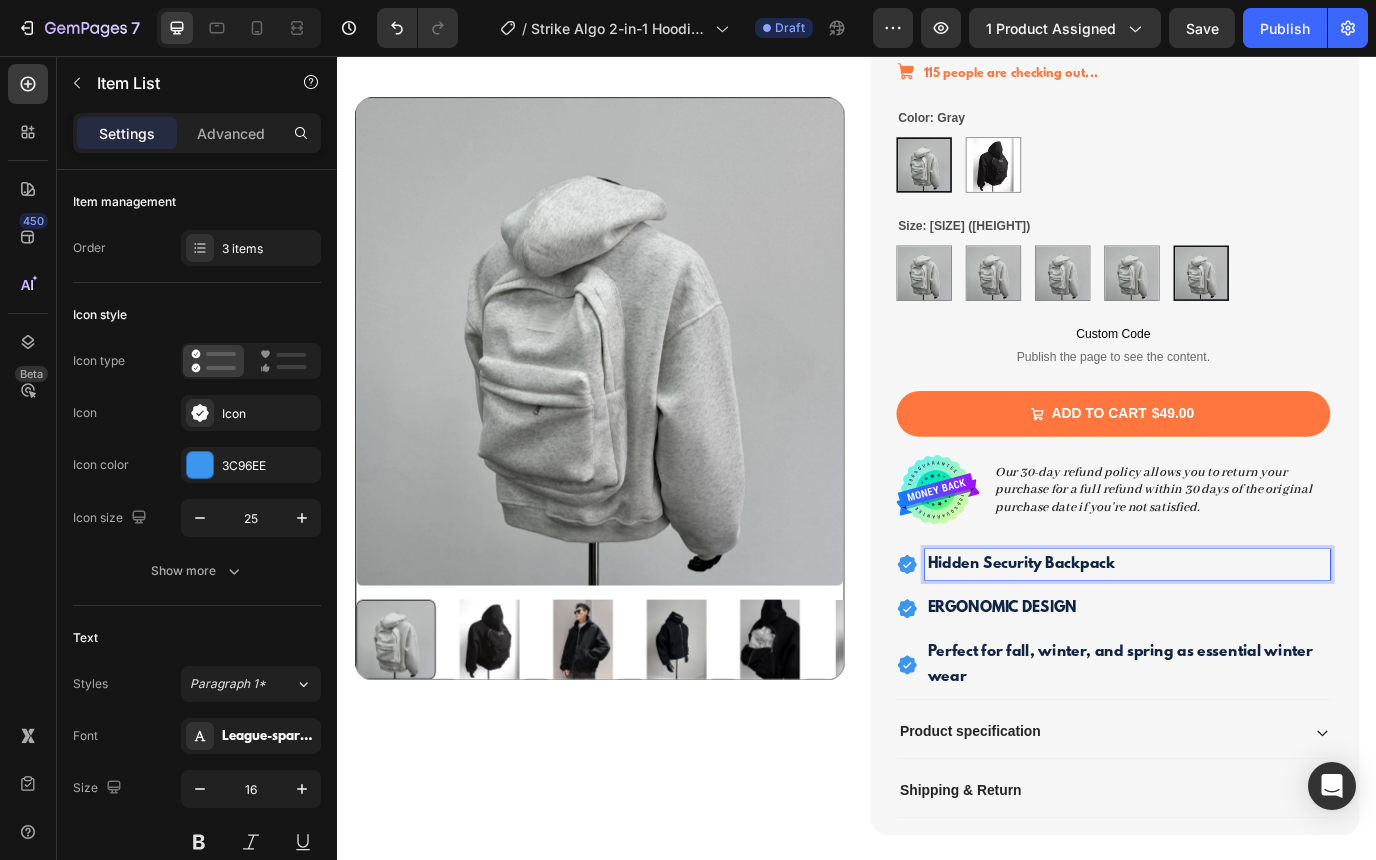 click on "Hidden Security Backpack" at bounding box center [1249, 642] 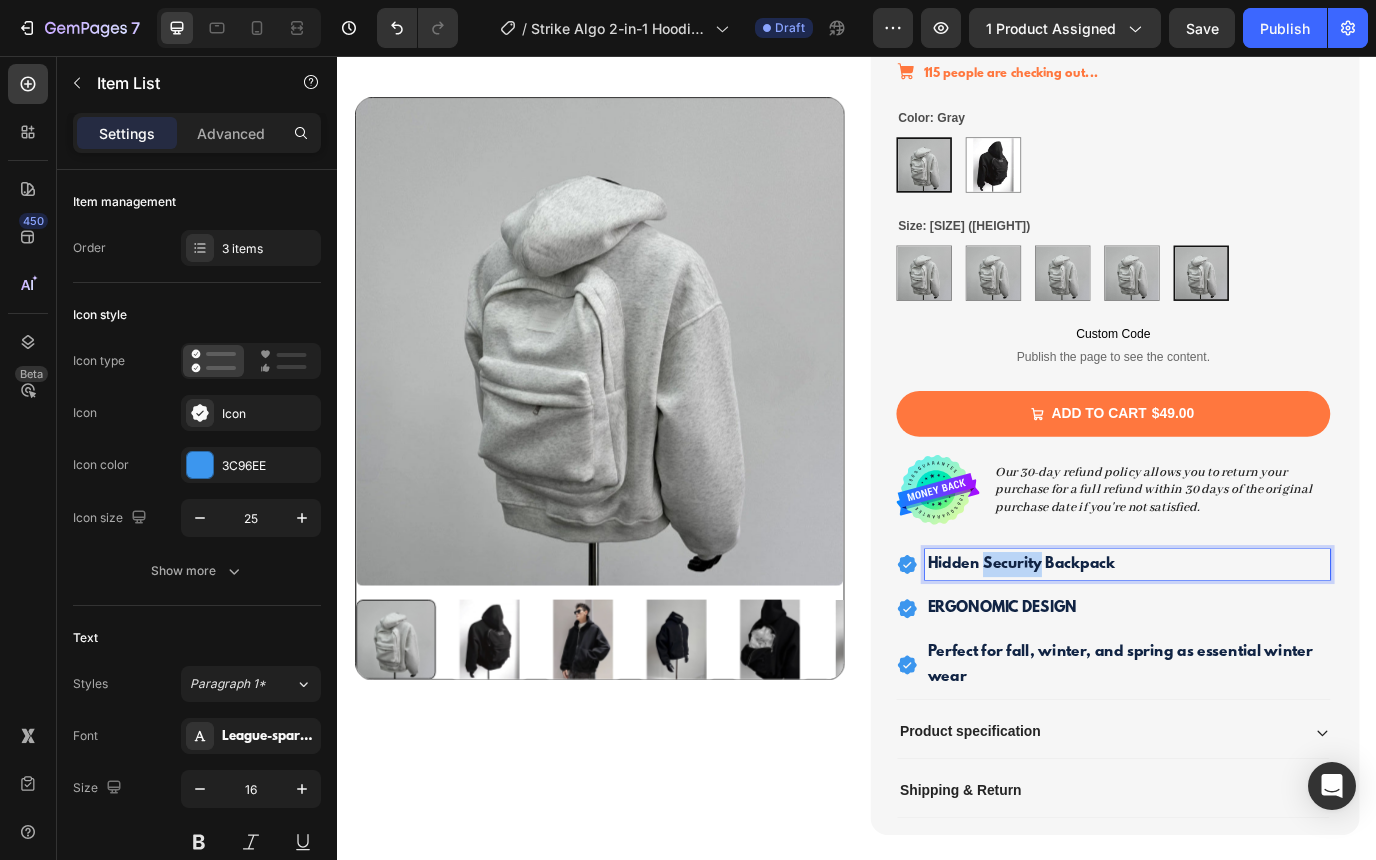click on "Hidden Security Backpack" at bounding box center [1249, 642] 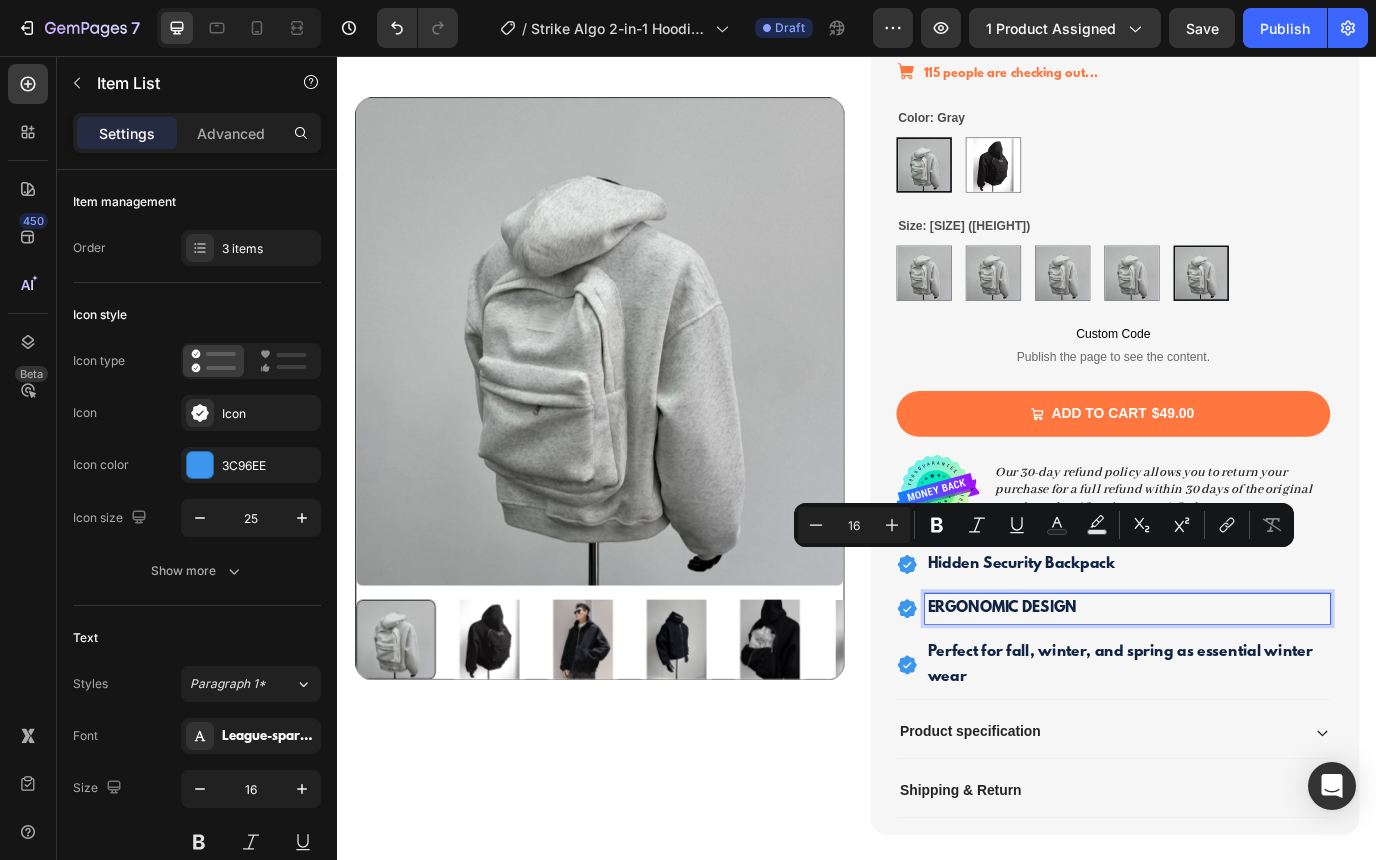 click on "ERGONOMIC DESIGN" at bounding box center [1249, 693] 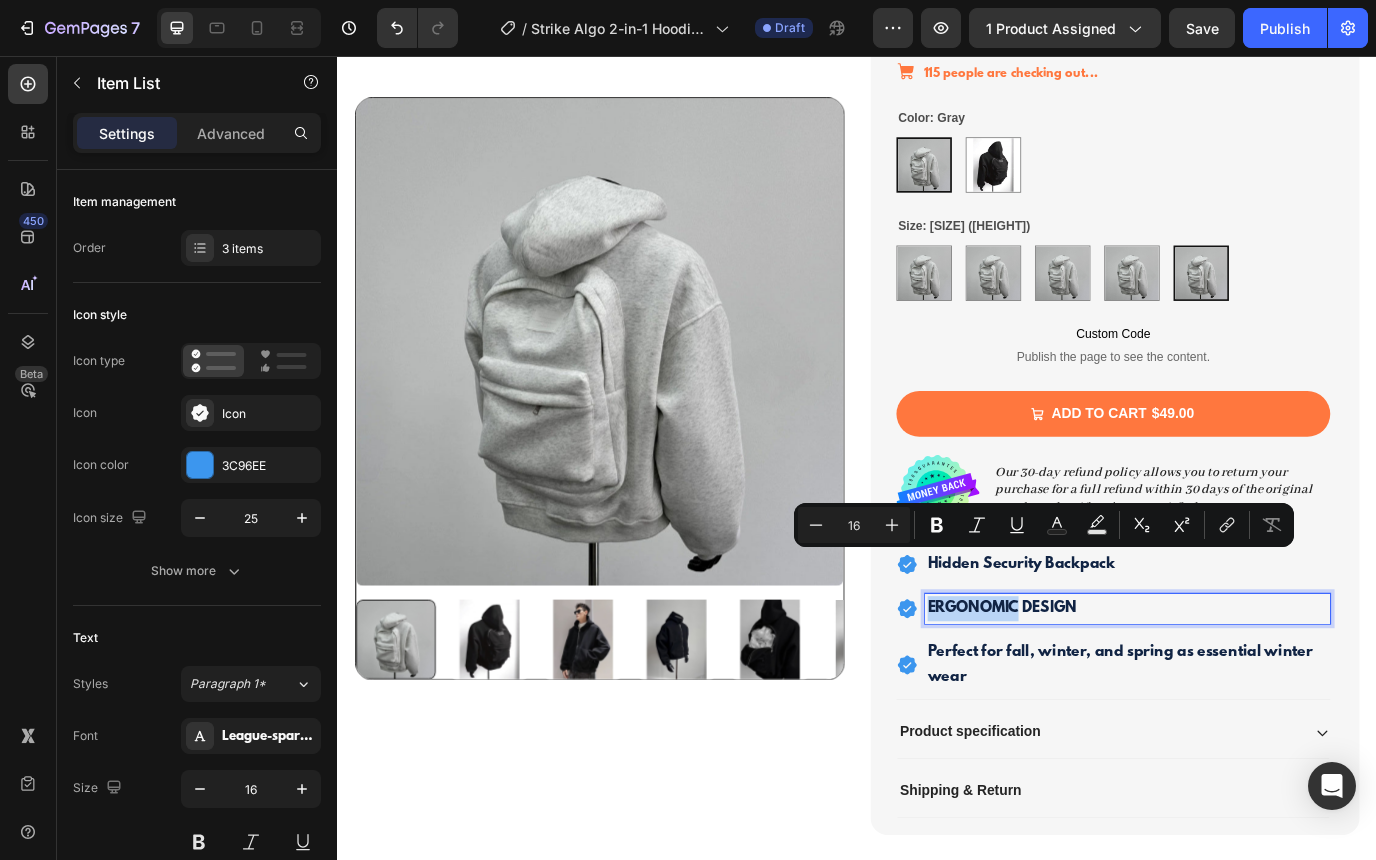 click on "ERGONOMIC DESIGN" at bounding box center [1249, 693] 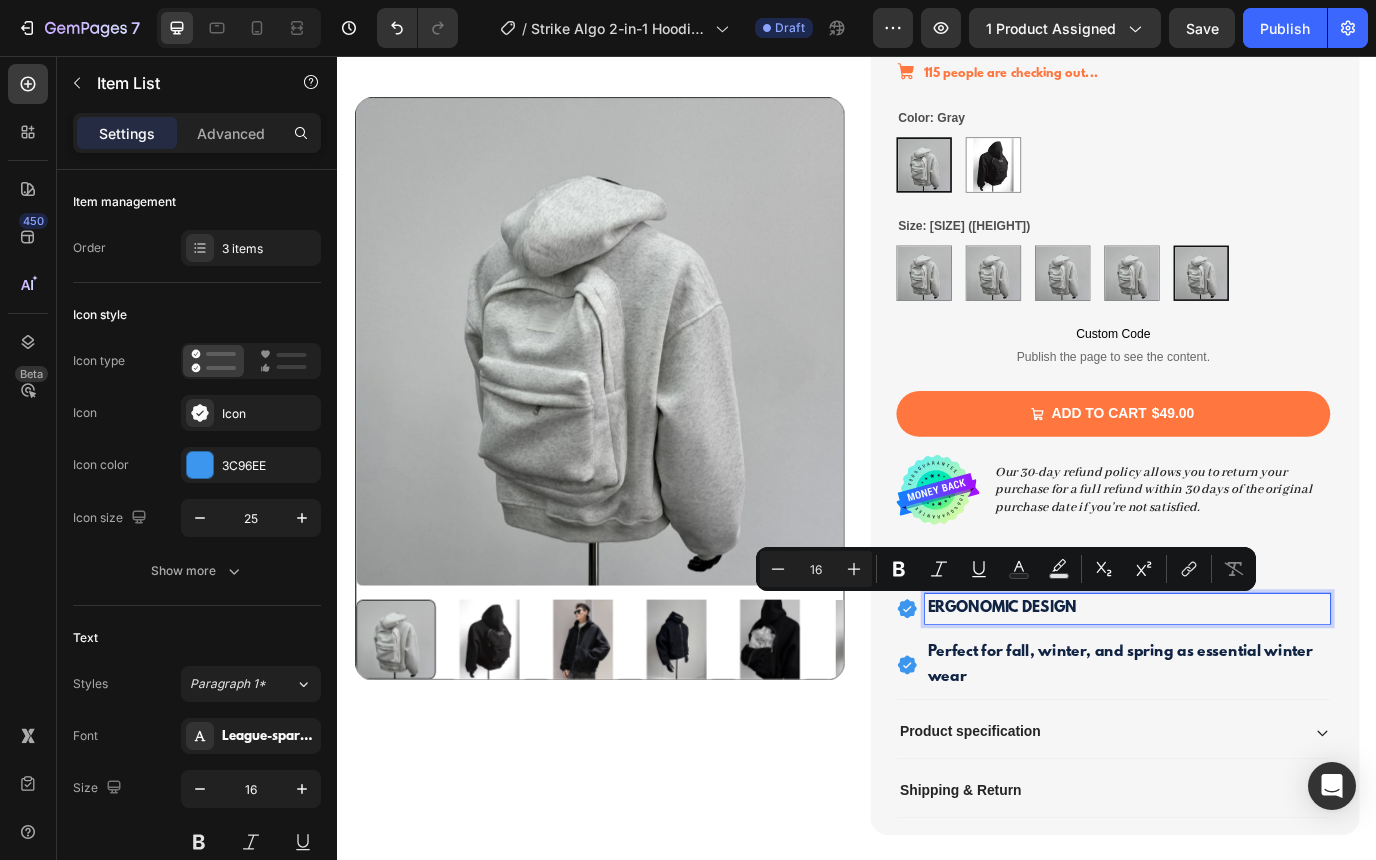 click on "ERGONOMIC DESIGN" at bounding box center (1249, 693) 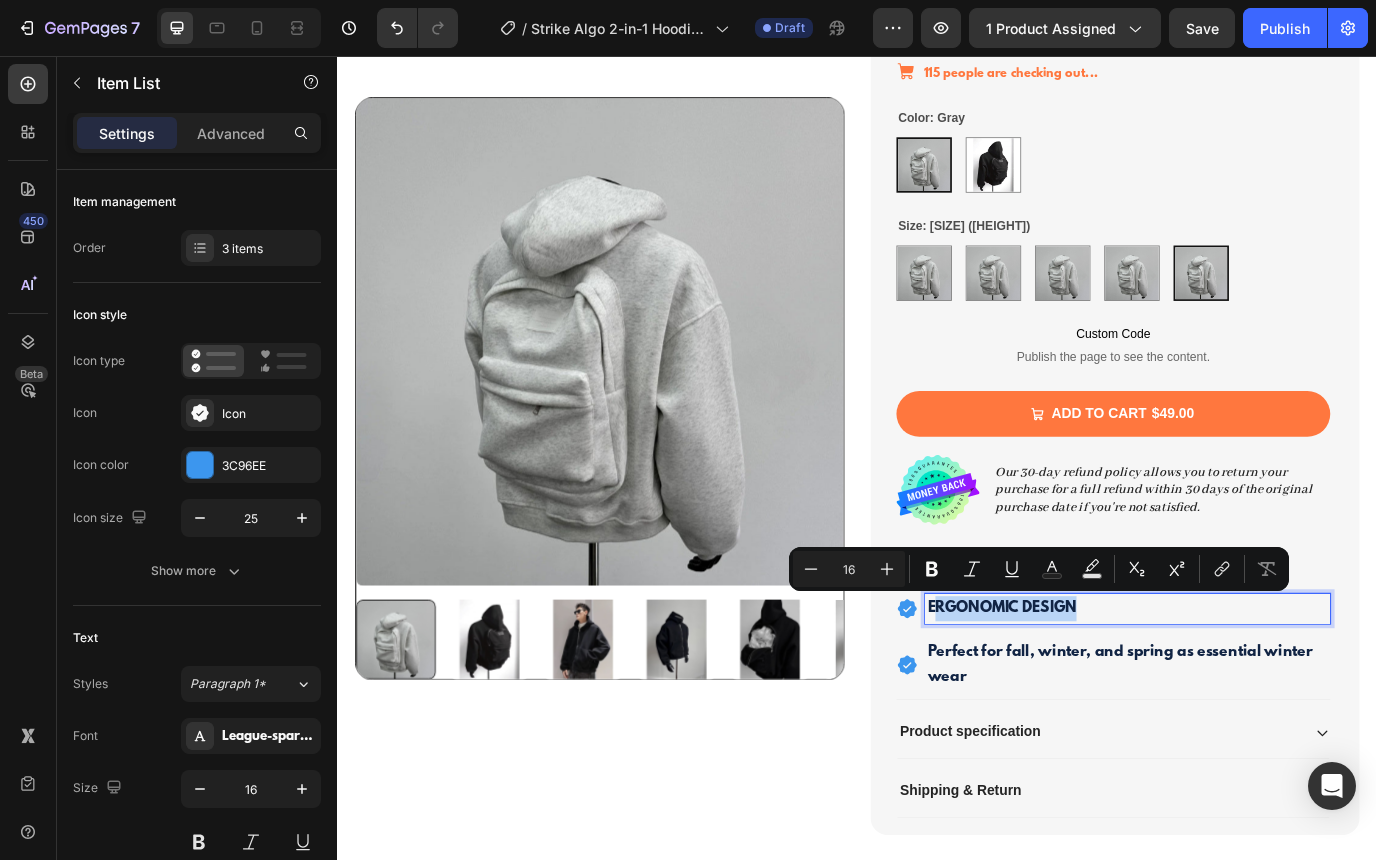 drag, startPoint x: 1199, startPoint y: 688, endPoint x: 1033, endPoint y: 691, distance: 166.0271 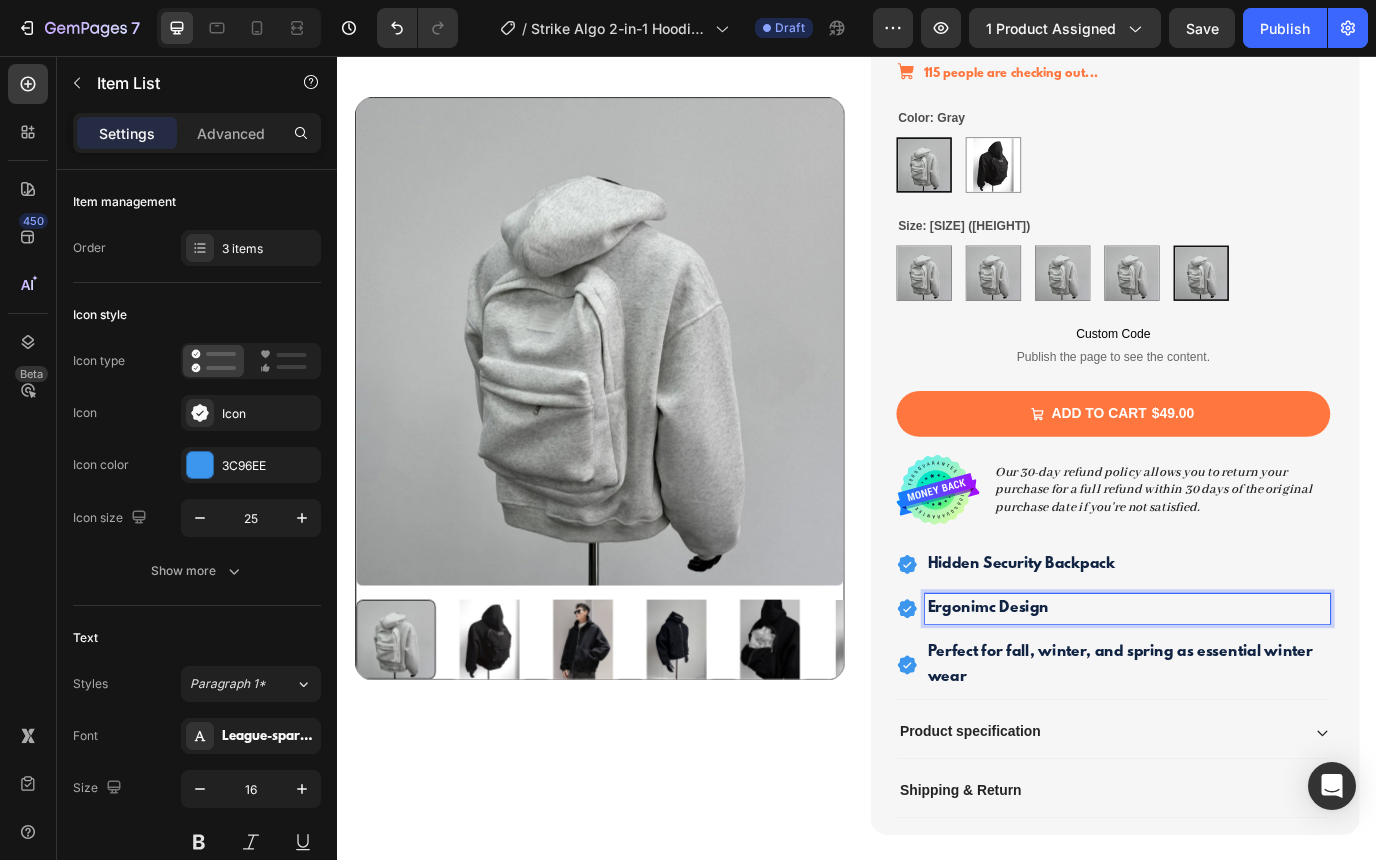 click on "Ergonimc Design" at bounding box center [1249, 693] 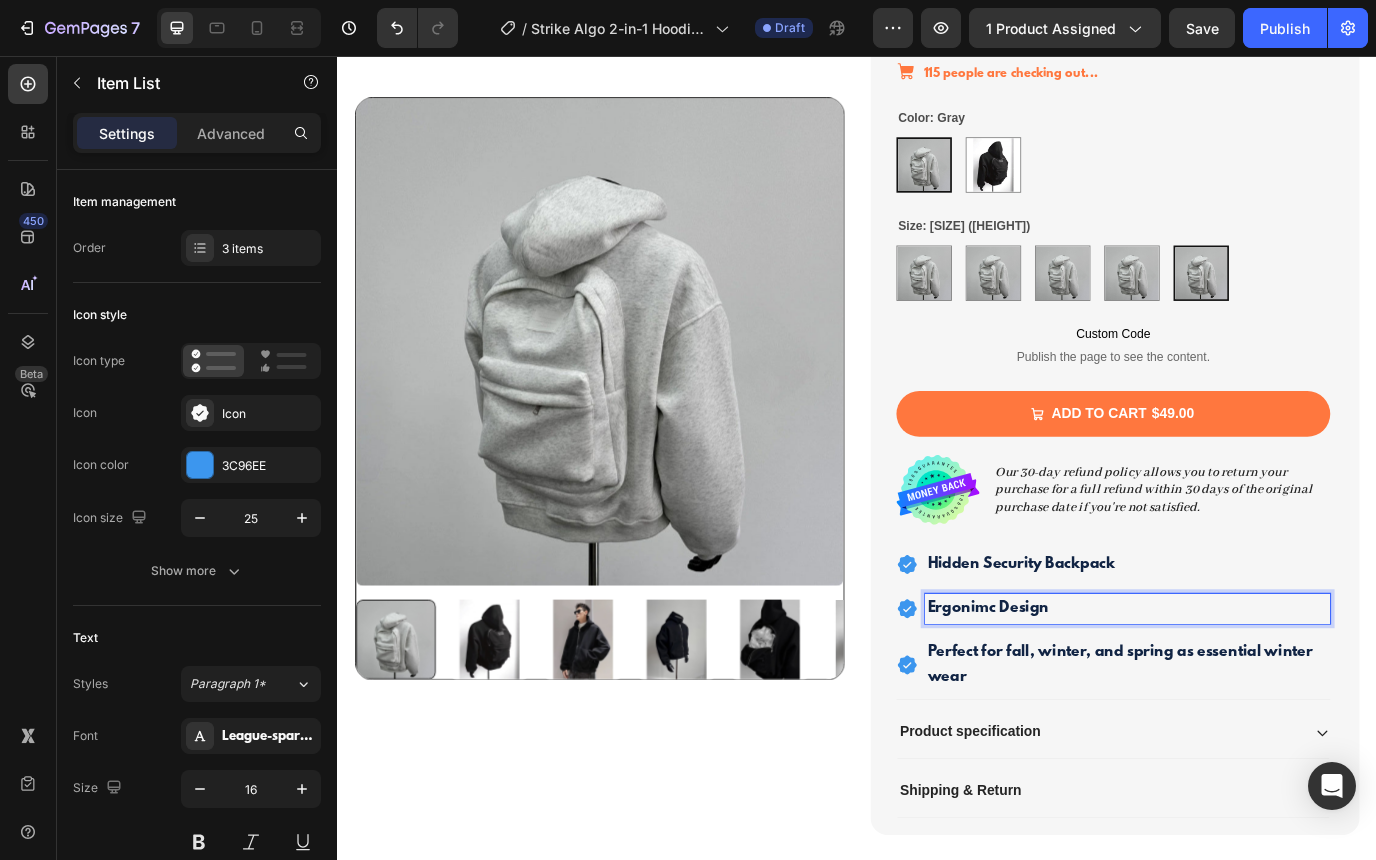 click on "Ergonimc Design" at bounding box center [1249, 693] 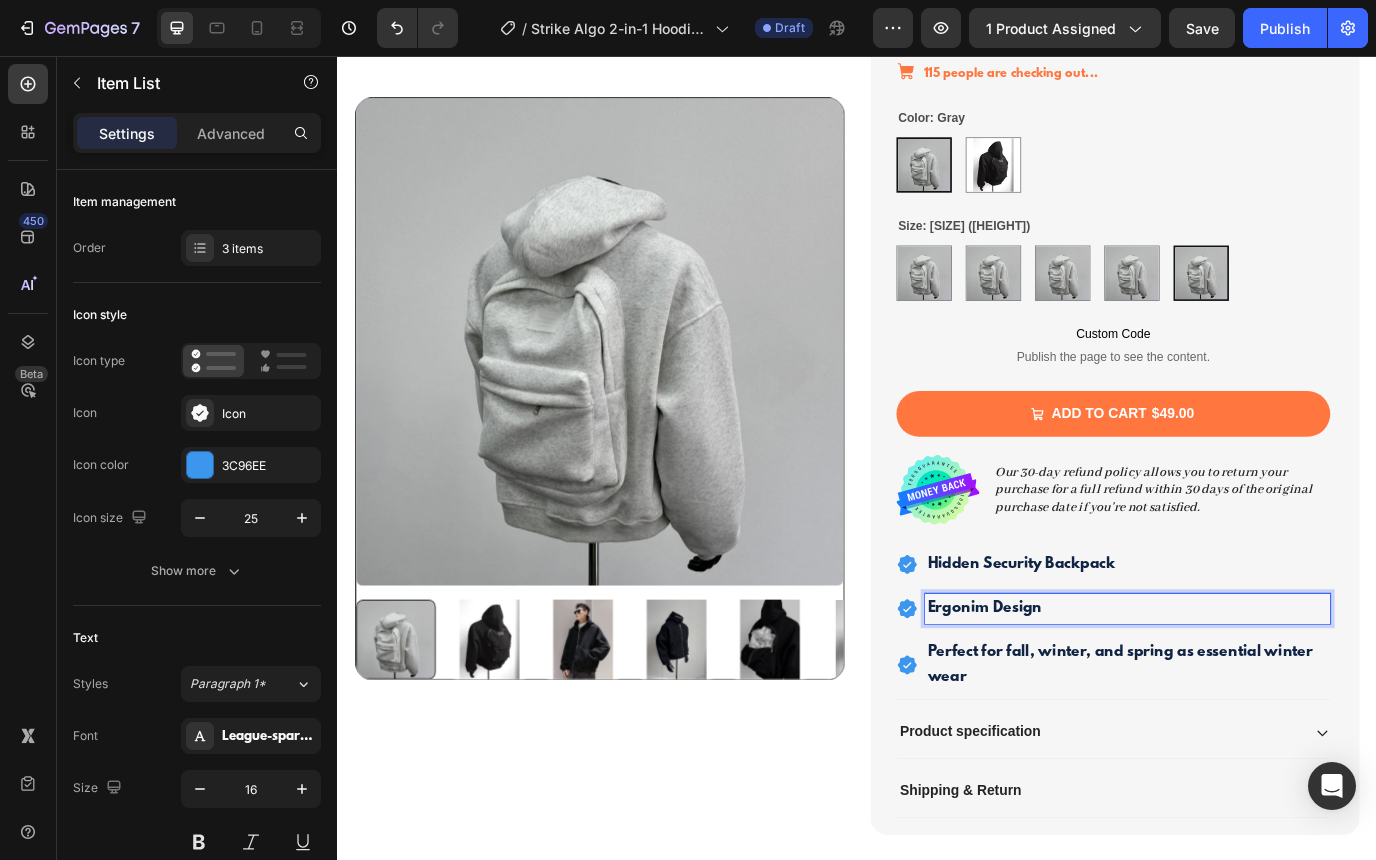 click on "Ergonim Design" at bounding box center (1249, 693) 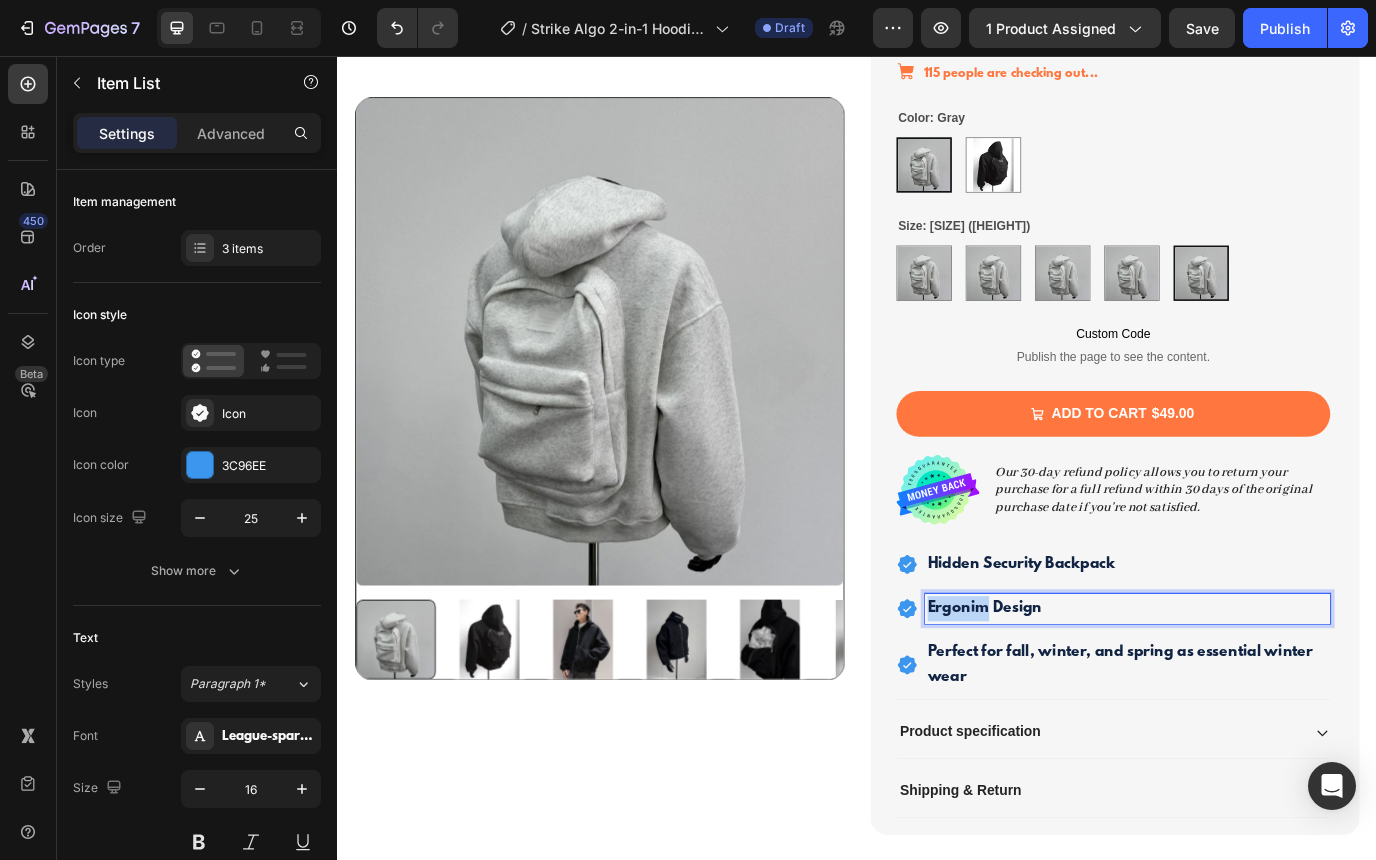 click on "Ergonim Design" at bounding box center (1249, 693) 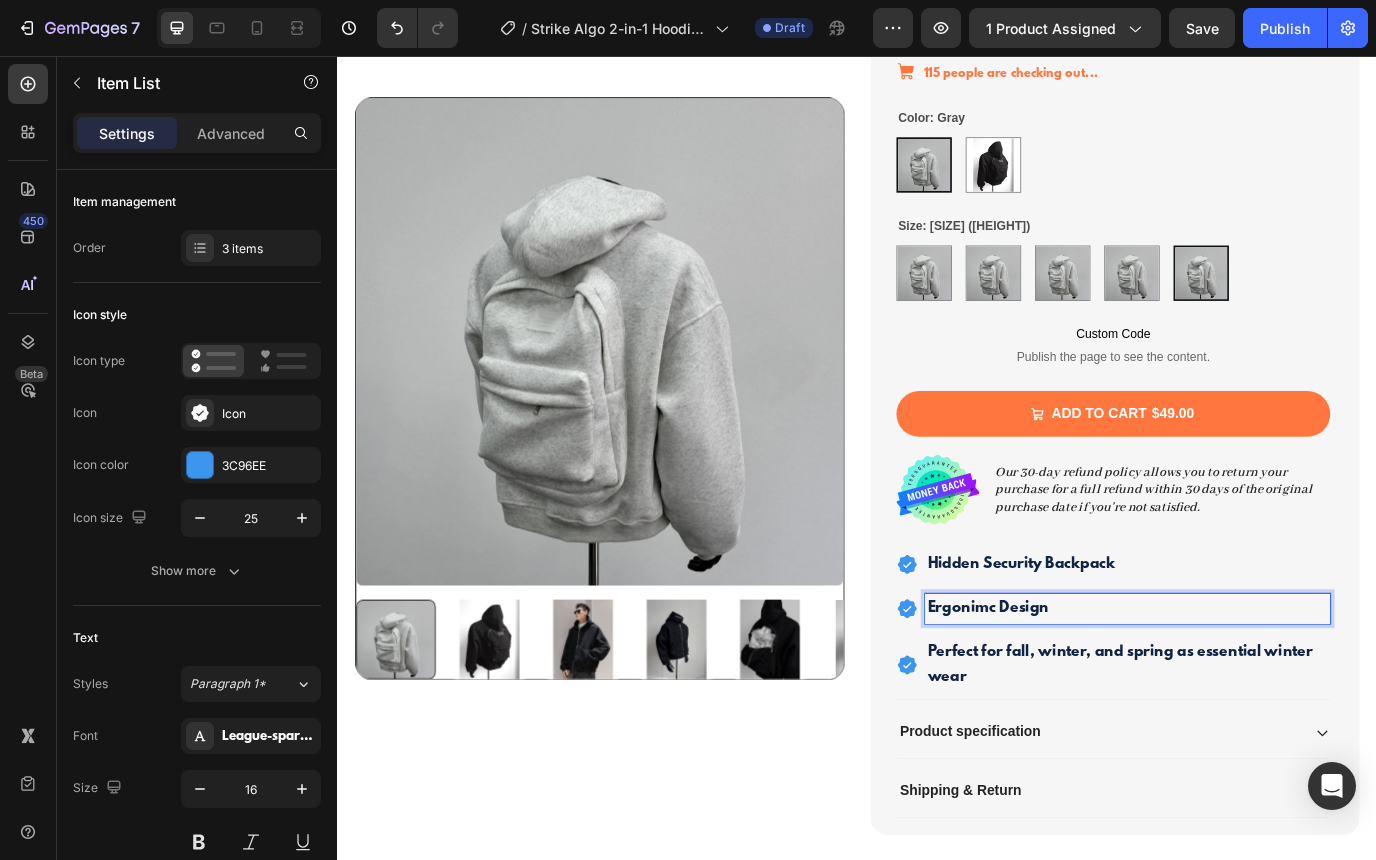click on "Ergonimc Design" at bounding box center (1249, 693) 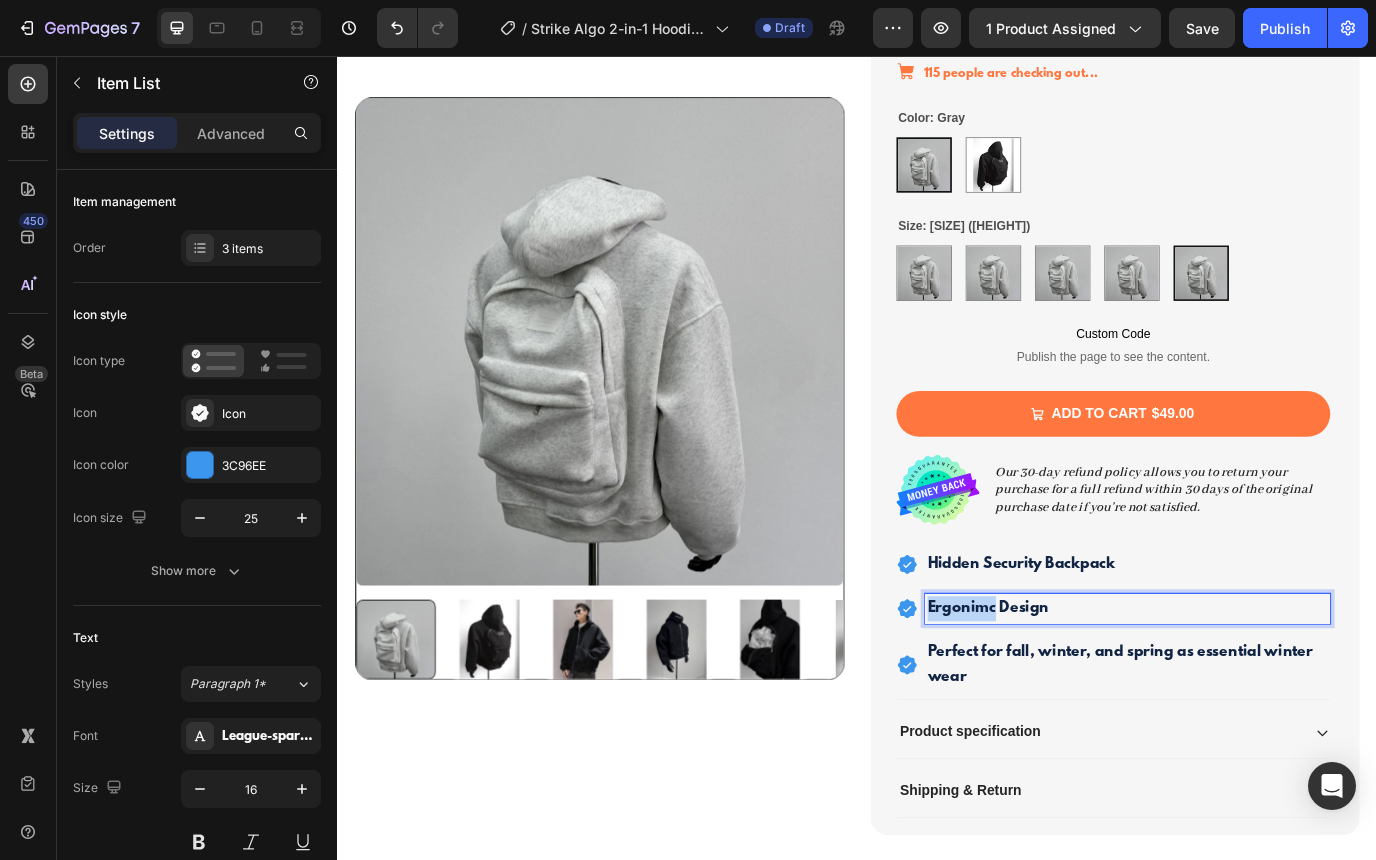click on "Ergonimc Design" at bounding box center [1249, 693] 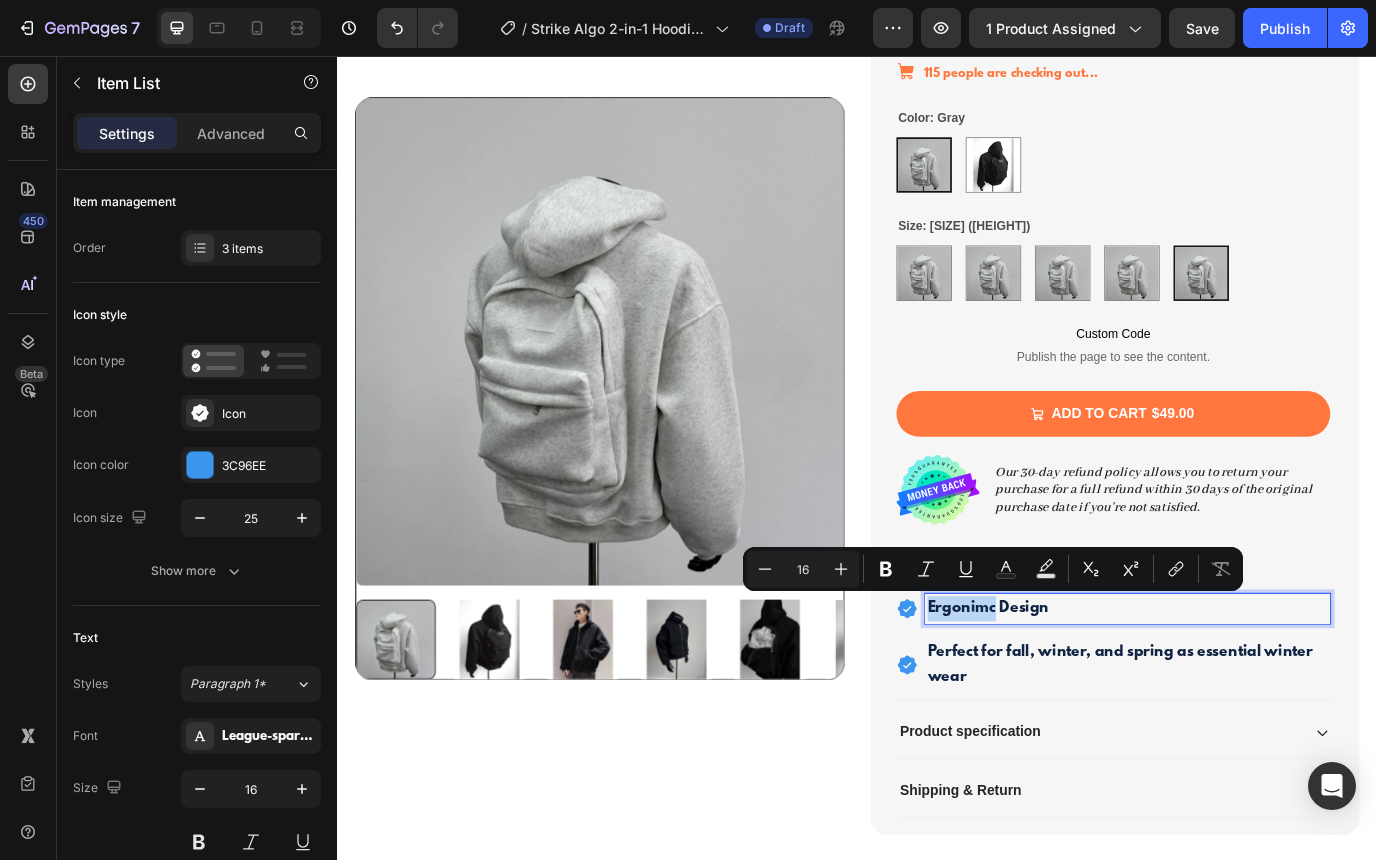 click on "Ergonimc Design" at bounding box center (1249, 693) 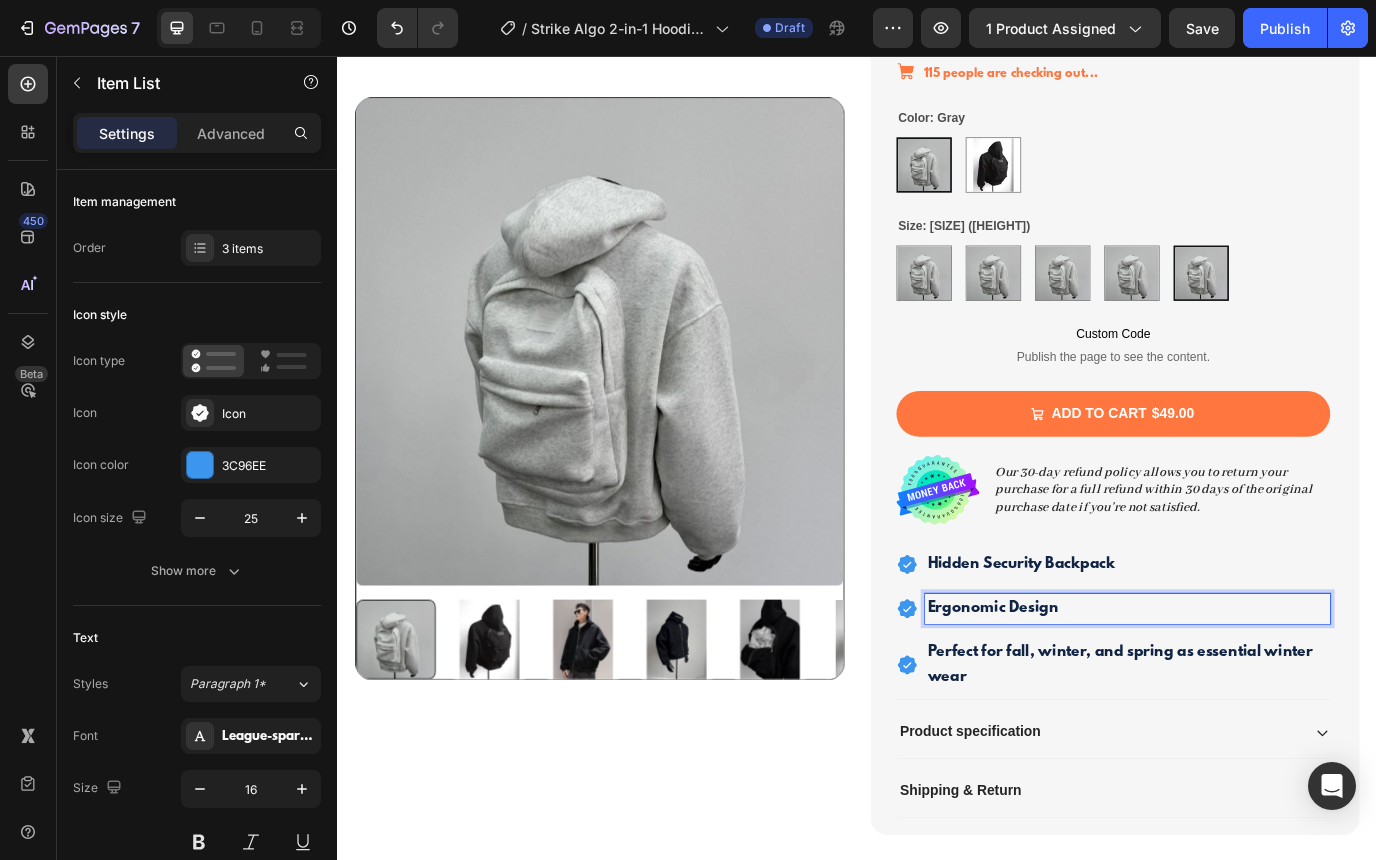 click on "Ergonomic Design" at bounding box center (1249, 693) 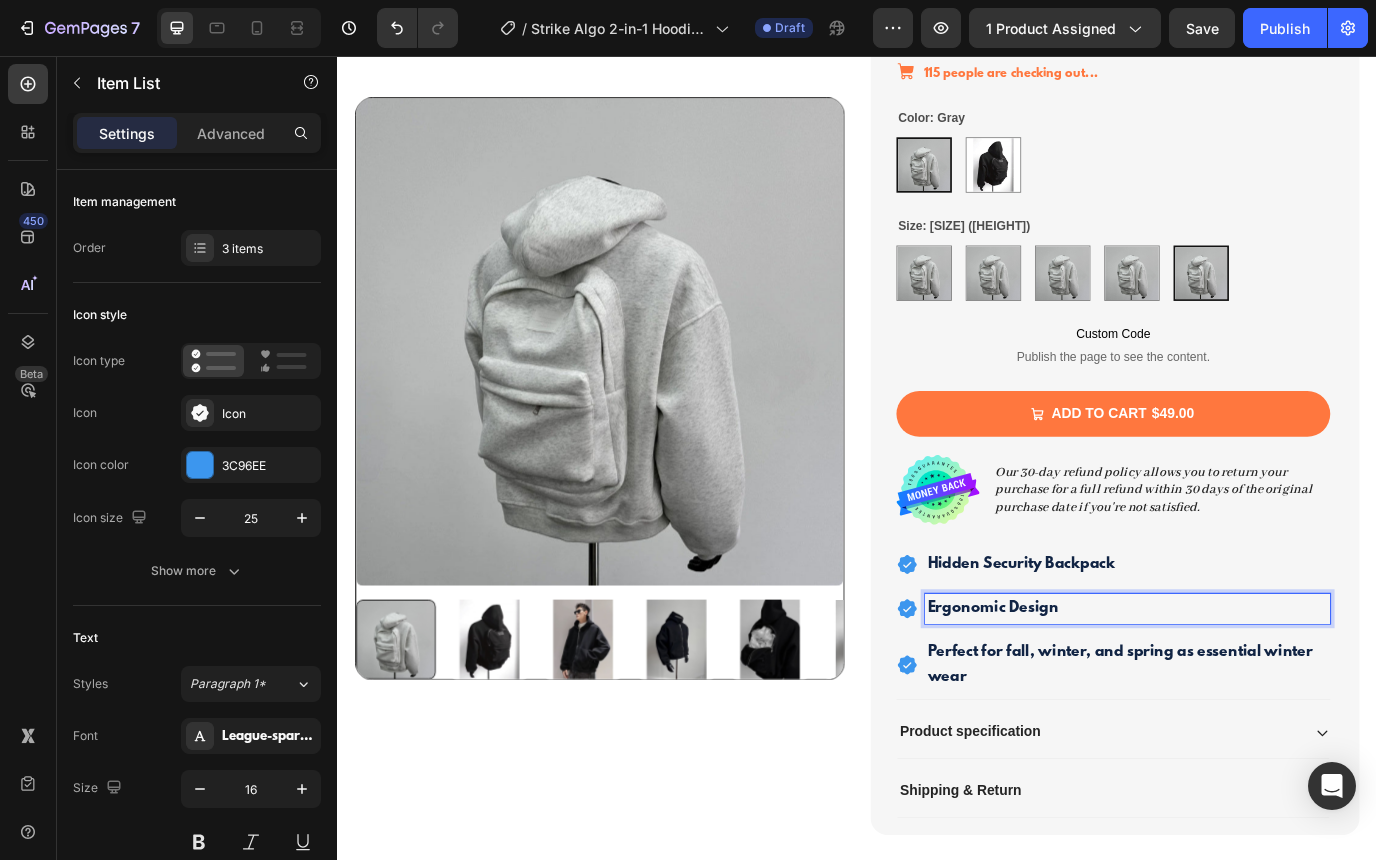 click on "Perfect for fall, winter, and spring as essential winter wear" at bounding box center [1240, 758] 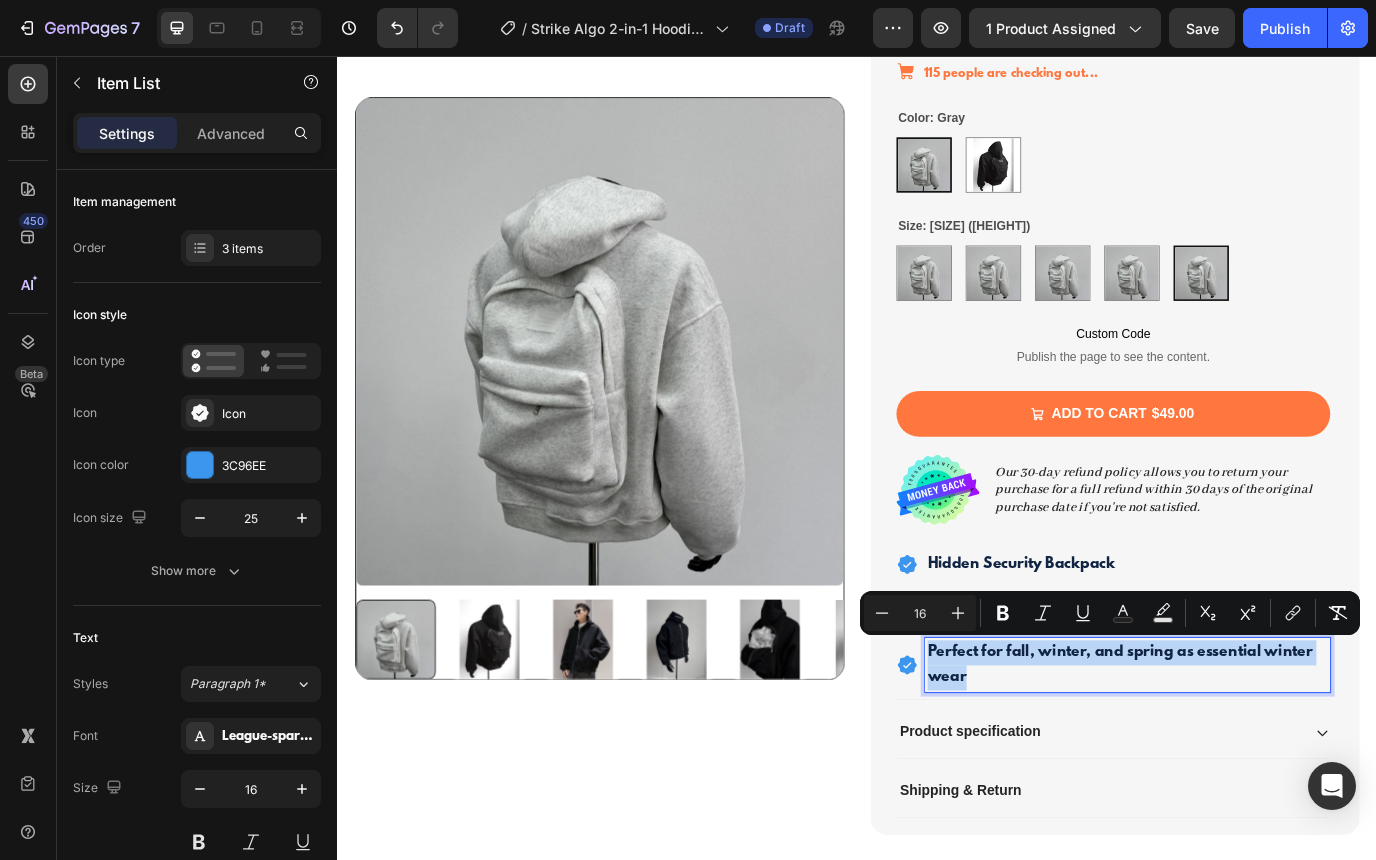 drag, startPoint x: 1072, startPoint y: 765, endPoint x: 1020, endPoint y: 745, distance: 55.713554 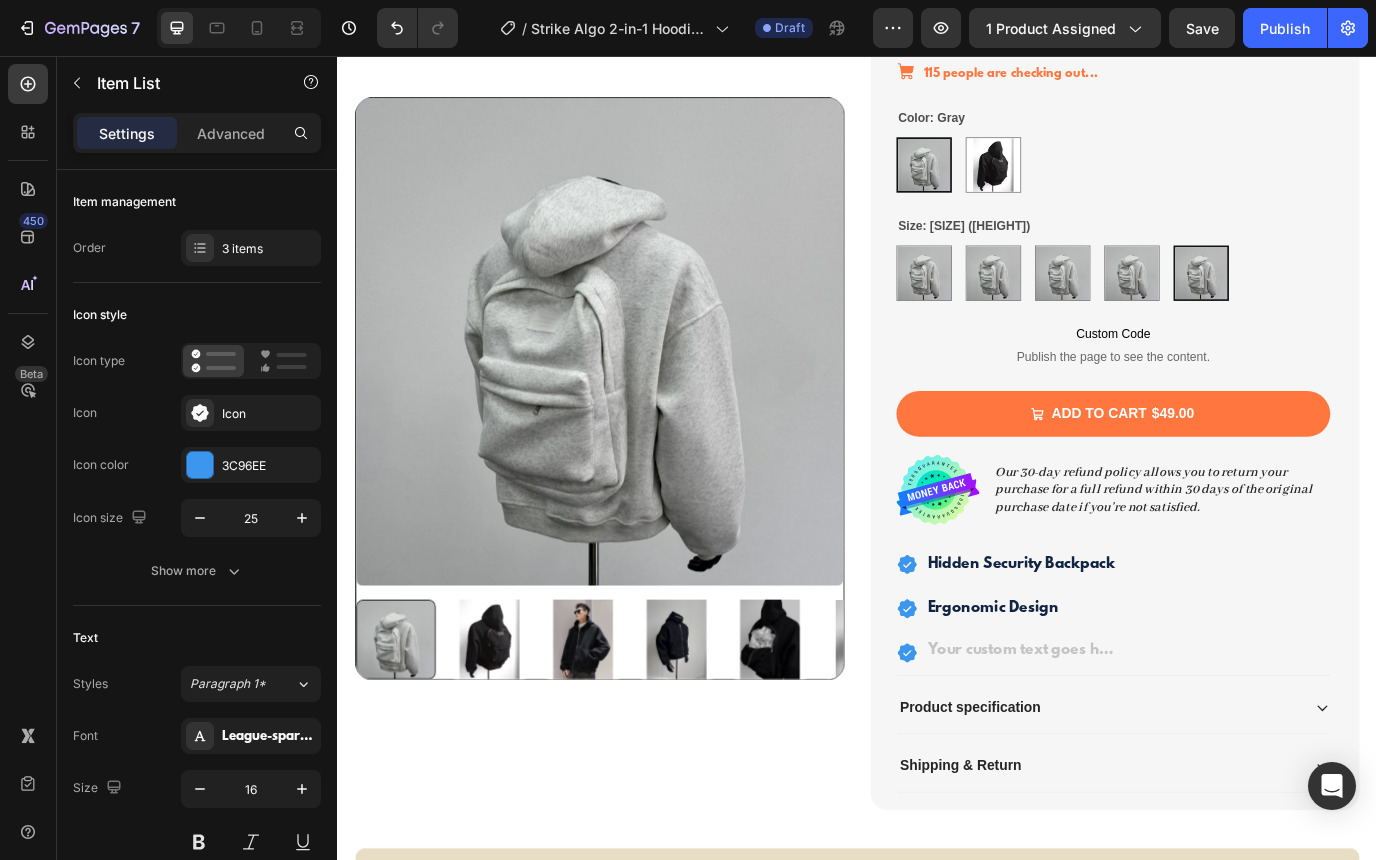 scroll, scrollTop: 440, scrollLeft: 0, axis: vertical 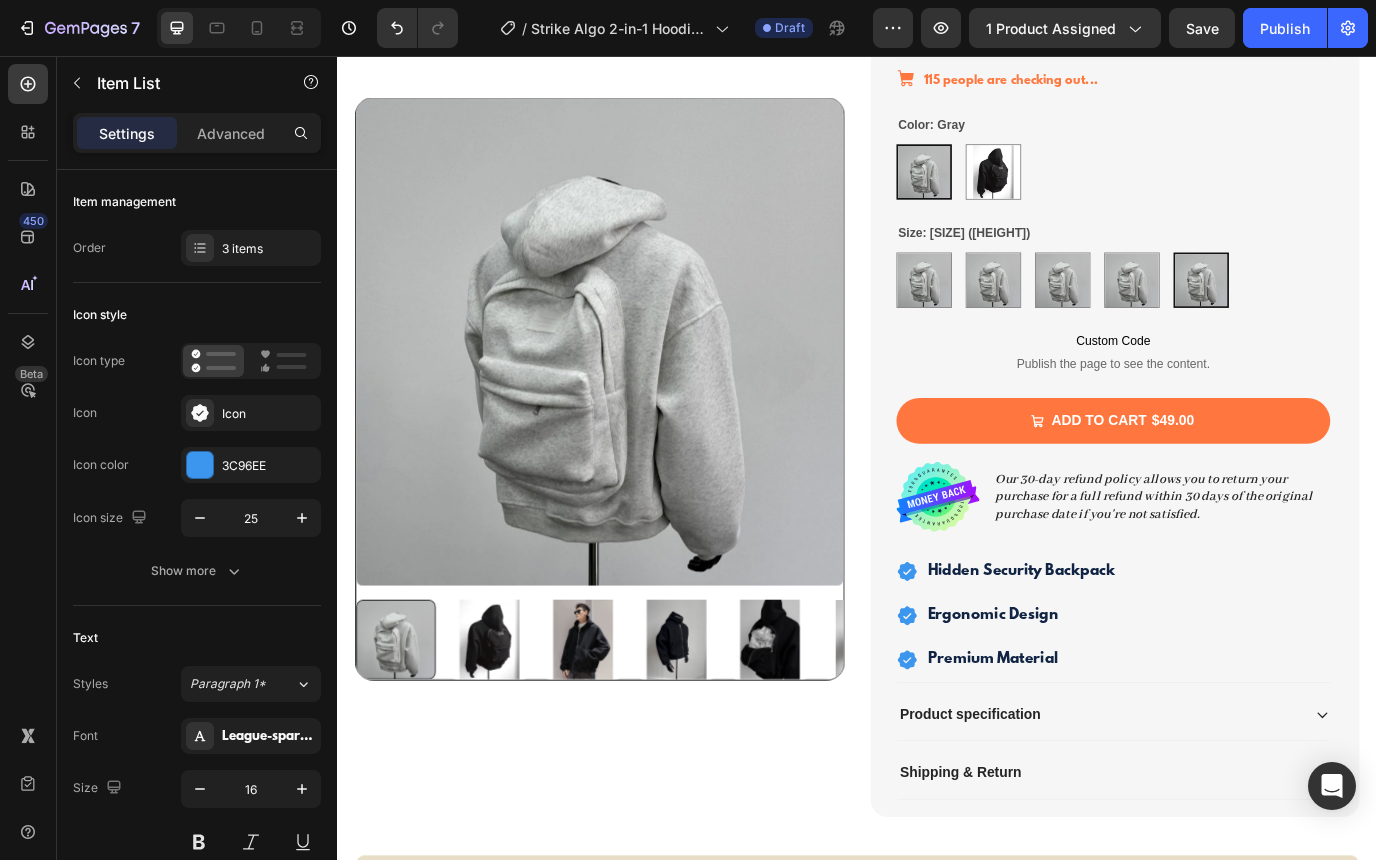click on "Hidden Security Backpack
Ergonomic Design
Premium Material" at bounding box center (1232, 702) 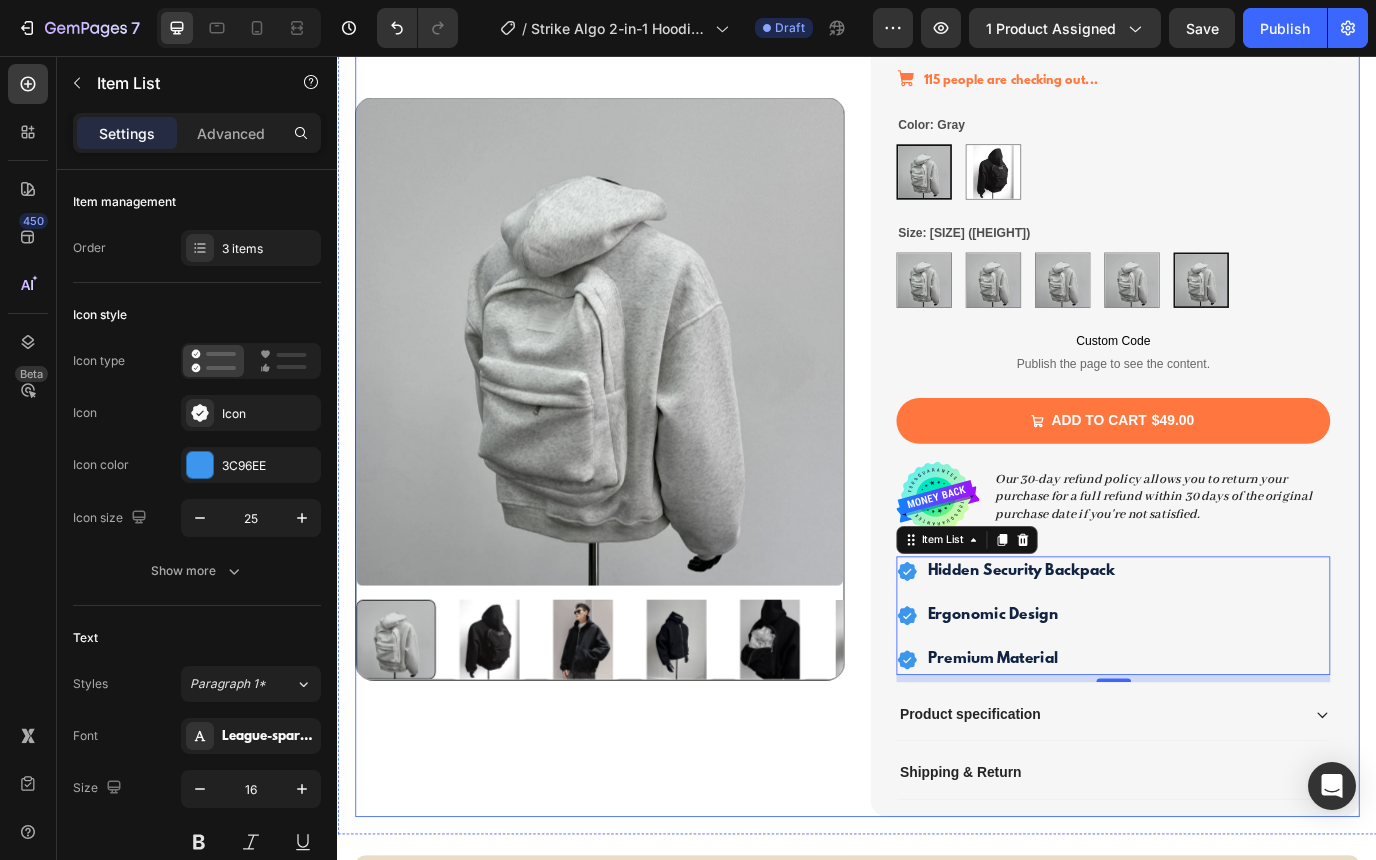 click on "Product Images" at bounding box center (639, 320) 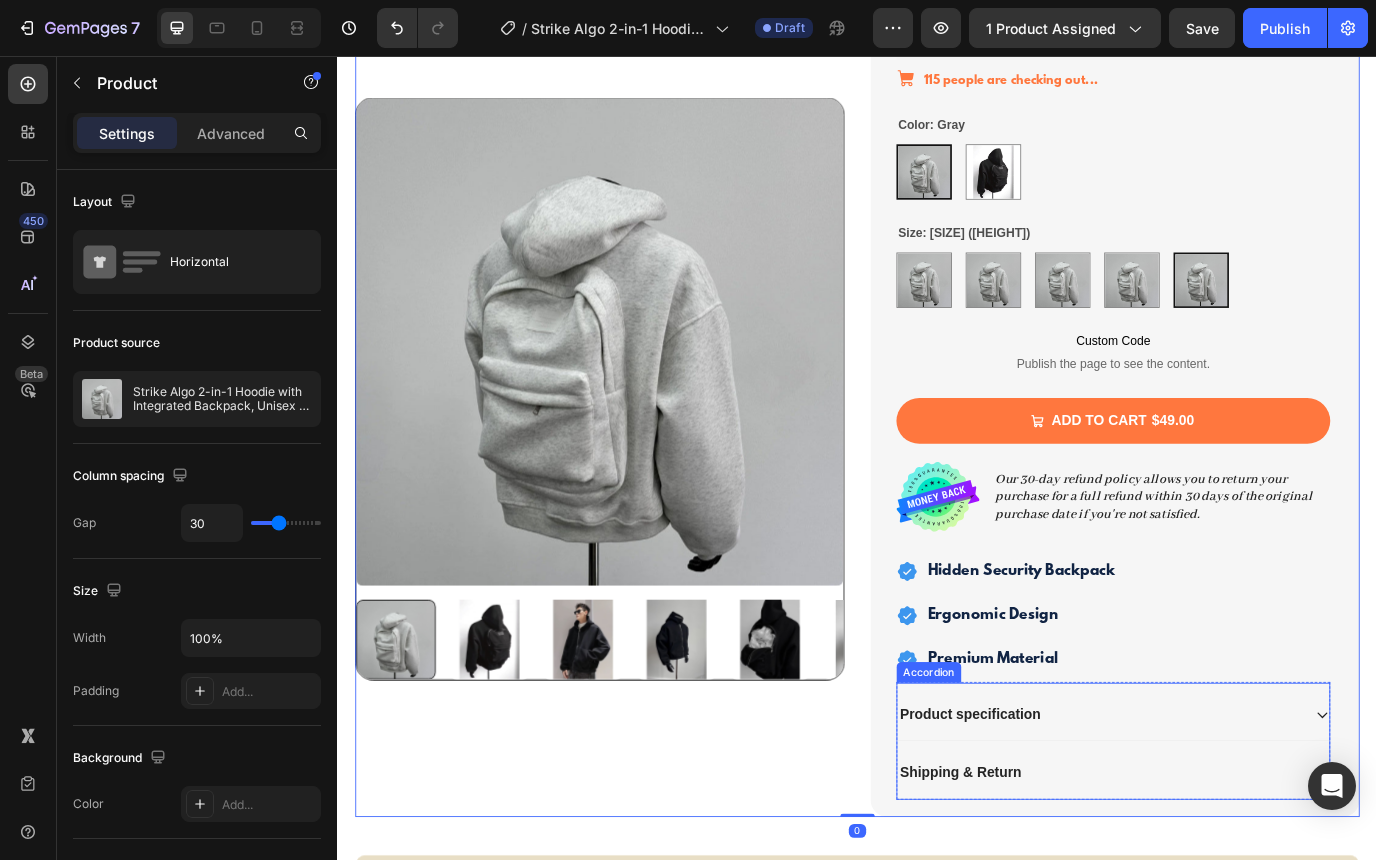 click 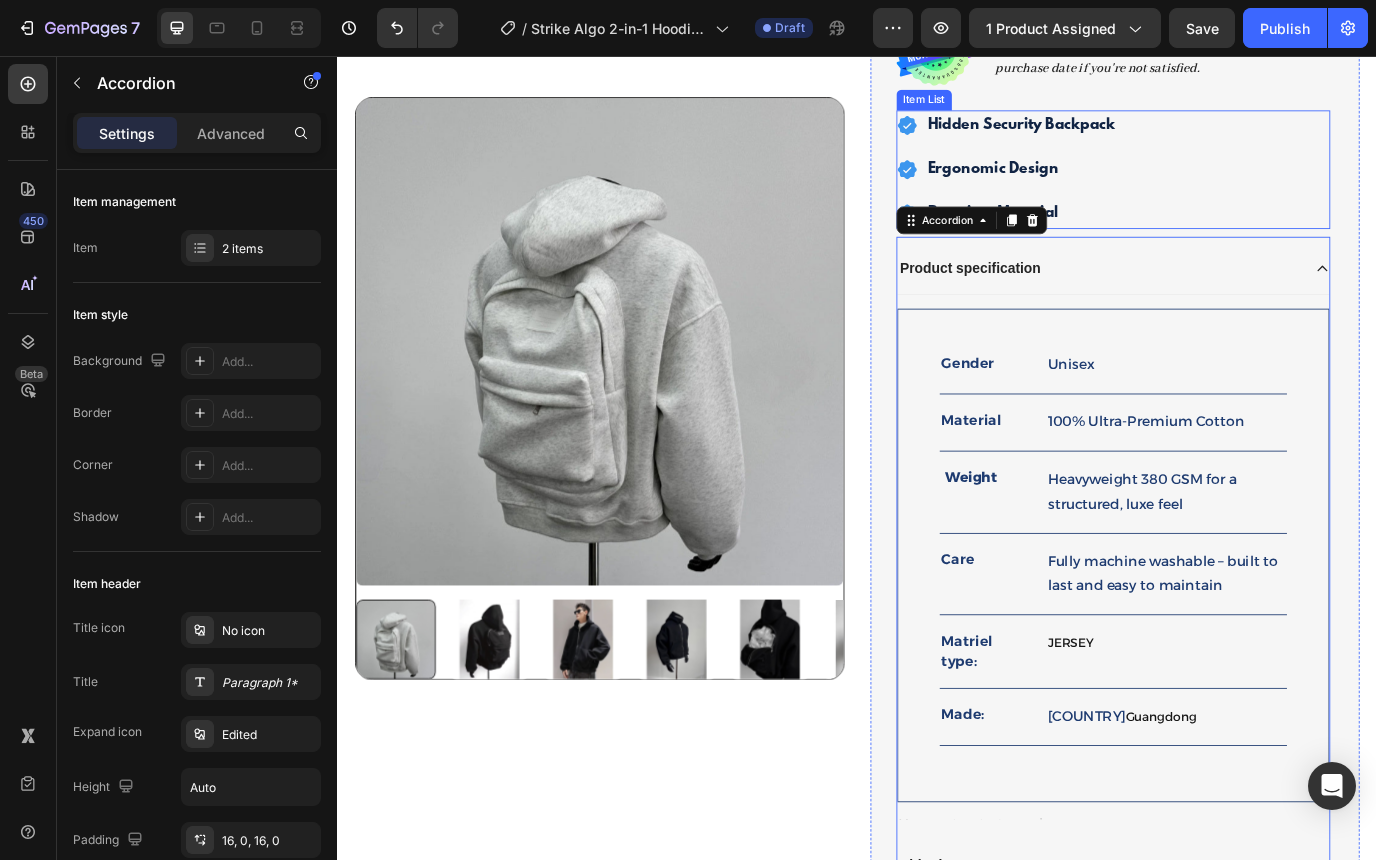 scroll, scrollTop: 966, scrollLeft: 0, axis: vertical 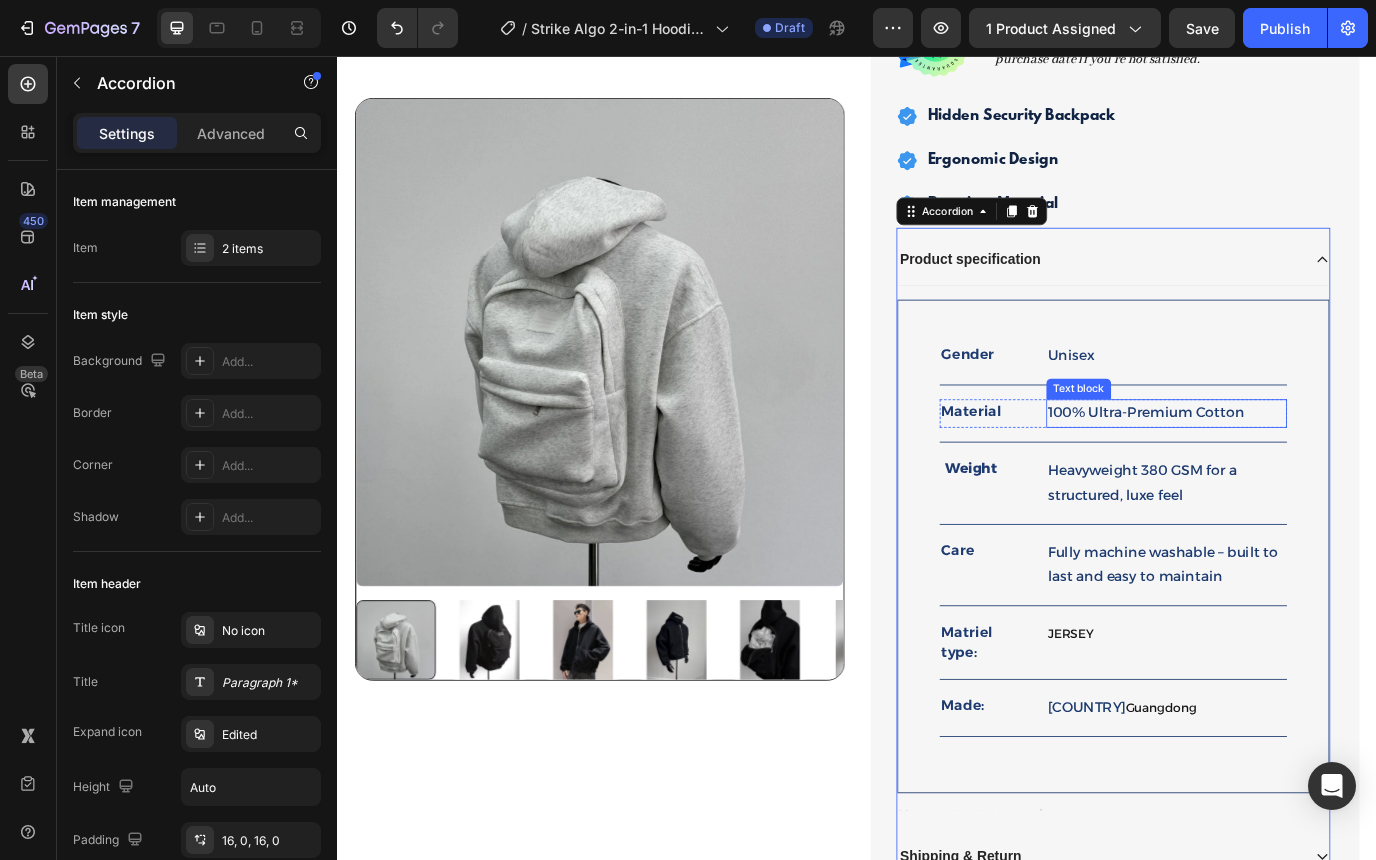 click on "100% Ultra-Premium Cotton" at bounding box center [1294, 468] 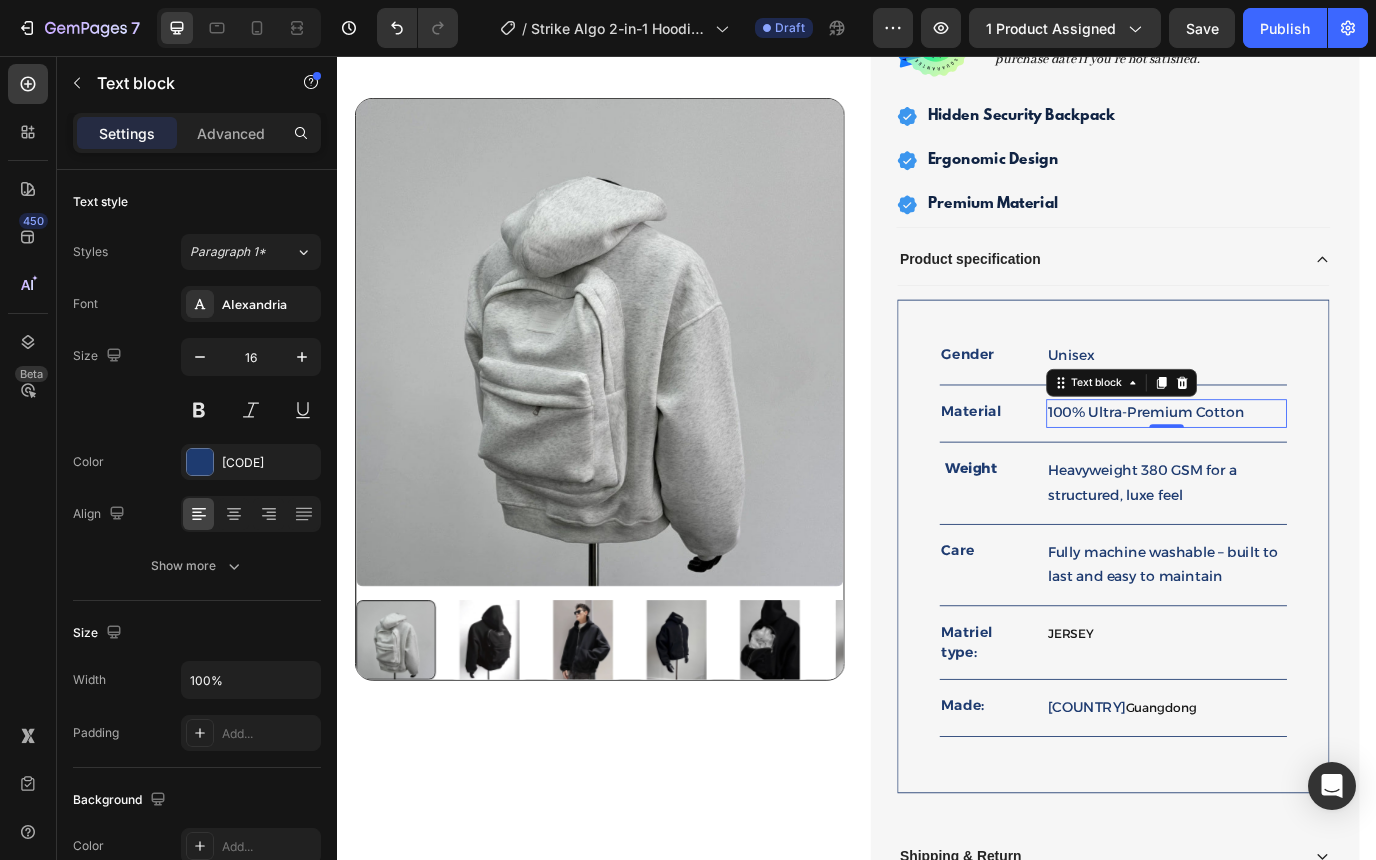 click on "100% Ultra-Premium Cotton" at bounding box center (1294, 468) 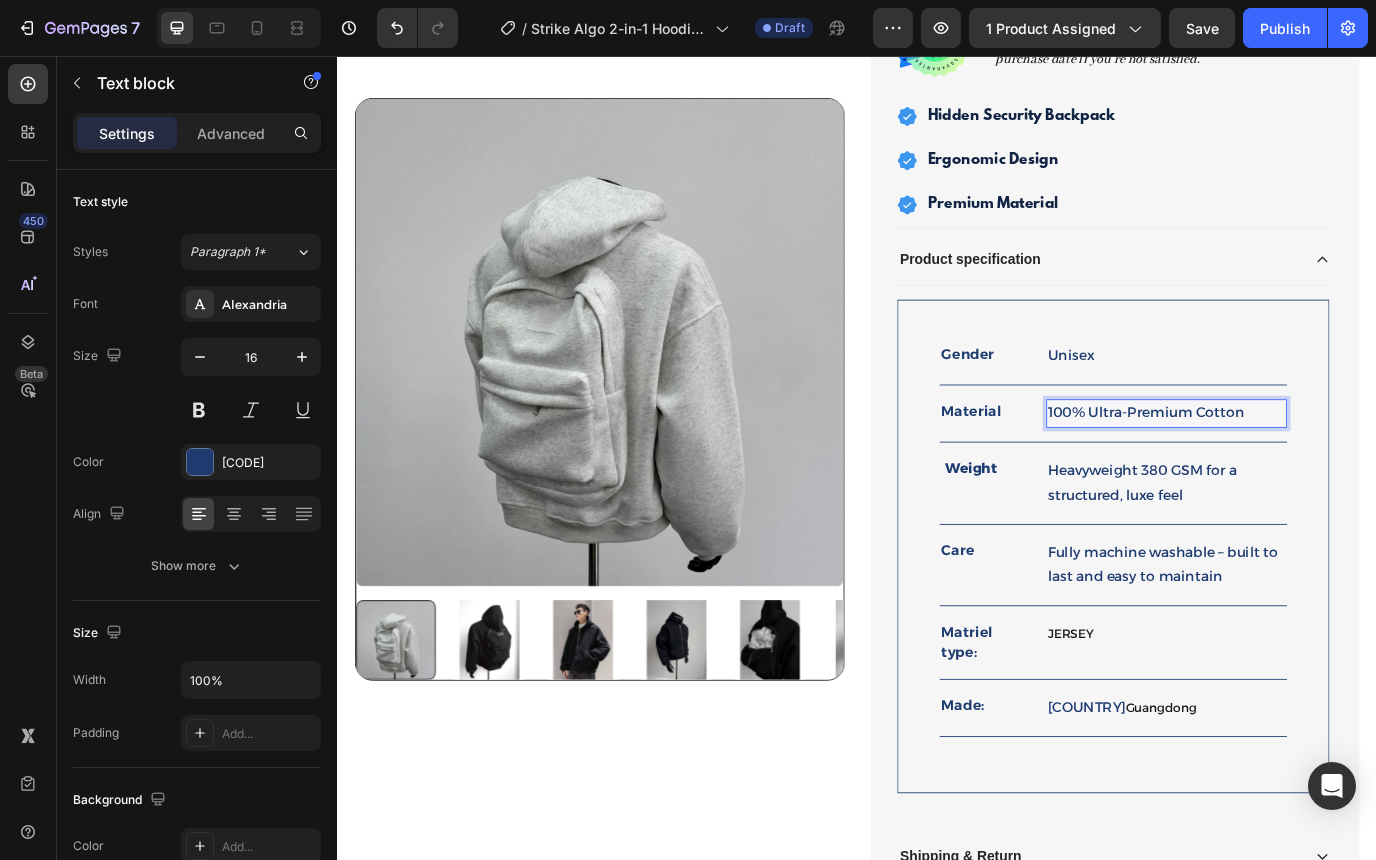 click on "100% Ultra-Premium Cotton" at bounding box center (1294, 468) 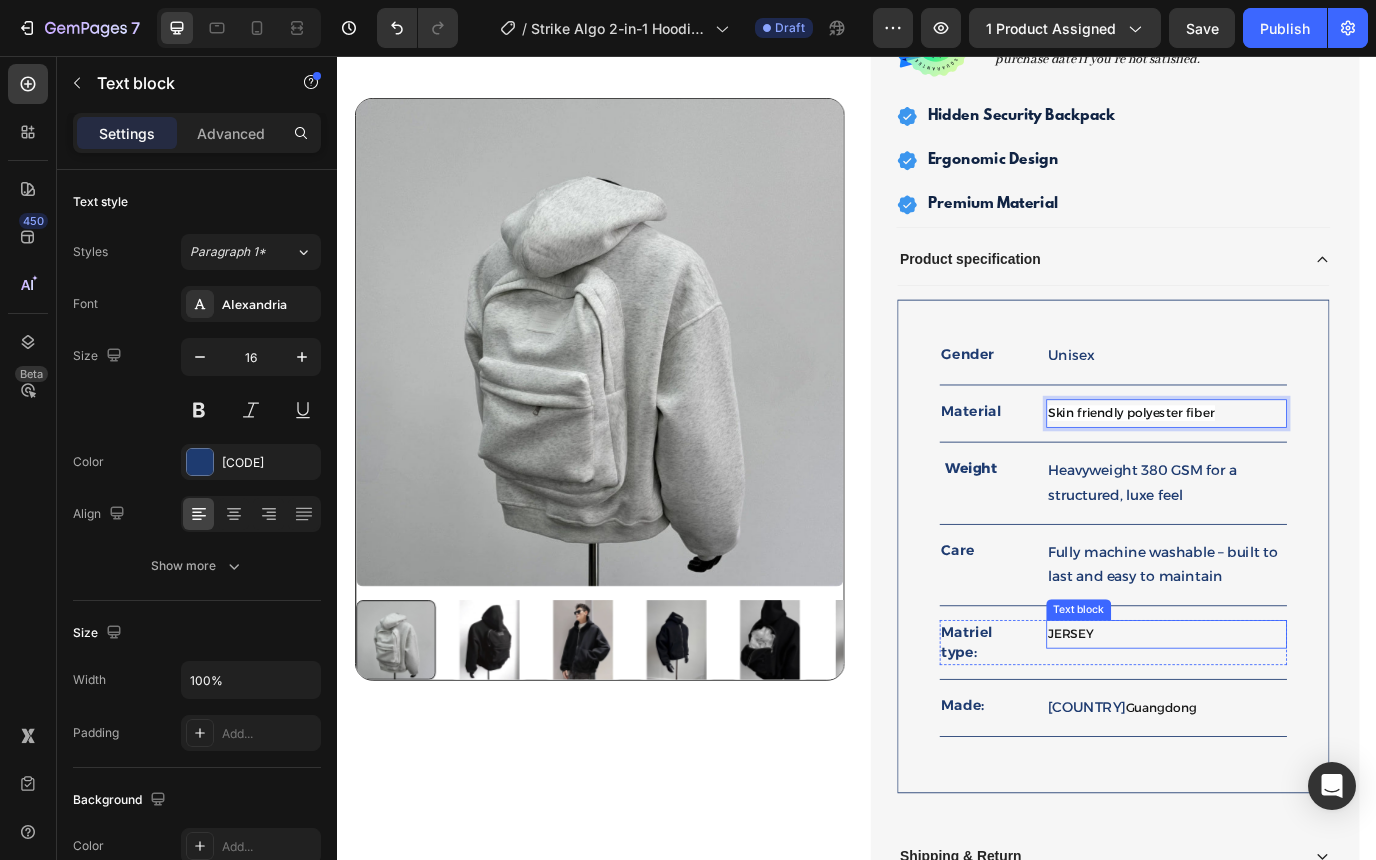 click on "JERSEY" at bounding box center [1294, 723] 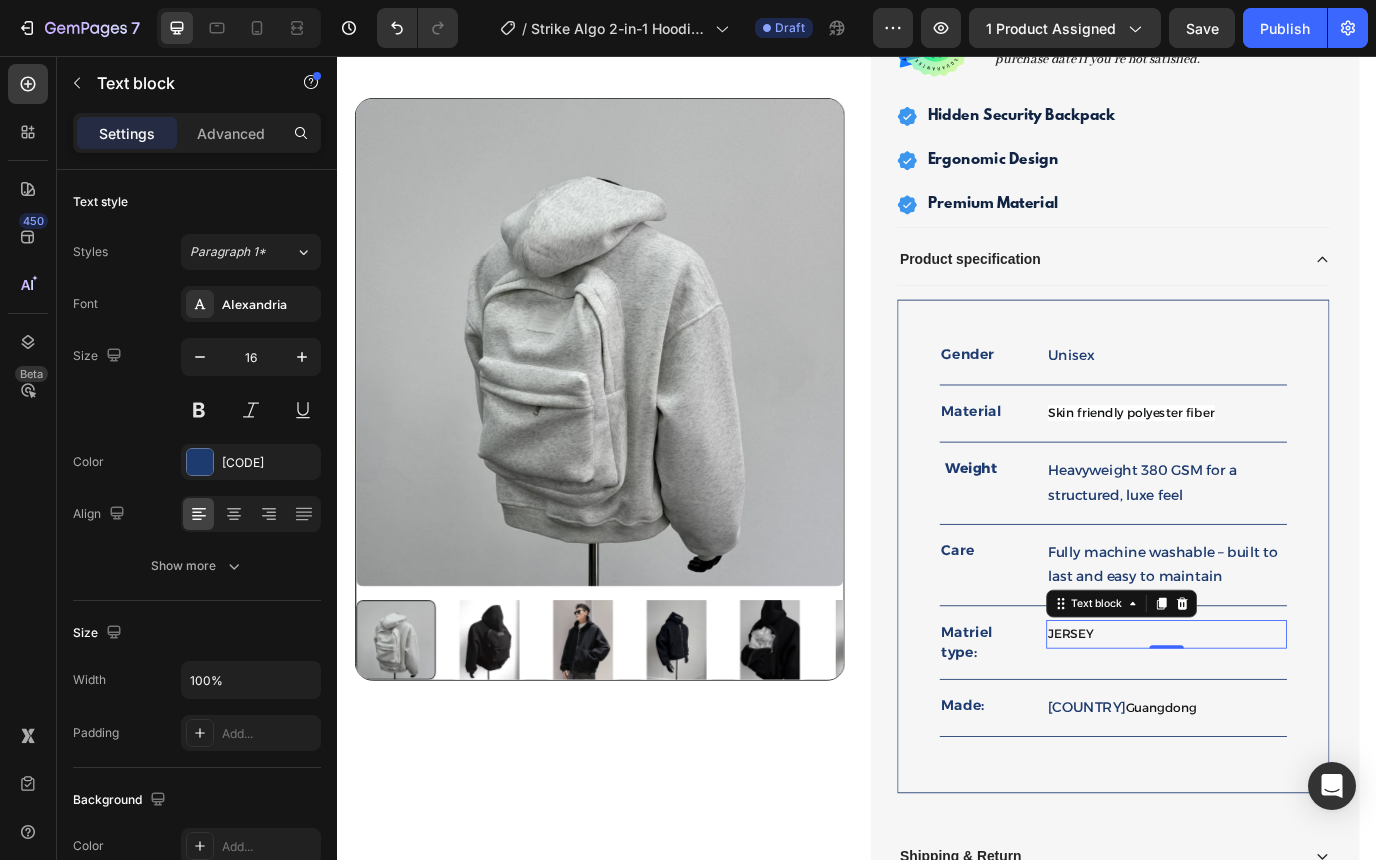 click on "JERSEY" at bounding box center (1294, 723) 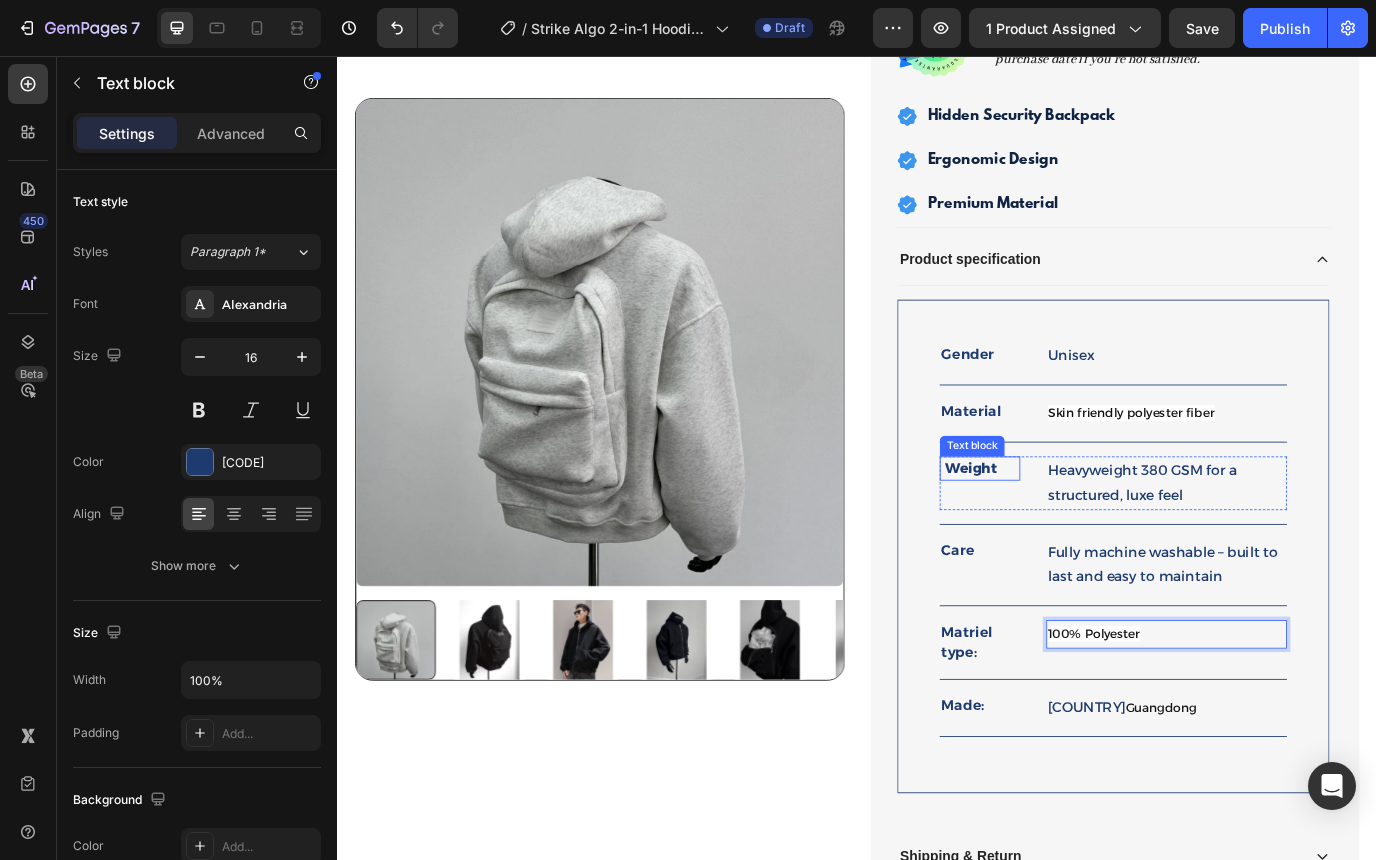 click on "Weight" at bounding box center (1068, 531) 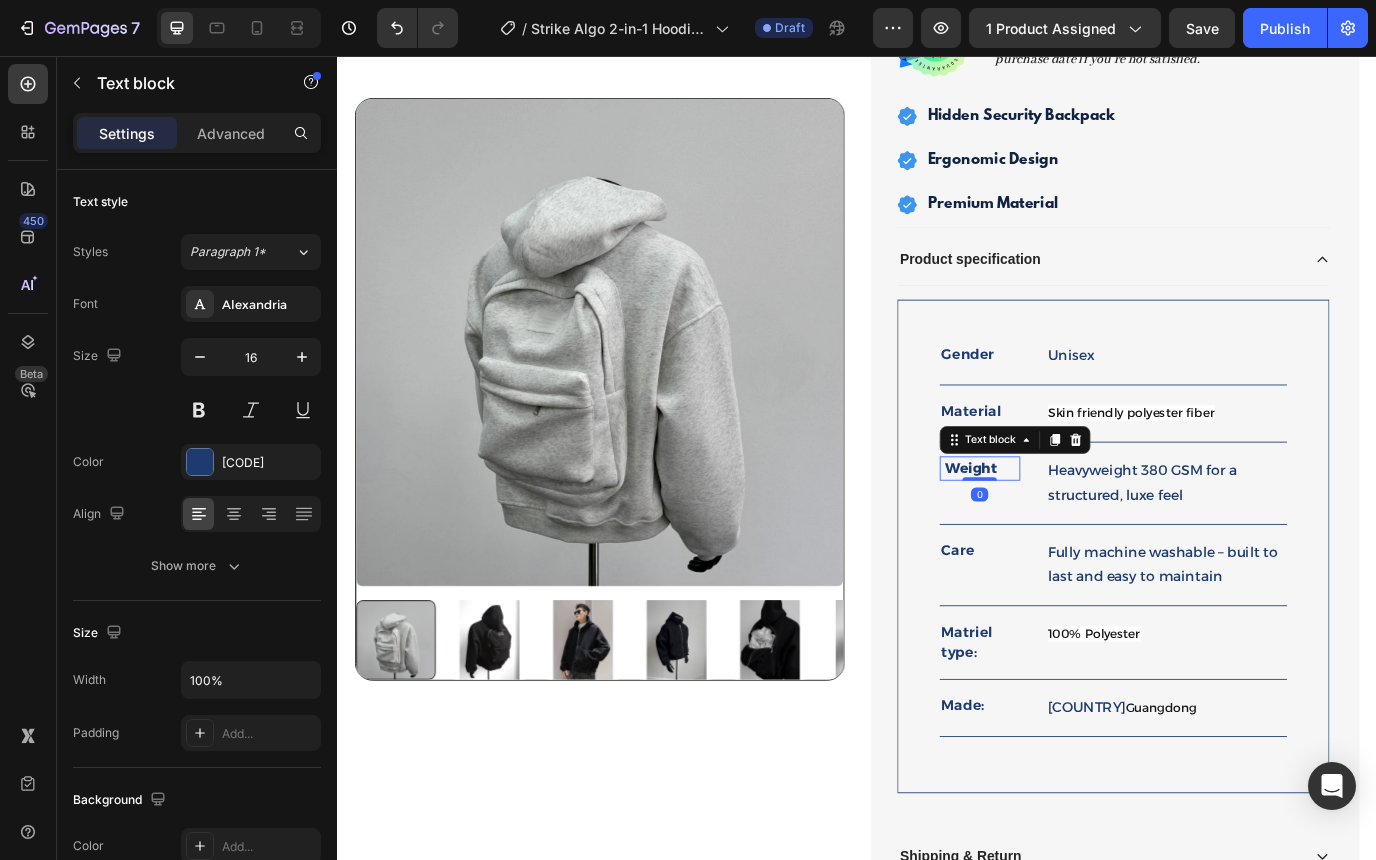 click on "Weight" at bounding box center [1078, 532] 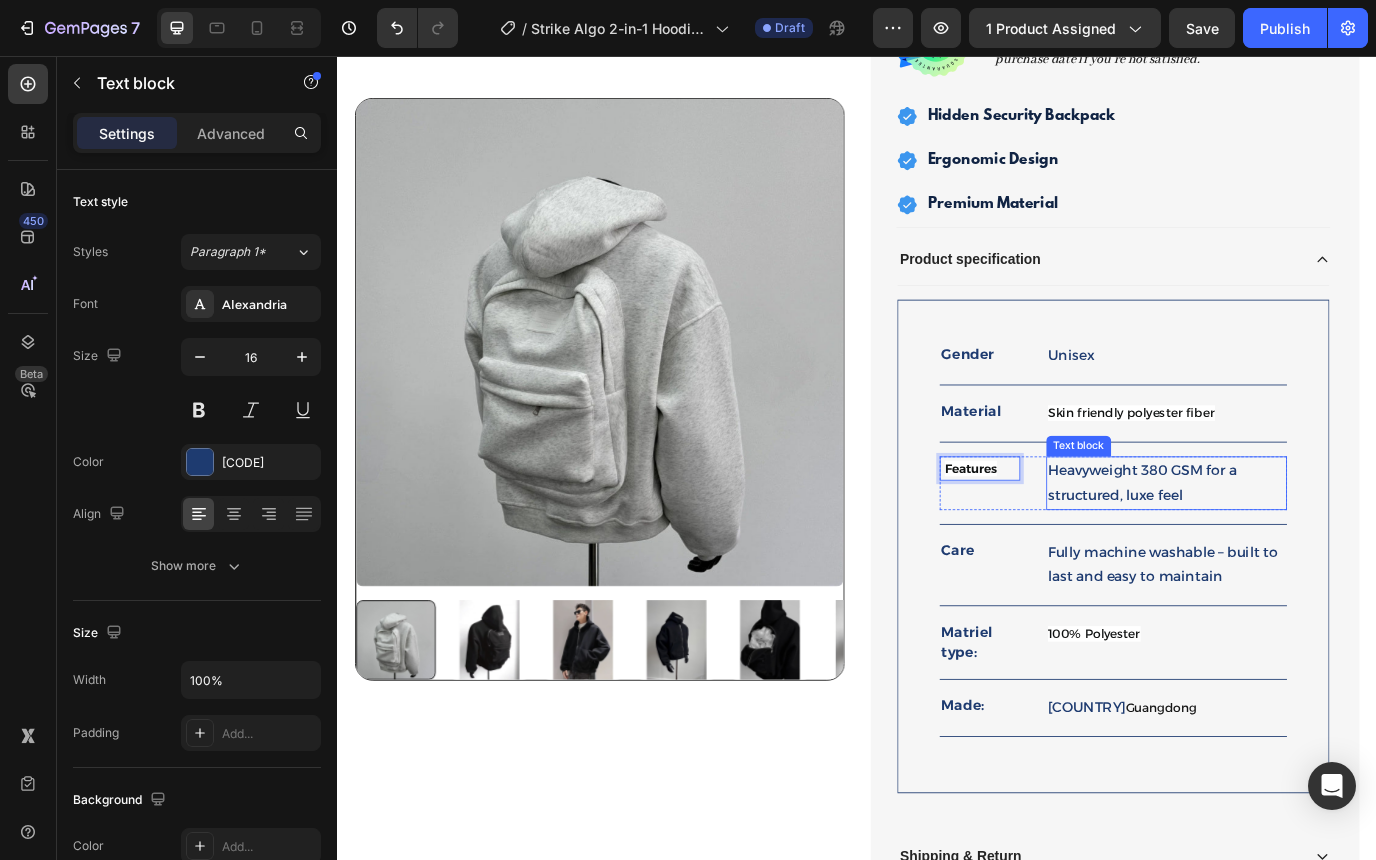 click on "Heavyweight 380 GSM for a structured, luxe feel" at bounding box center (1294, 549) 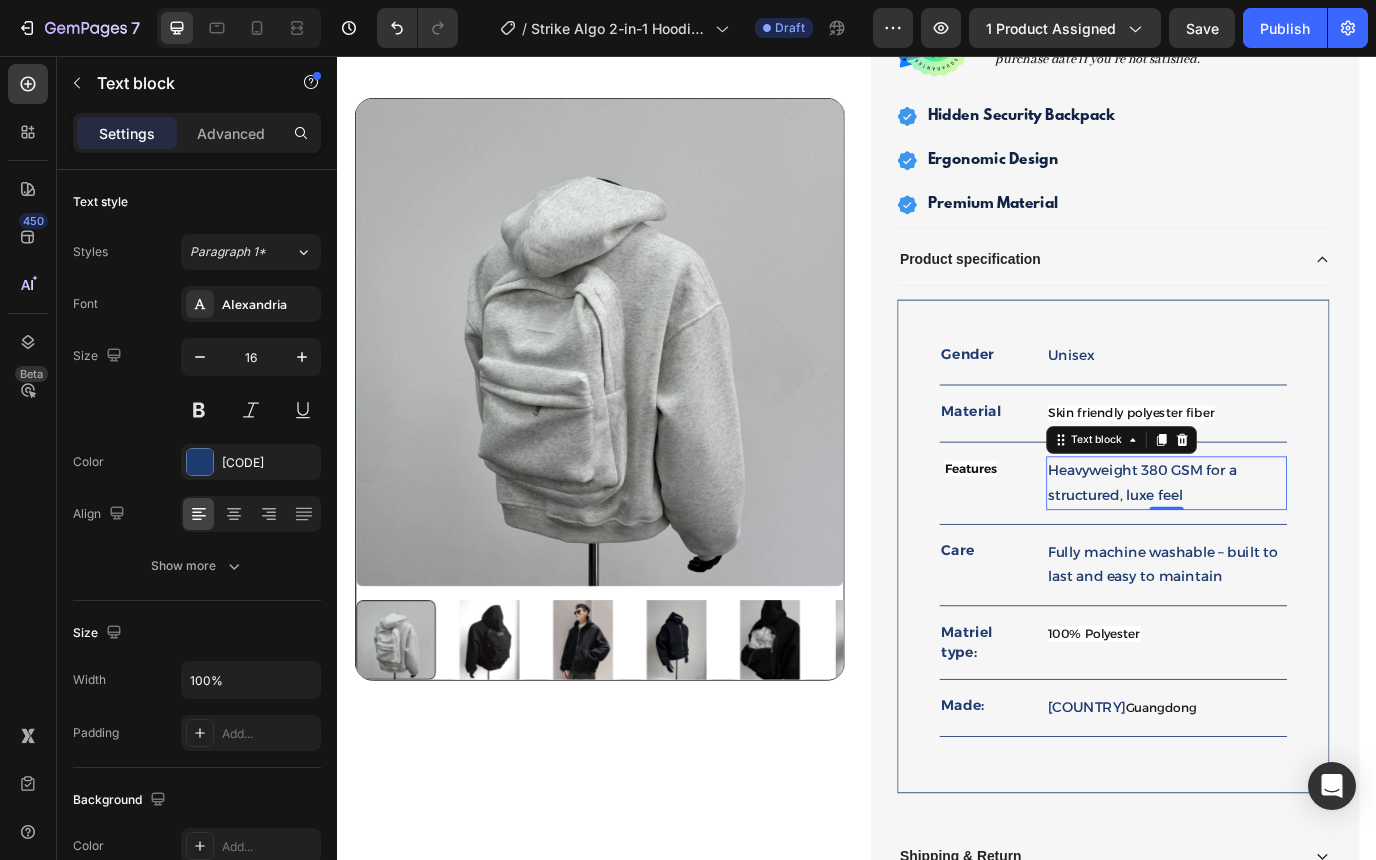 click on "Heavyweight 380 GSM for a structured, luxe feel" at bounding box center [1294, 549] 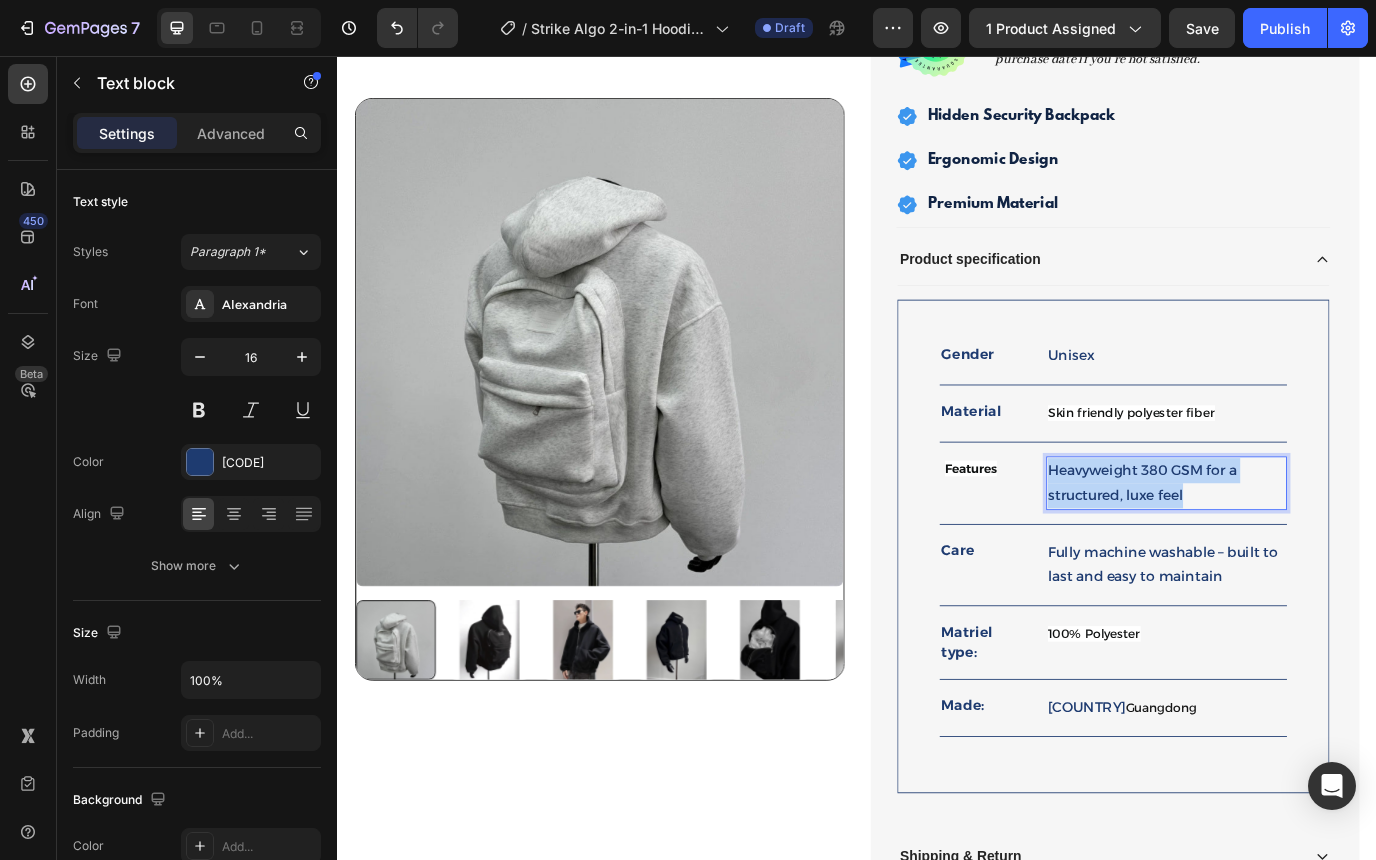 drag, startPoint x: 1325, startPoint y: 564, endPoint x: 1156, endPoint y: 535, distance: 171.47011 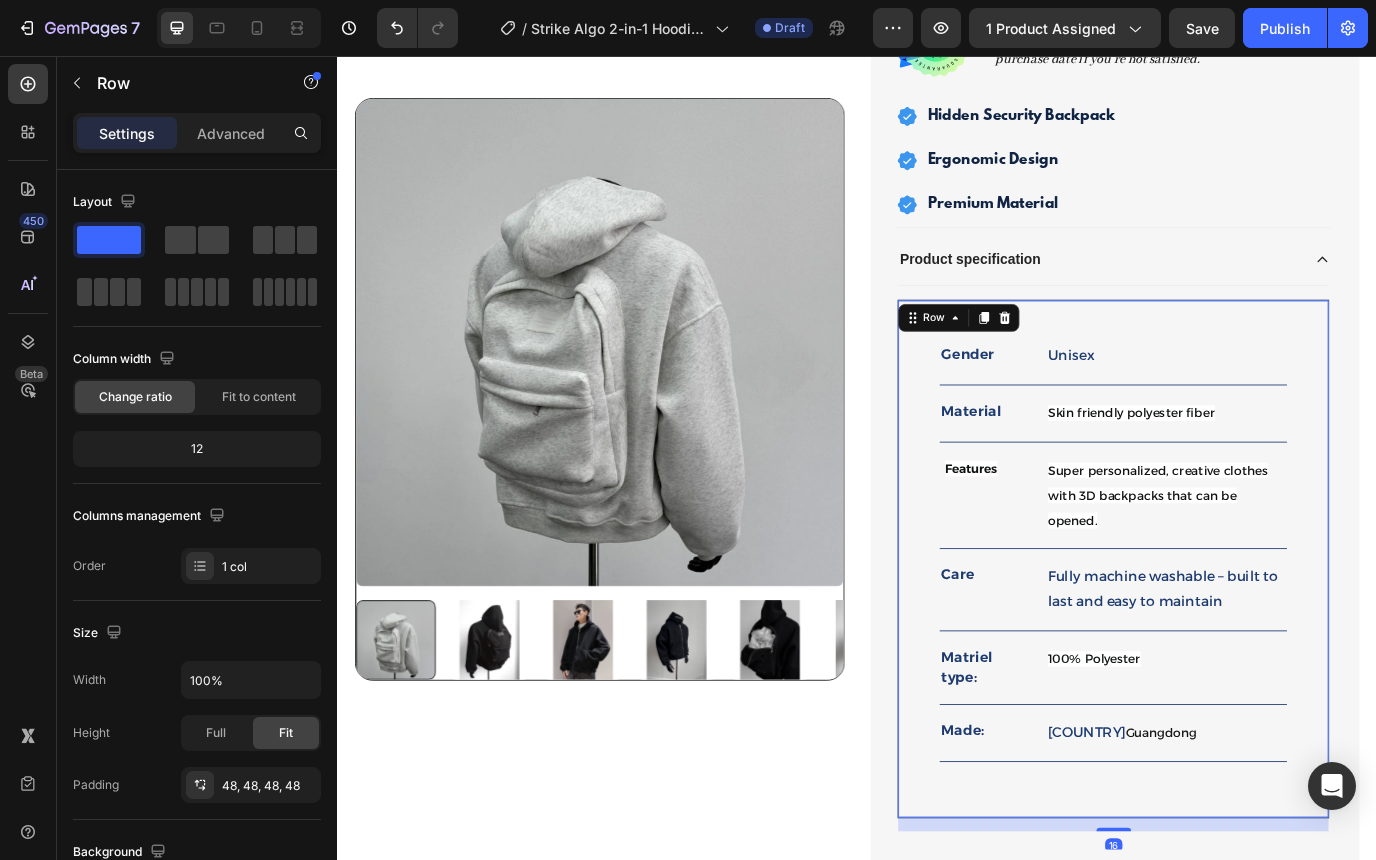 click on "Gender Text block Unisex Text block Row                Title Line Material Text block Skin friendly polyester fiber Text block Row                Title Line   16" at bounding box center [1232, 636] 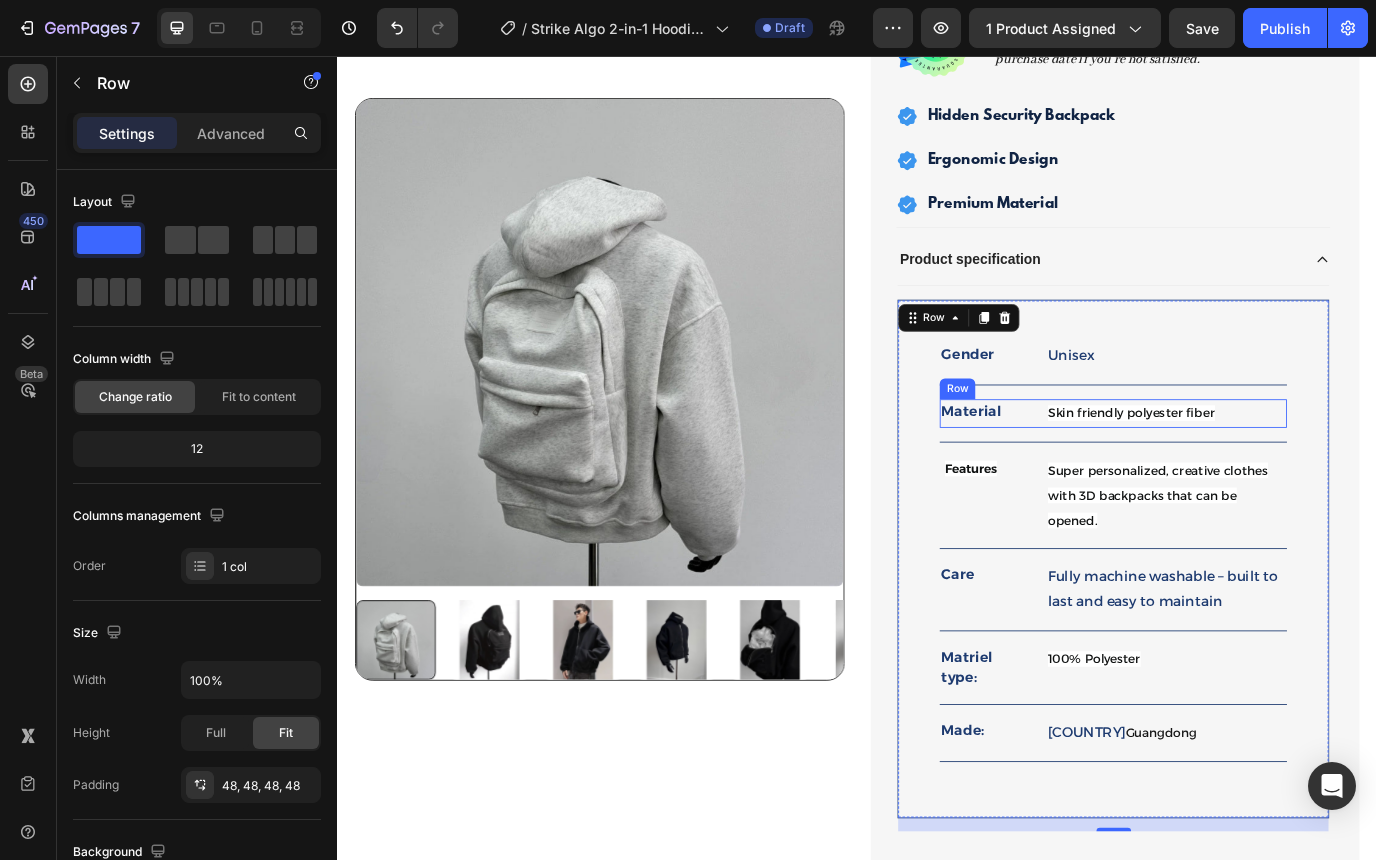 click on "Title Line" at bounding box center [1232, 501] 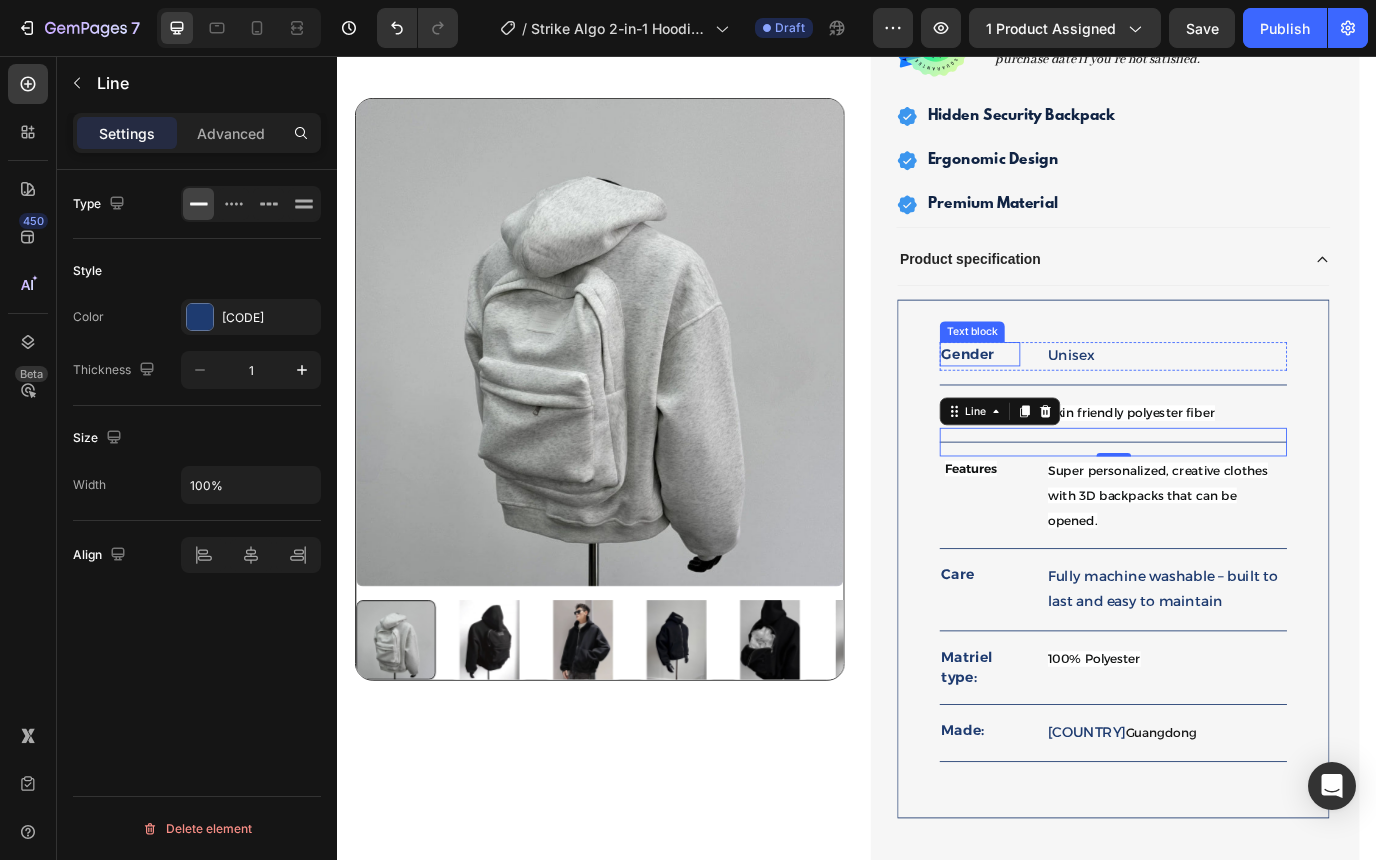 click on "Gender Text block Unisex Text block Row                Title Line Material Text block Skin friendly polyester fiber Text block Row                Title Line   0   Features Text block Super personalized, creative clothes with 3D backpacks that can be opened. Text block Row                Title Line  Care Text block Fully machine washable – built to last and easy to maintain Text block Row                Title Line Matriel type: Text block 100% Polyester Text block Row                Title Line Made: Text block China,  Guangdong Text block Row                Title Line Row" at bounding box center (1232, 636) 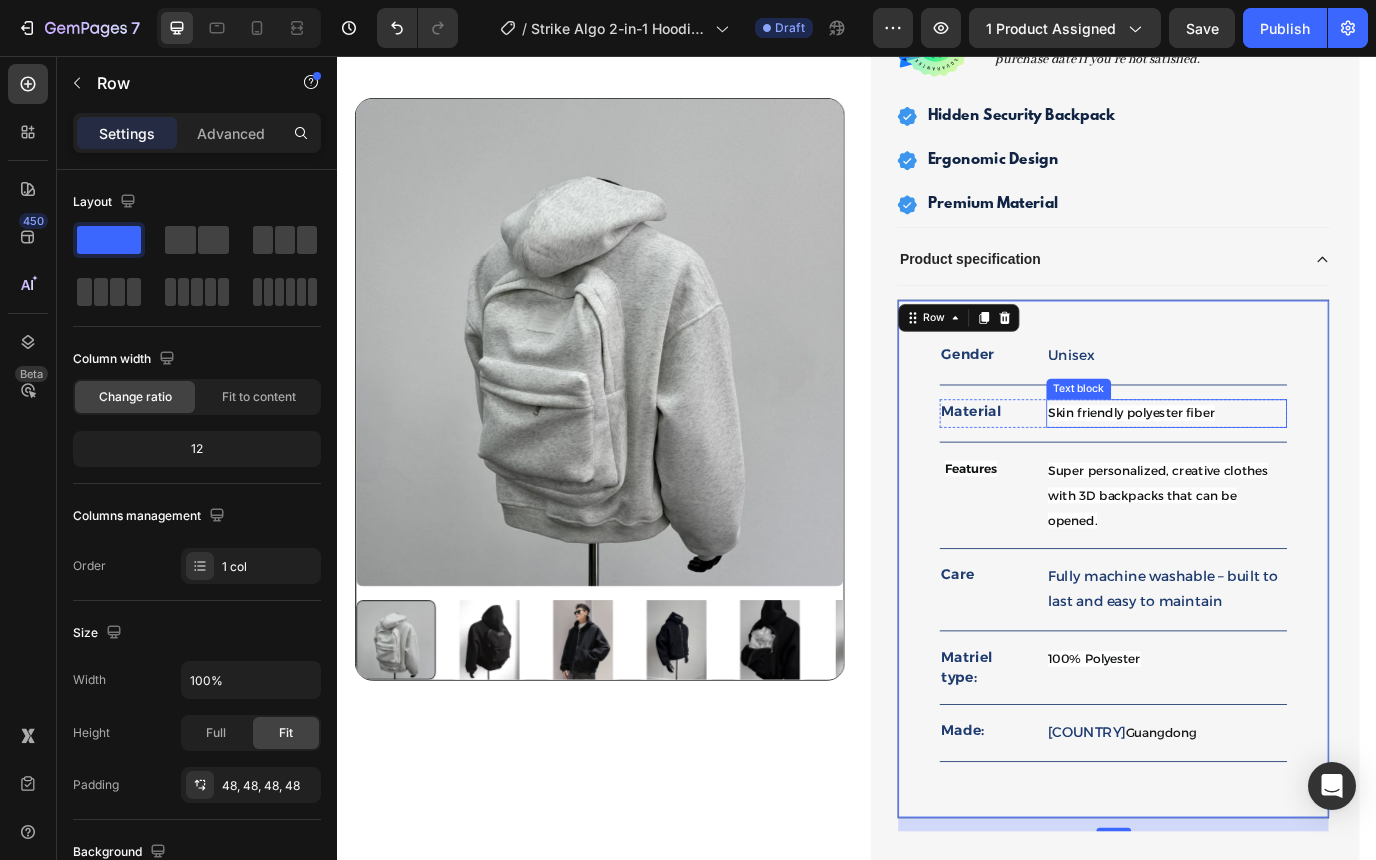 click on "Skin friendly polyester fiber" at bounding box center (1253, 468) 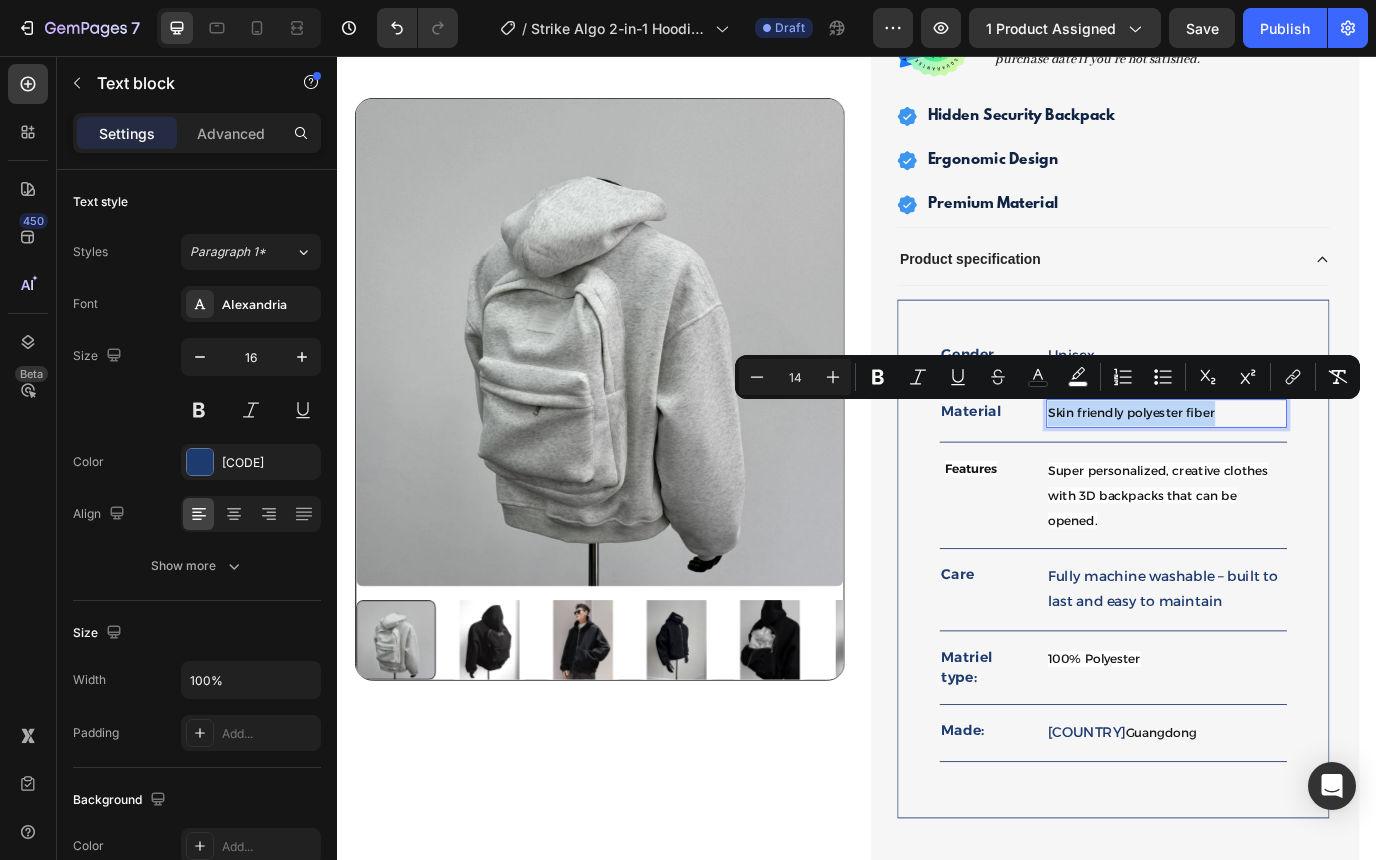 drag, startPoint x: 1351, startPoint y: 466, endPoint x: 1158, endPoint y: 466, distance: 193 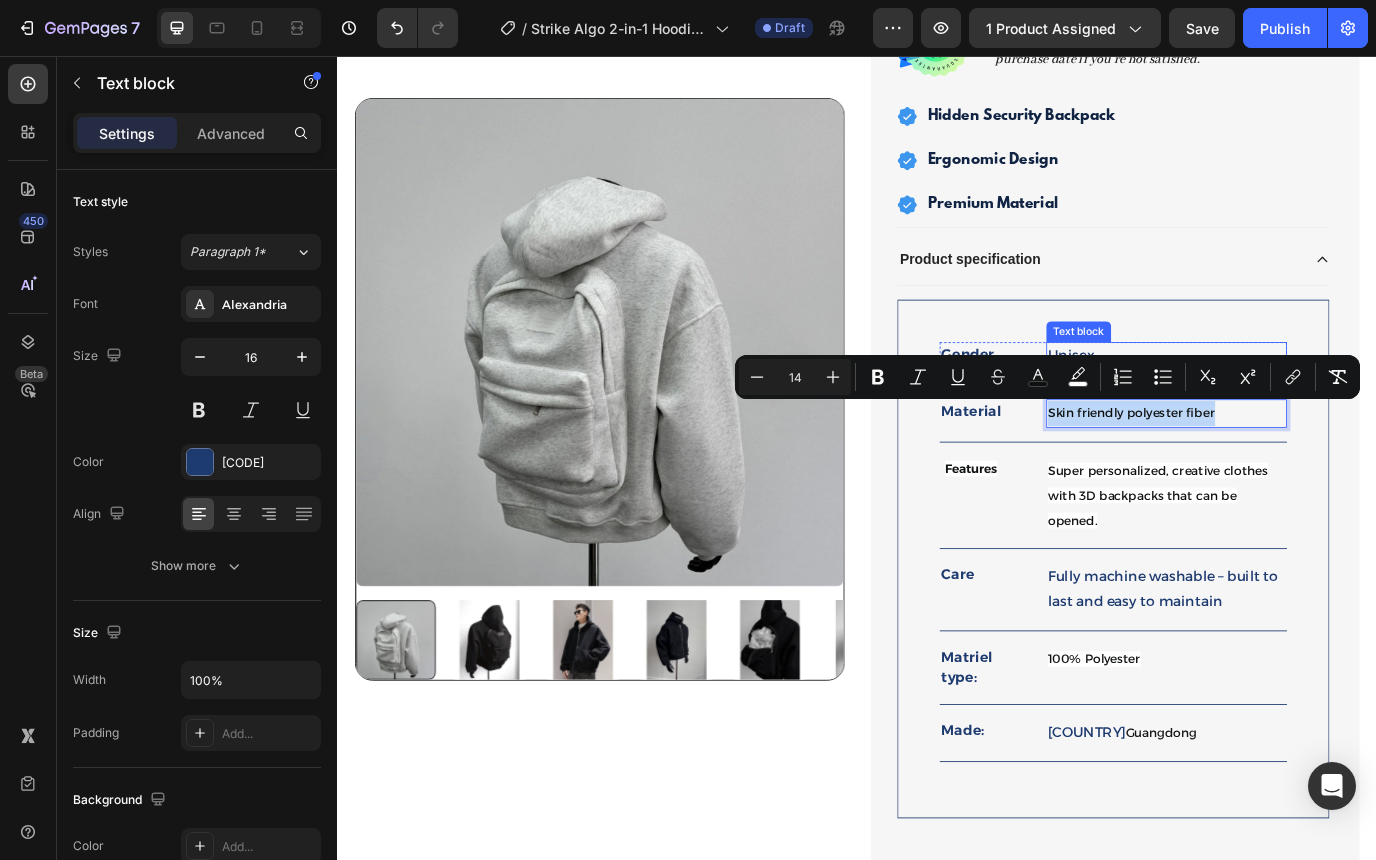 click on "Made: Text block China, Guangdong Text block Row                Title Line Row" at bounding box center (1232, 636) 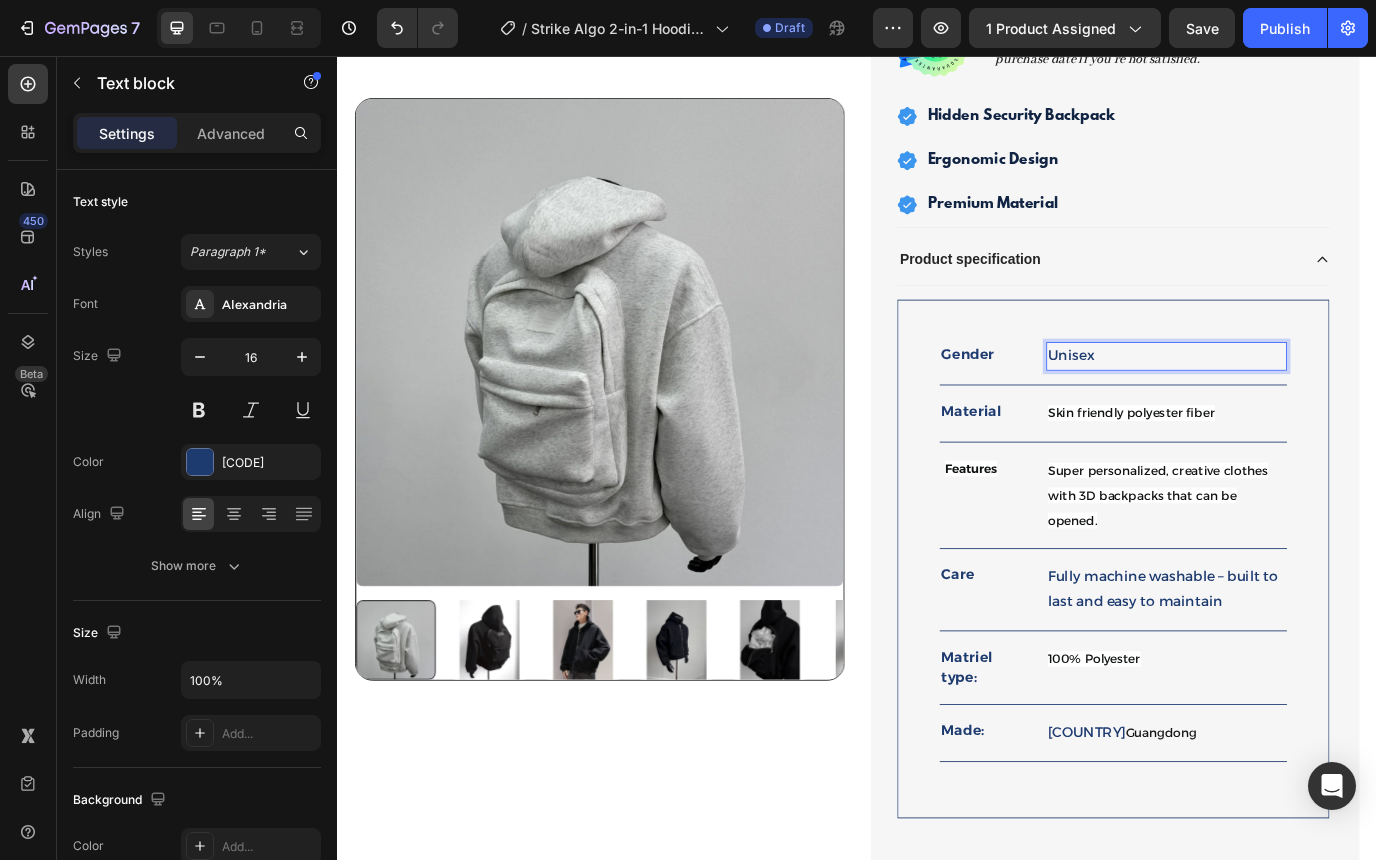 click on "Unisex" at bounding box center [1294, 402] 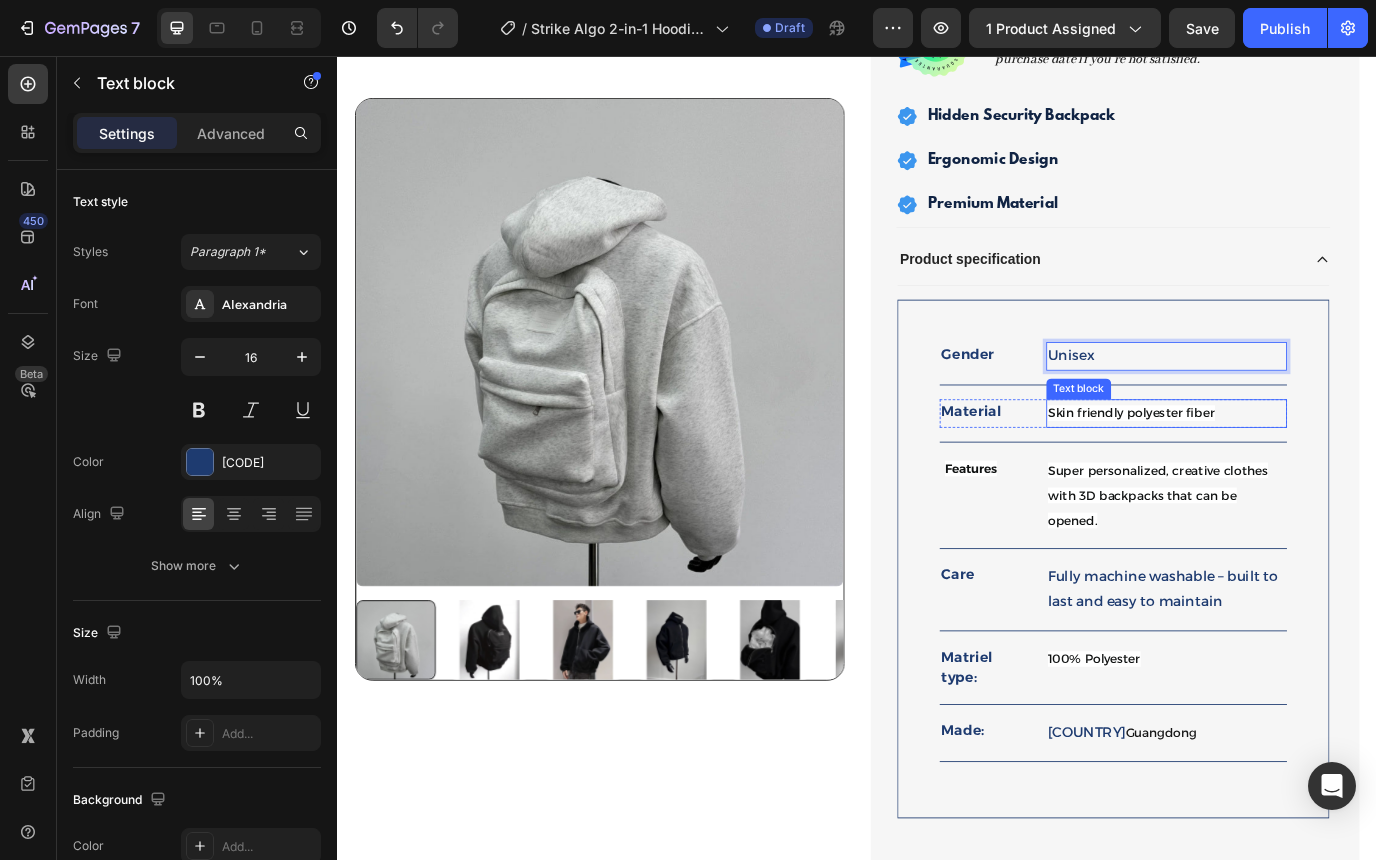click on "Skin friendly polyester fiber" at bounding box center (1253, 468) 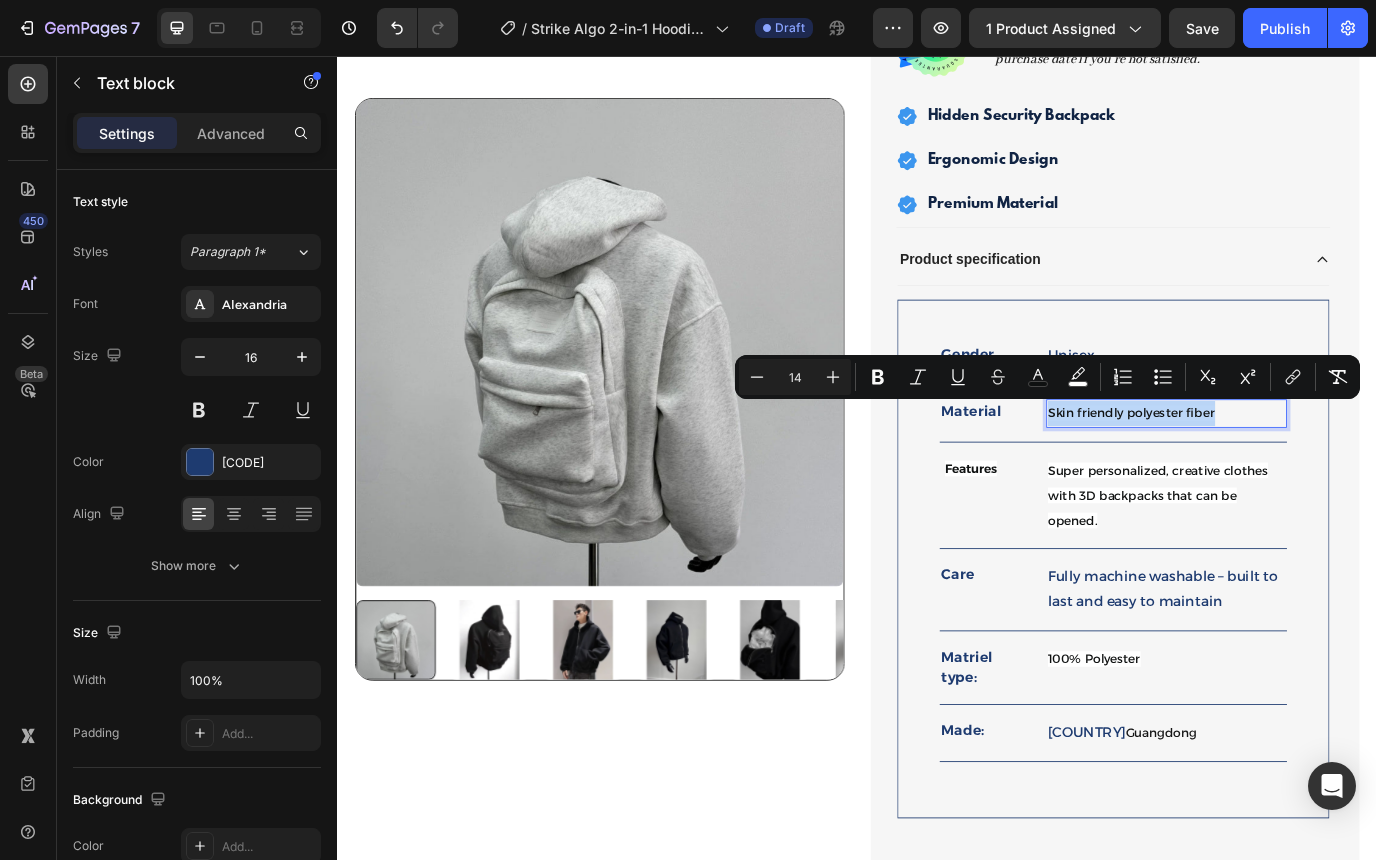 drag, startPoint x: 1364, startPoint y: 465, endPoint x: 1157, endPoint y: 472, distance: 207.11832 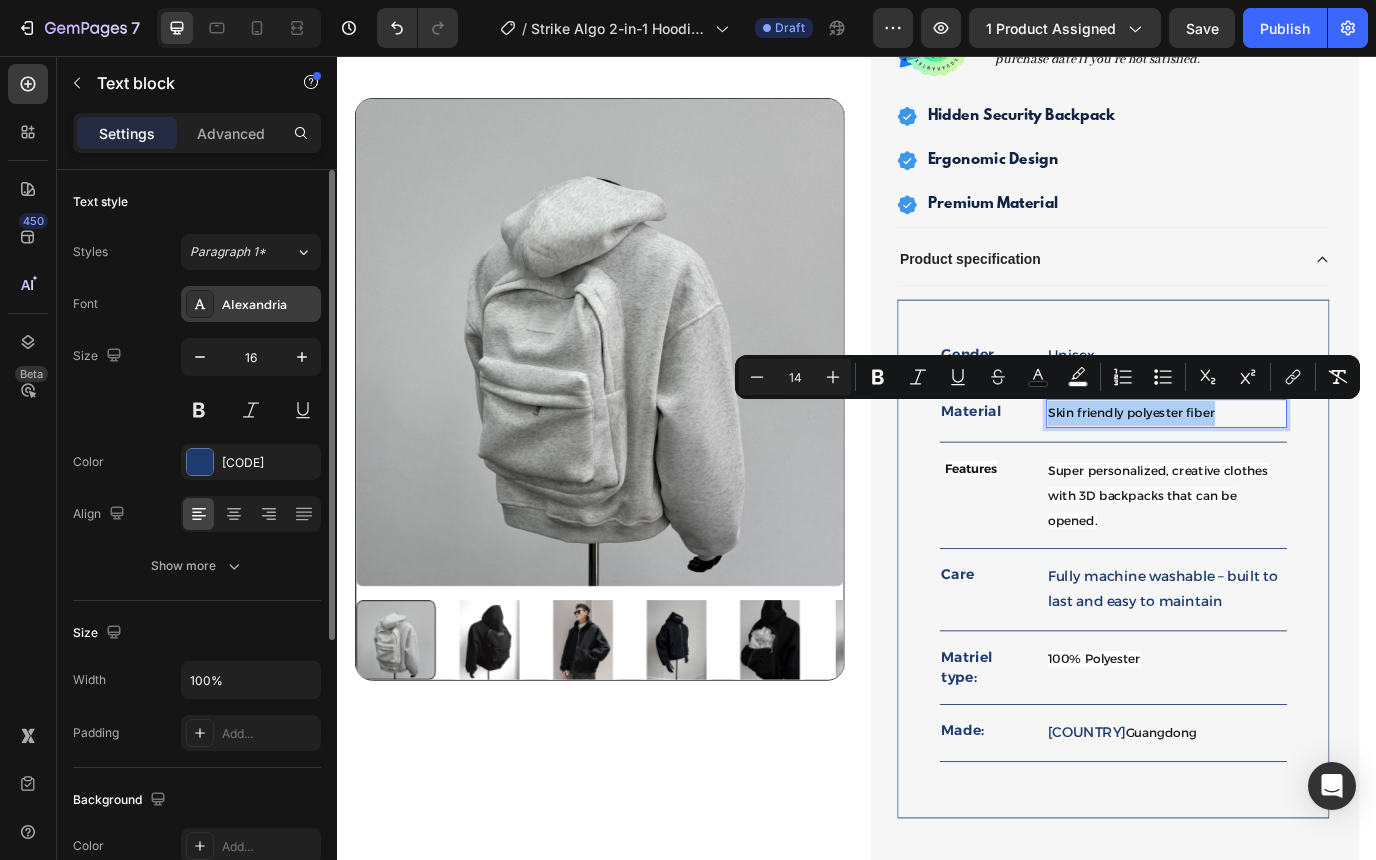click on "Alexandria" at bounding box center [269, 305] 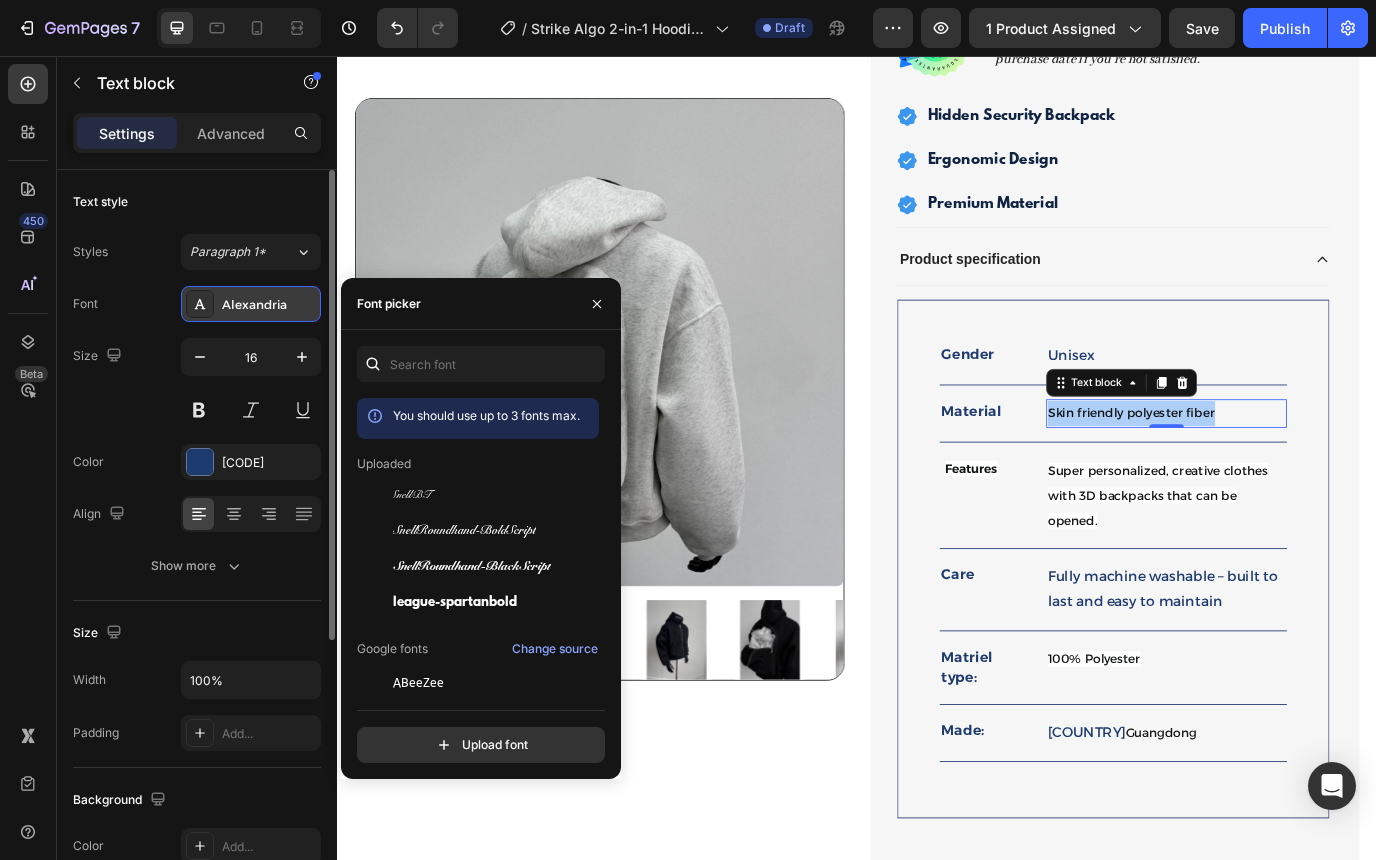click on "Alexandria" at bounding box center [269, 305] 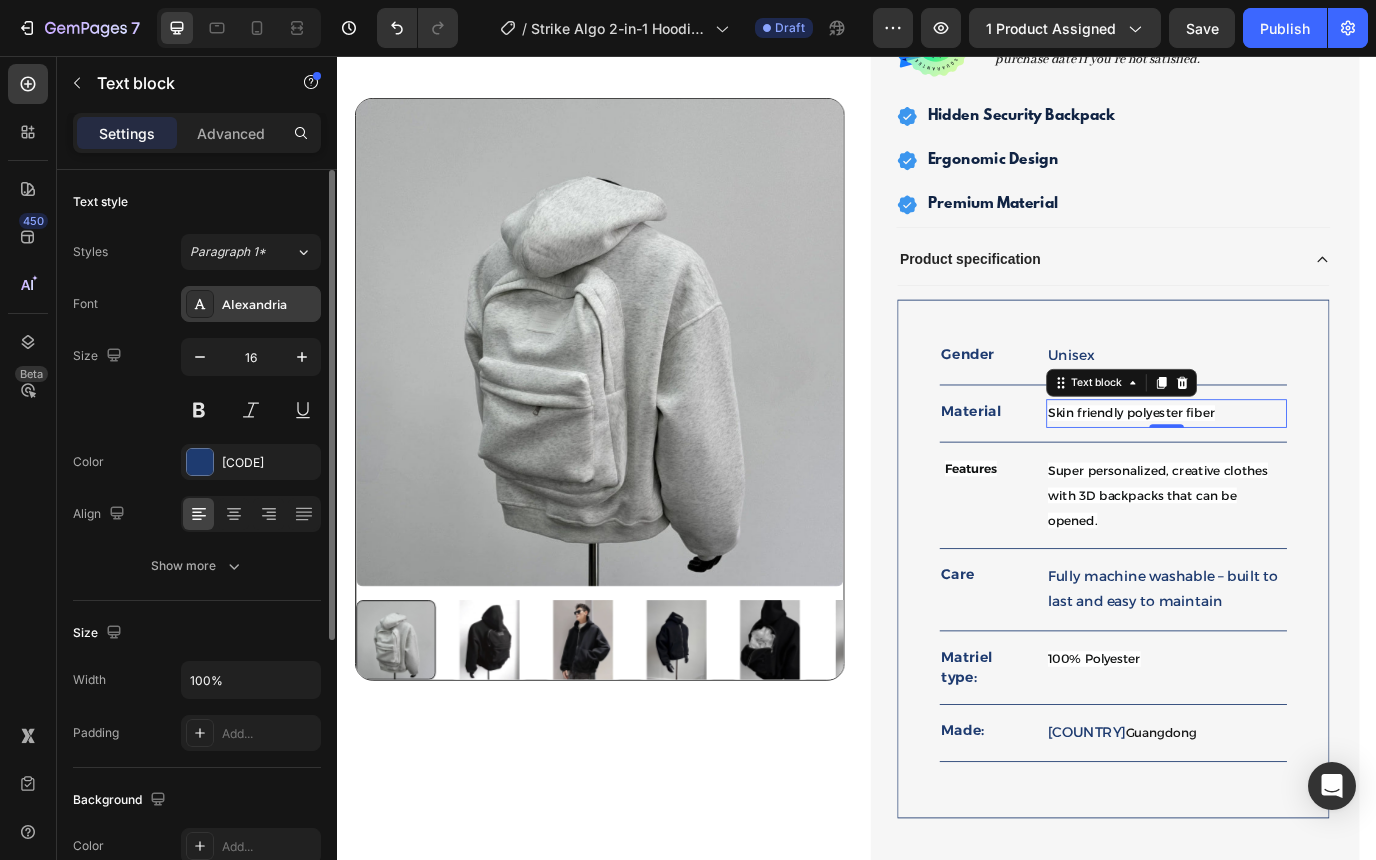 click on "Alexandria" at bounding box center (269, 305) 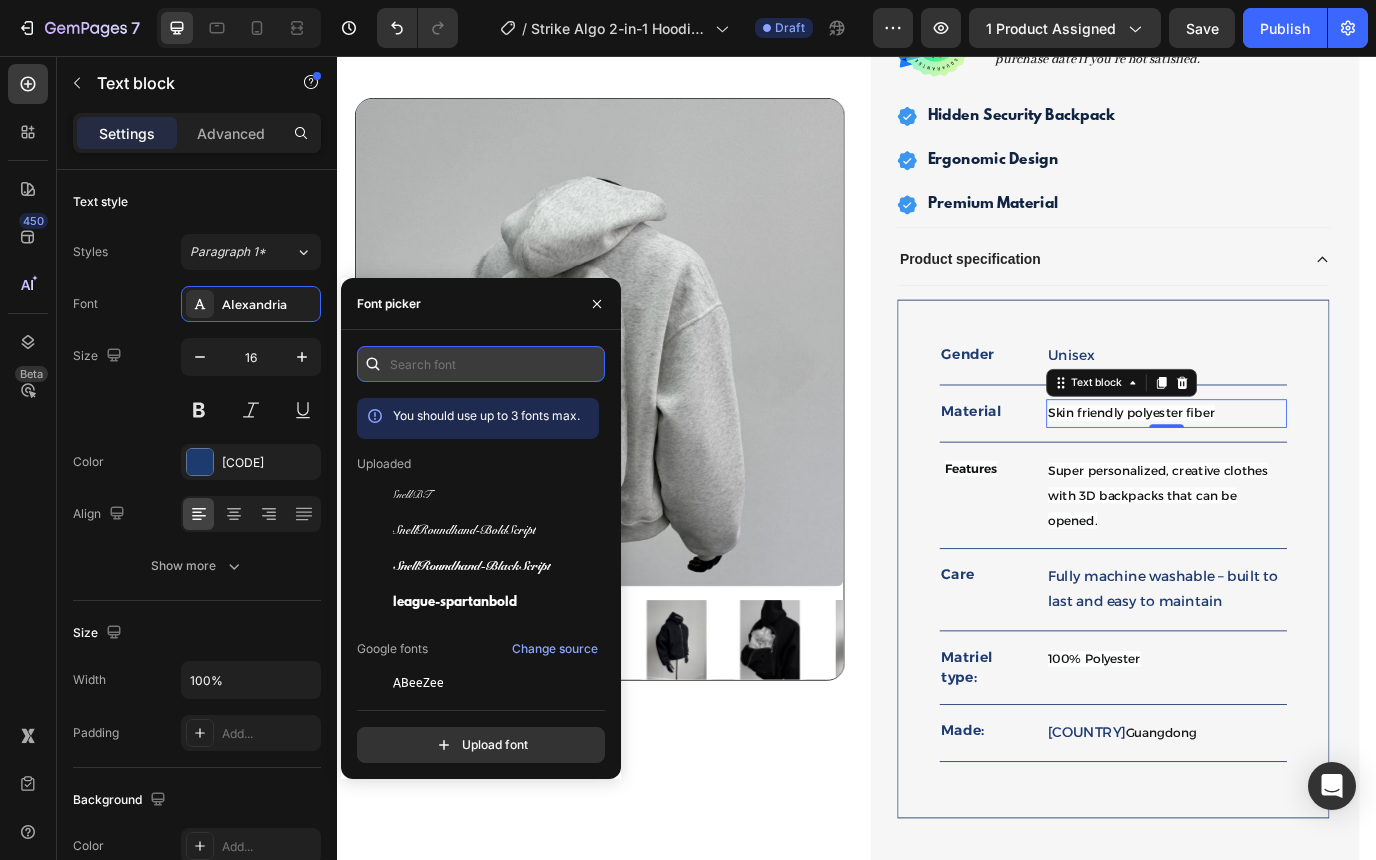 click at bounding box center (481, 364) 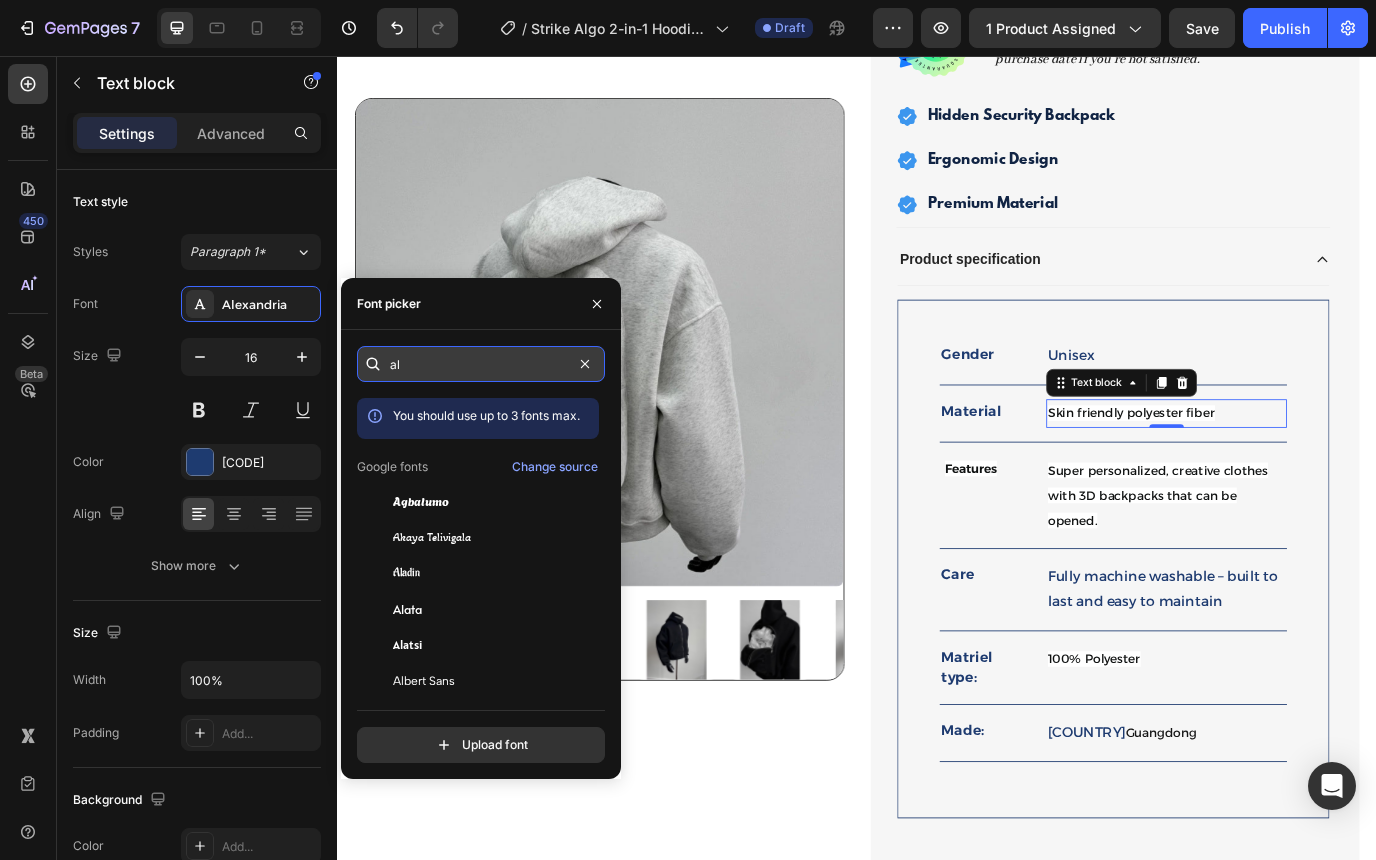 type on "a" 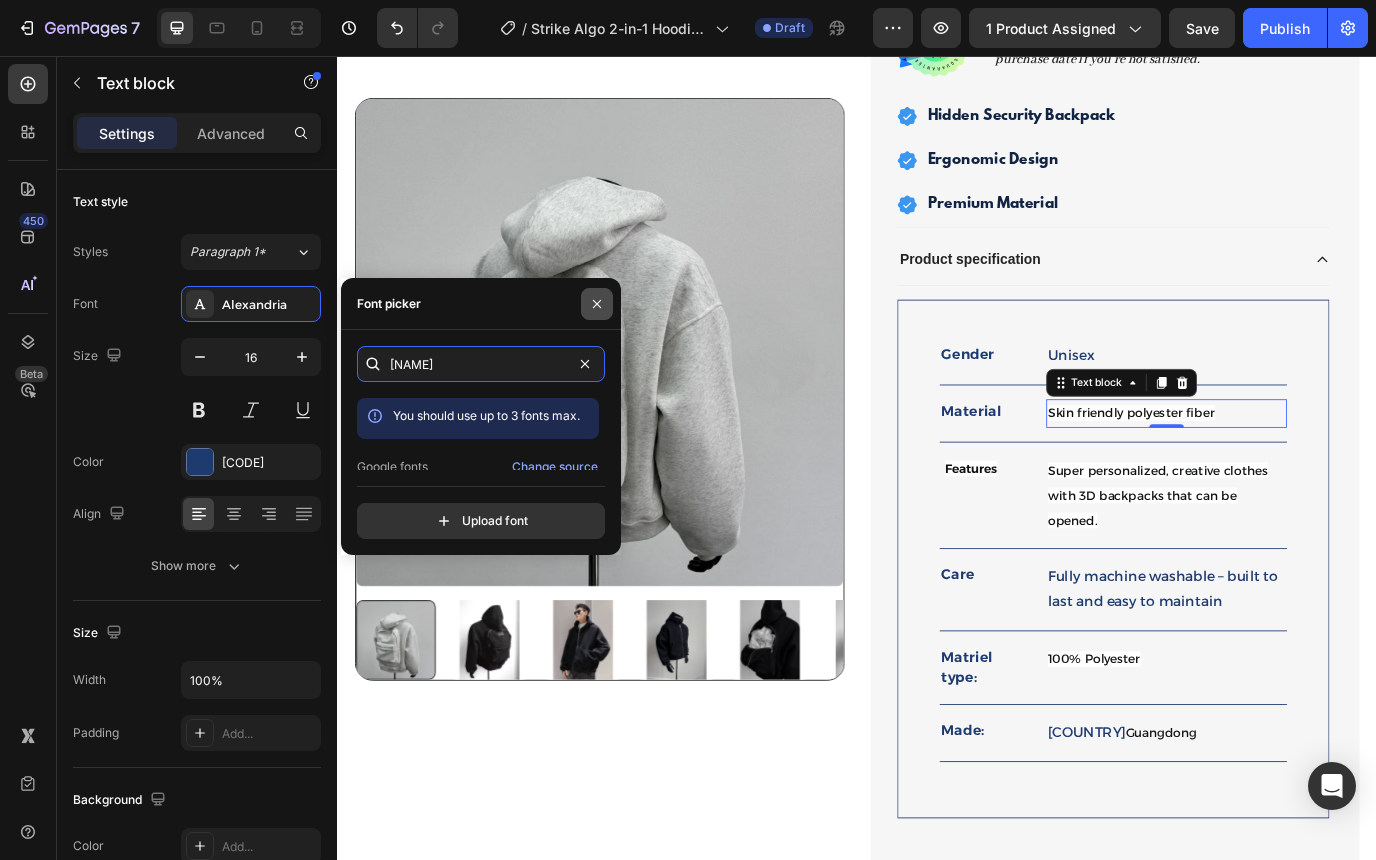 type on "[NAME]" 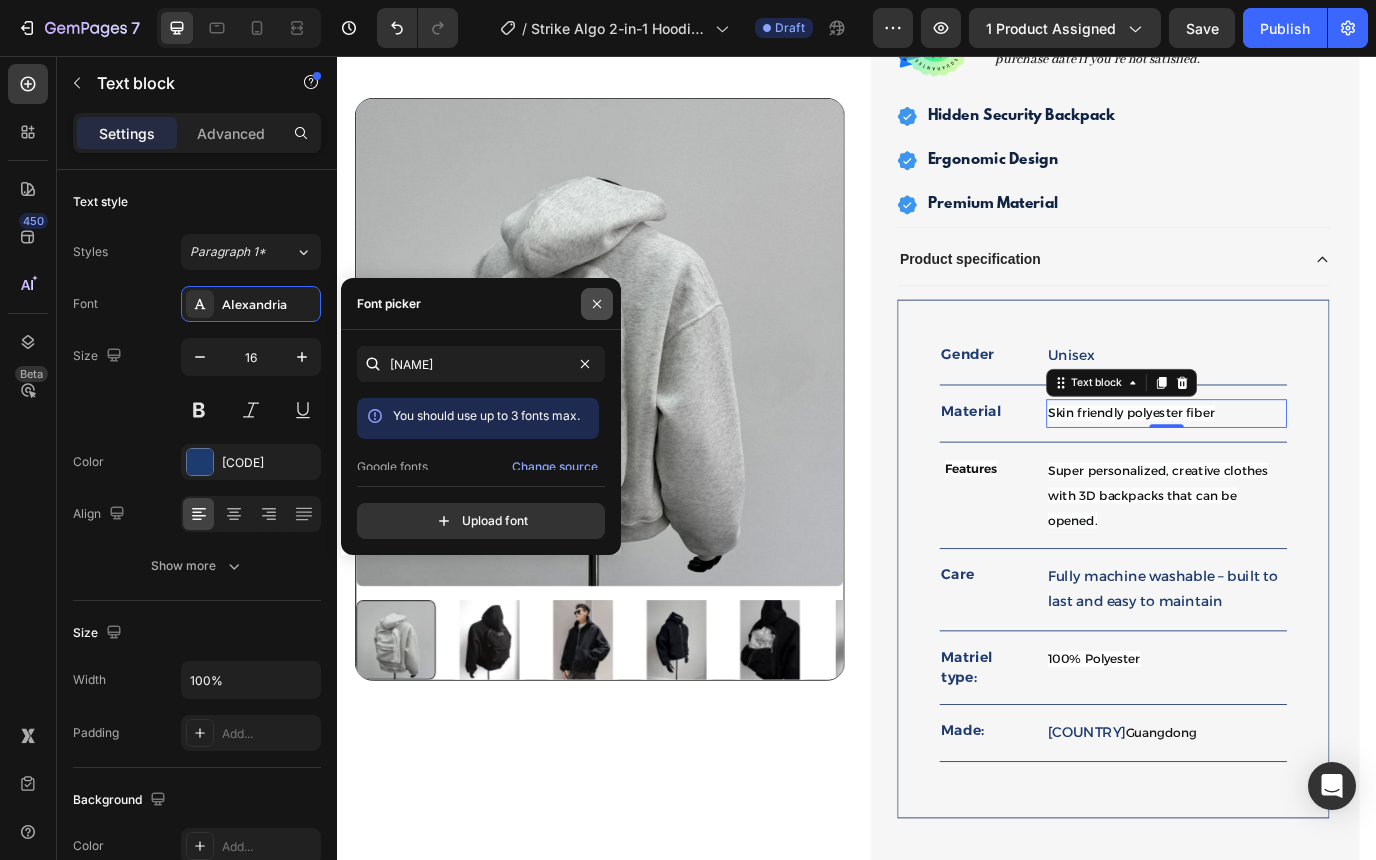 click 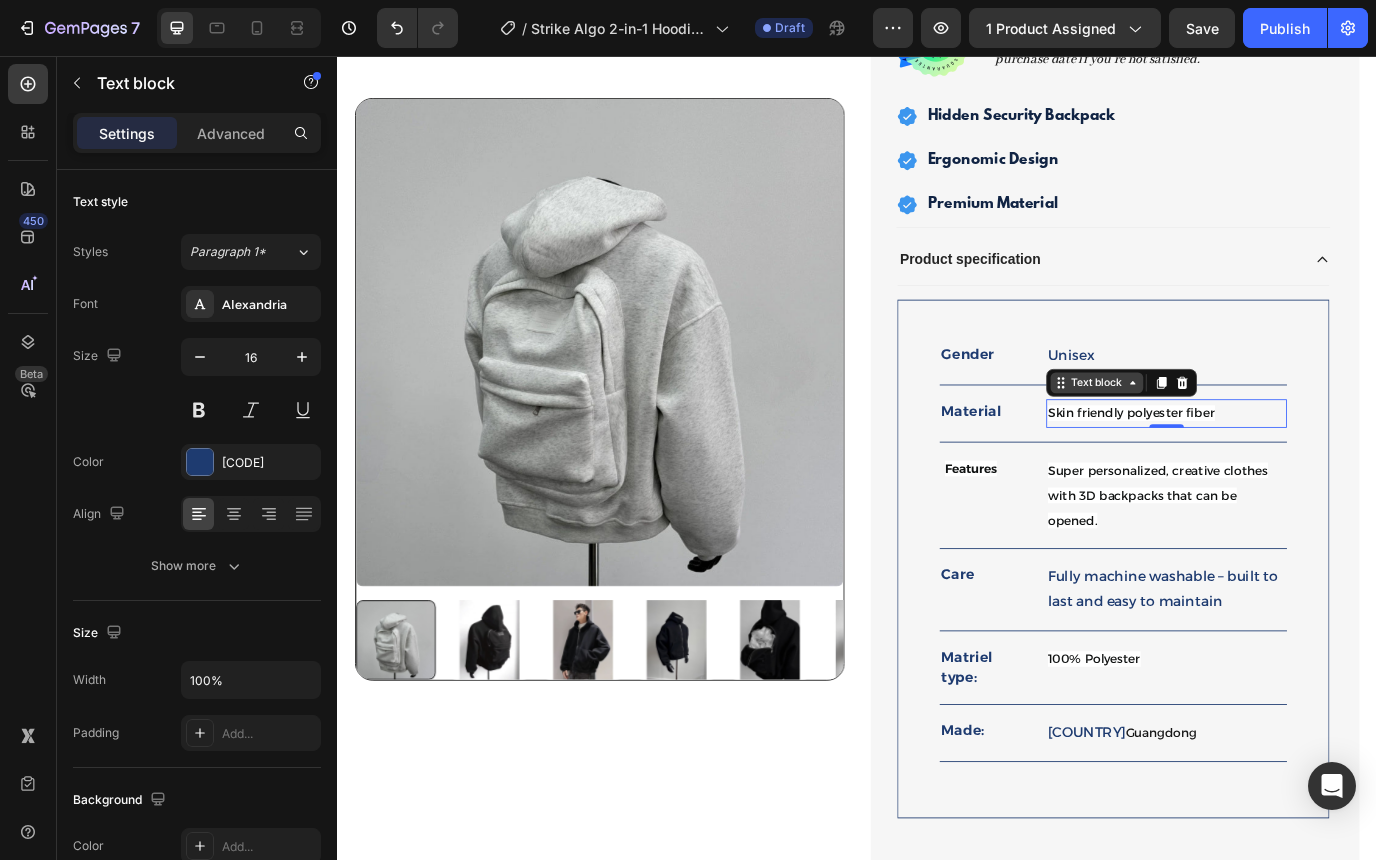 click on "Text block" at bounding box center (1213, 433) 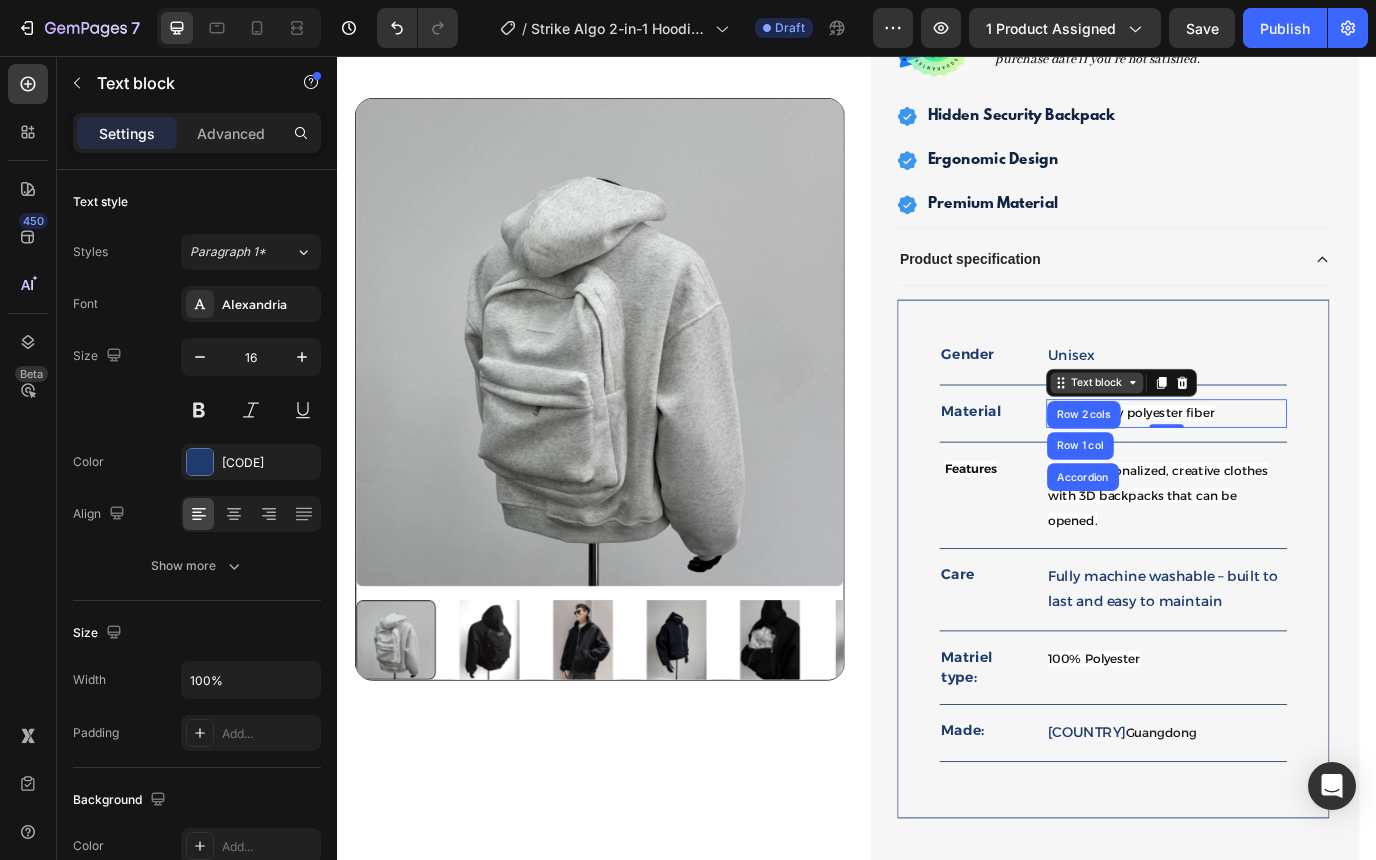 click on "Text block" at bounding box center (1213, 433) 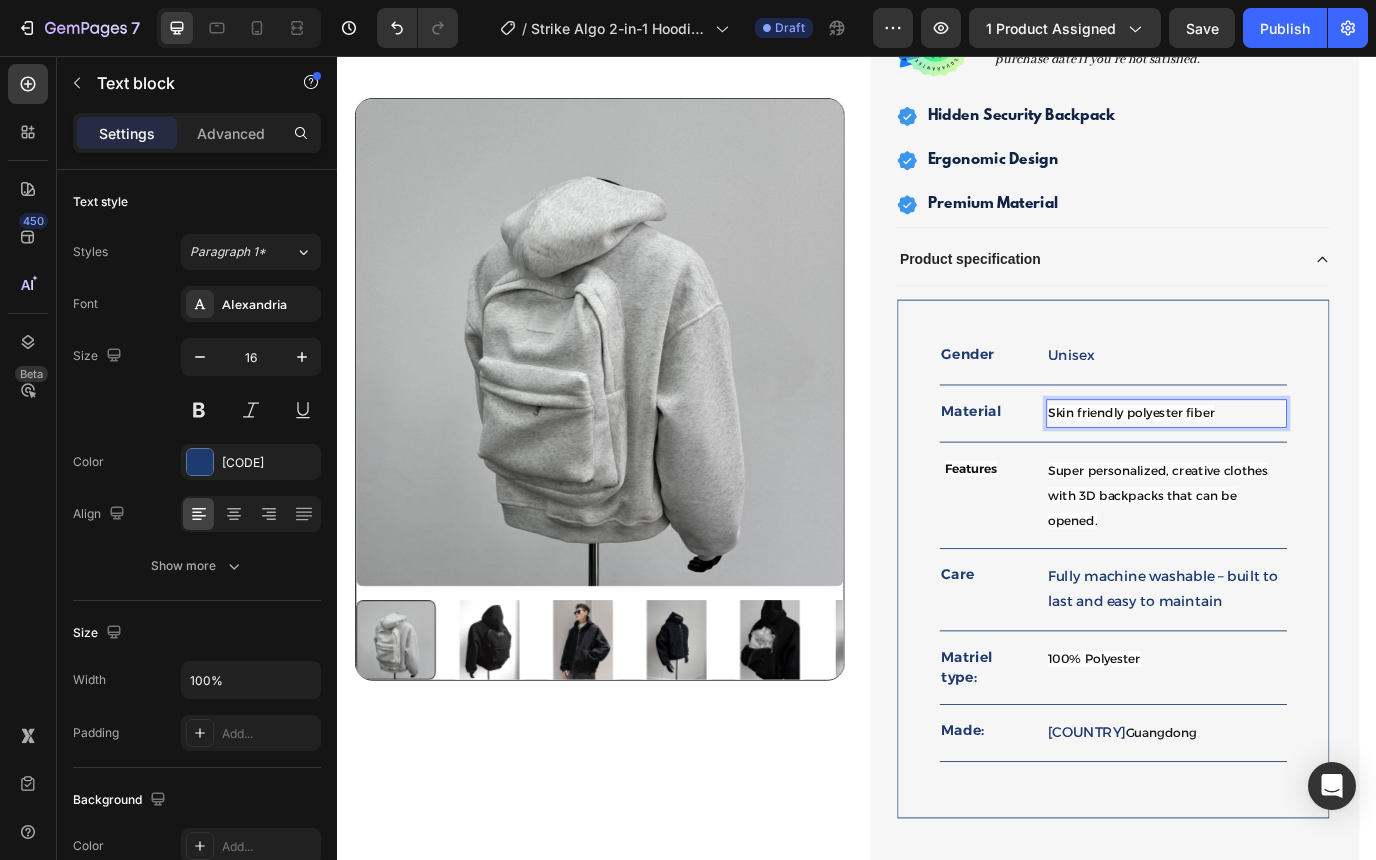 click on "Skin friendly polyester fiber" at bounding box center (1294, 468) 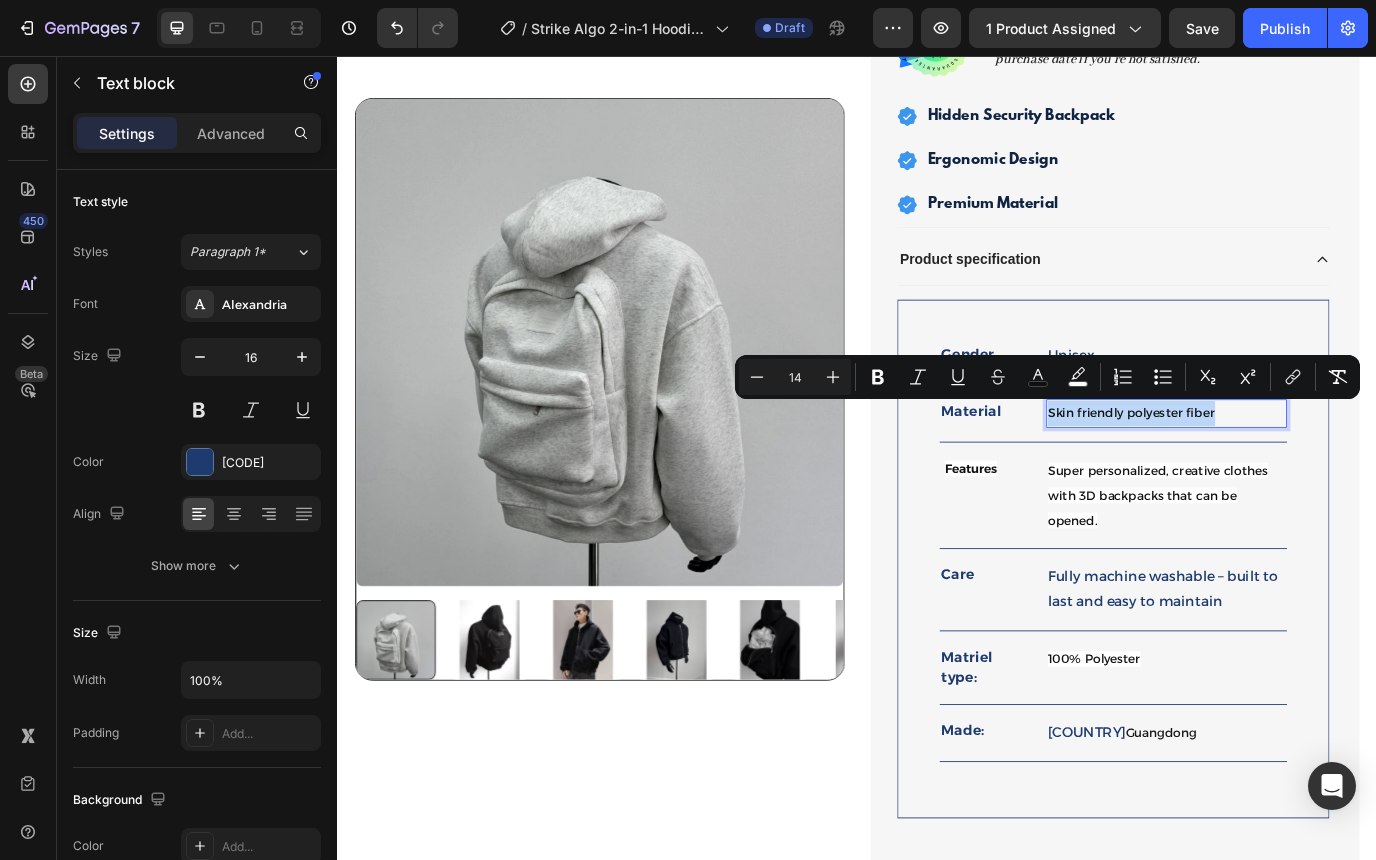 drag, startPoint x: 1355, startPoint y: 468, endPoint x: 1162, endPoint y: 469, distance: 193.0026 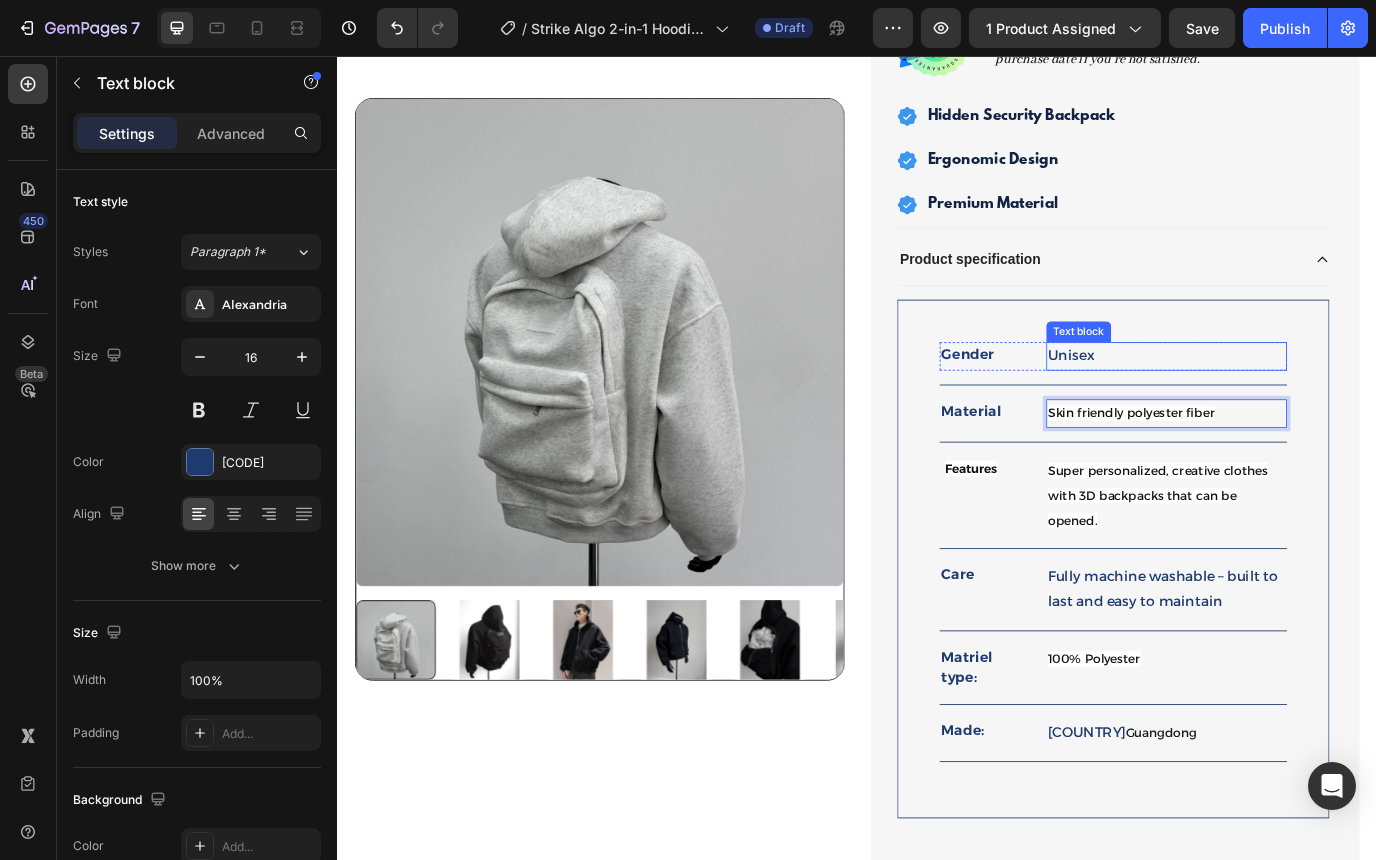 click on "Unisex" at bounding box center [1294, 402] 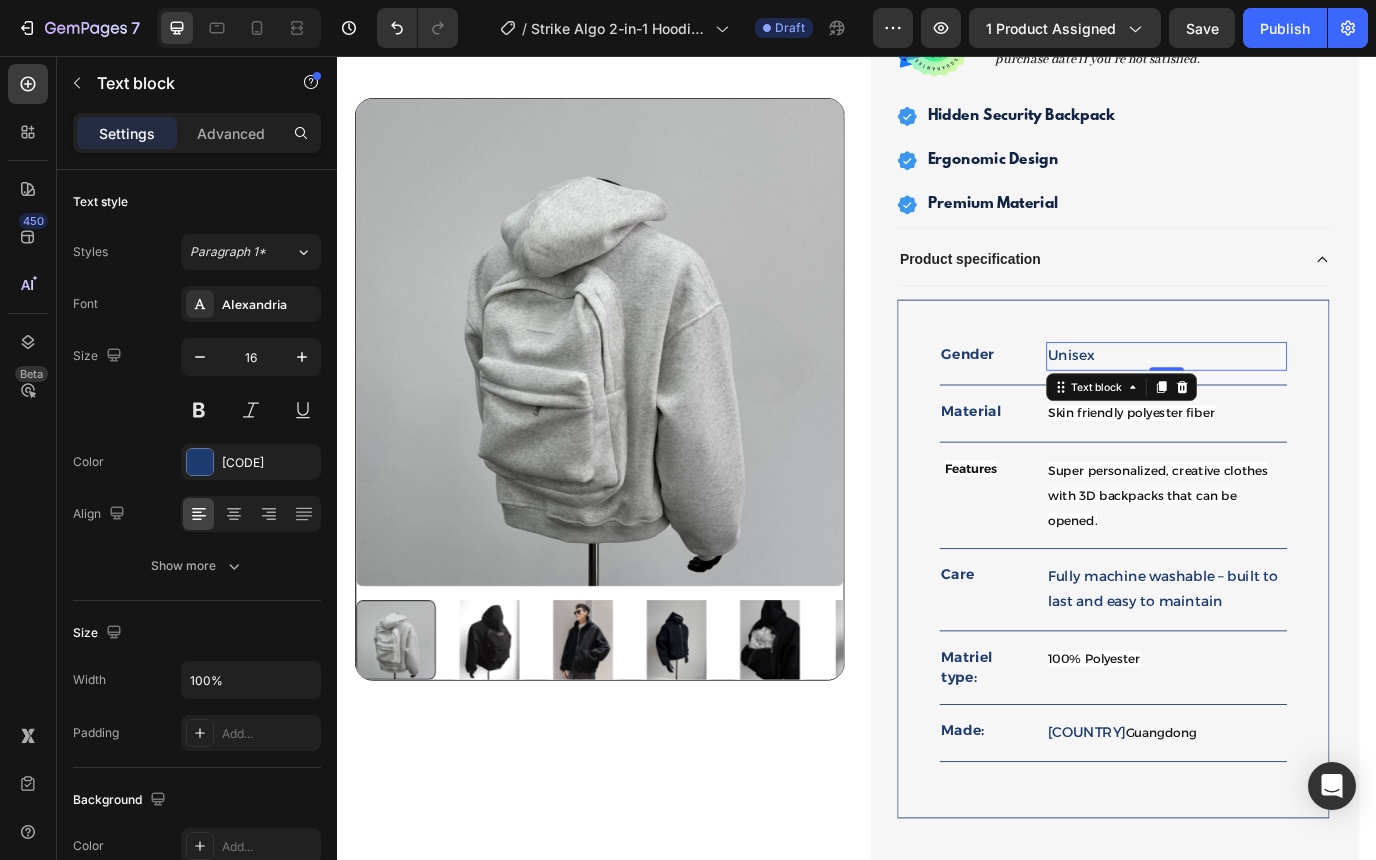 click on "Unisex" at bounding box center [1294, 402] 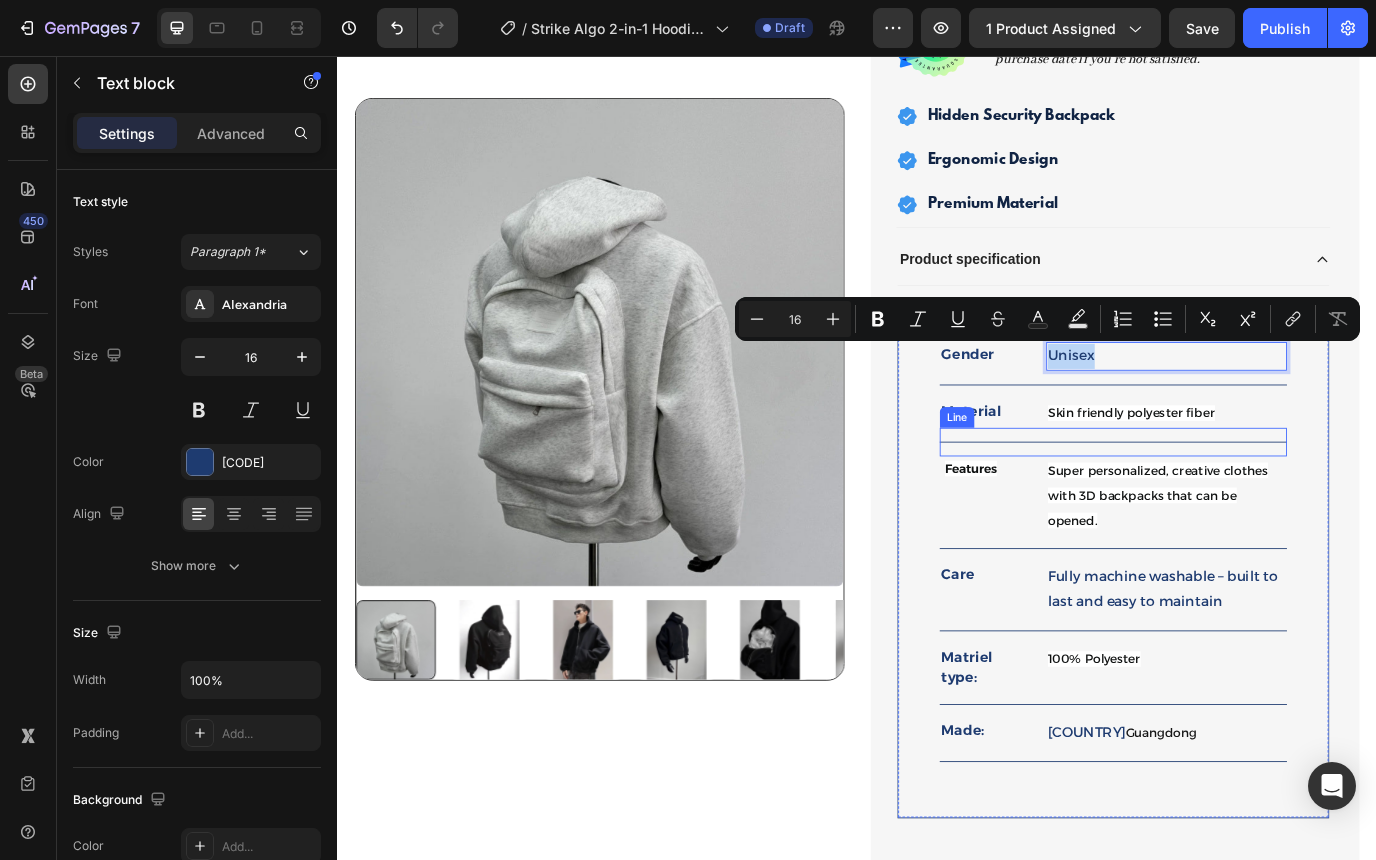 click on "Skin friendly polyester fiber" at bounding box center (1294, 468) 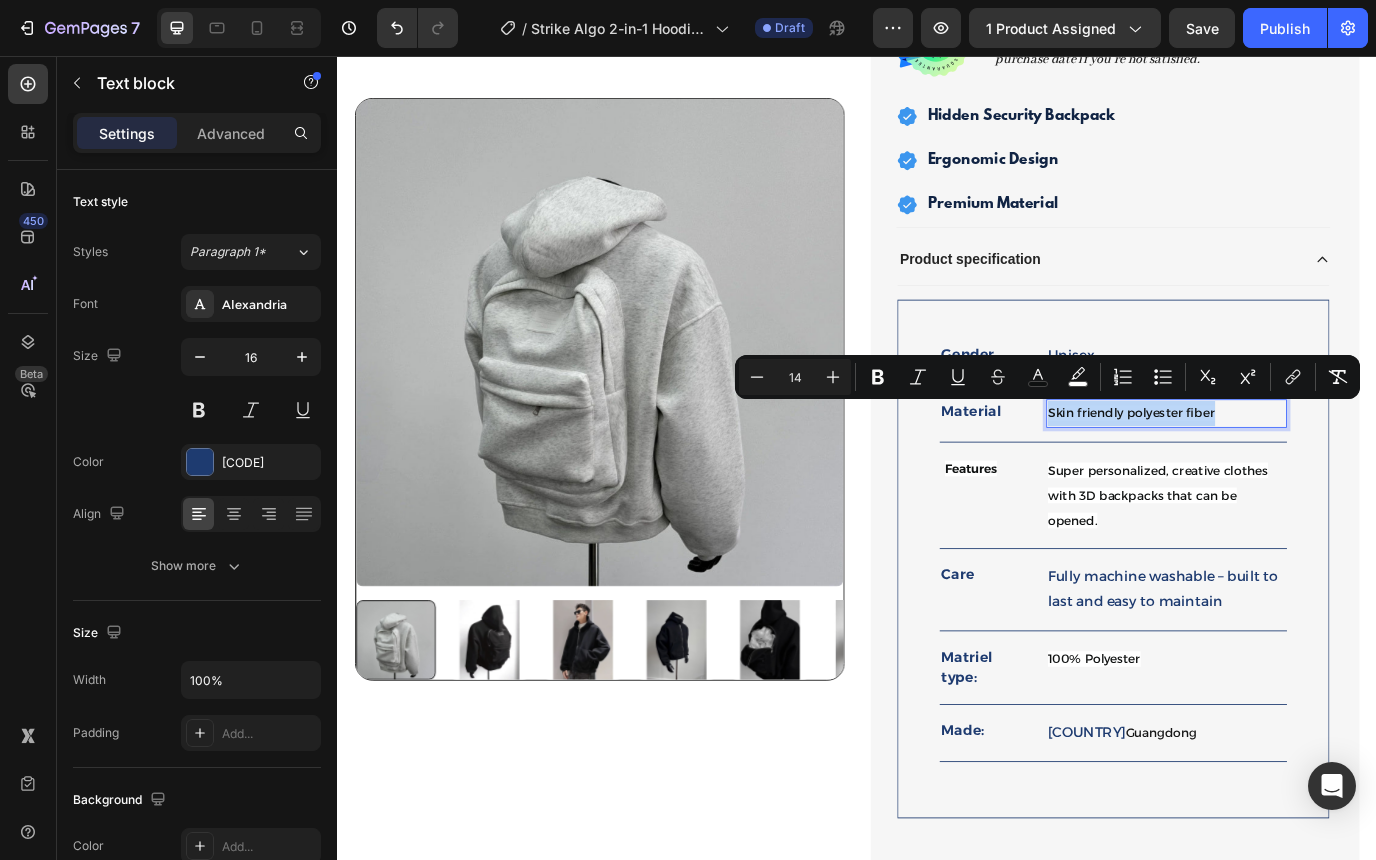 drag, startPoint x: 1356, startPoint y: 468, endPoint x: 1159, endPoint y: 465, distance: 197.02284 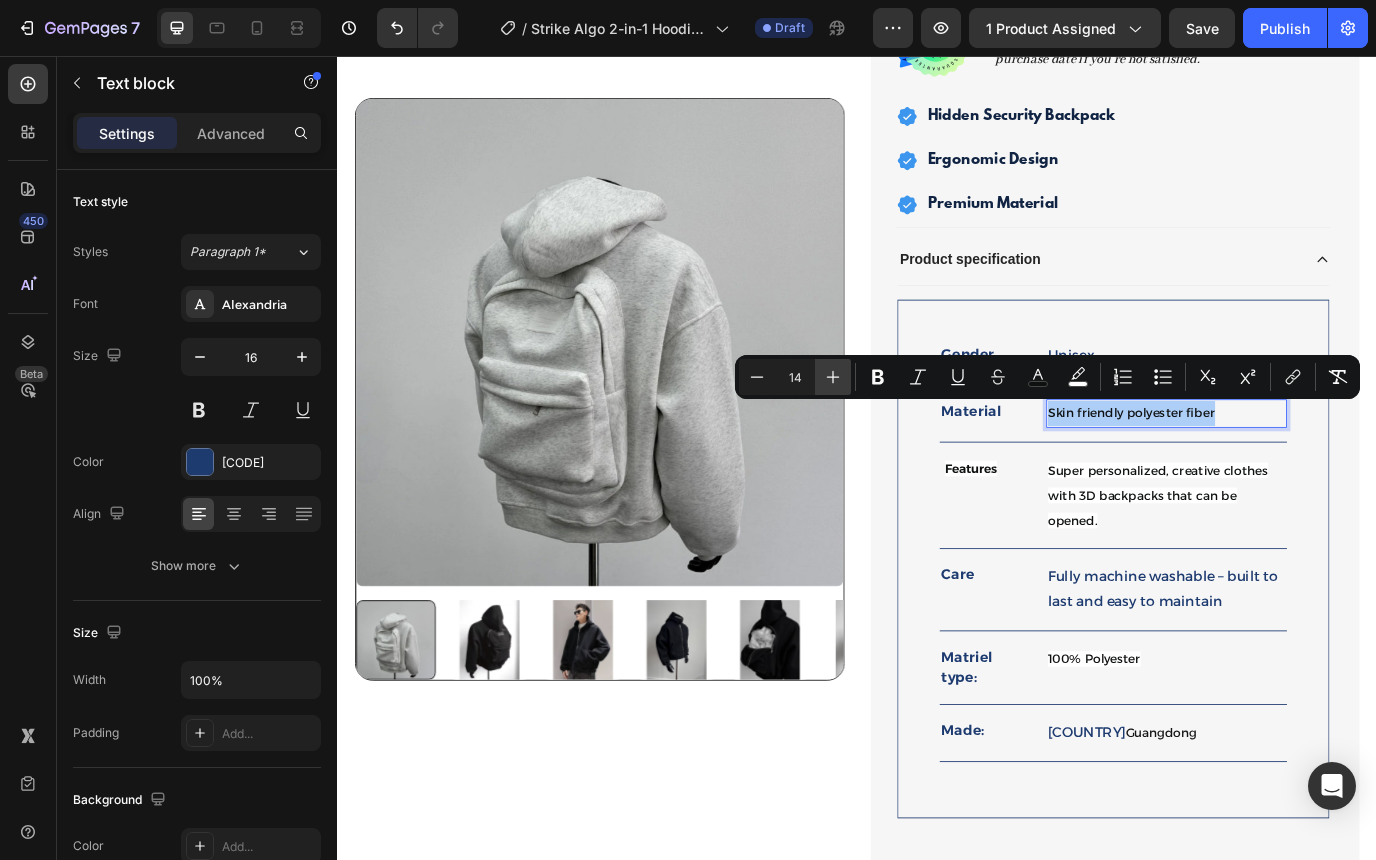 click 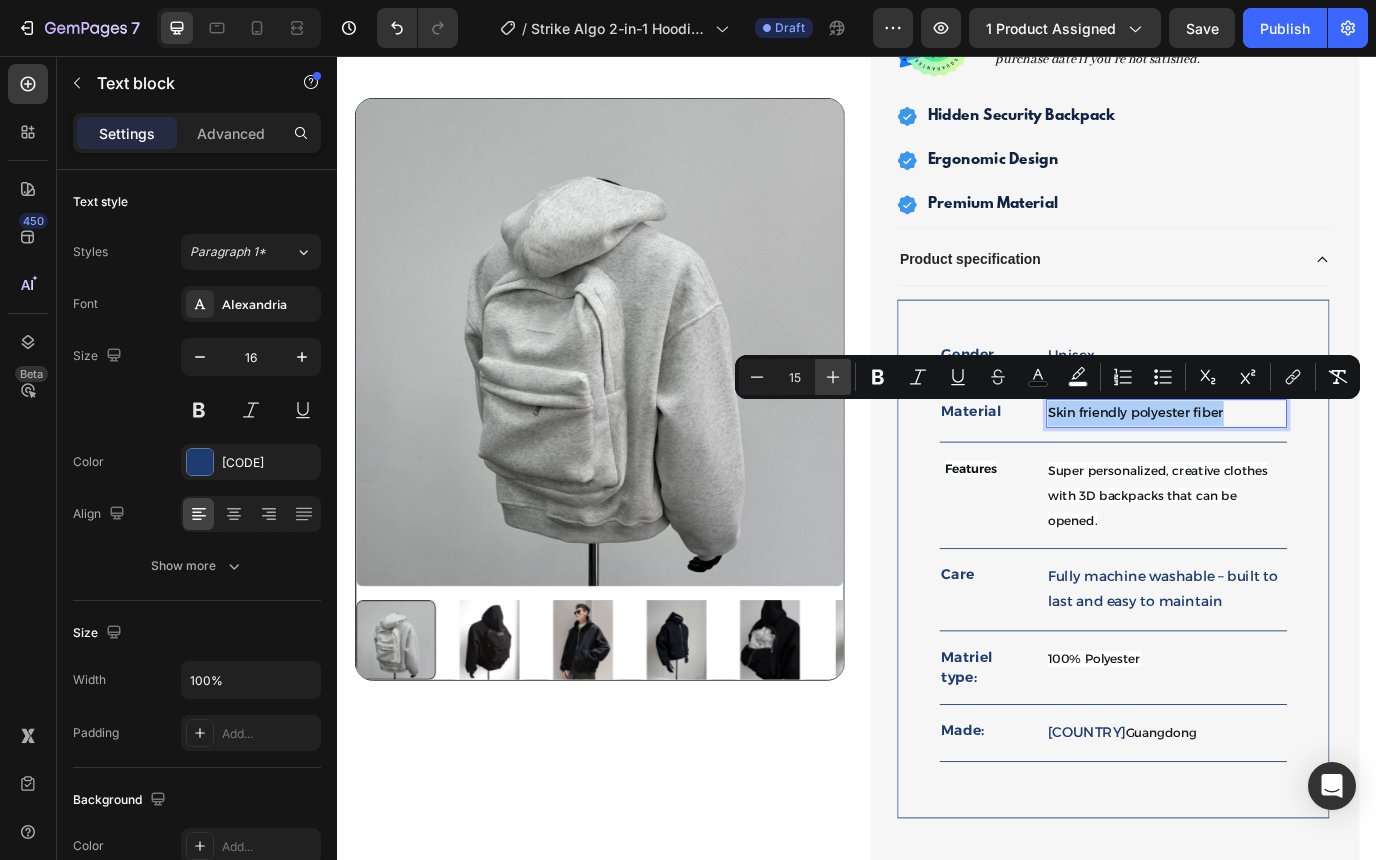 click 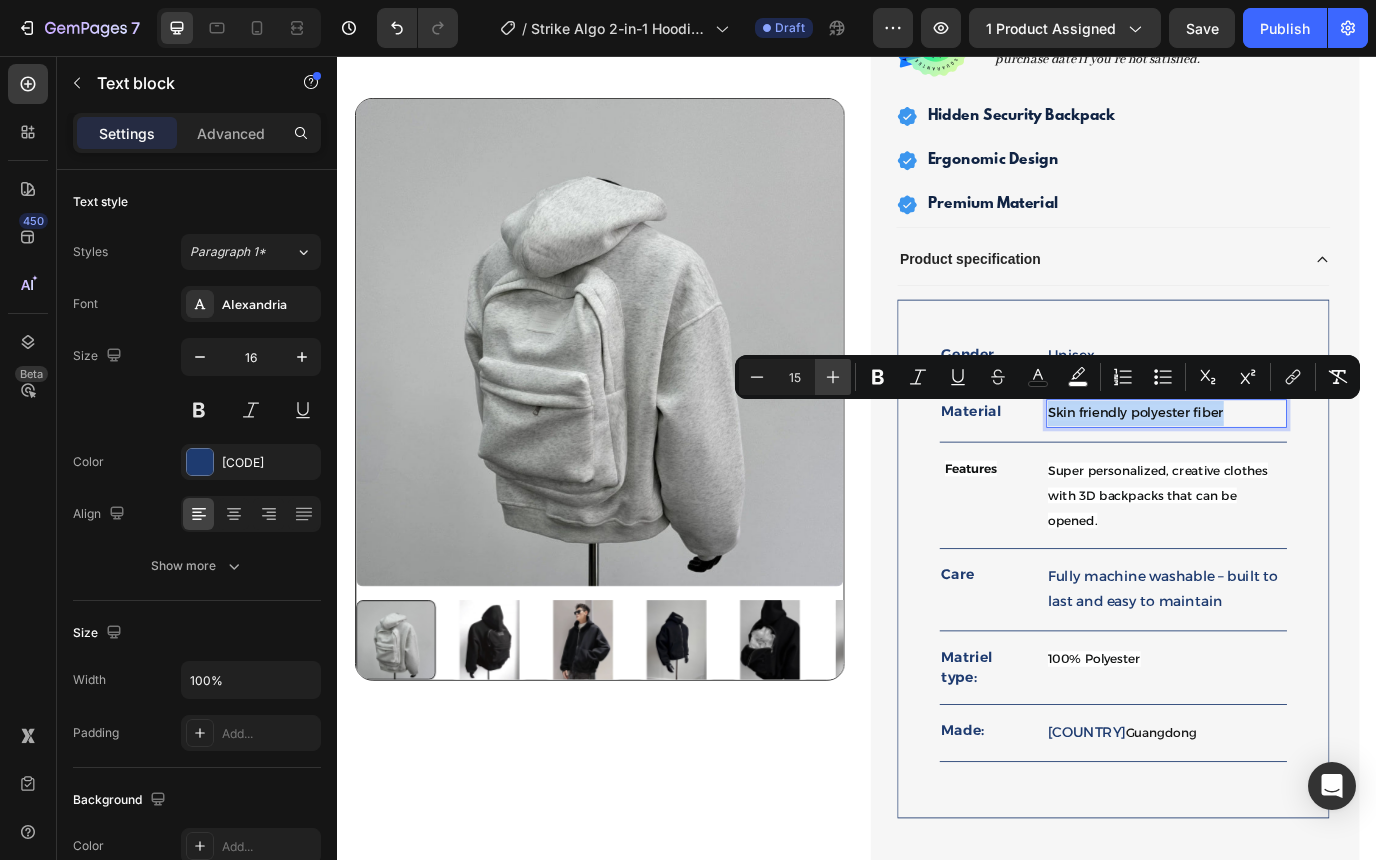 type on "16" 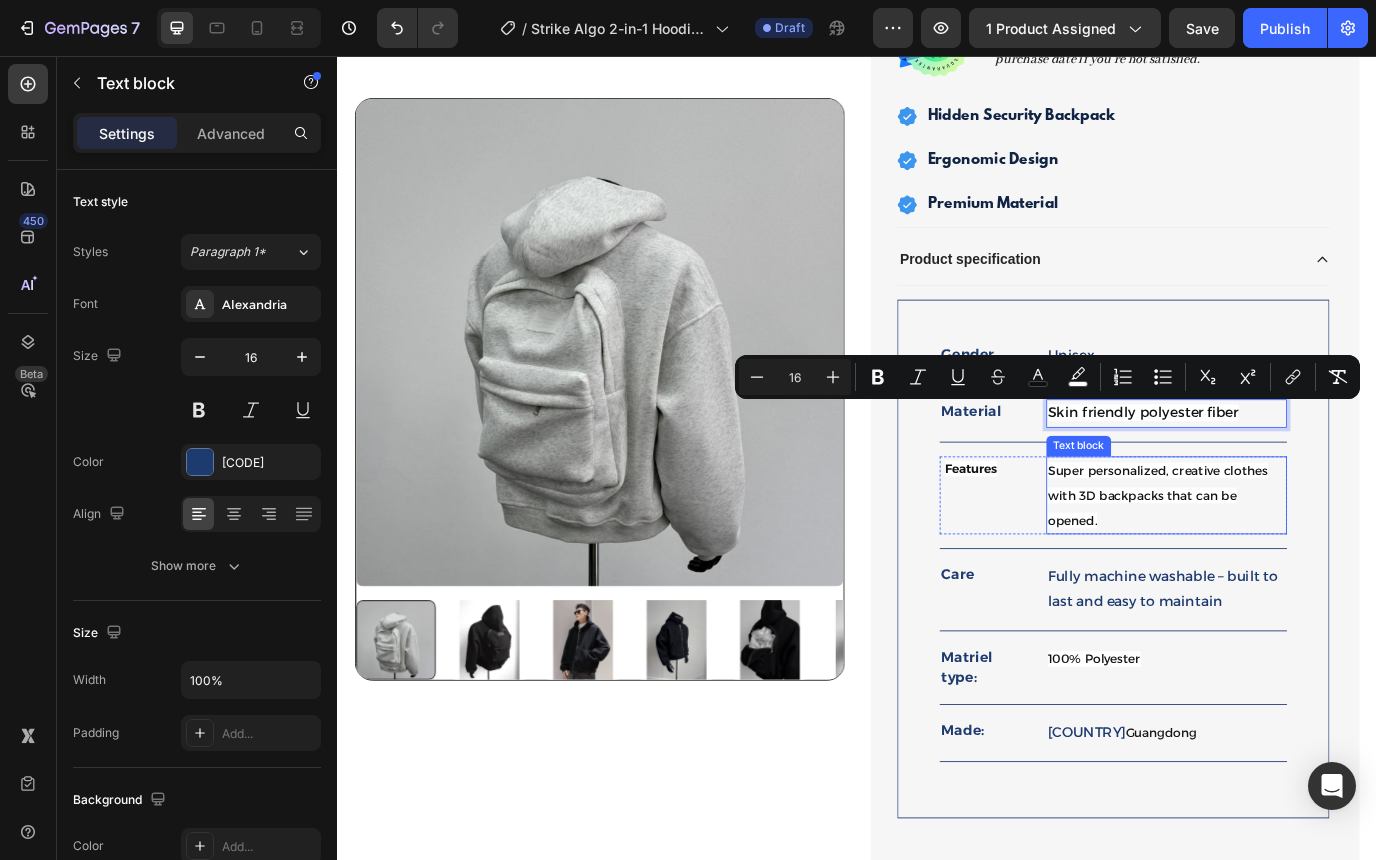 click on "Super personalized, creative clothes with 3D backpacks that can be opened." at bounding box center [1294, 563] 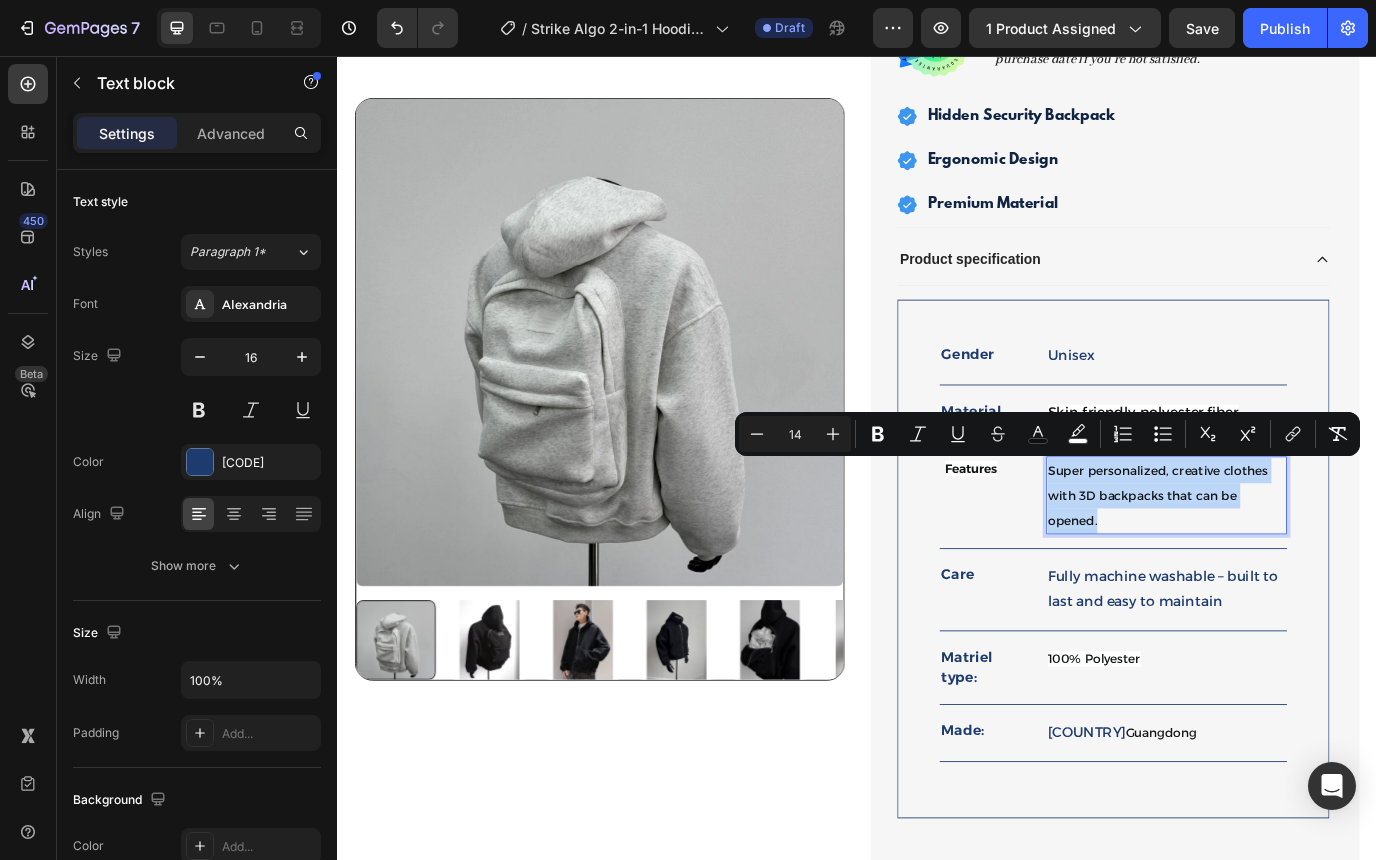 drag, startPoint x: 1227, startPoint y: 597, endPoint x: 1162, endPoint y: 539, distance: 87.11487 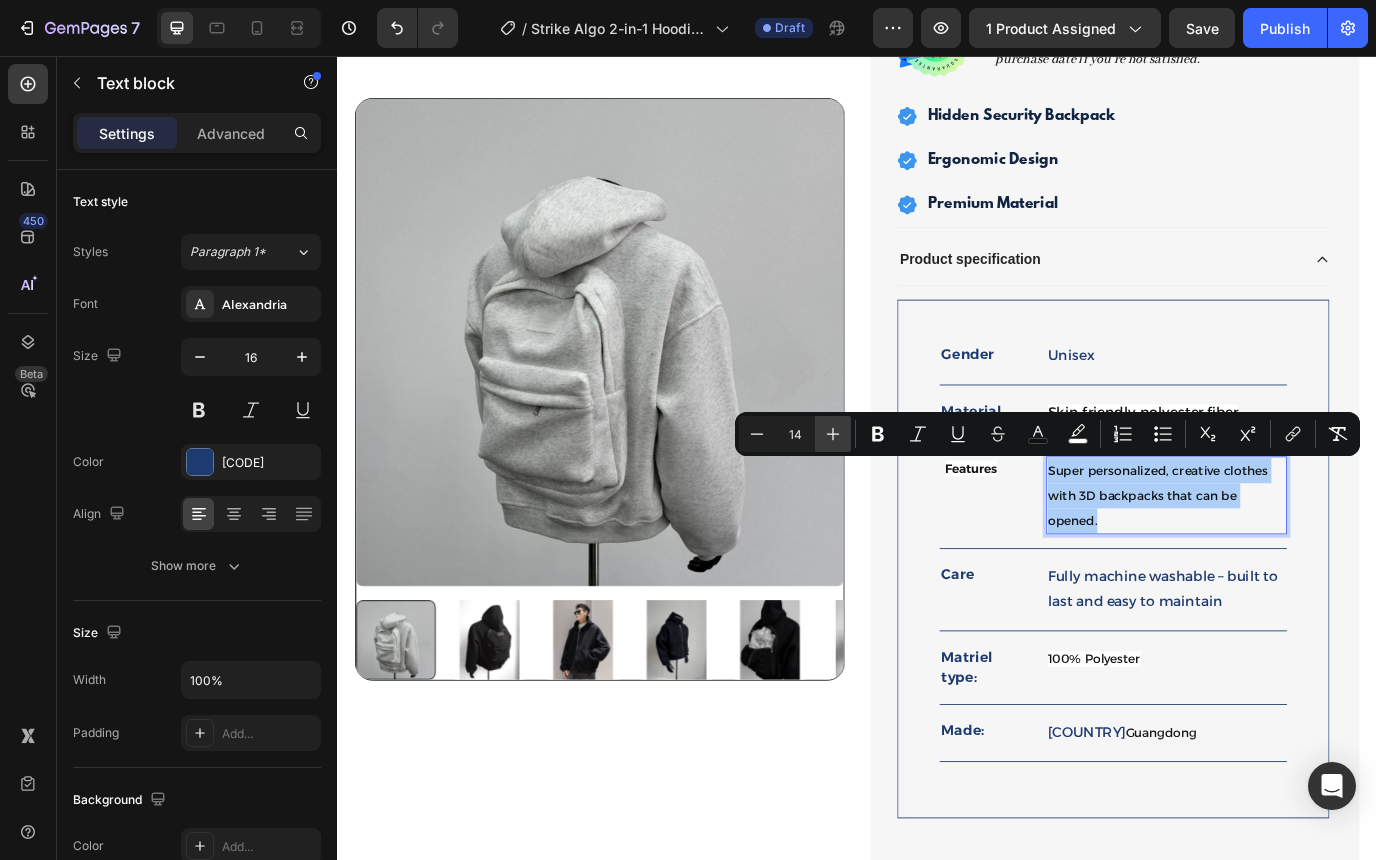 click 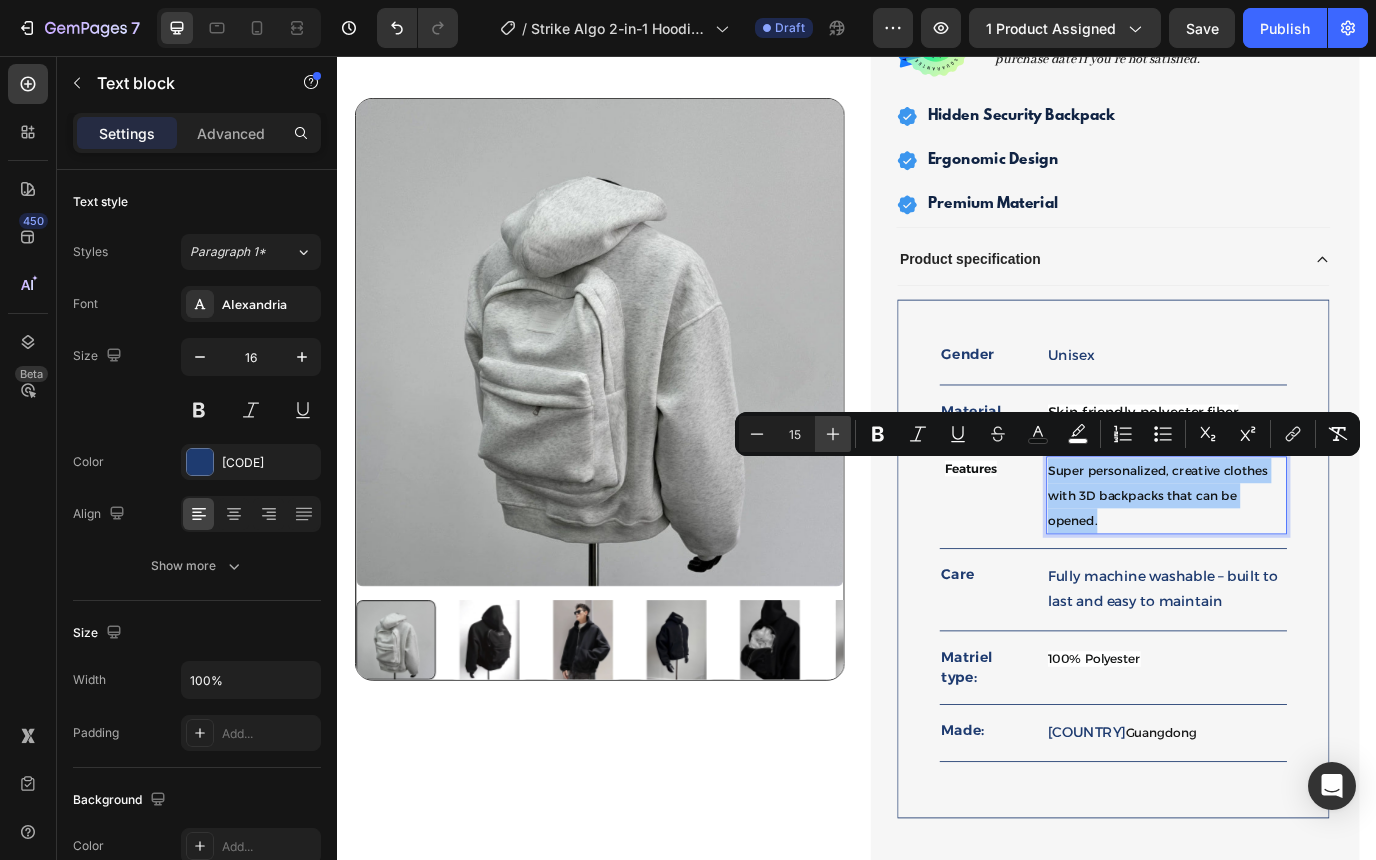 click 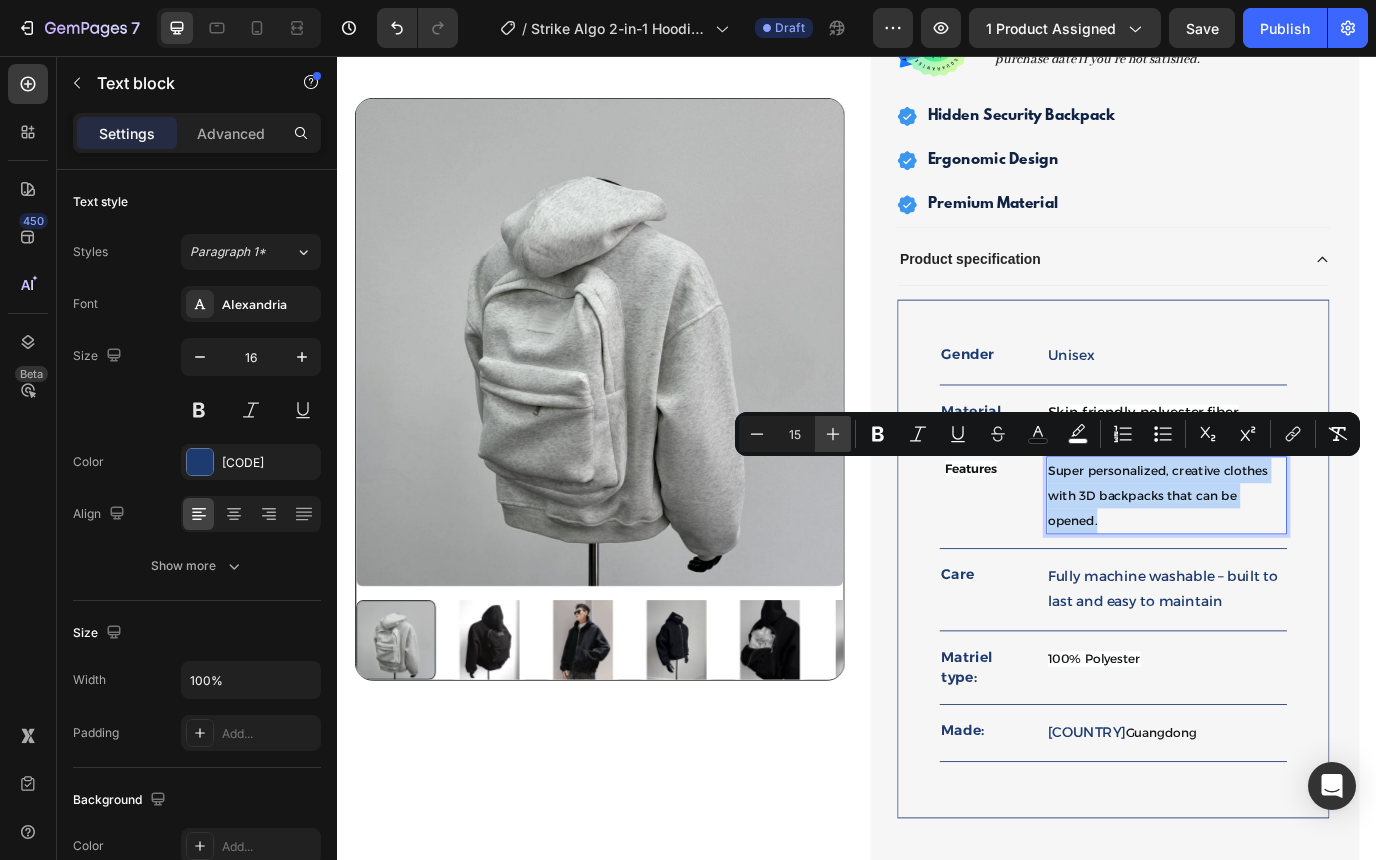 type on "16" 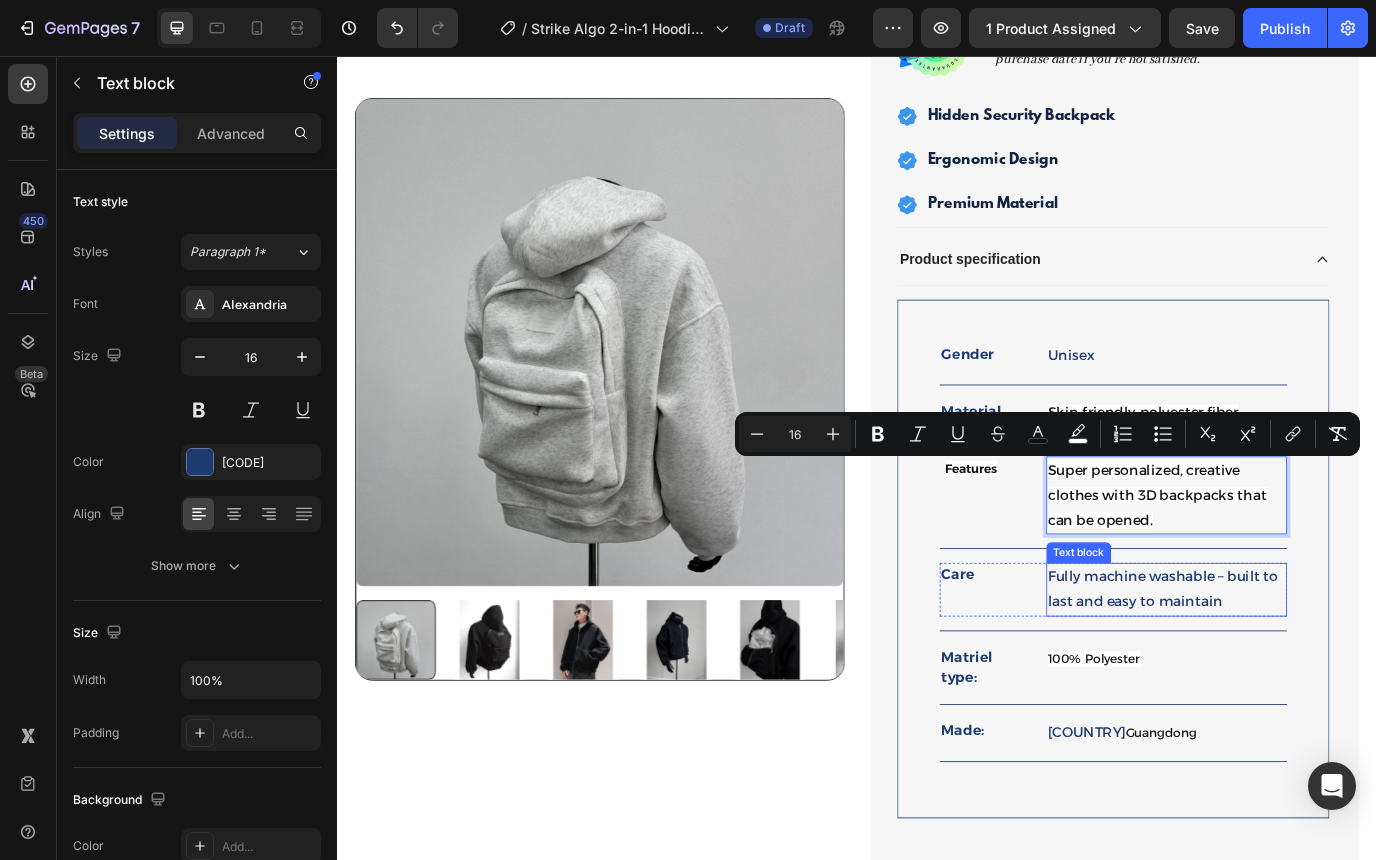 click on "Fully machine washable – built to last and easy to maintain" at bounding box center (1294, 672) 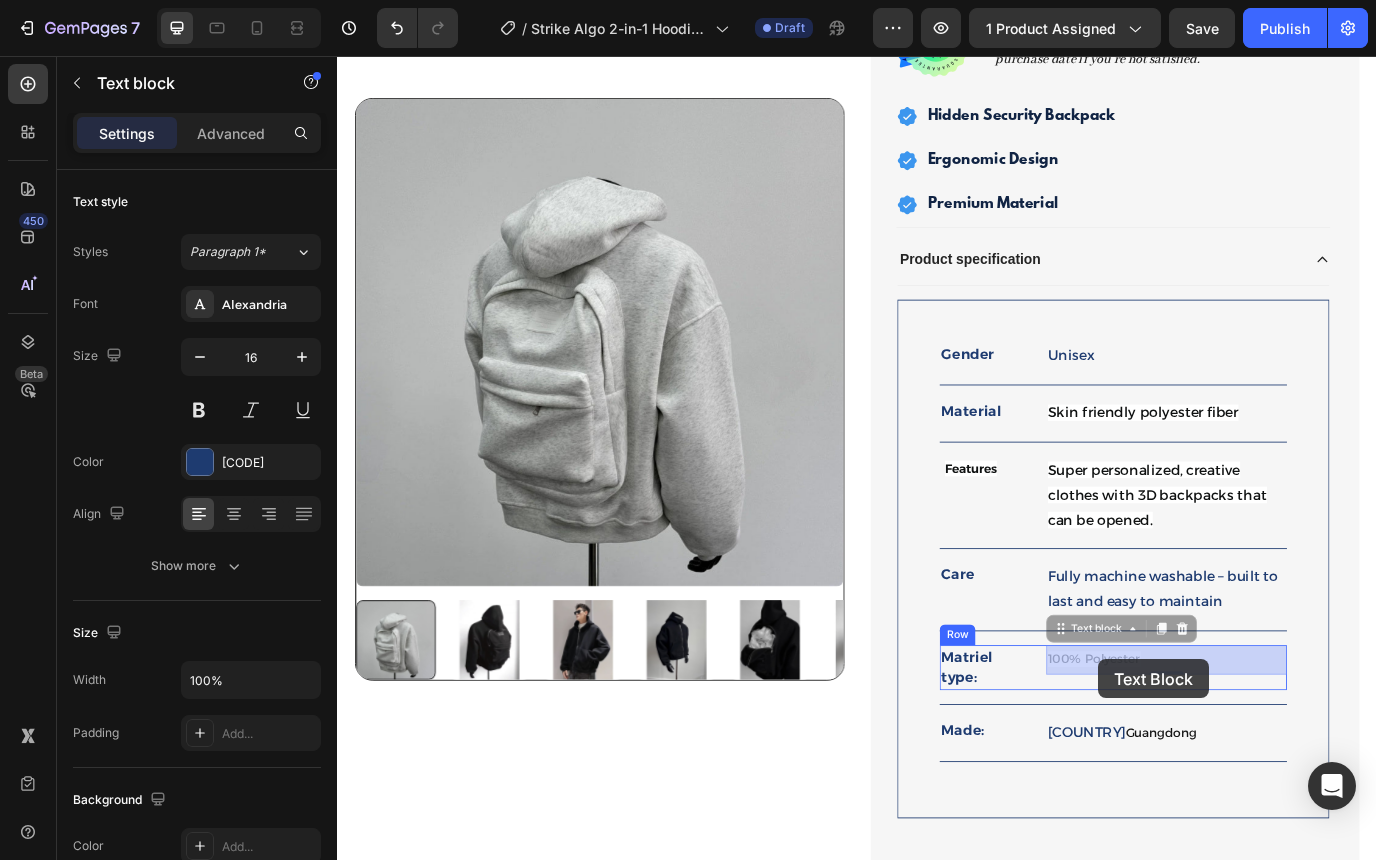 drag, startPoint x: 1272, startPoint y: 754, endPoint x: 1215, endPoint y: 754, distance: 57 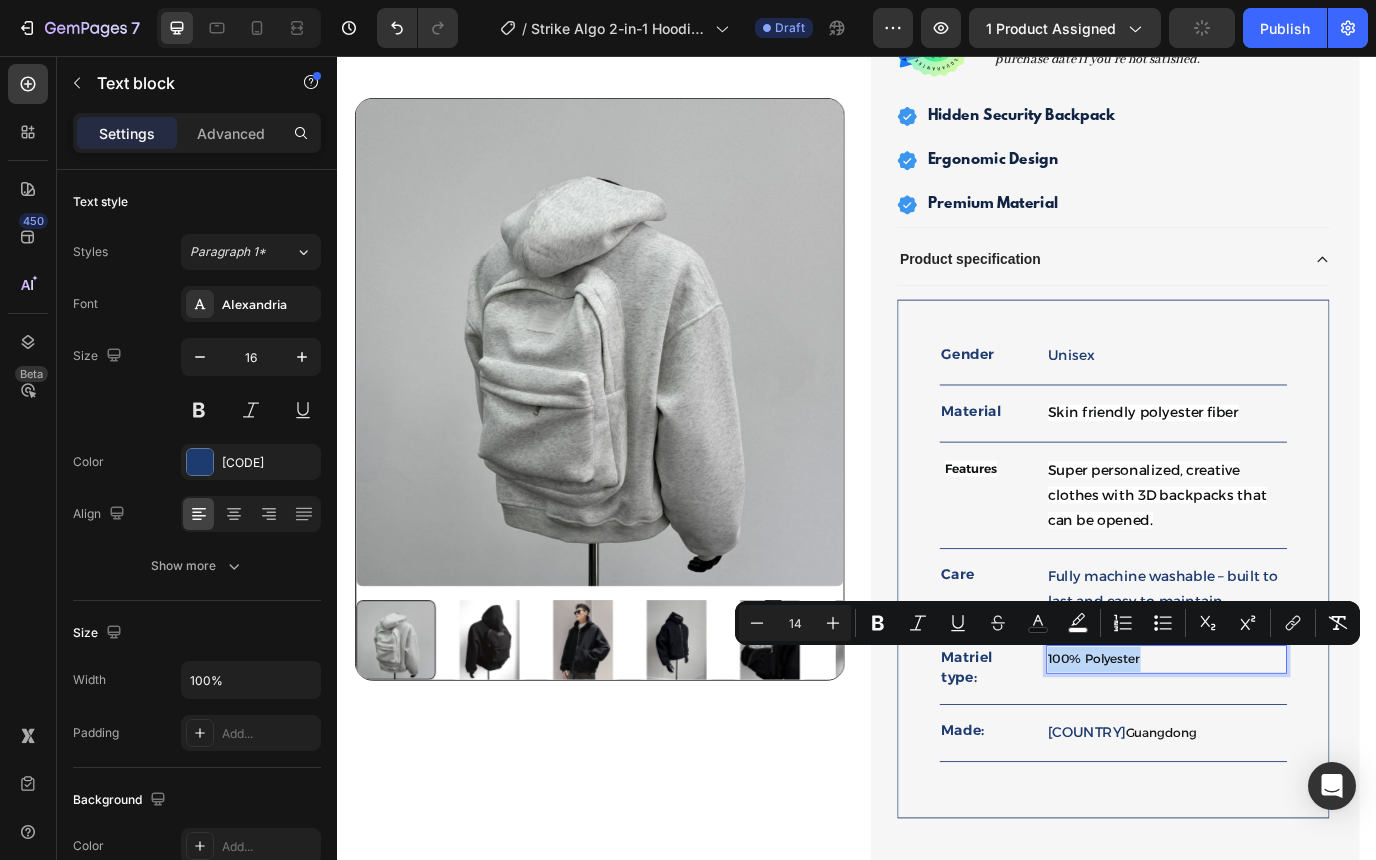 drag, startPoint x: 1269, startPoint y: 751, endPoint x: 1154, endPoint y: 749, distance: 115.01739 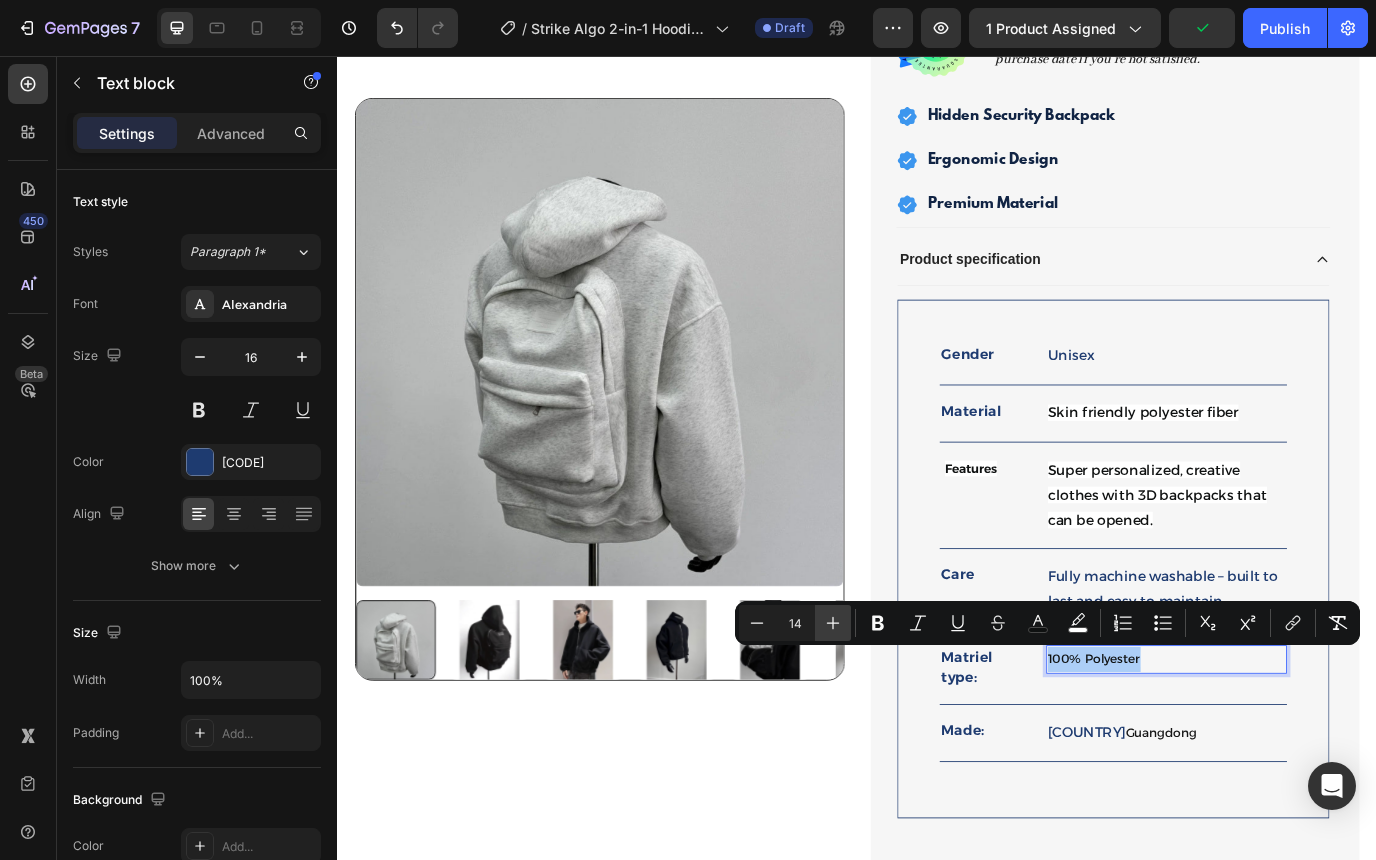 click 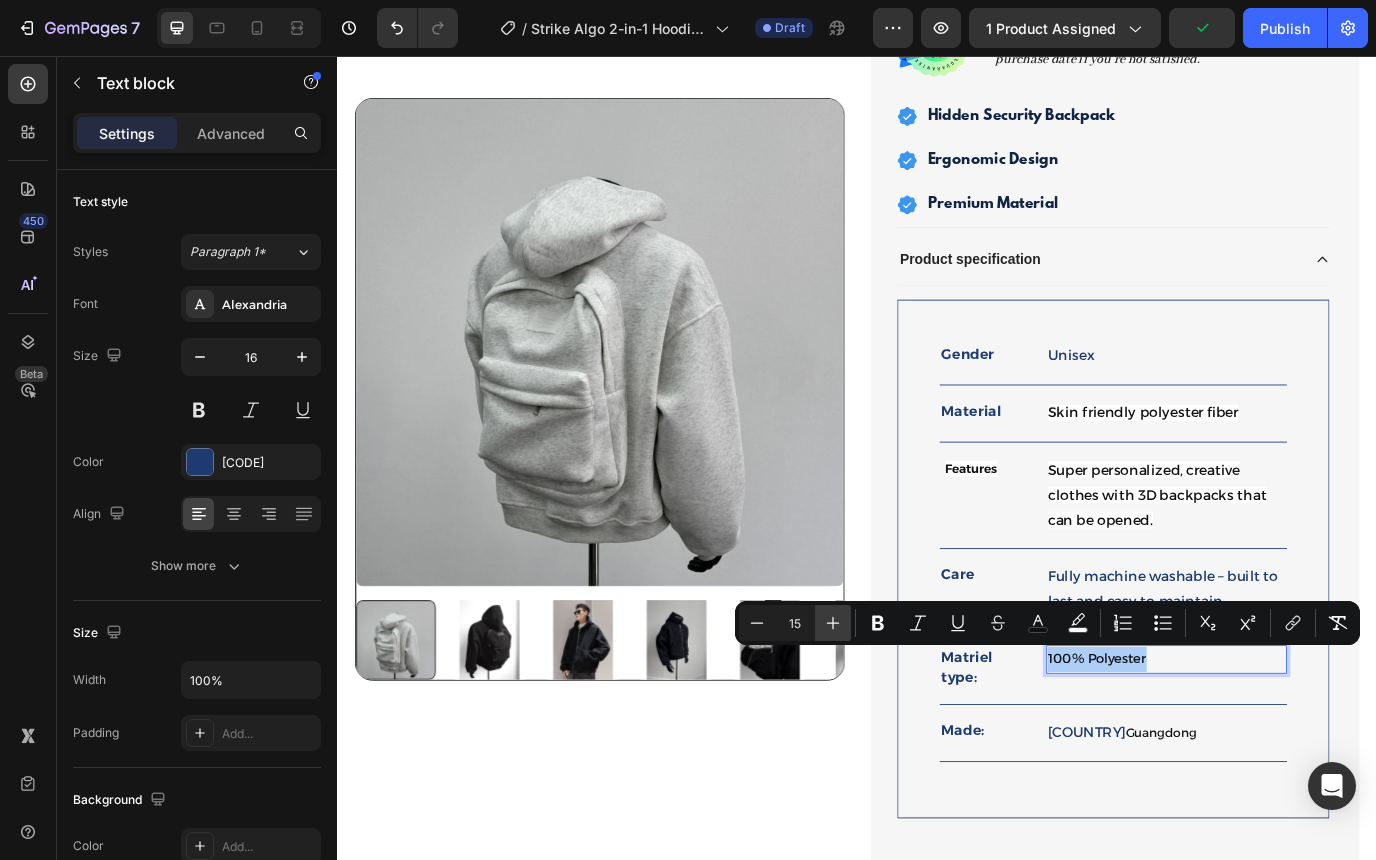 click 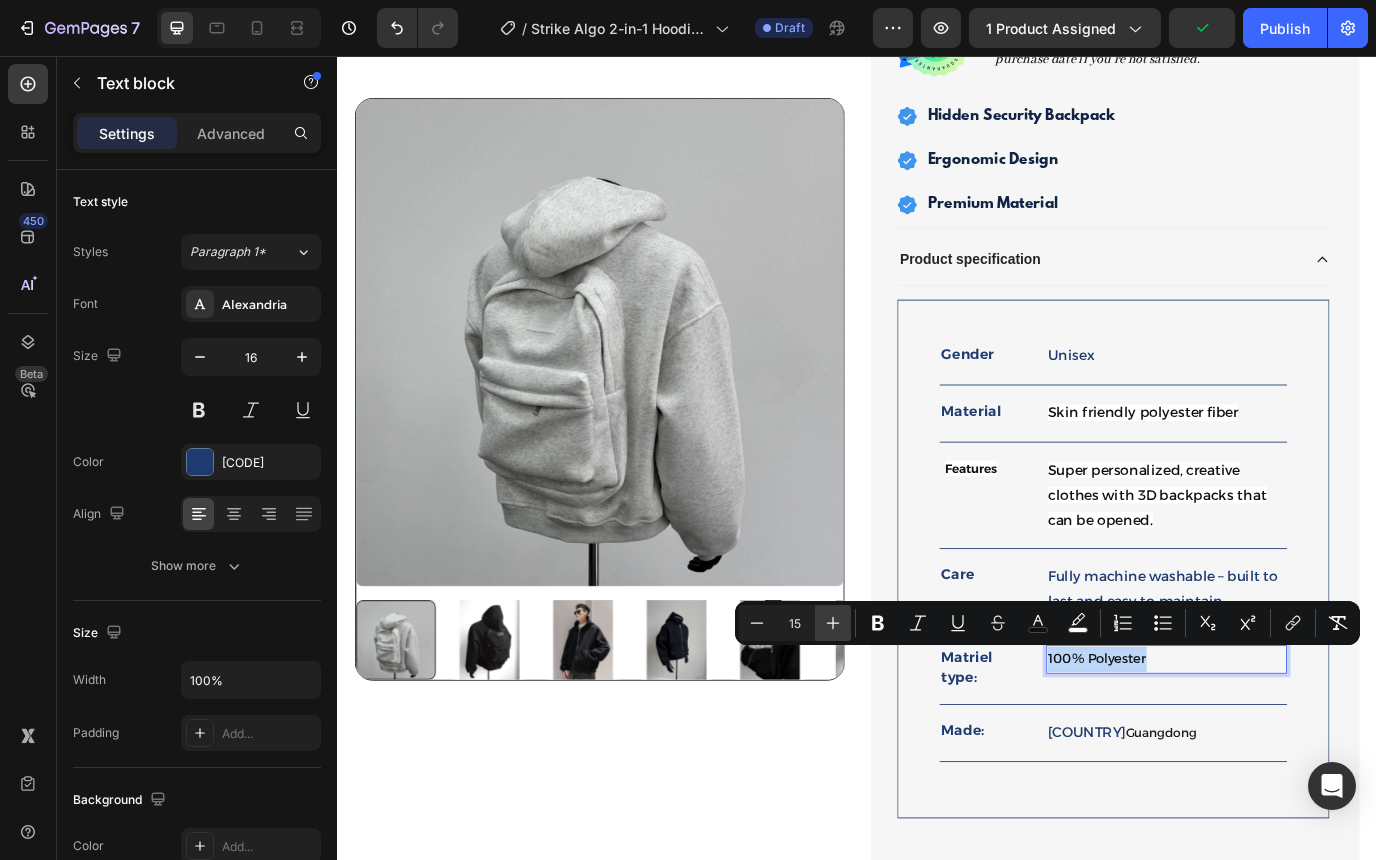 type on "16" 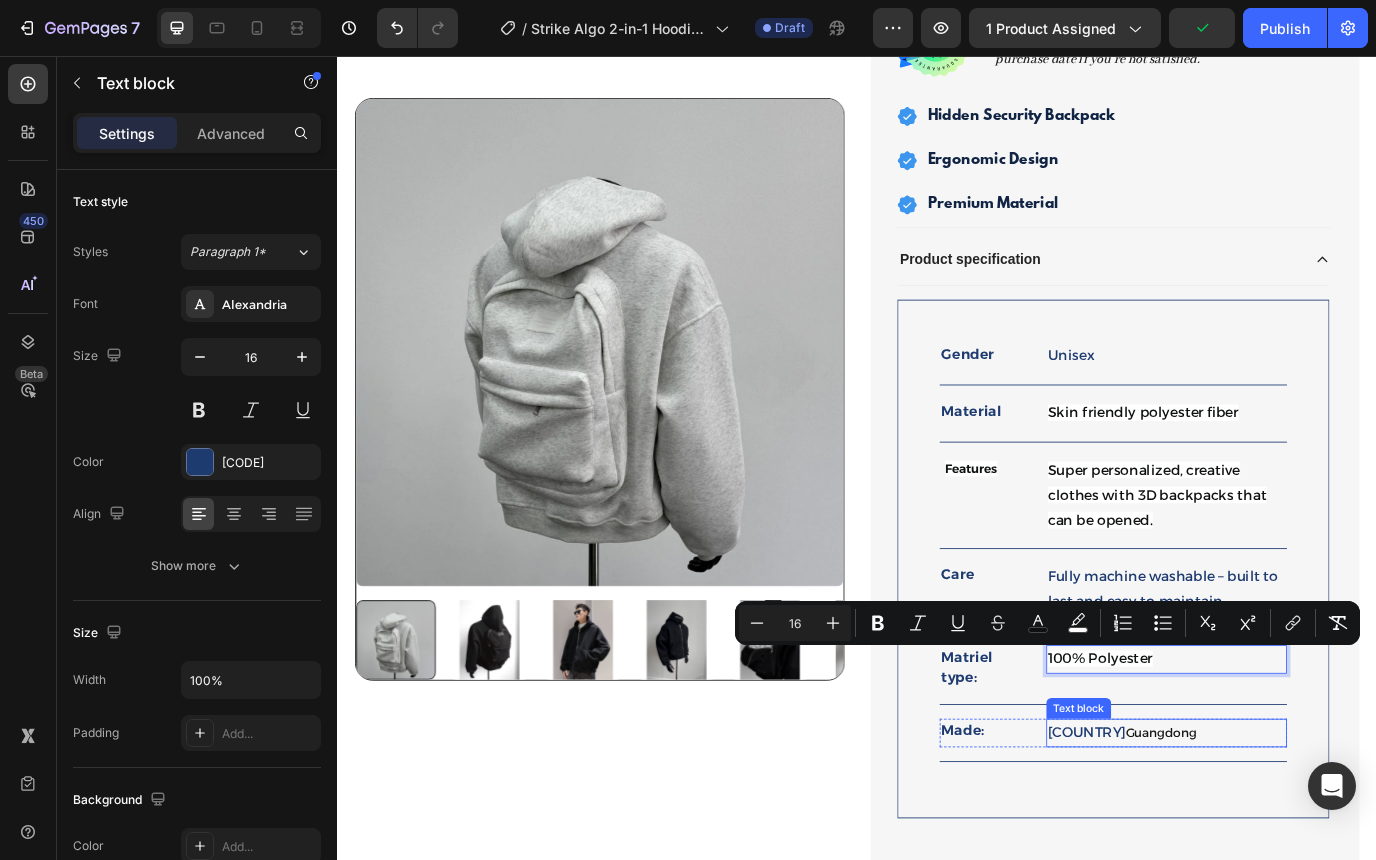 click on "Guangdong" at bounding box center (1288, 837) 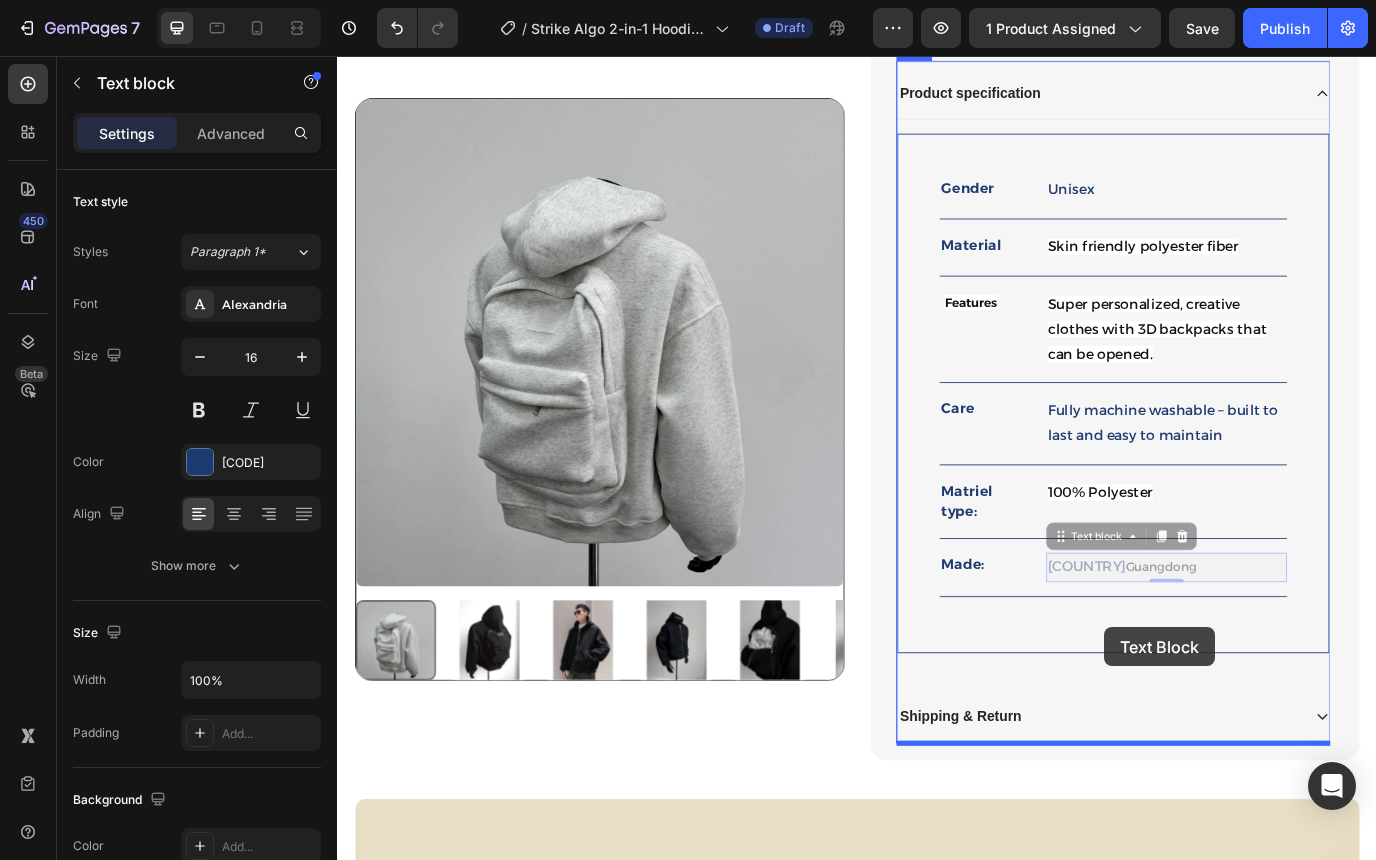 scroll, scrollTop: 1173, scrollLeft: 0, axis: vertical 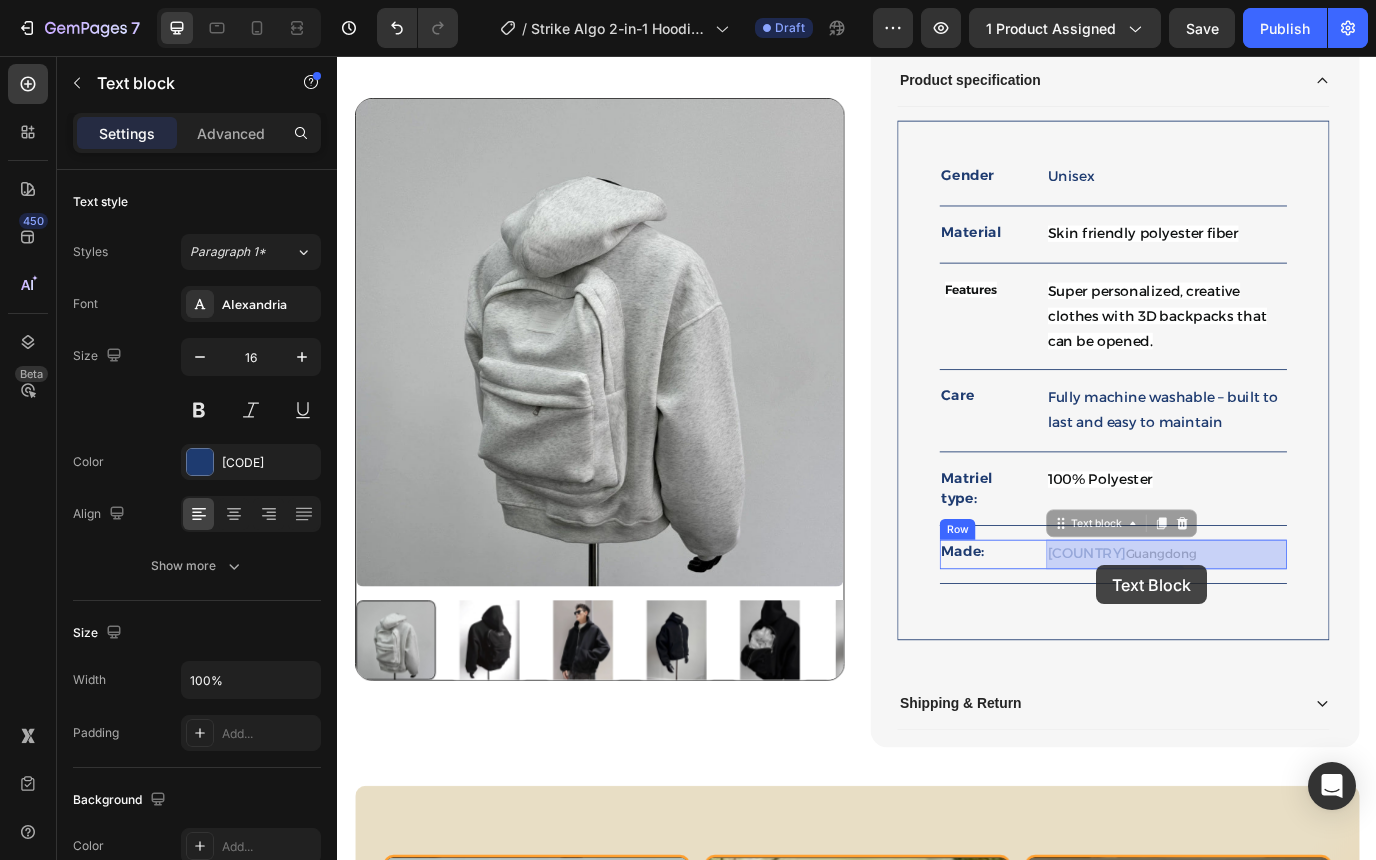 drag, startPoint x: 1296, startPoint y: 838, endPoint x: 1218, endPoint y: 634, distance: 218.40329 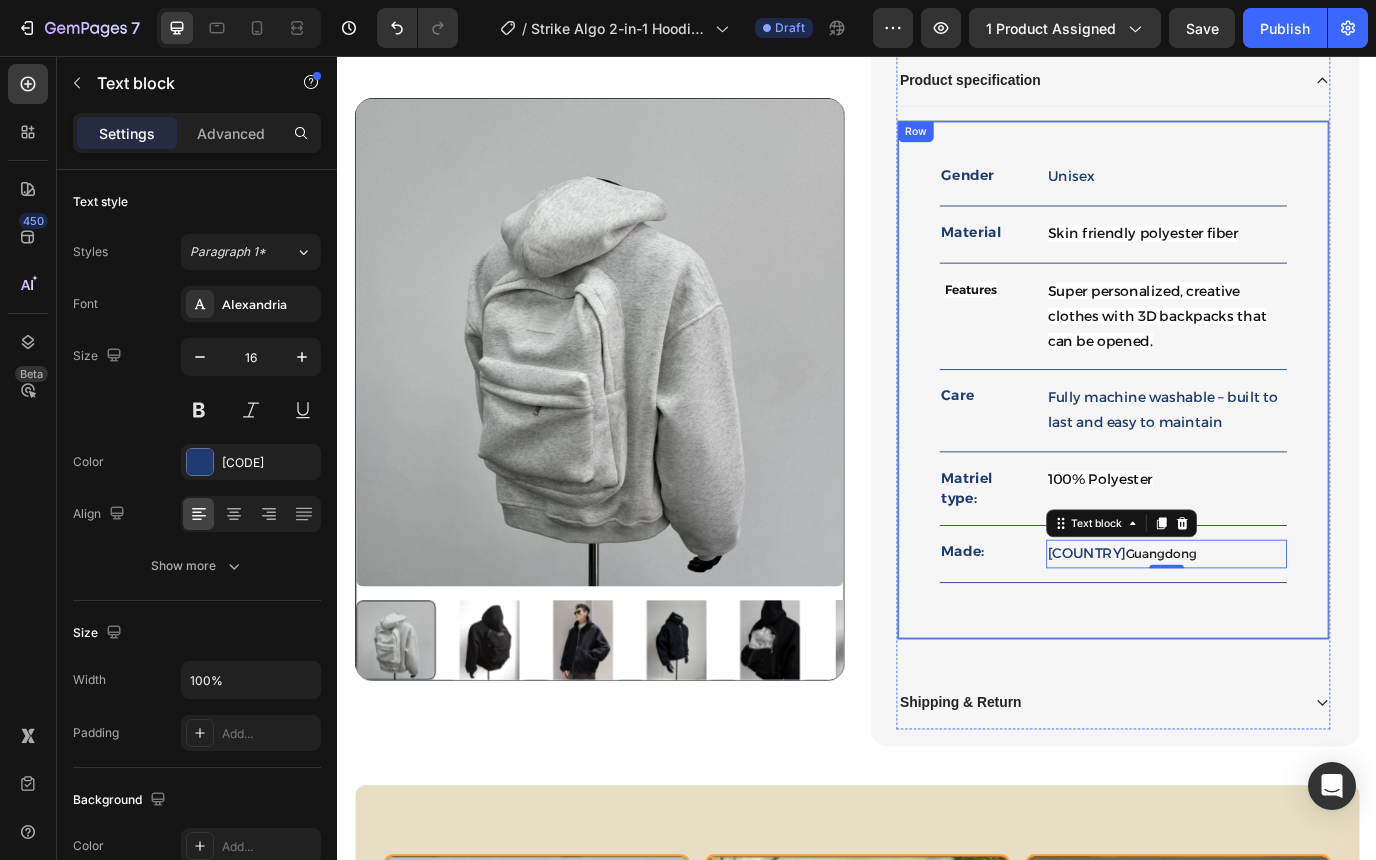 click on "Made: Text block China, Guangdong Text block   0 Row                Title Line Row" at bounding box center (1232, 429) 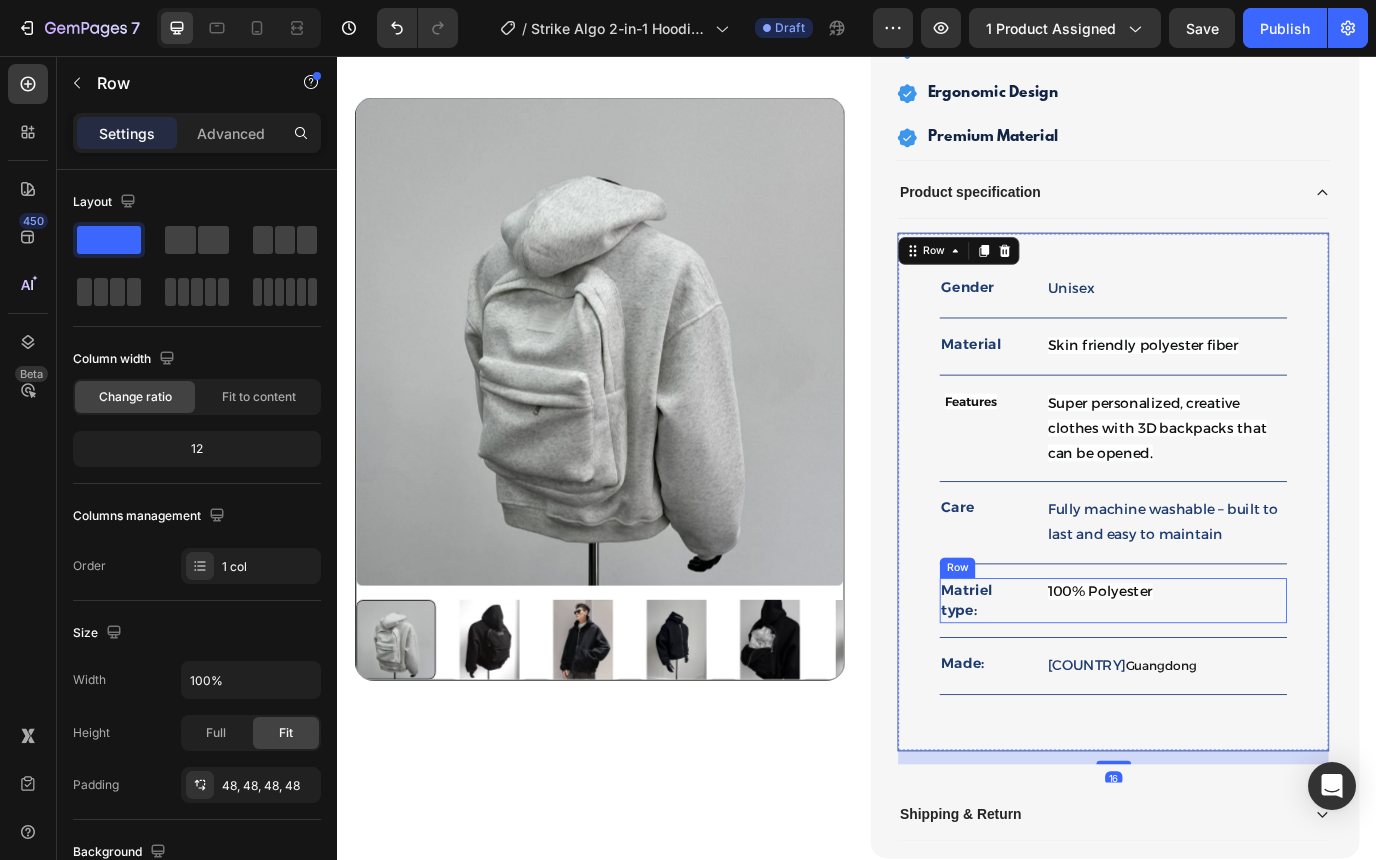 scroll, scrollTop: 1028, scrollLeft: 0, axis: vertical 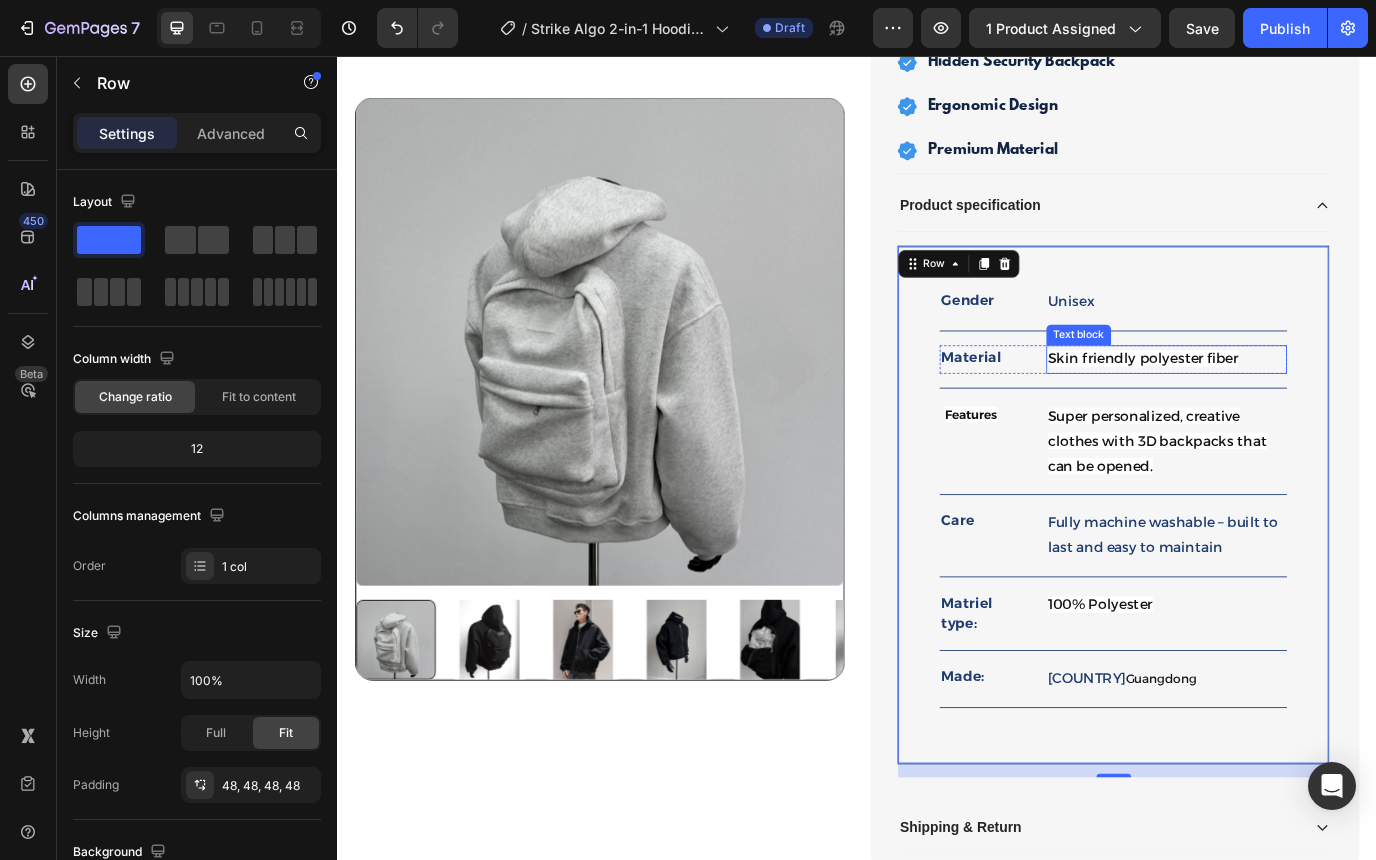 click on "Skin friendly polyester fiber" at bounding box center [1267, 405] 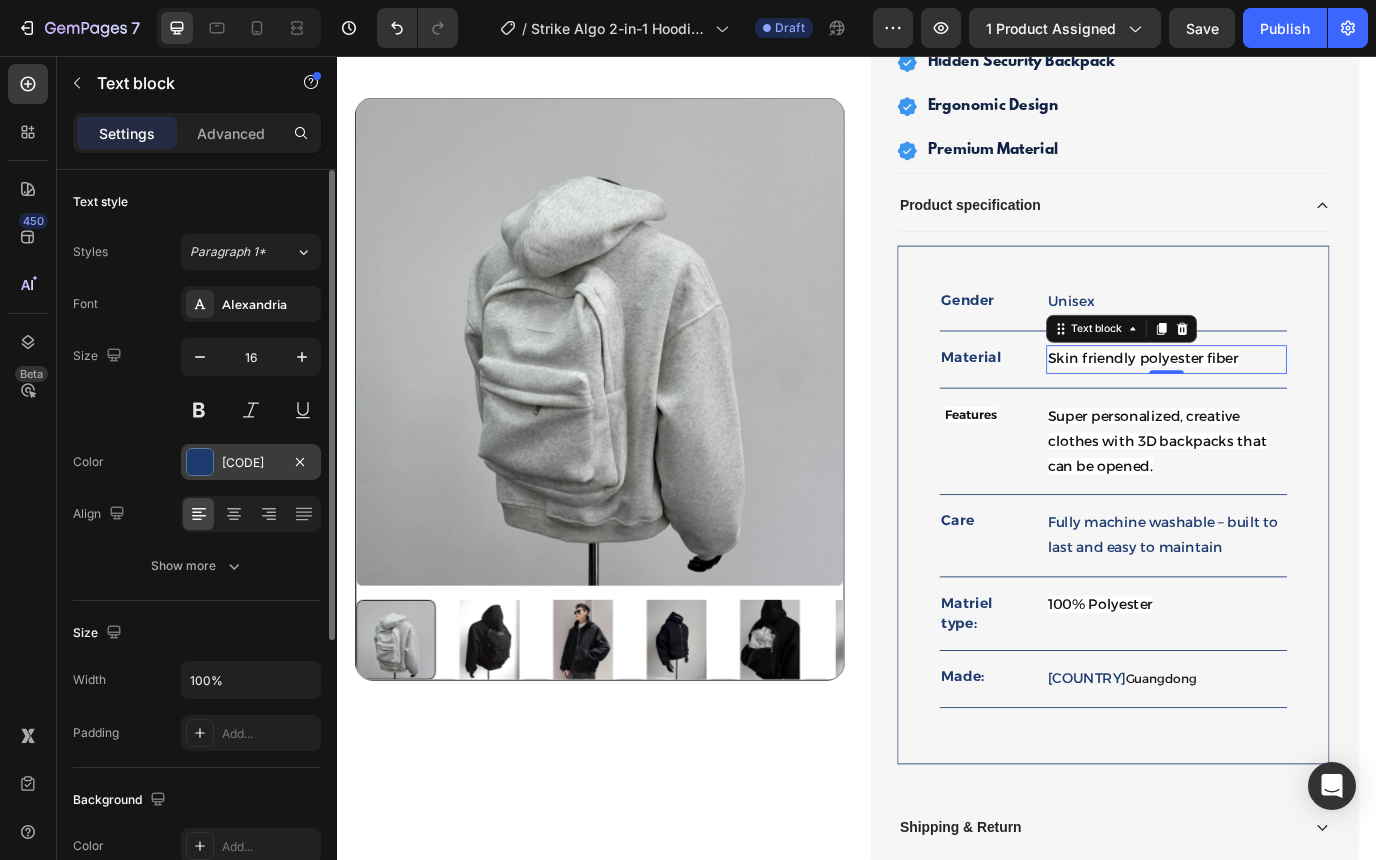 click on "[CODE]" at bounding box center [251, 462] 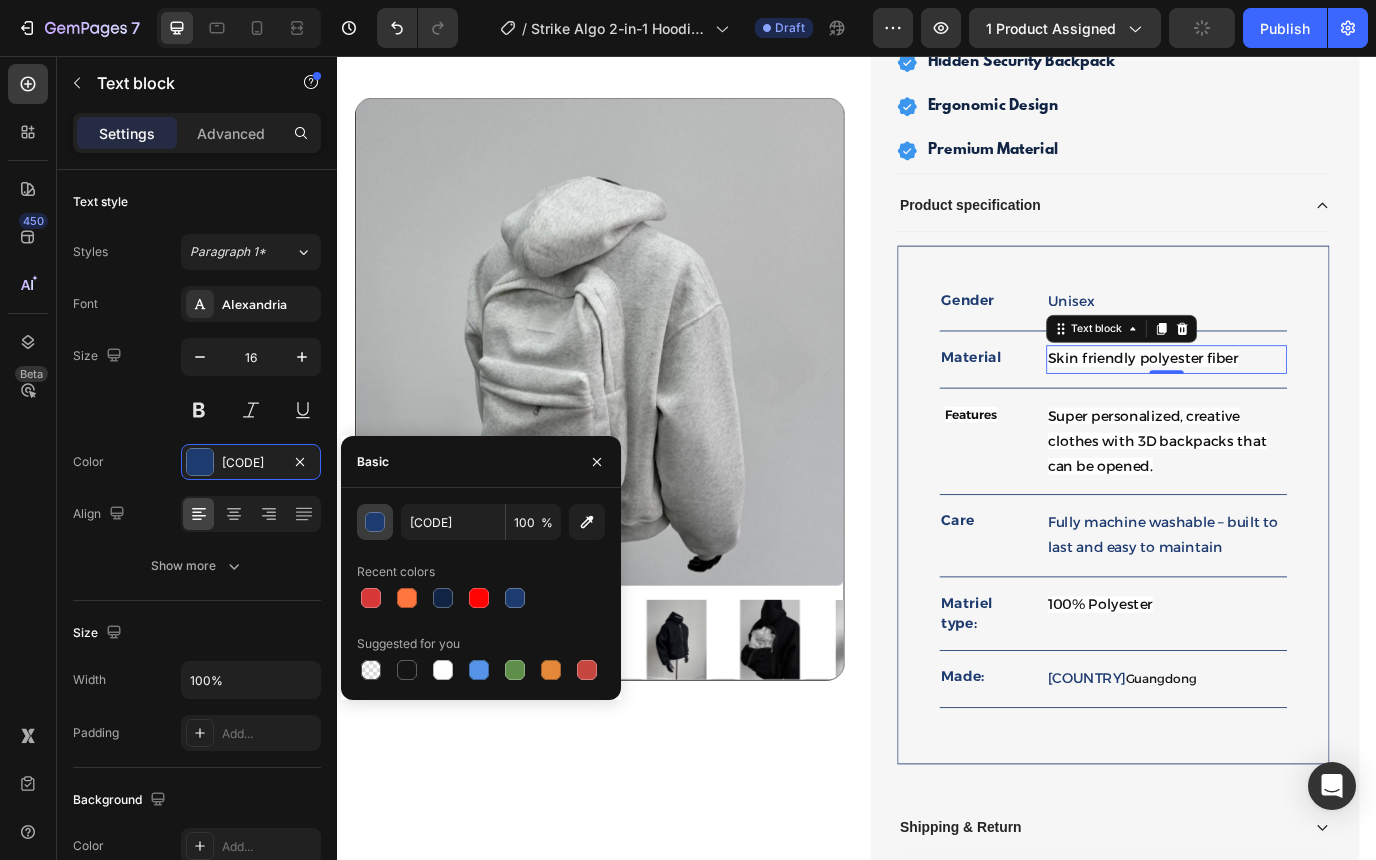 click at bounding box center [376, 523] 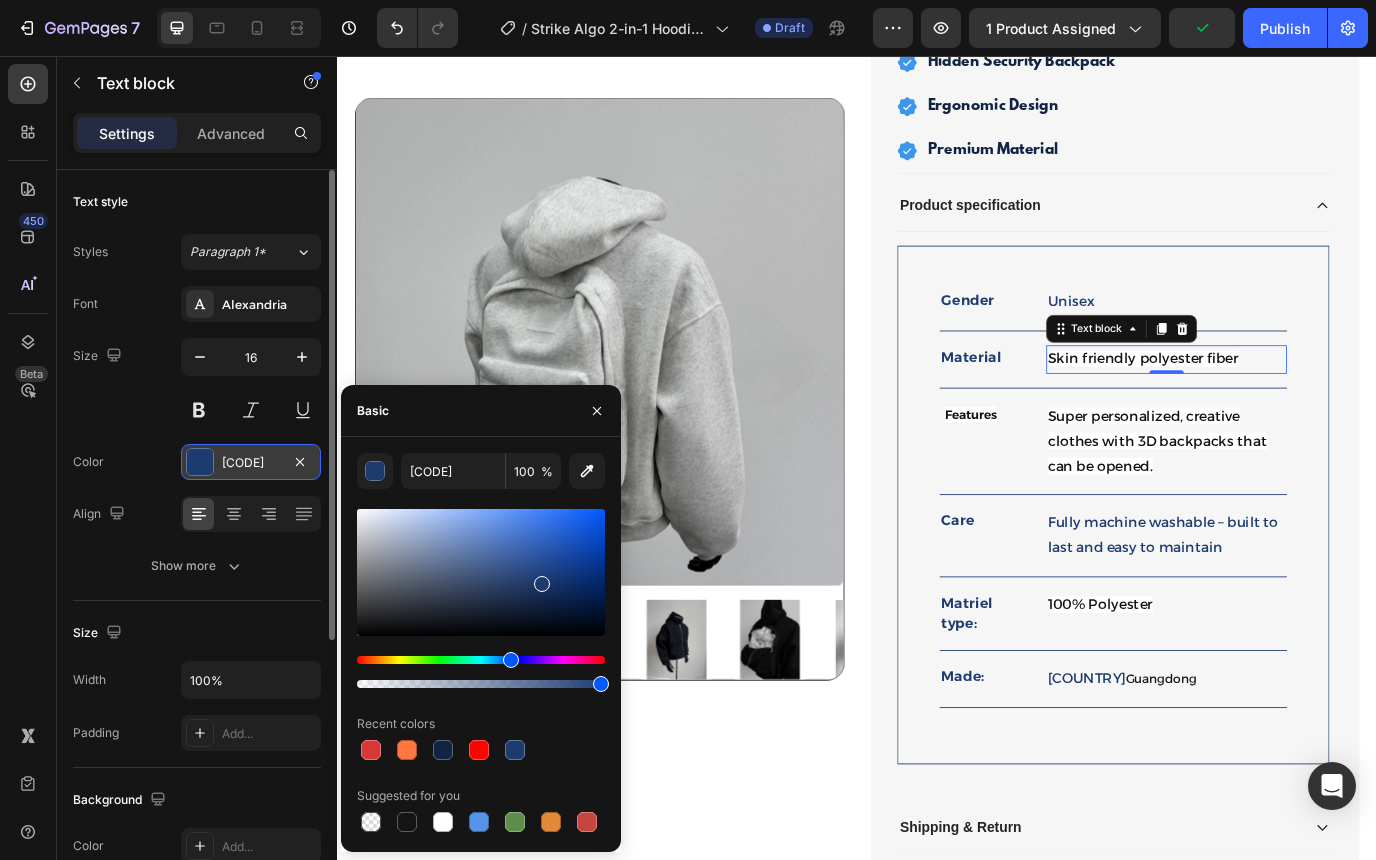click at bounding box center [200, 462] 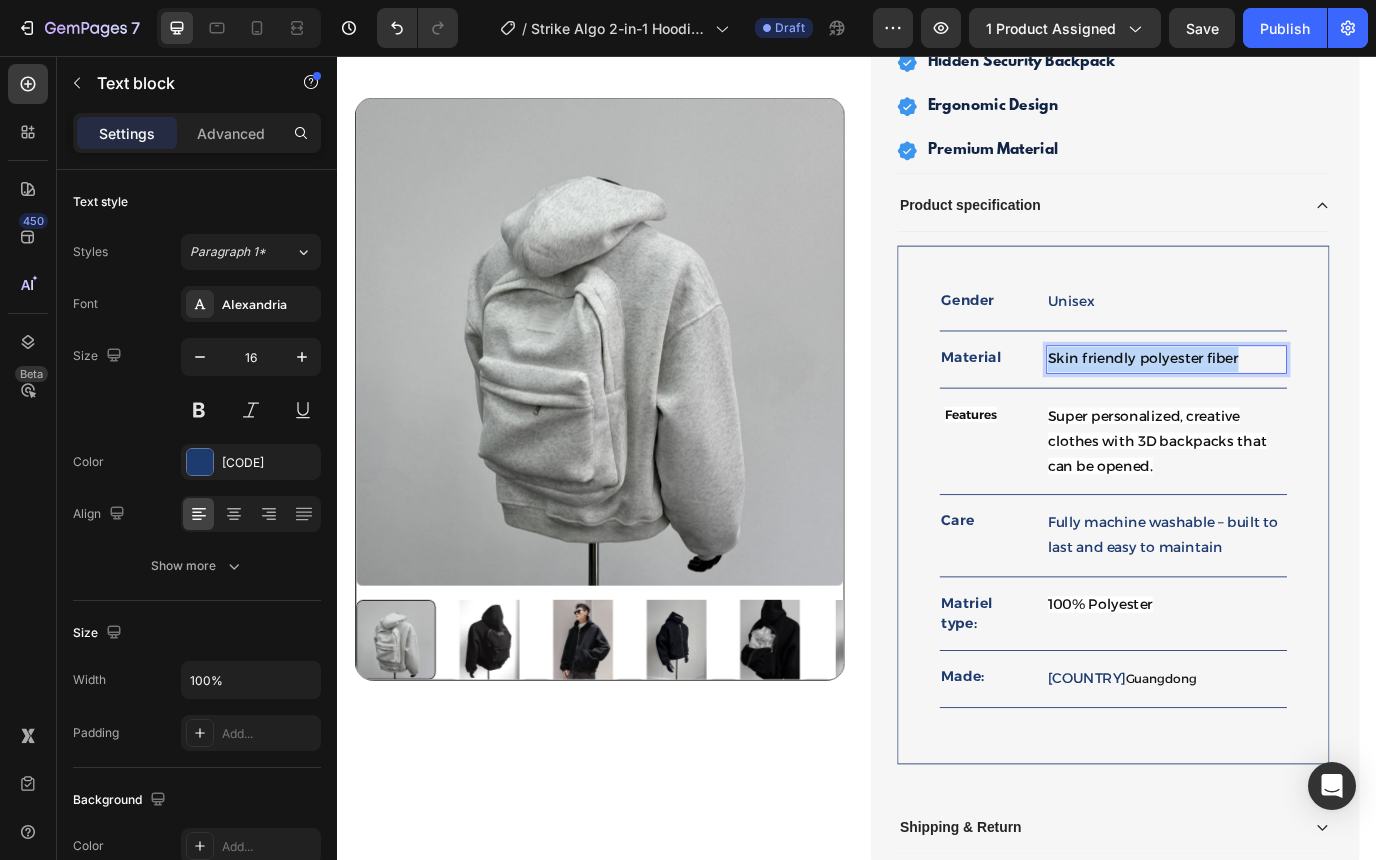 drag, startPoint x: 1395, startPoint y: 406, endPoint x: 1160, endPoint y: 411, distance: 235.05319 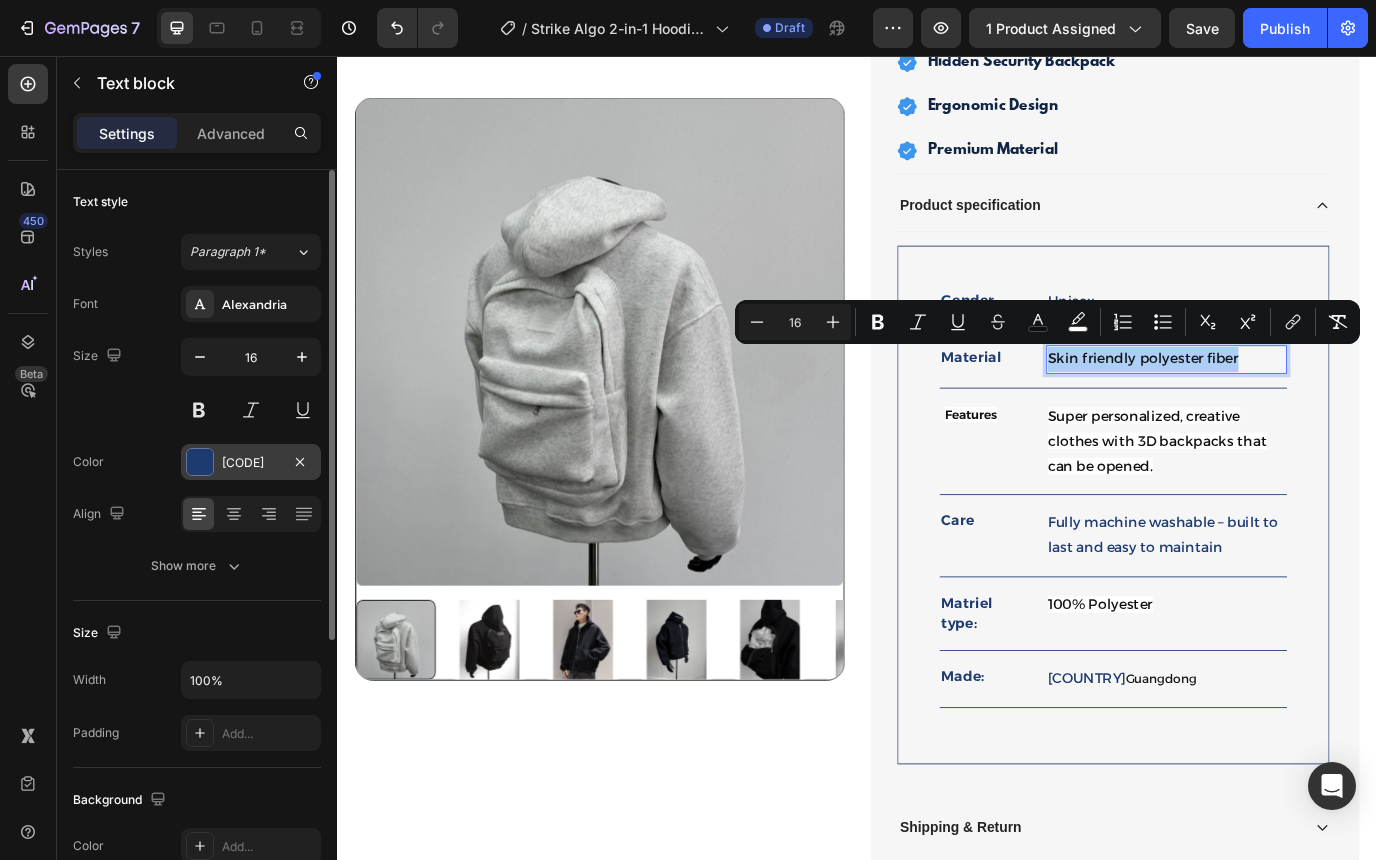 click at bounding box center (200, 462) 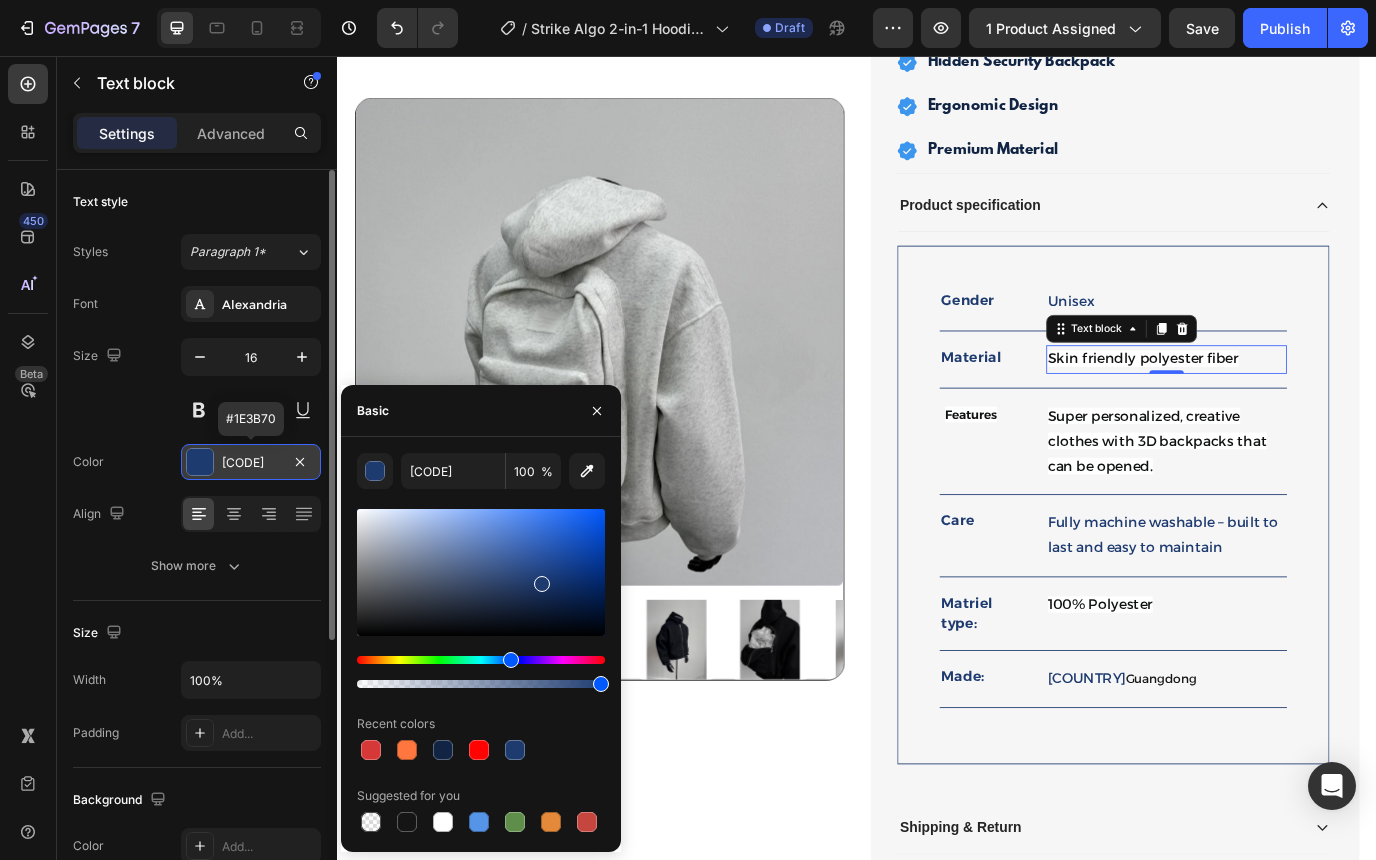 click at bounding box center [200, 462] 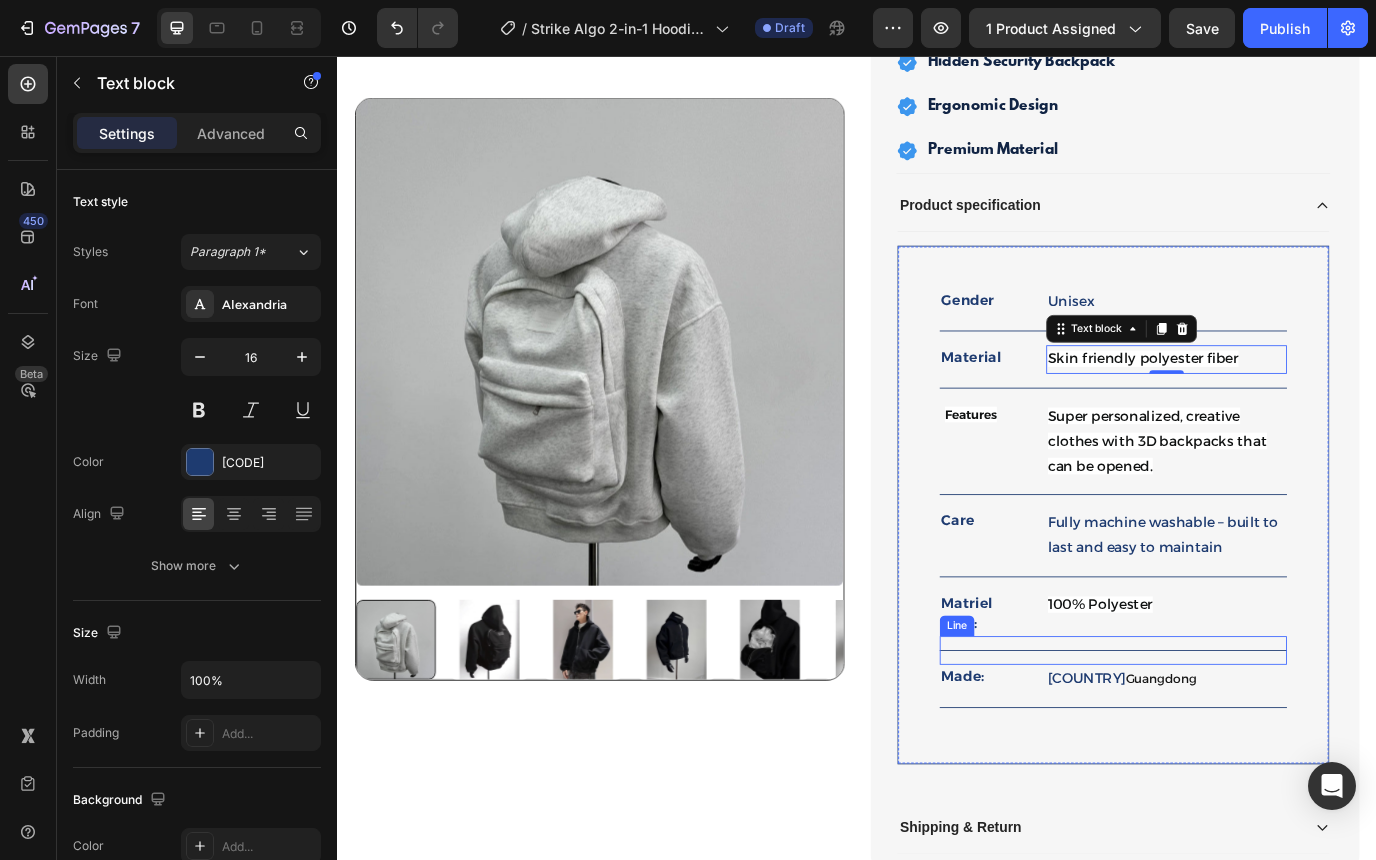 click on "Title Line" at bounding box center [1232, 742] 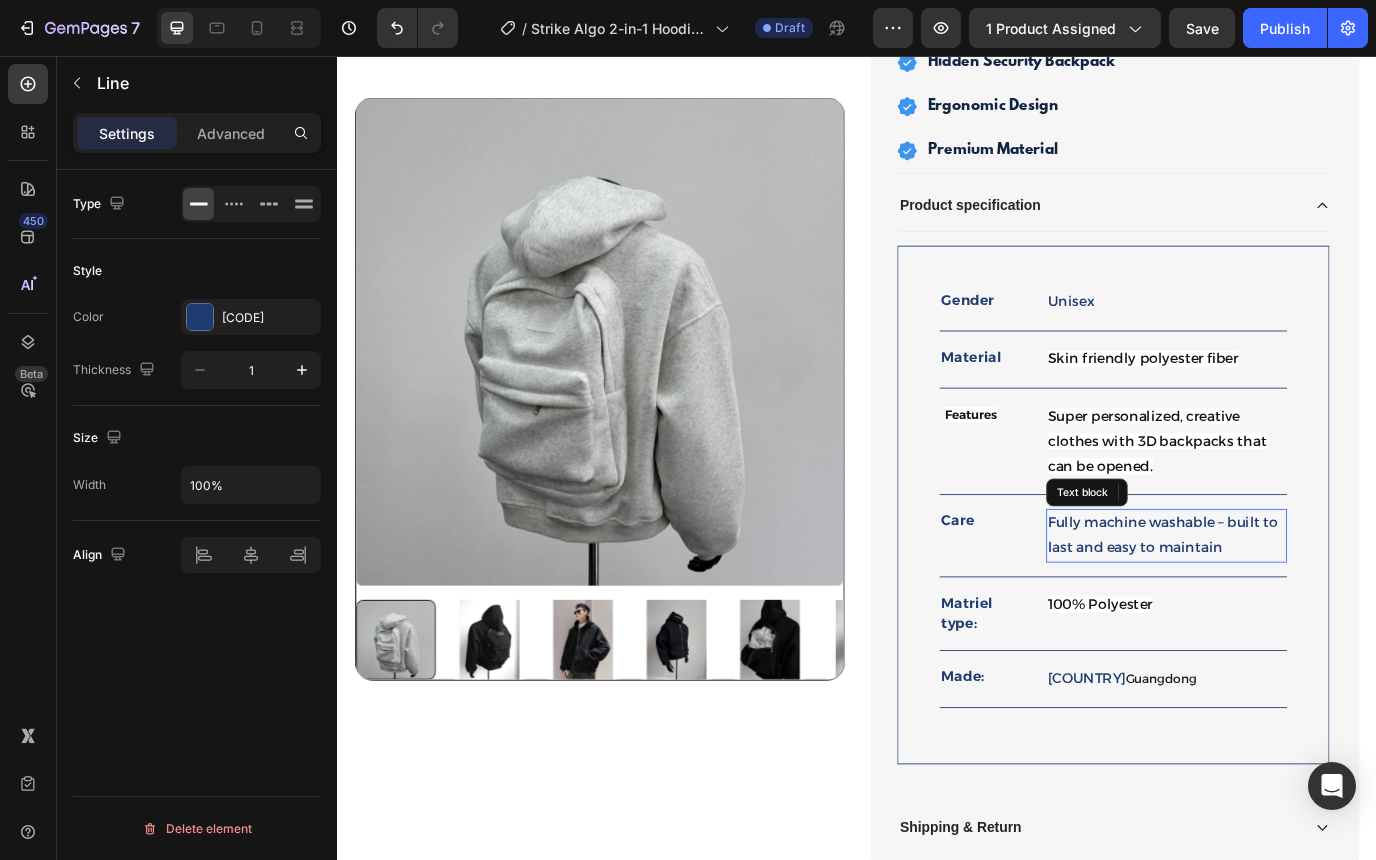 click on "Fully machine washable – built to last and easy to maintain" at bounding box center (1294, 610) 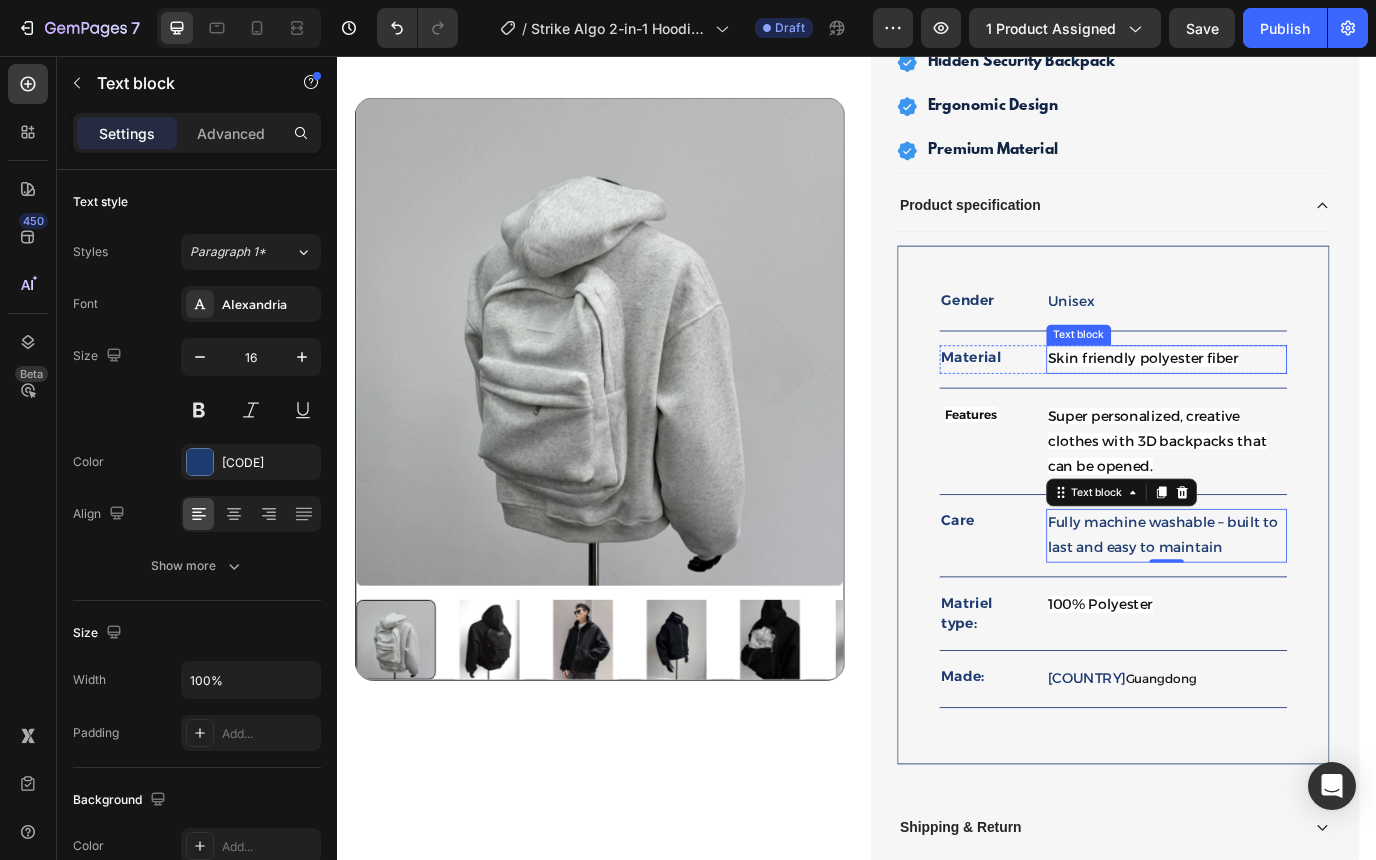 click on "Skin friendly polyester fiber" at bounding box center [1267, 405] 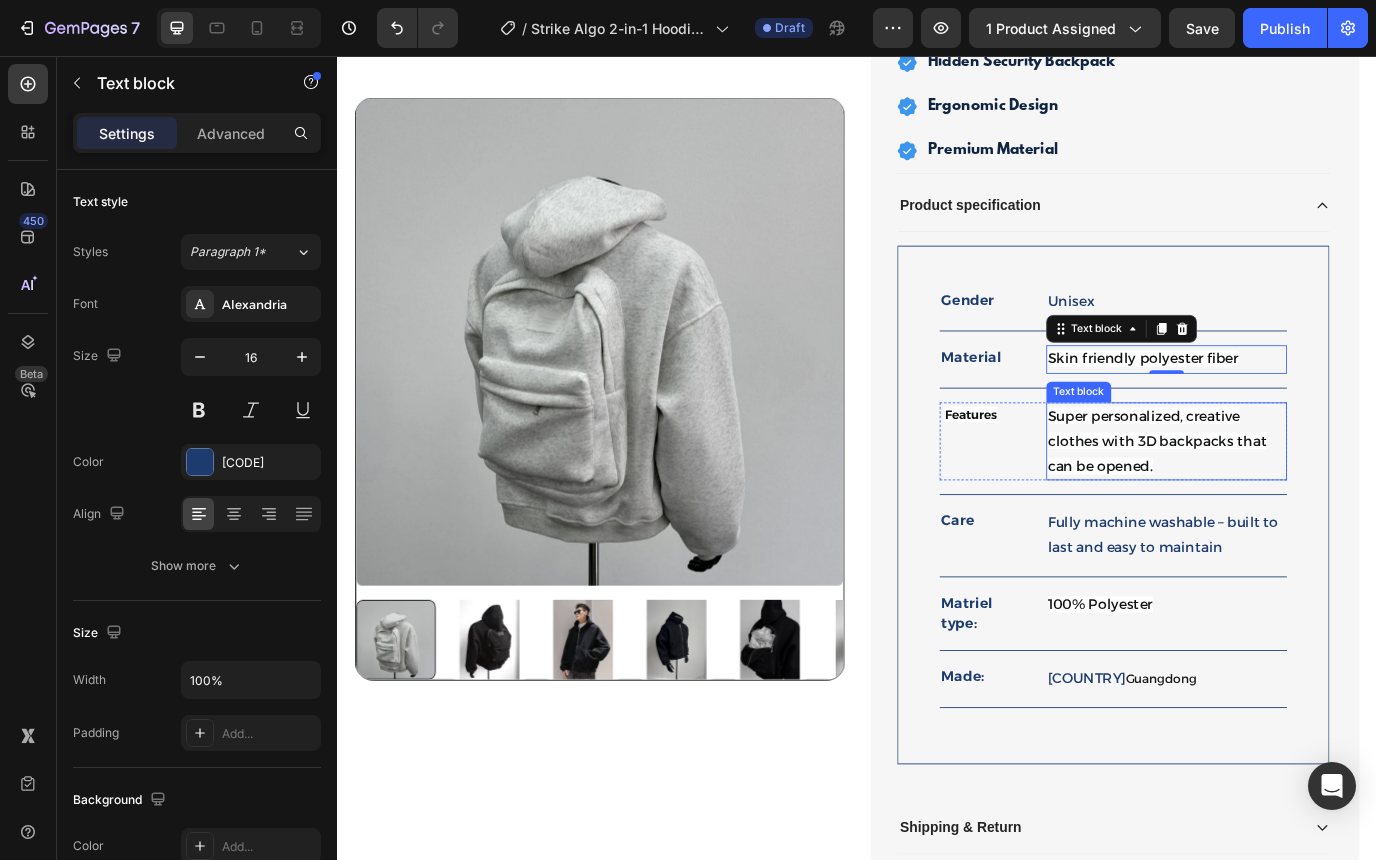 click on "Super personalized, creative clothes with 3D backpacks that can be opened." at bounding box center (1294, 501) 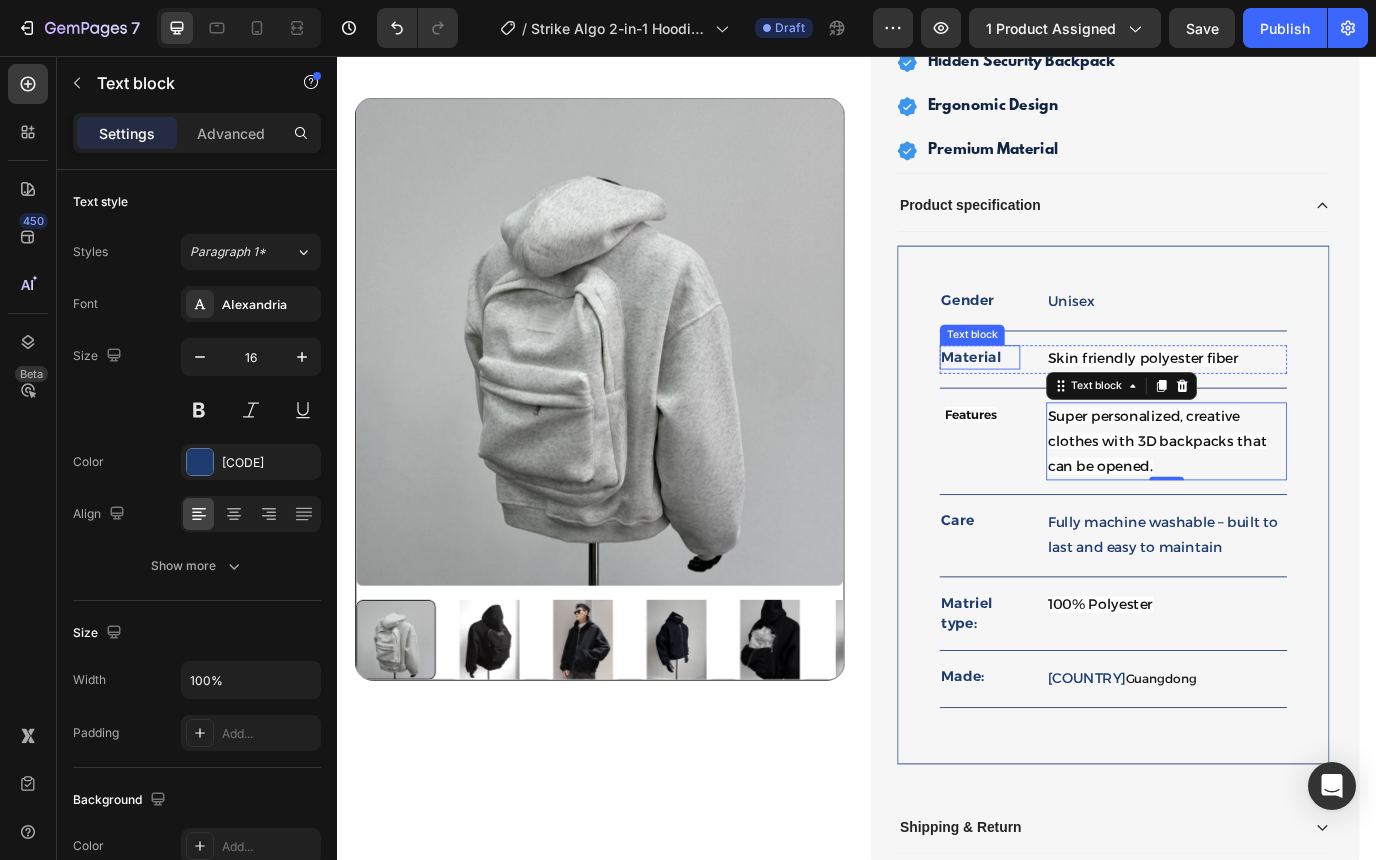 click on "Material" at bounding box center (1078, 404) 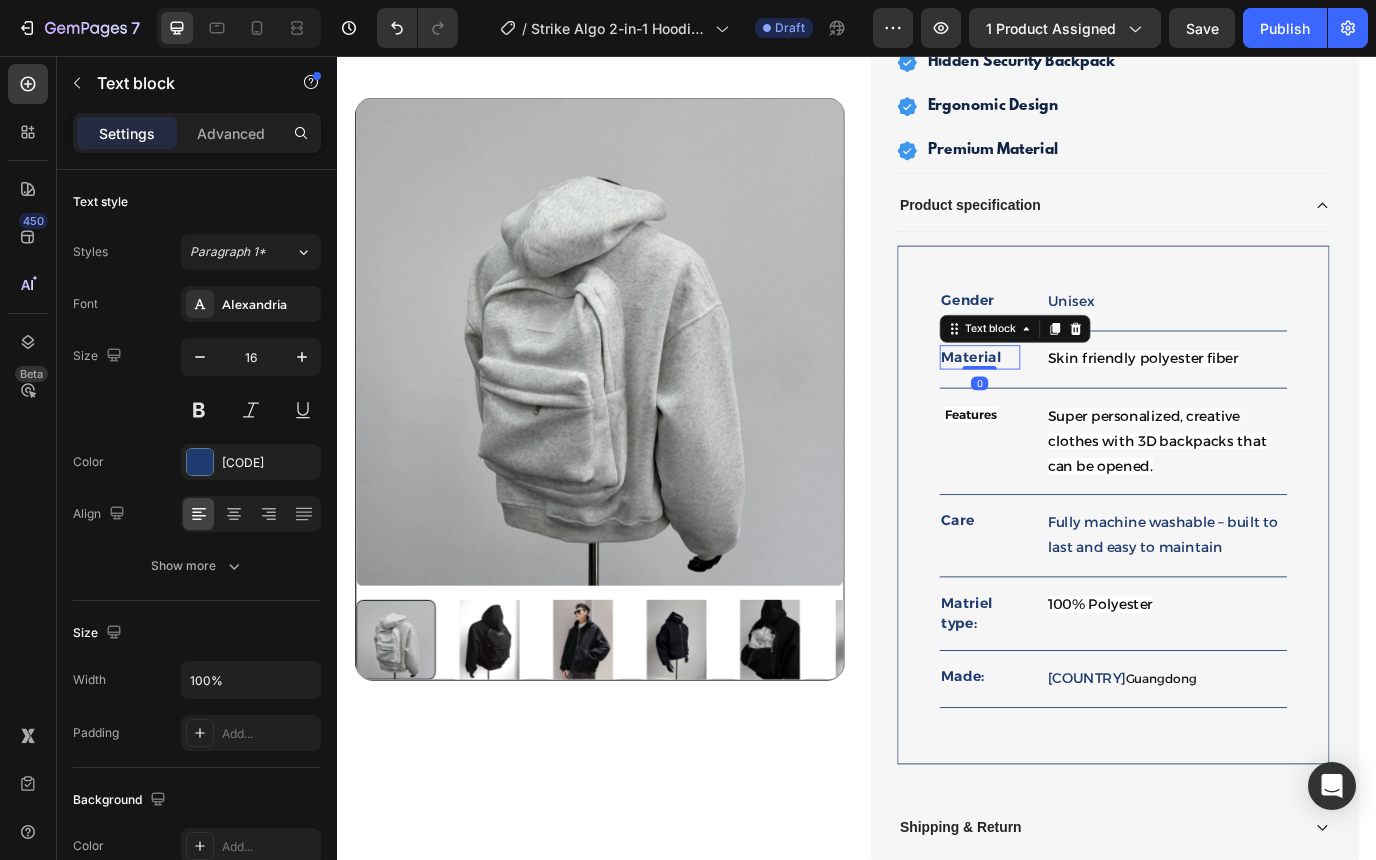 click on "Material" at bounding box center (1078, 404) 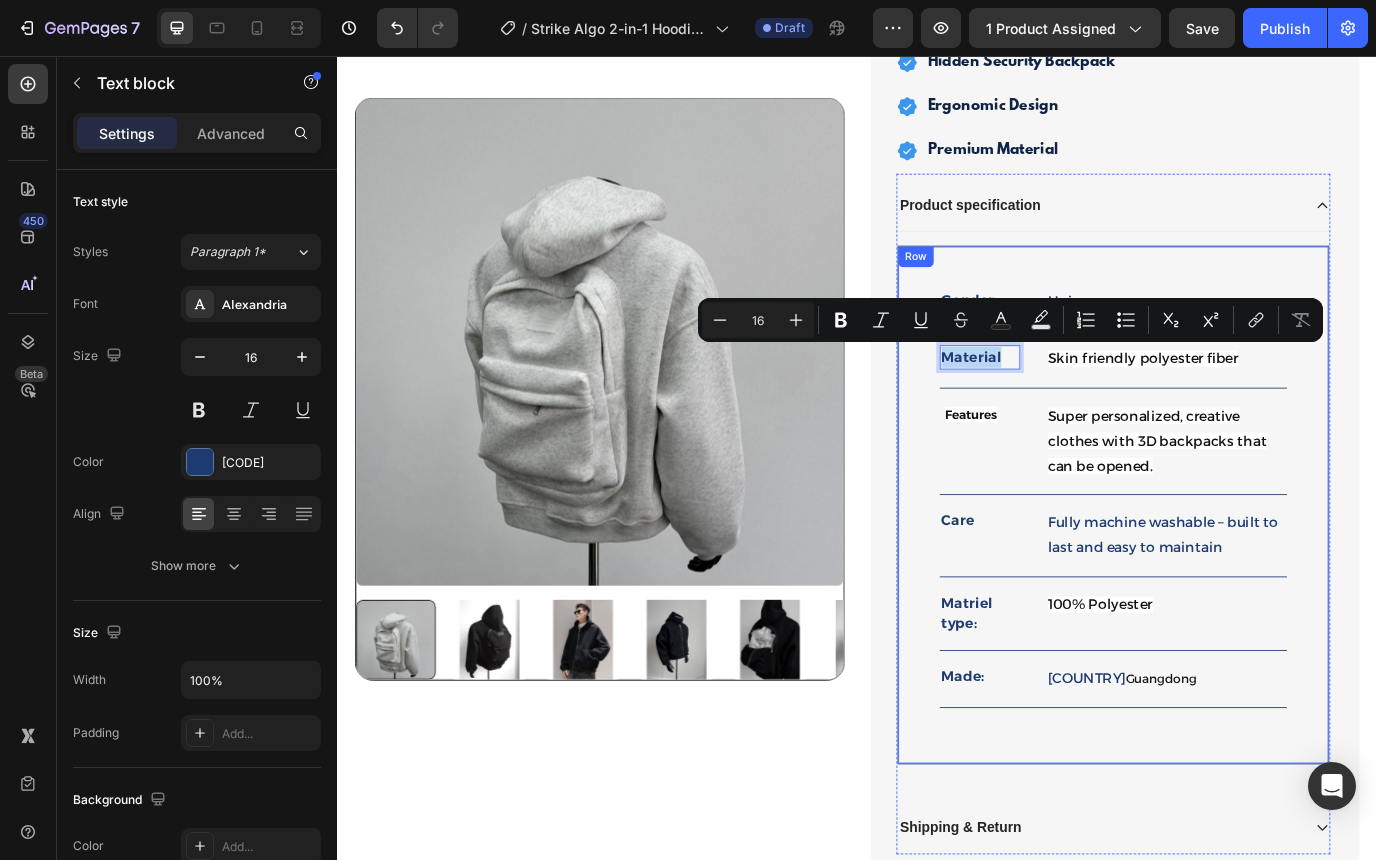 drag, startPoint x: 1109, startPoint y: 403, endPoint x: 1032, endPoint y: 405, distance: 77.02597 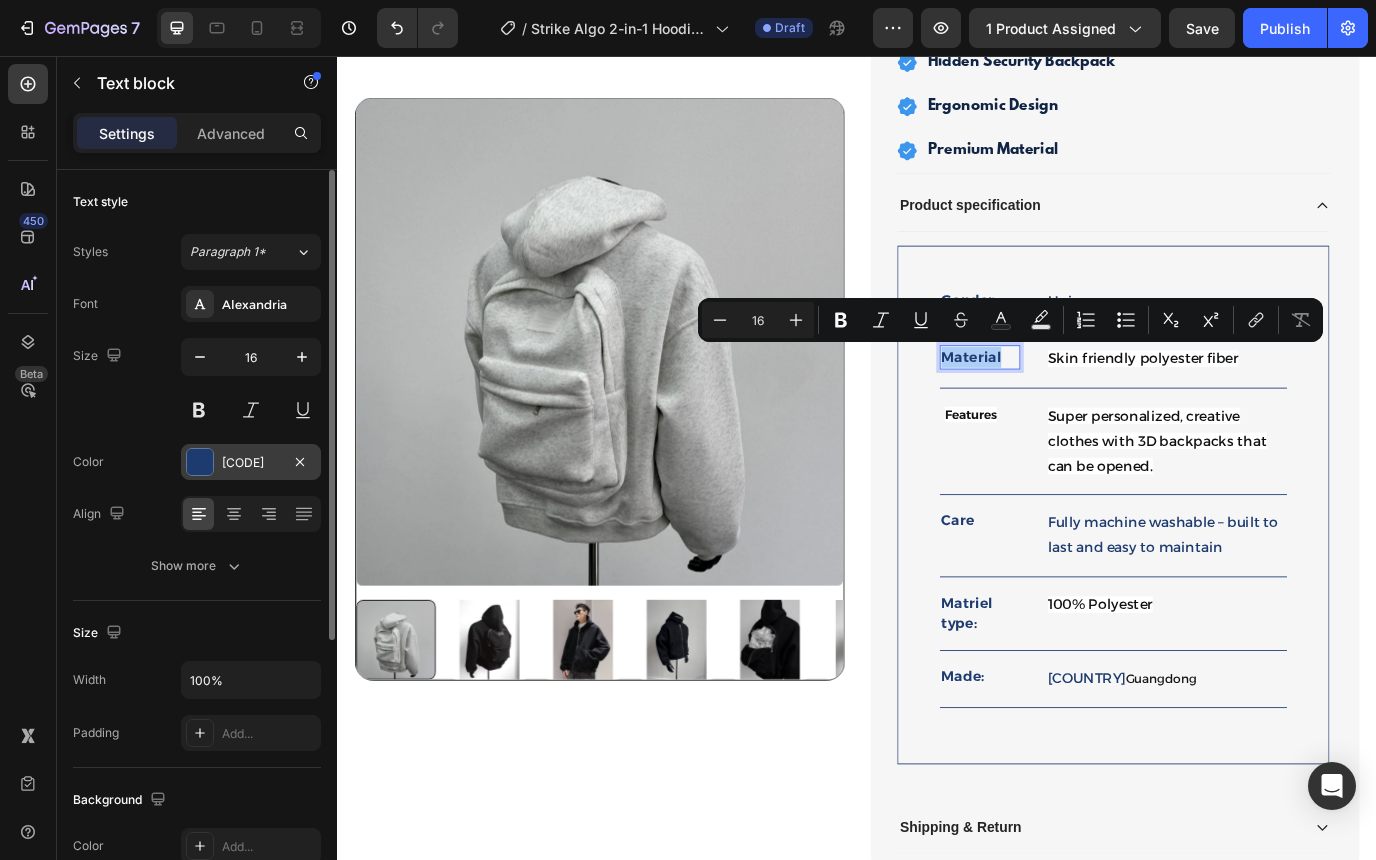 click at bounding box center (200, 462) 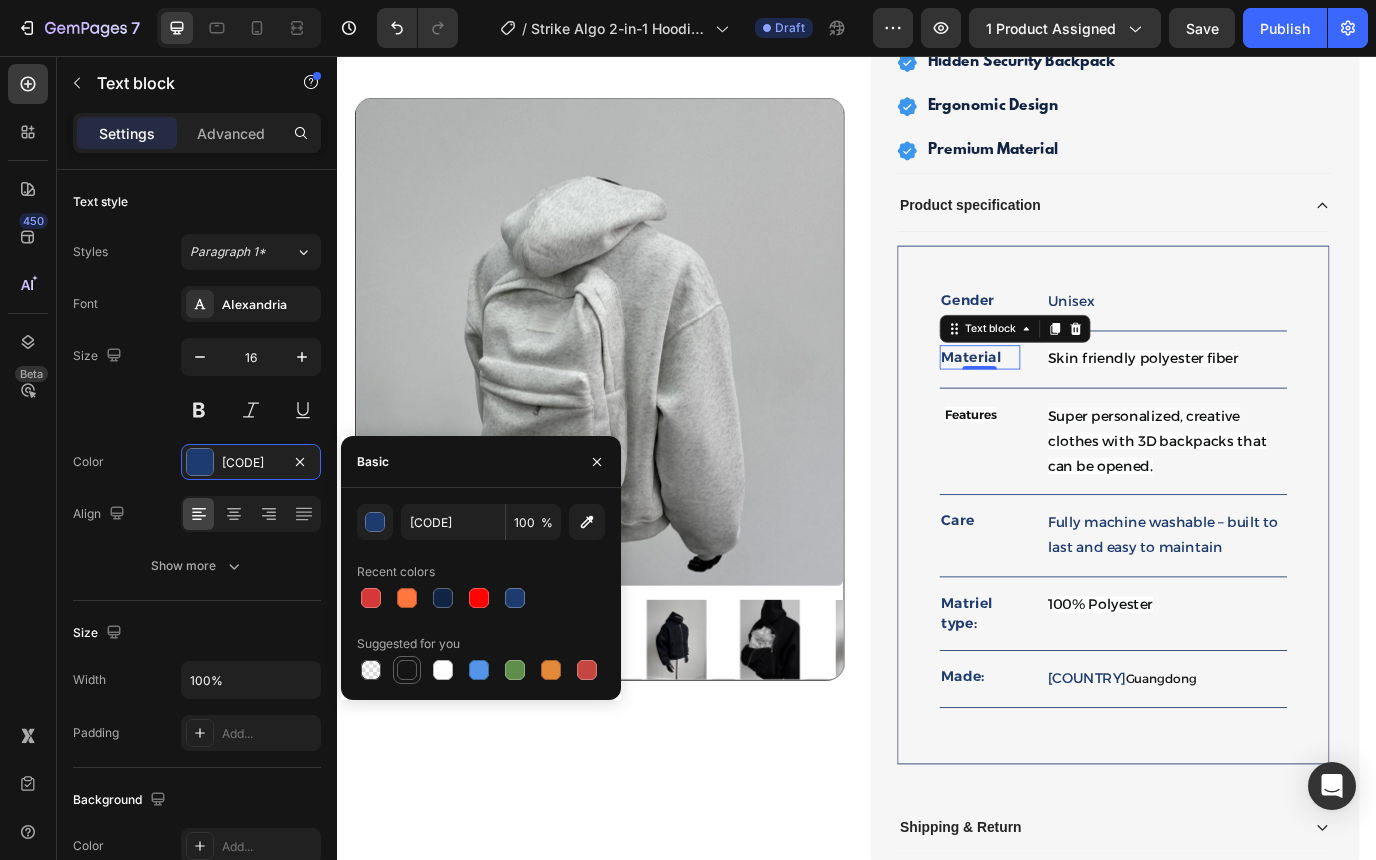 click at bounding box center [407, 670] 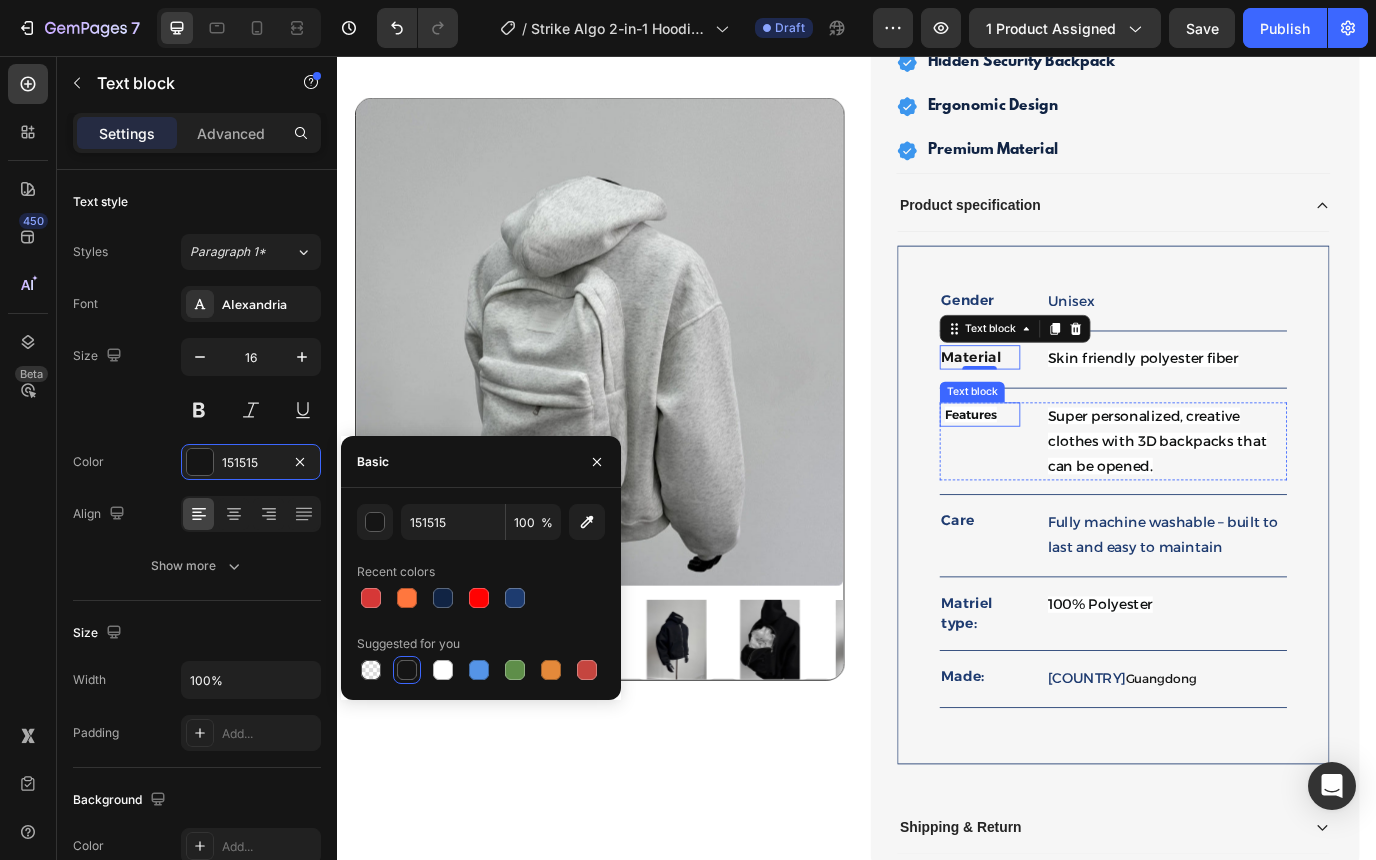 click on "Features" at bounding box center (1068, 470) 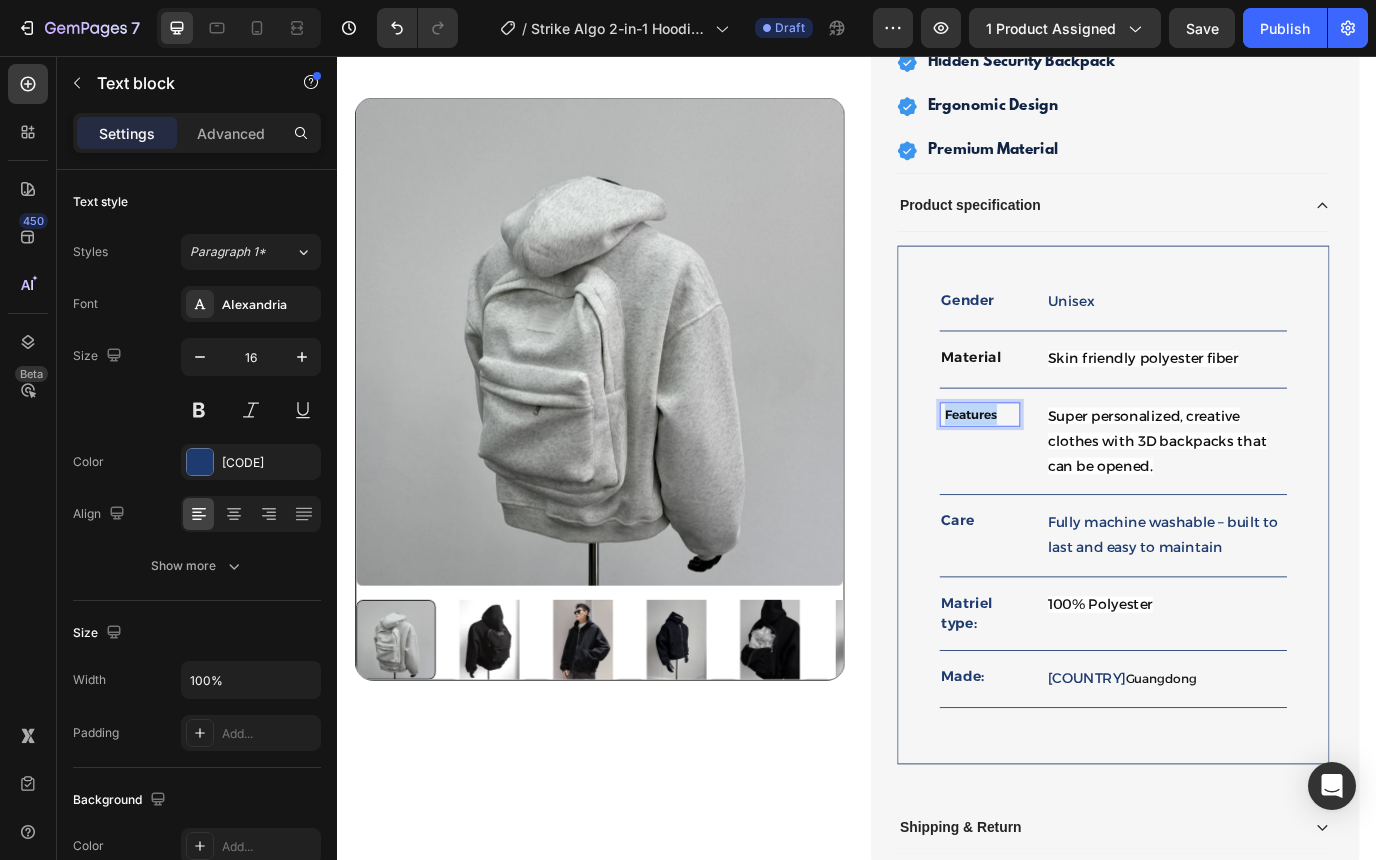 drag, startPoint x: 1107, startPoint y: 470, endPoint x: 1038, endPoint y: 470, distance: 69 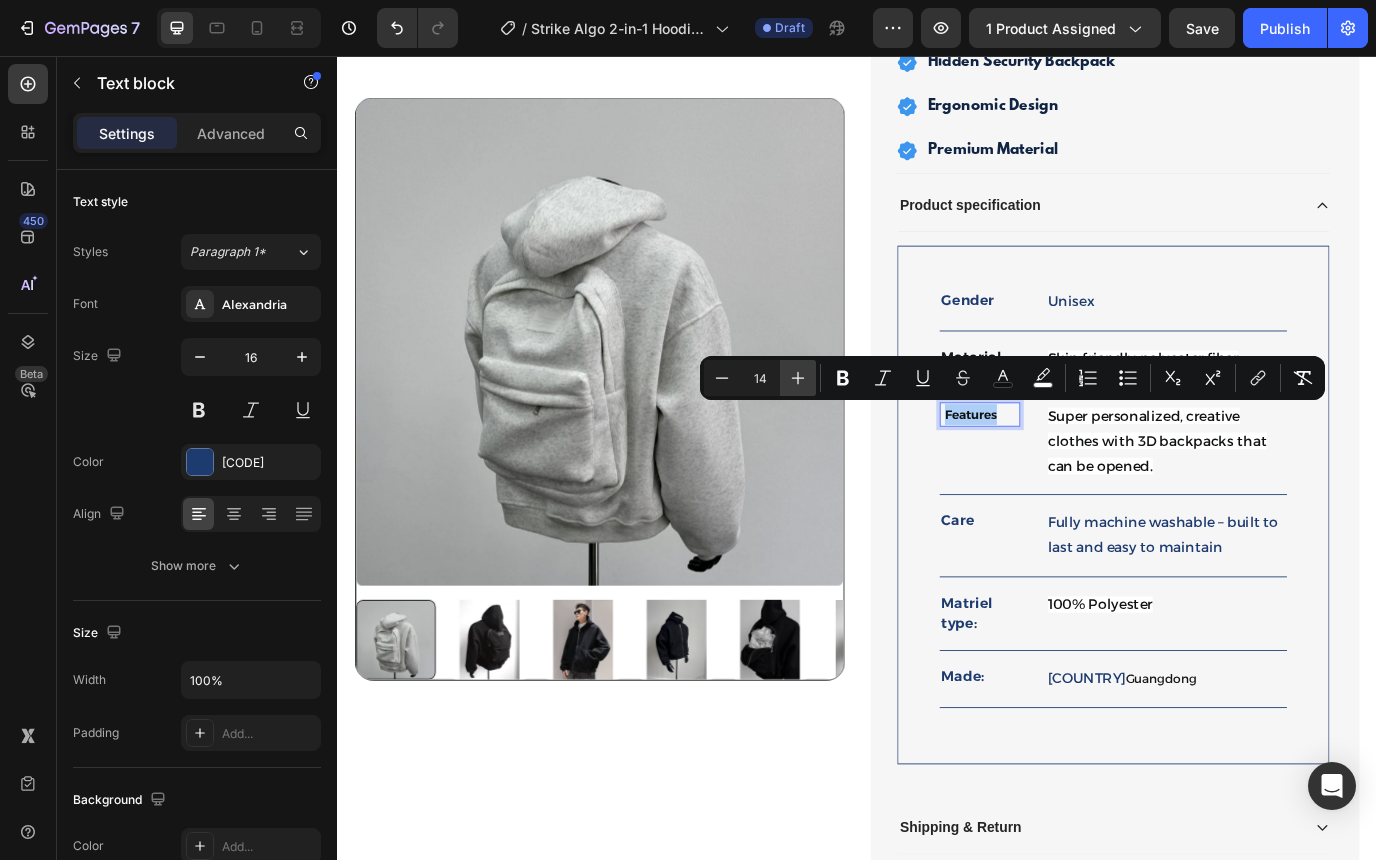 click 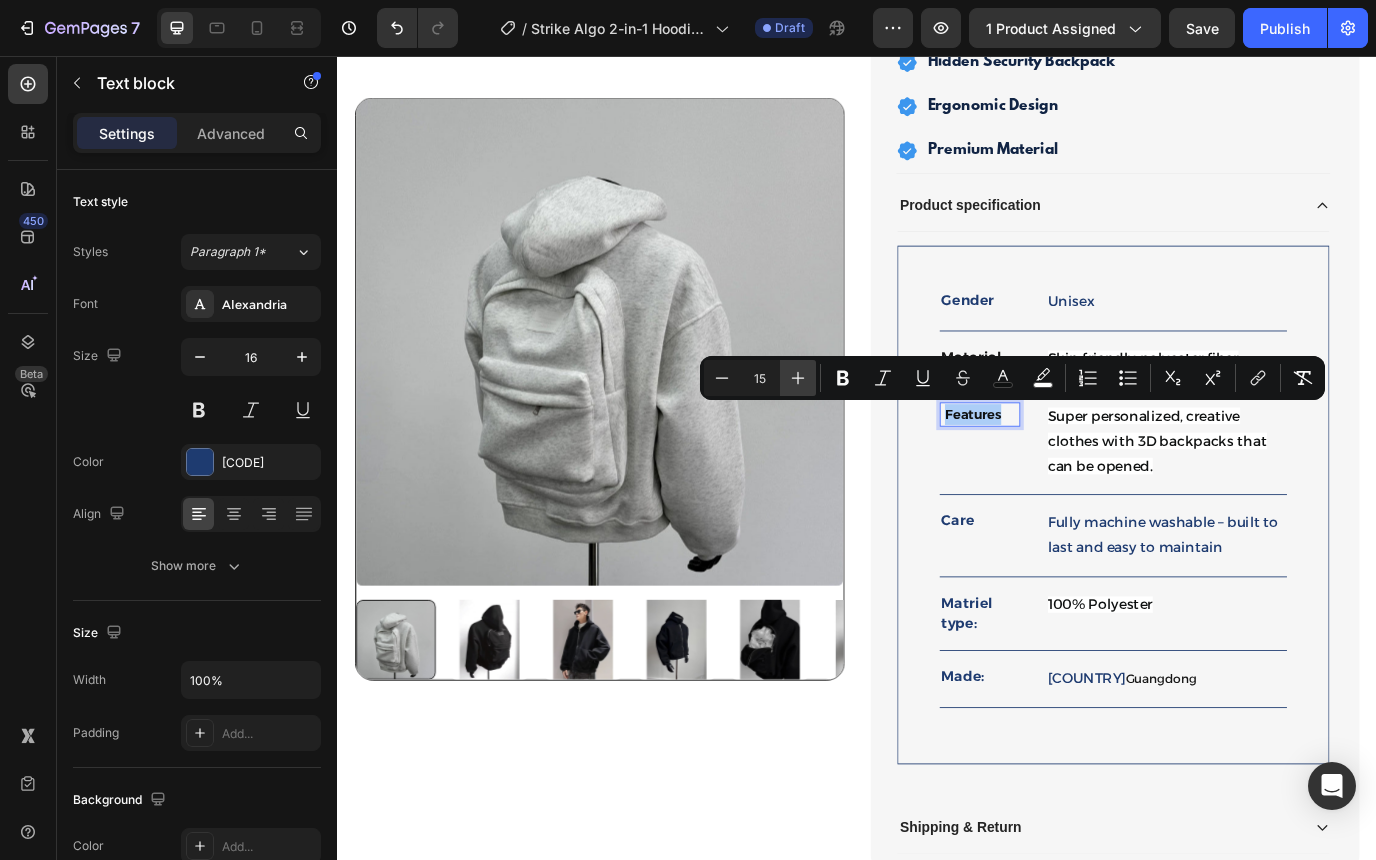click 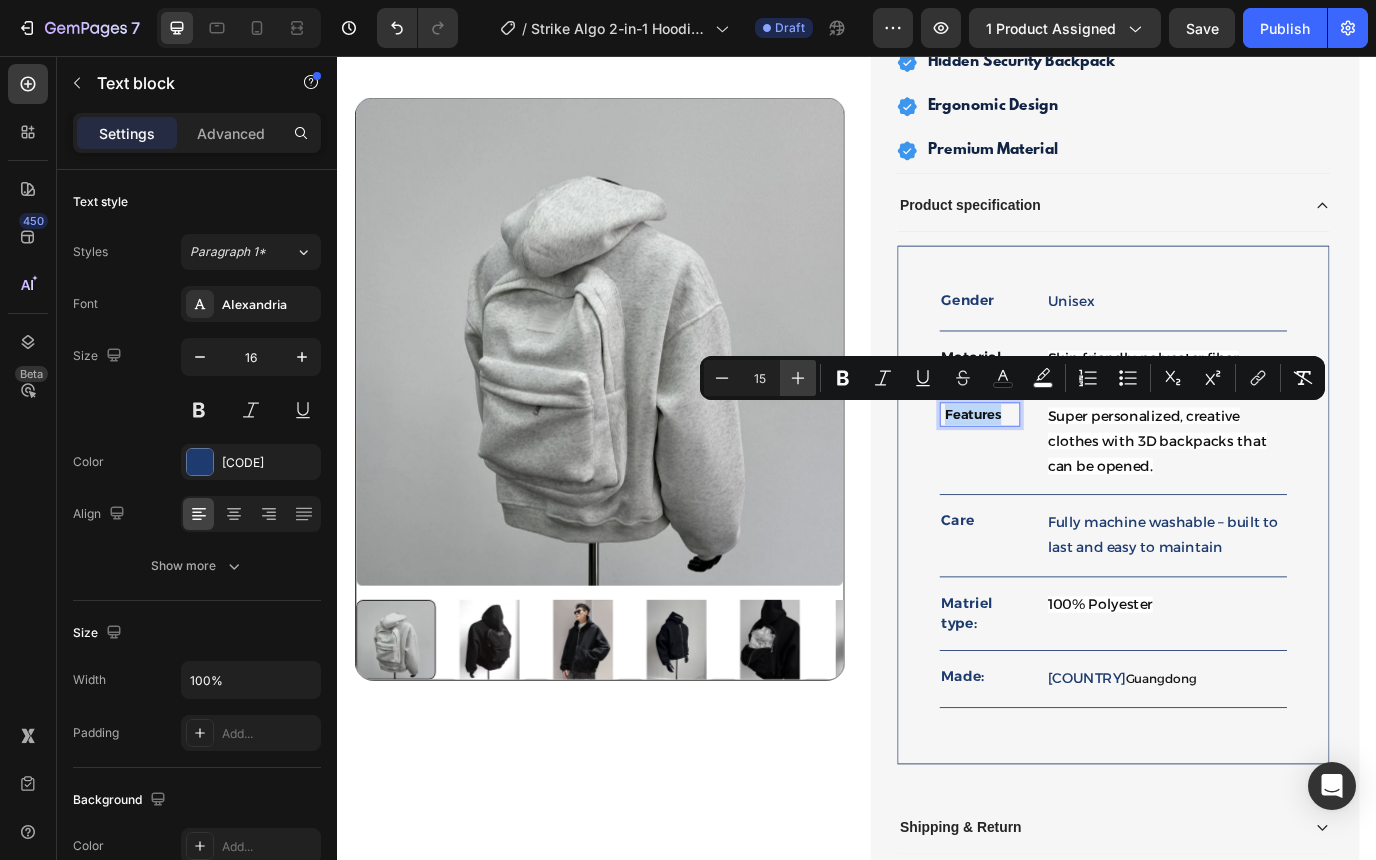 type on "16" 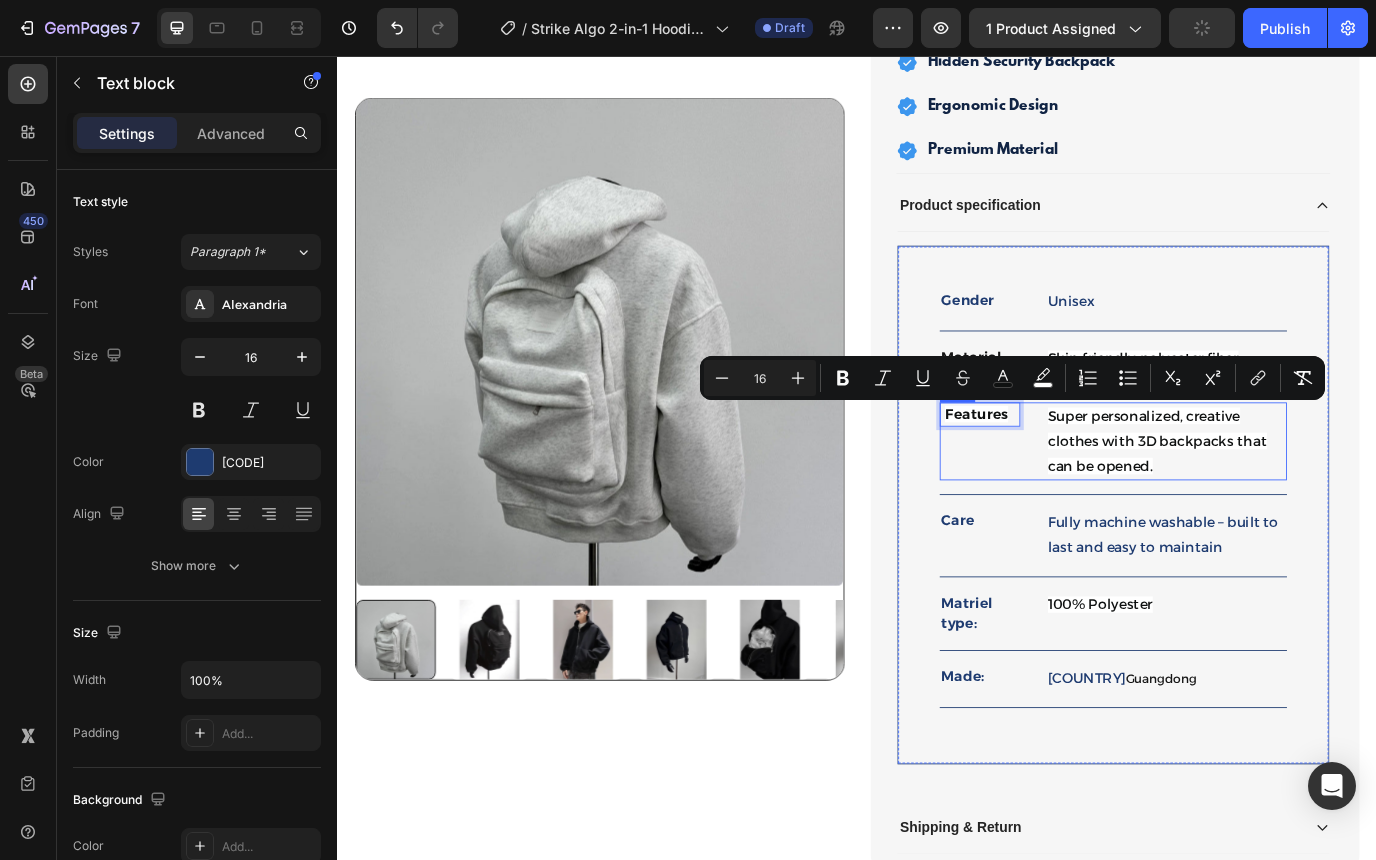 click on "Features Text block   0 Super personalized, creative clothes with 3D backpacks that can be opened. Text block Row" at bounding box center [1232, 501] 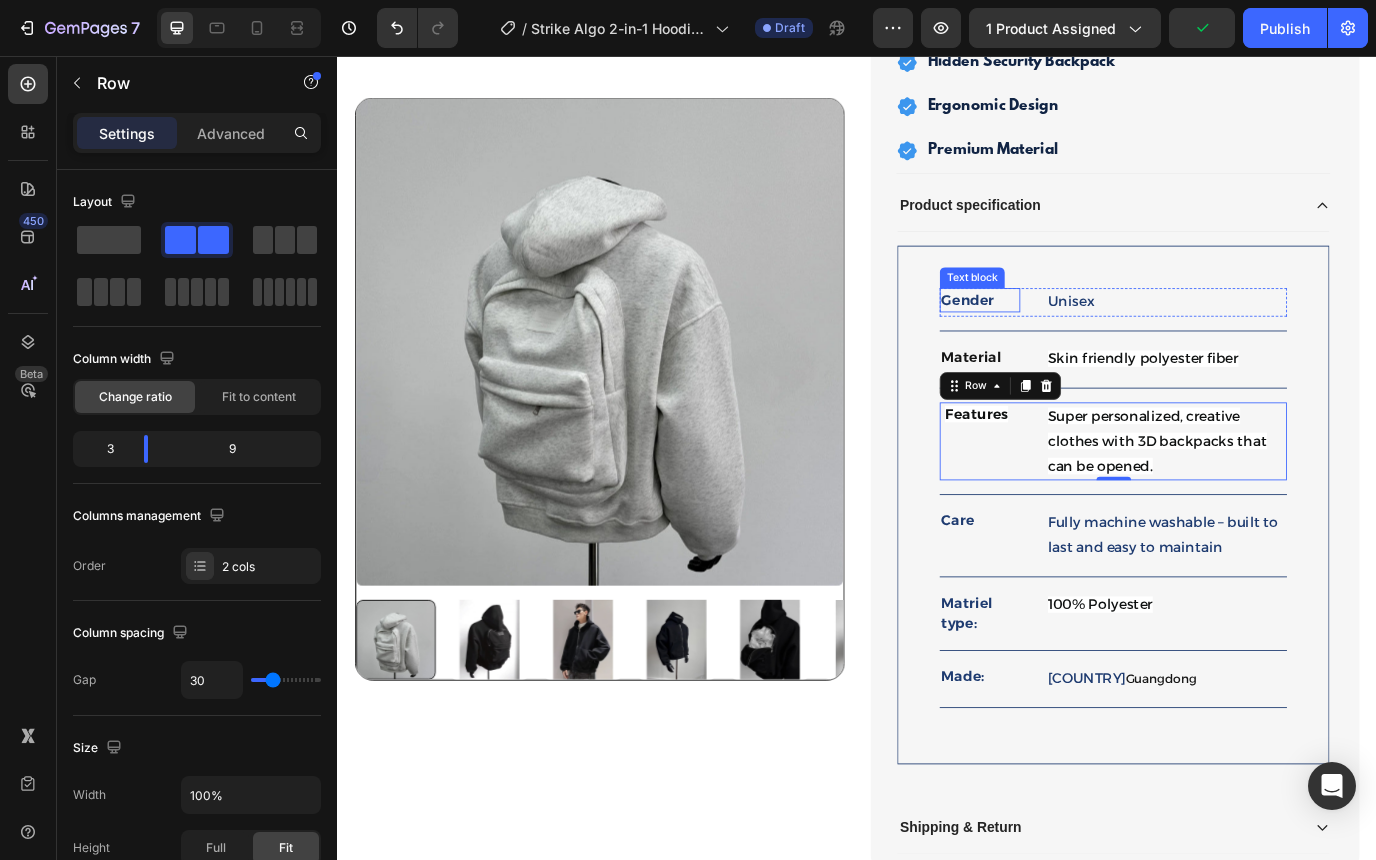 click on "Gender" at bounding box center [1078, 338] 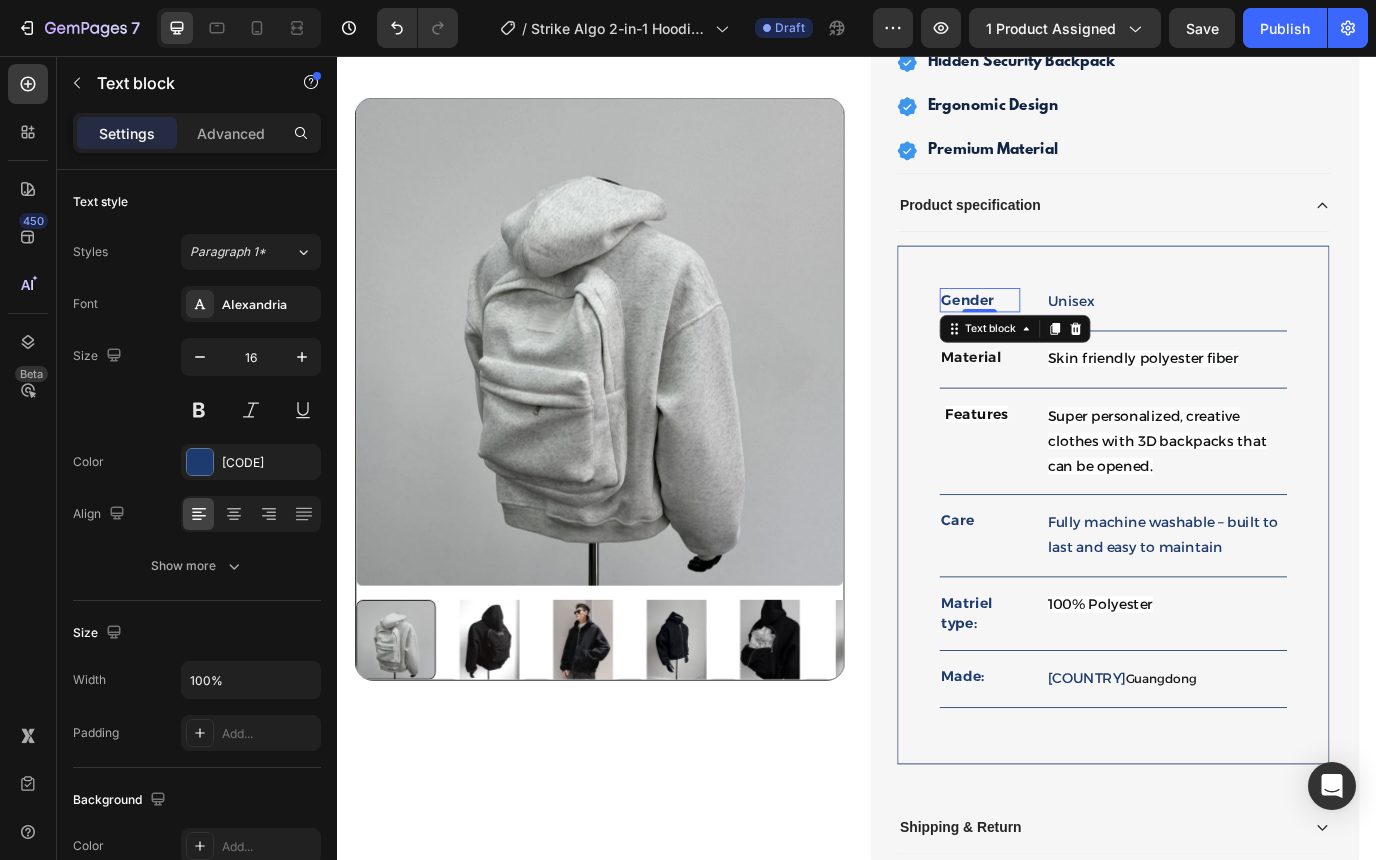 click on "Gender" at bounding box center [1078, 338] 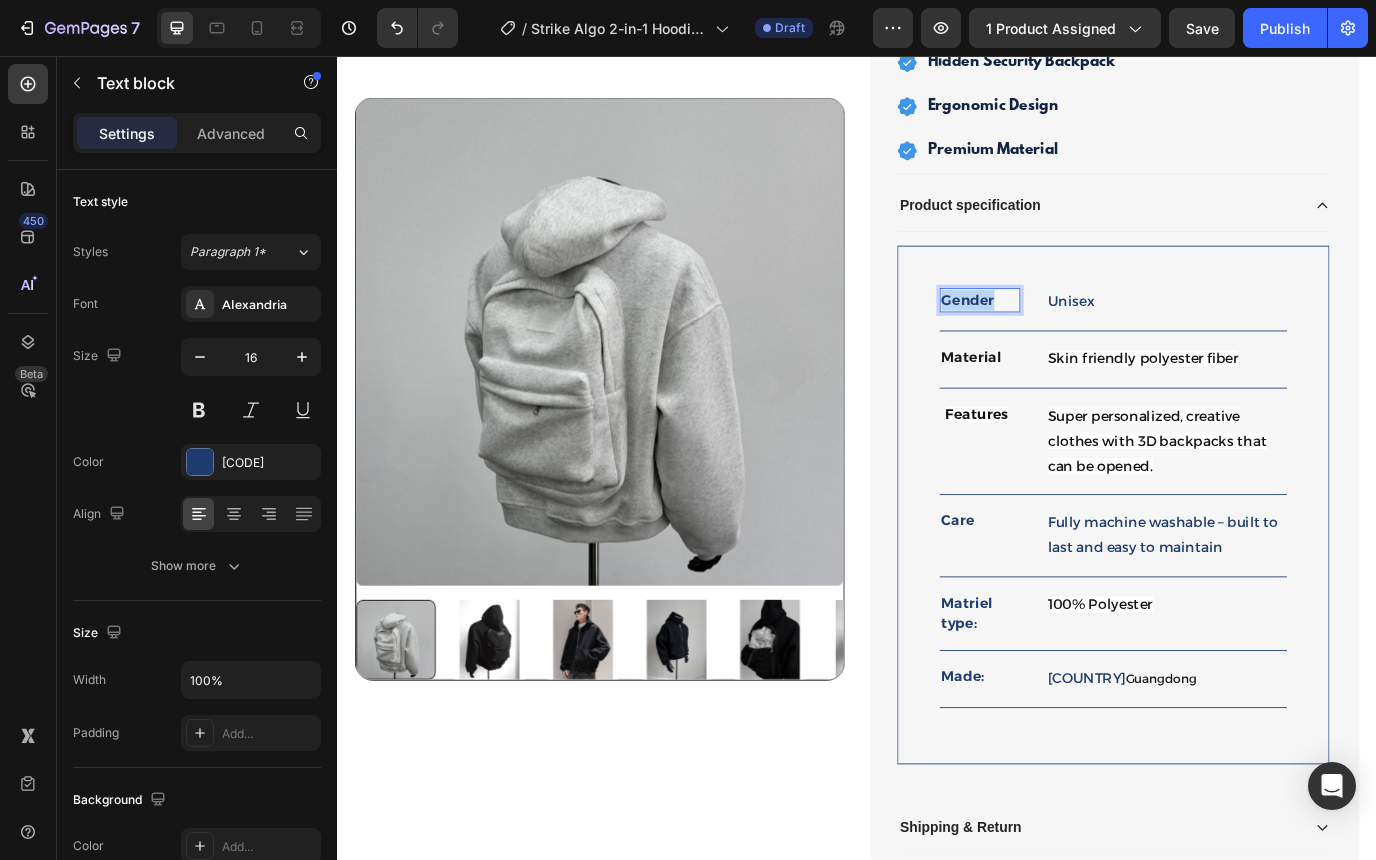 drag, startPoint x: 1102, startPoint y: 336, endPoint x: 1037, endPoint y: 338, distance: 65.03076 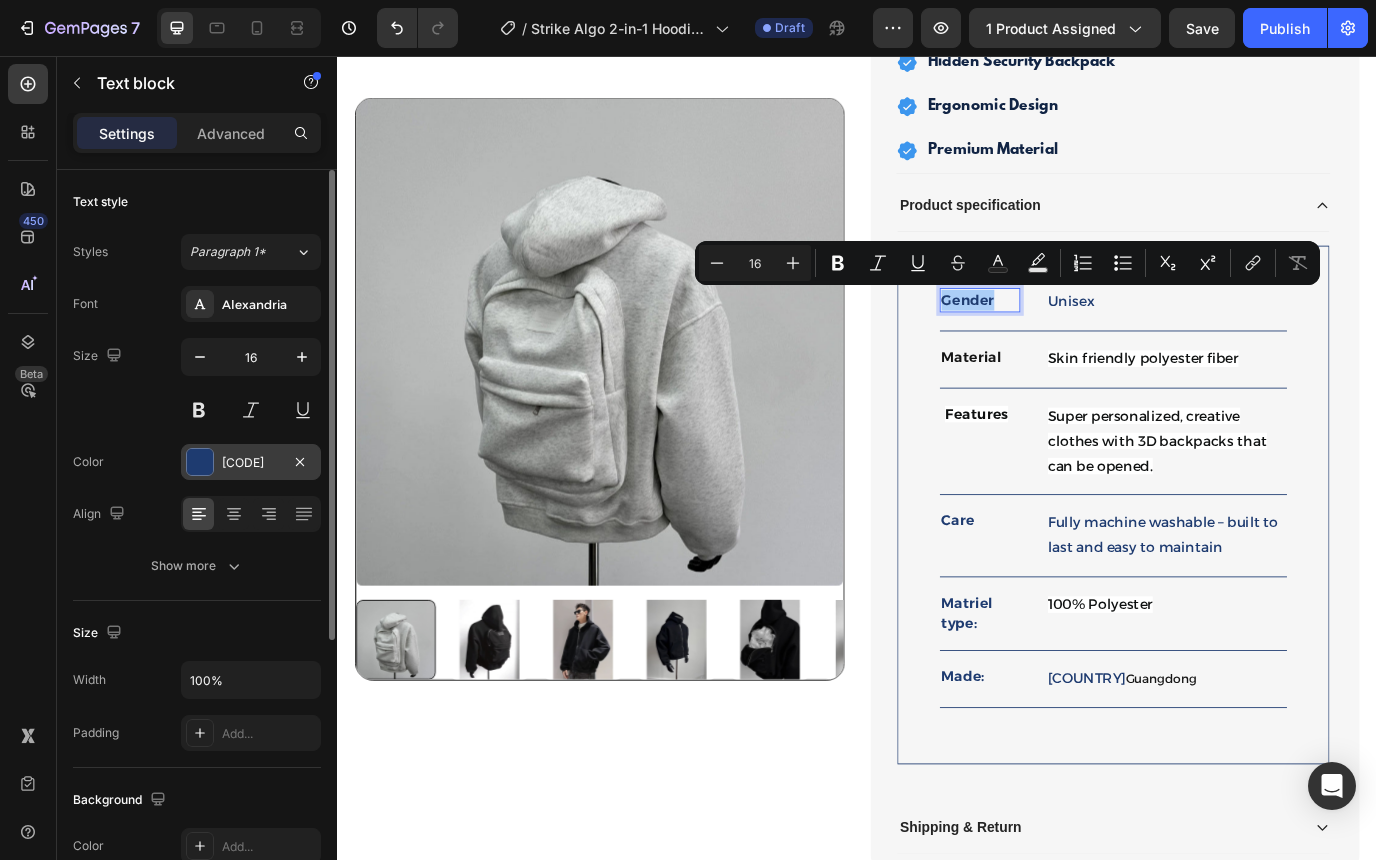 click at bounding box center (200, 462) 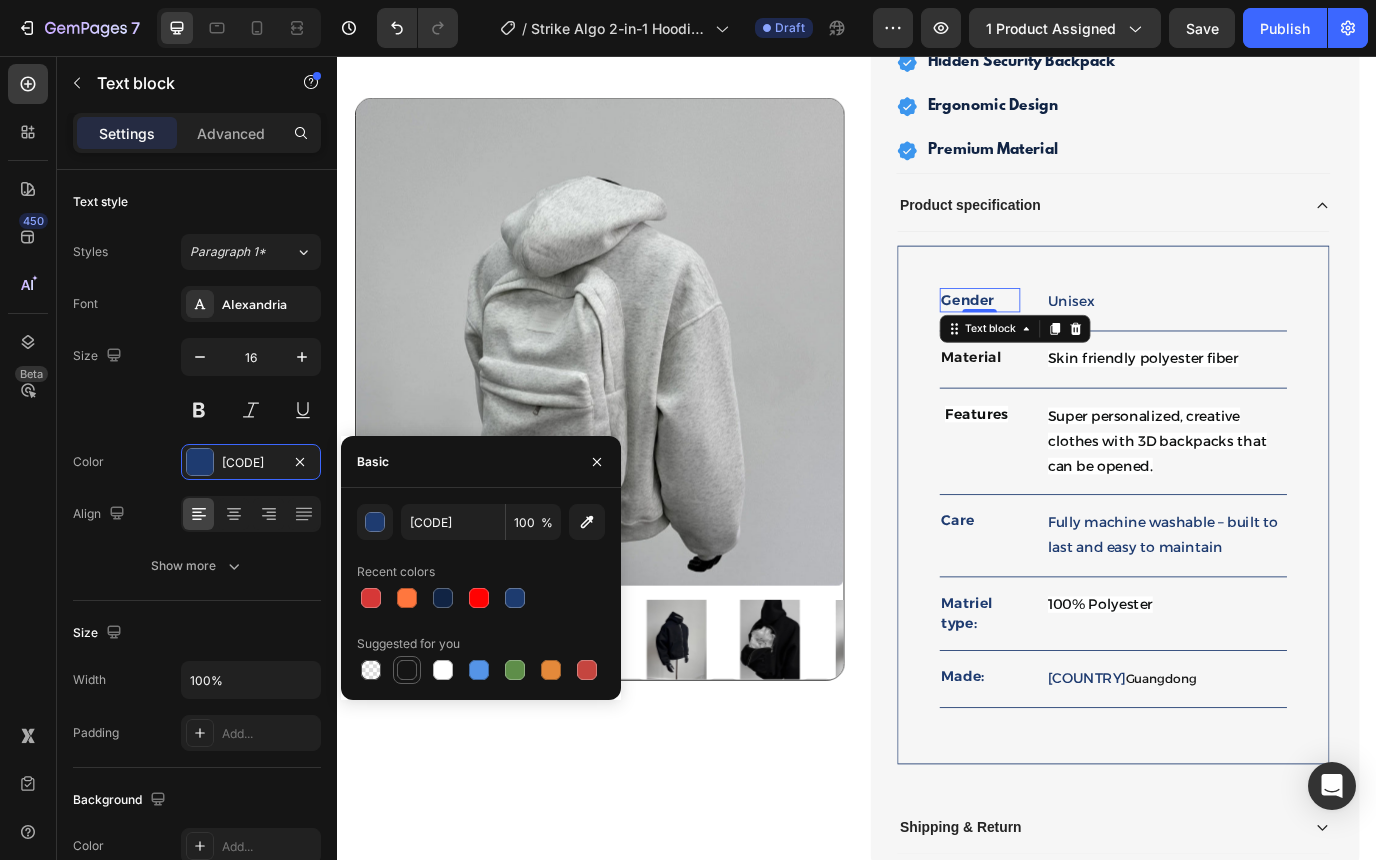 click at bounding box center [407, 670] 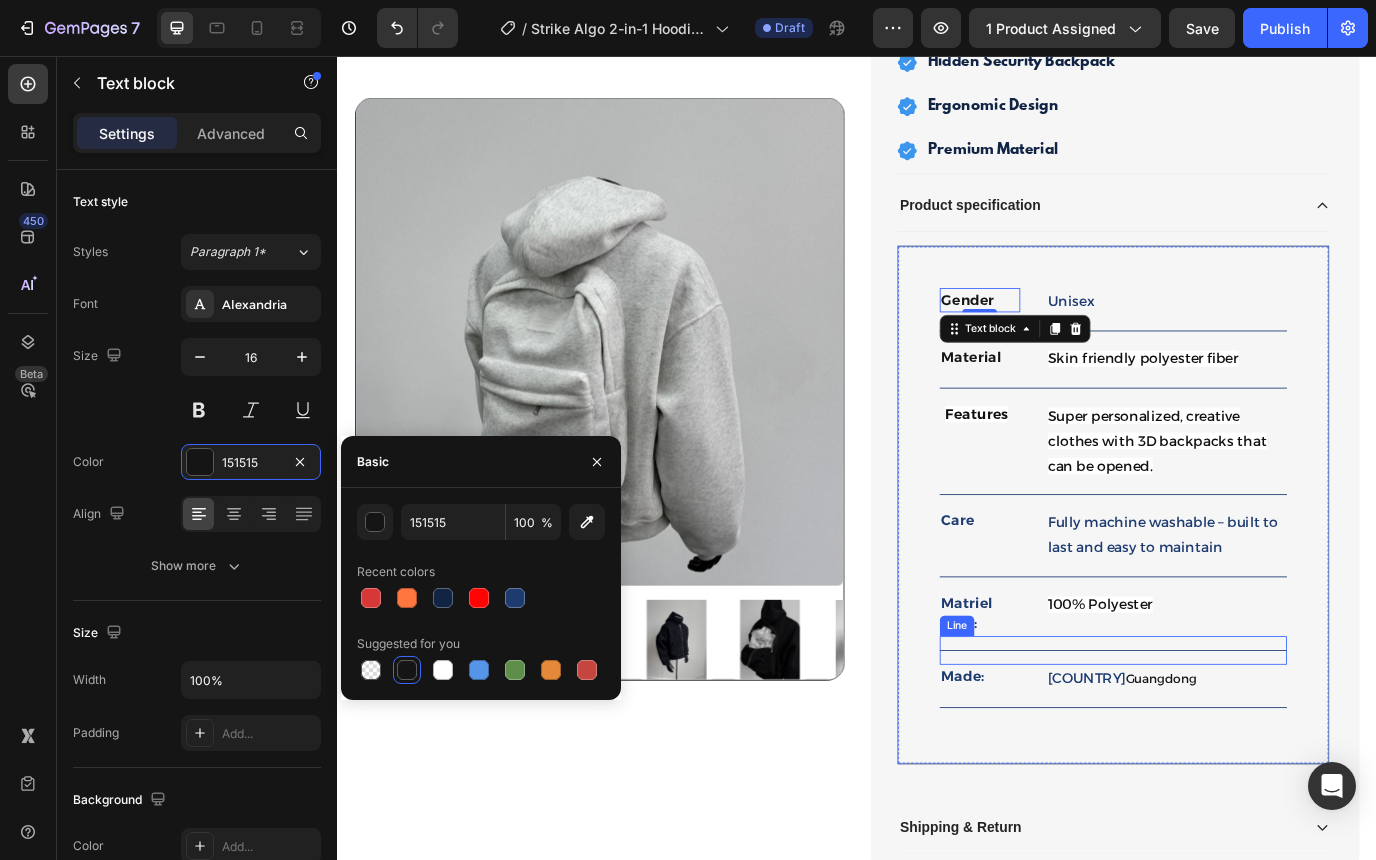 click on "Line" at bounding box center (1052, 714) 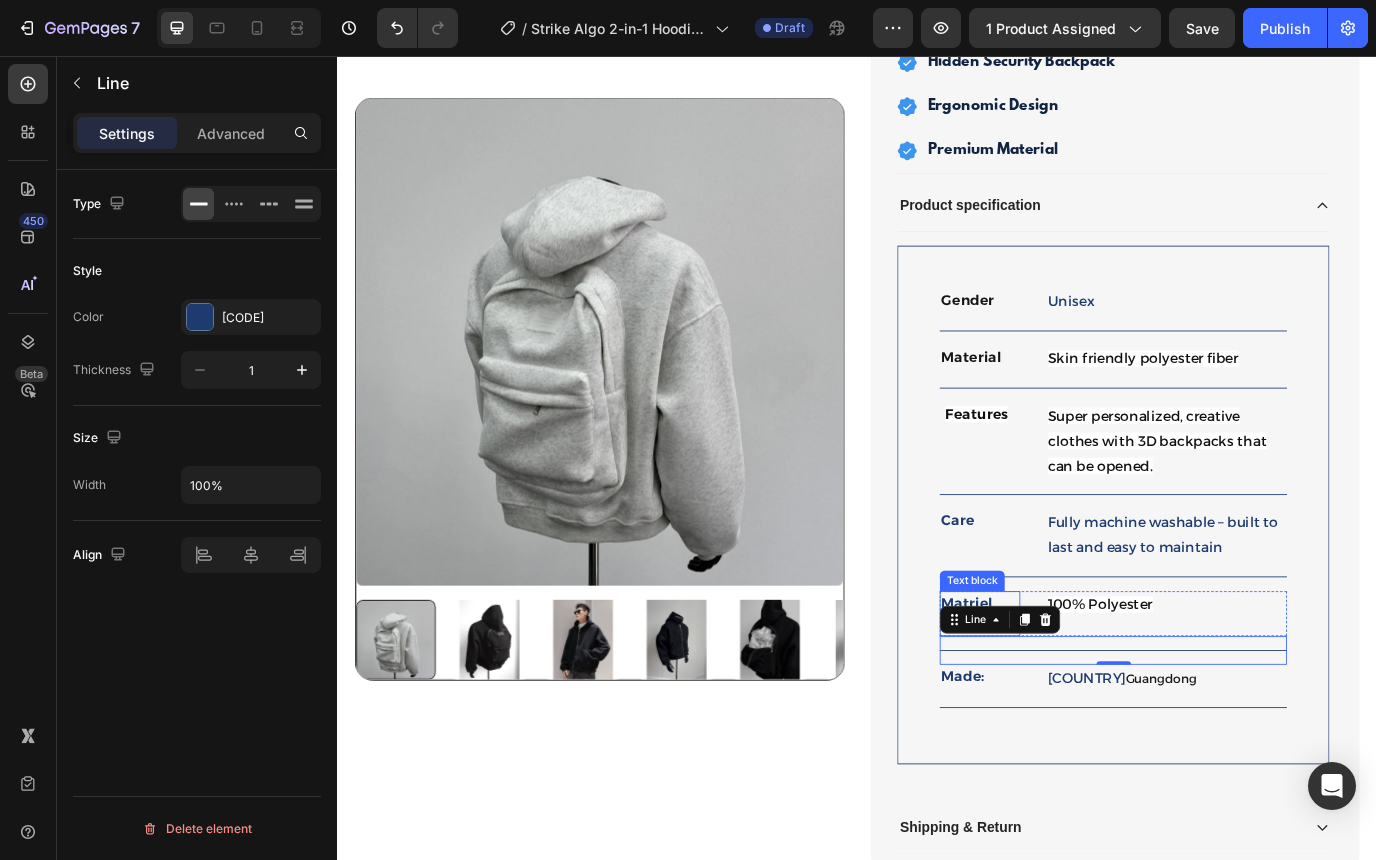 click on "Text block" at bounding box center [1069, 662] 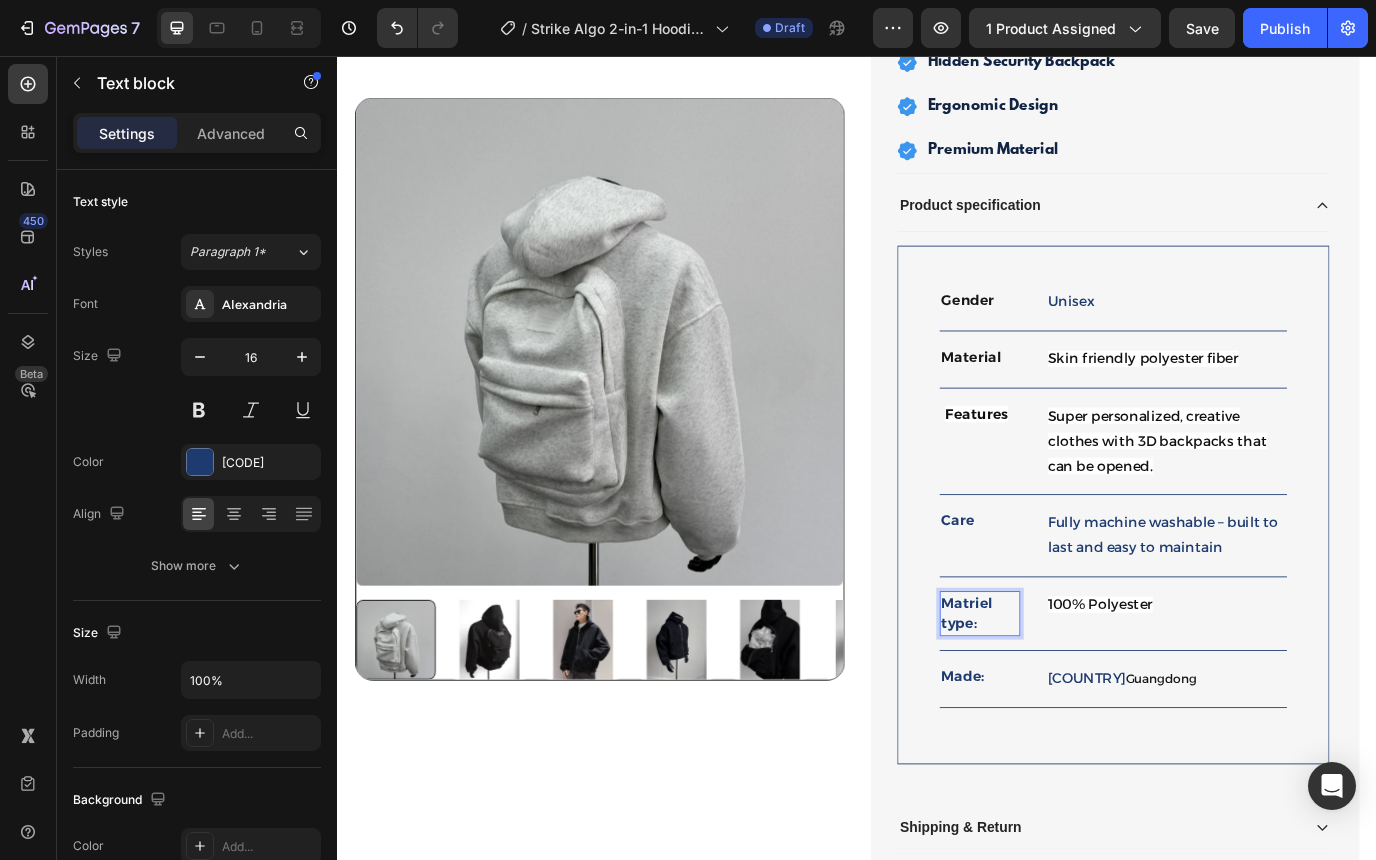 click on "Matriel type:" at bounding box center (1078, 700) 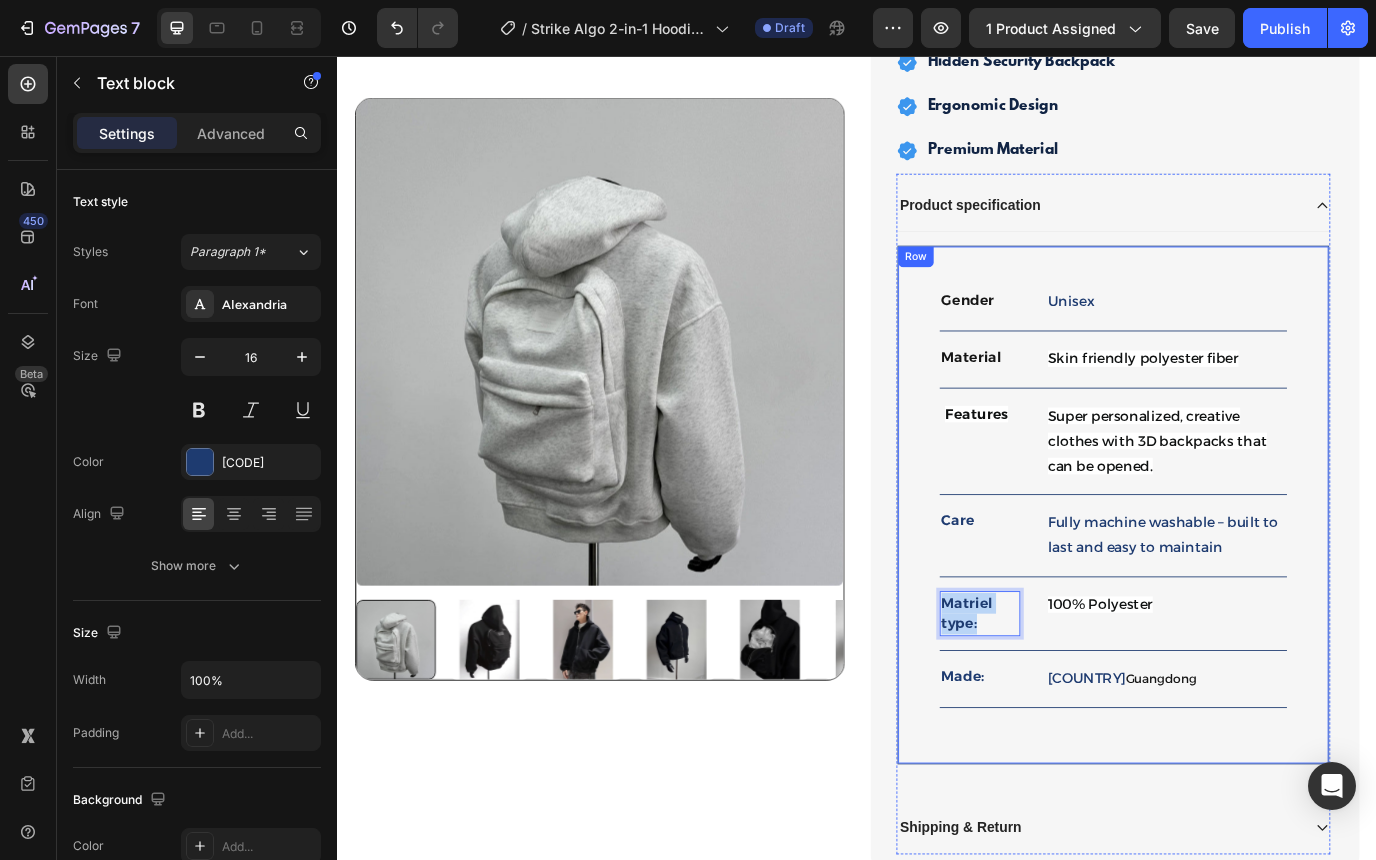 drag, startPoint x: 1087, startPoint y: 717, endPoint x: 1029, endPoint y: 691, distance: 63.560993 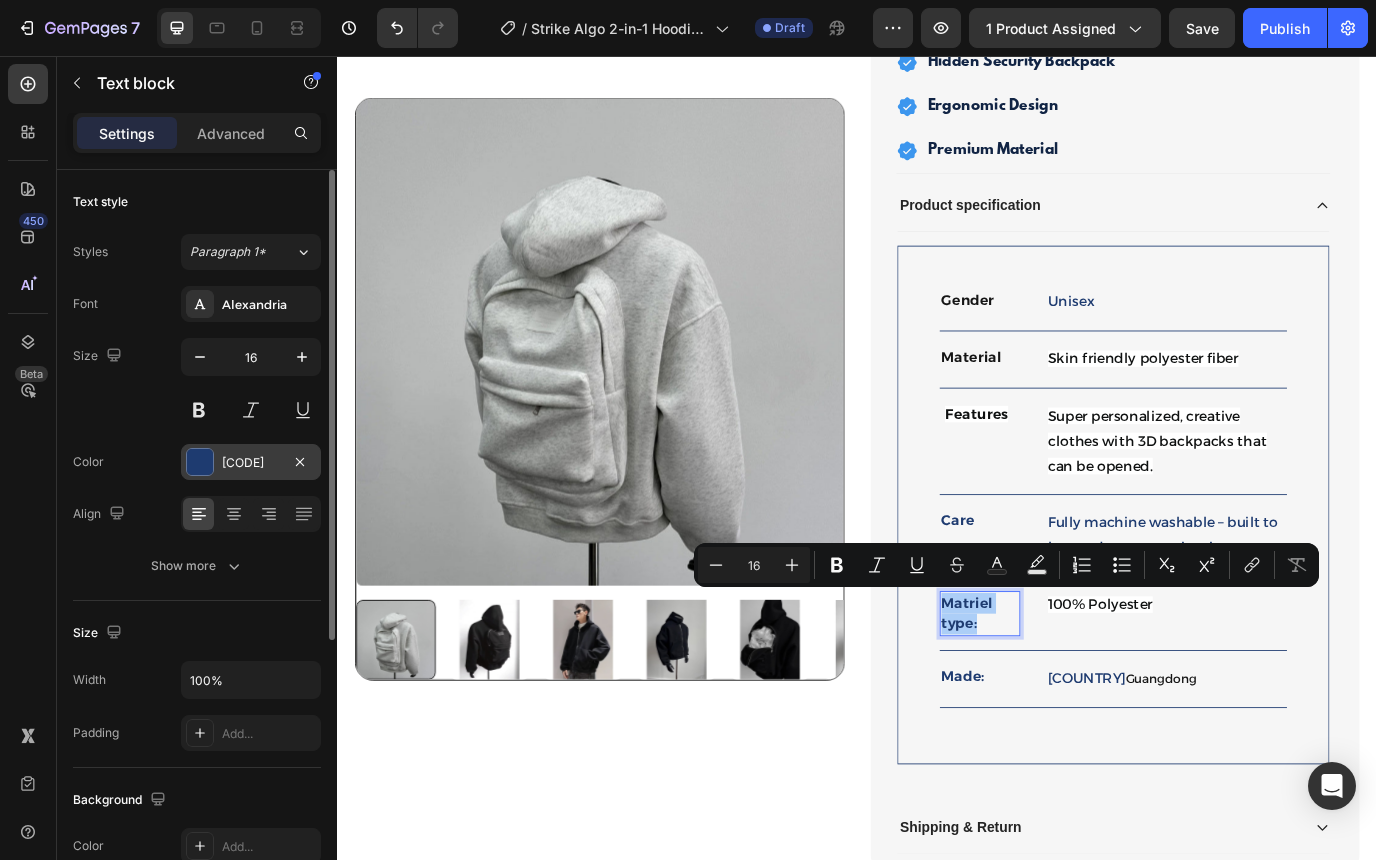 click at bounding box center (200, 462) 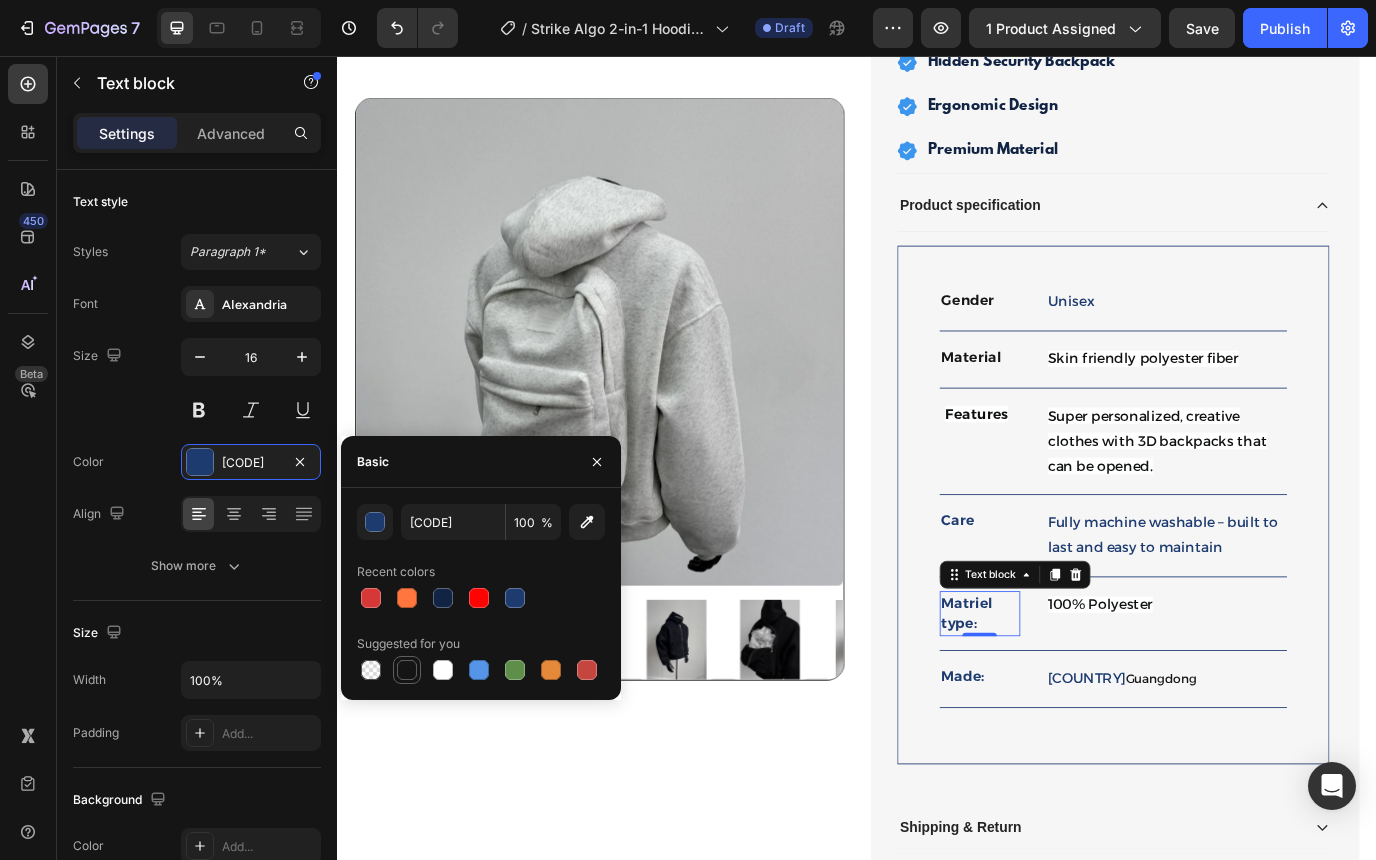 click at bounding box center (407, 670) 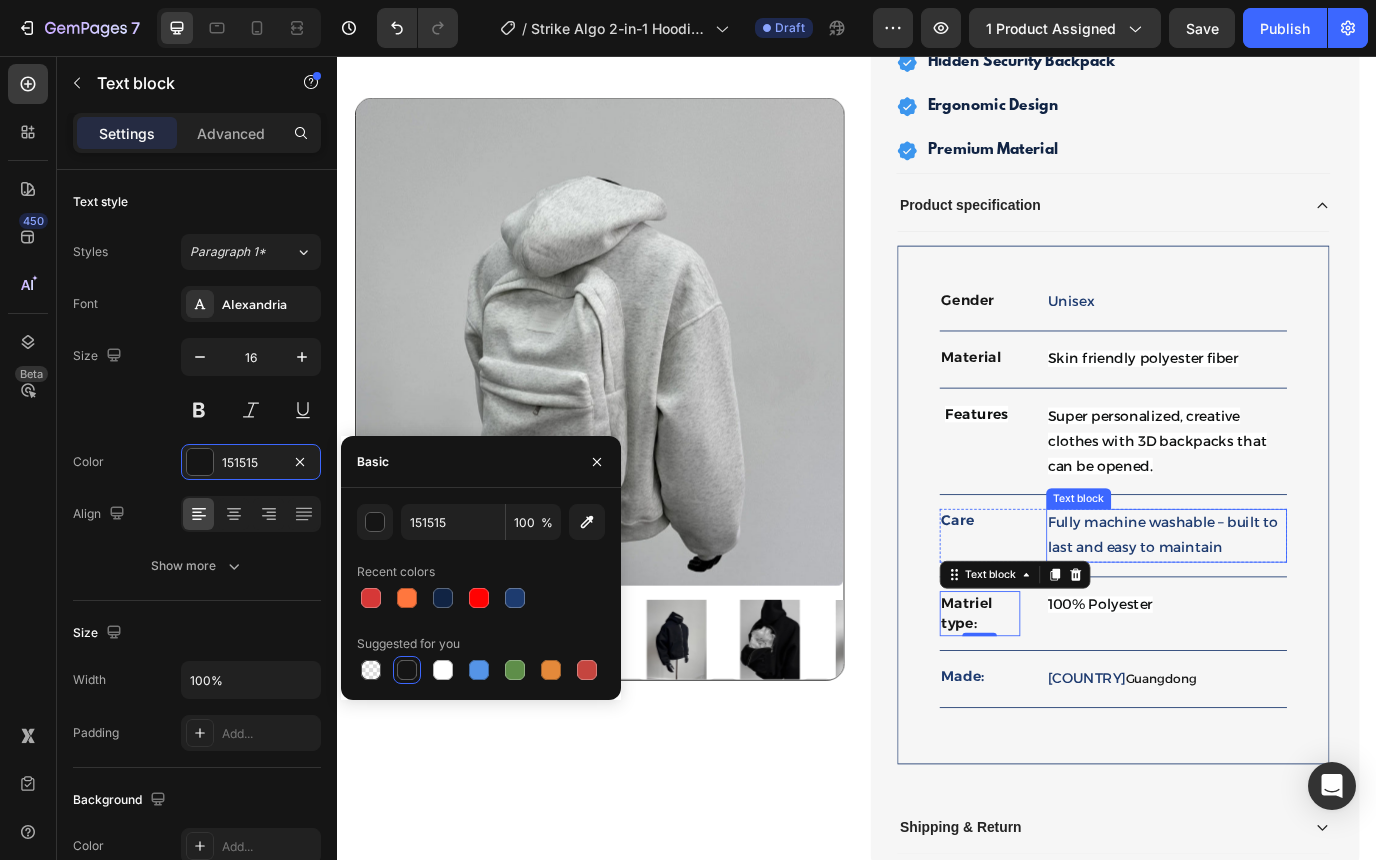 click on "Fully machine washable – built to last and easy to maintain" at bounding box center (1294, 610) 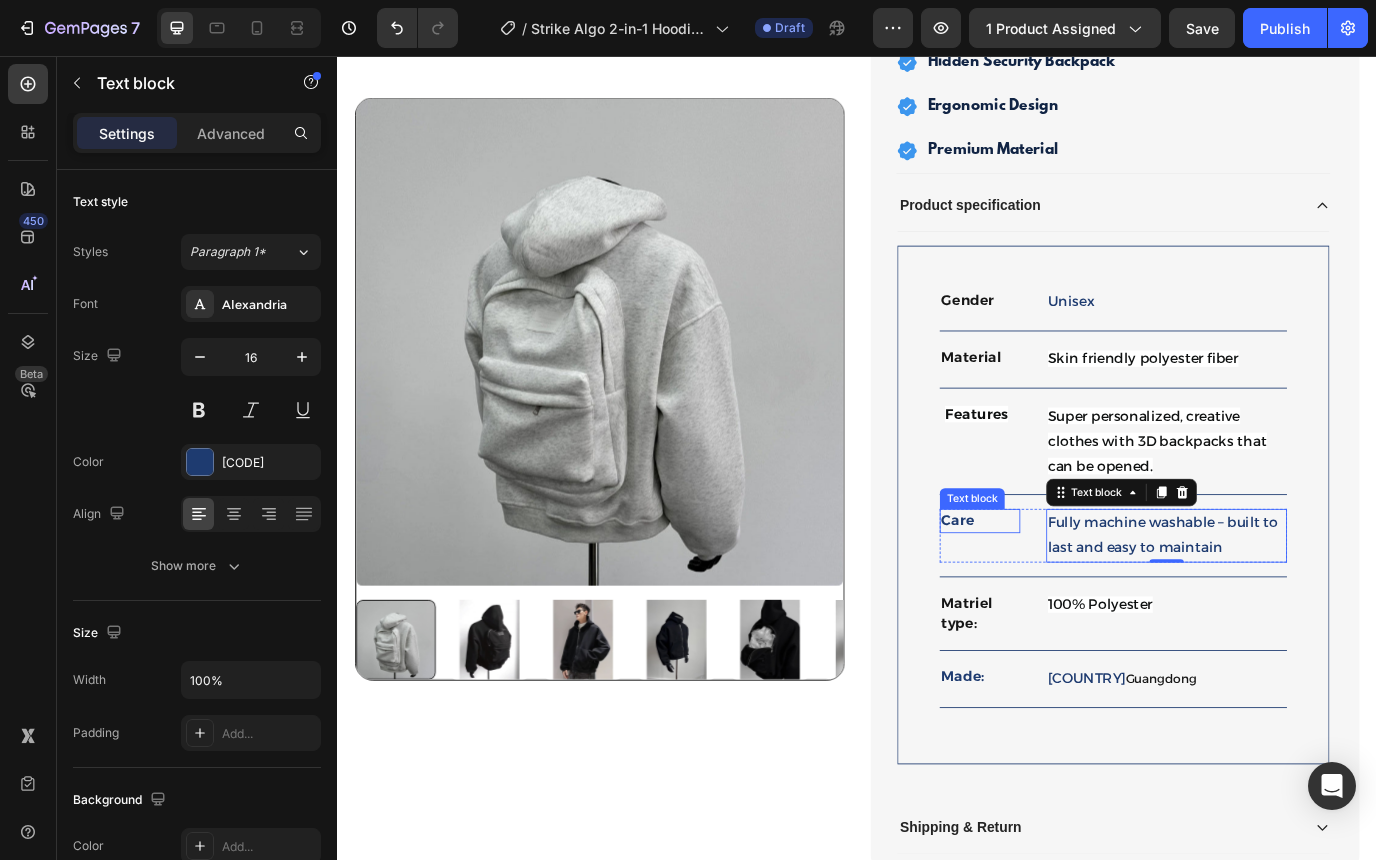 click on "Care" at bounding box center [1078, 593] 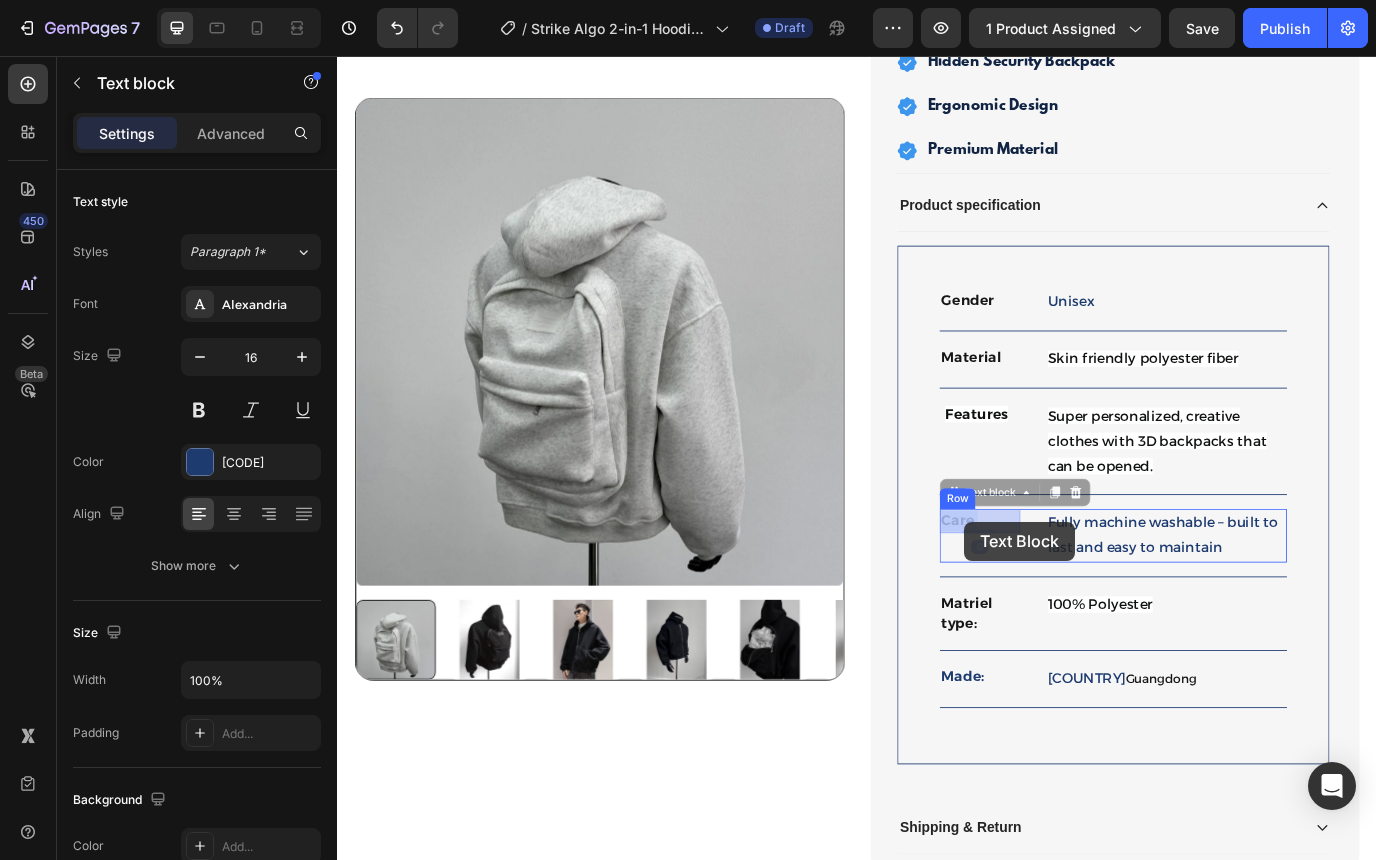 drag, startPoint x: 1084, startPoint y: 591, endPoint x: 1061, endPoint y: 594, distance: 23.194826 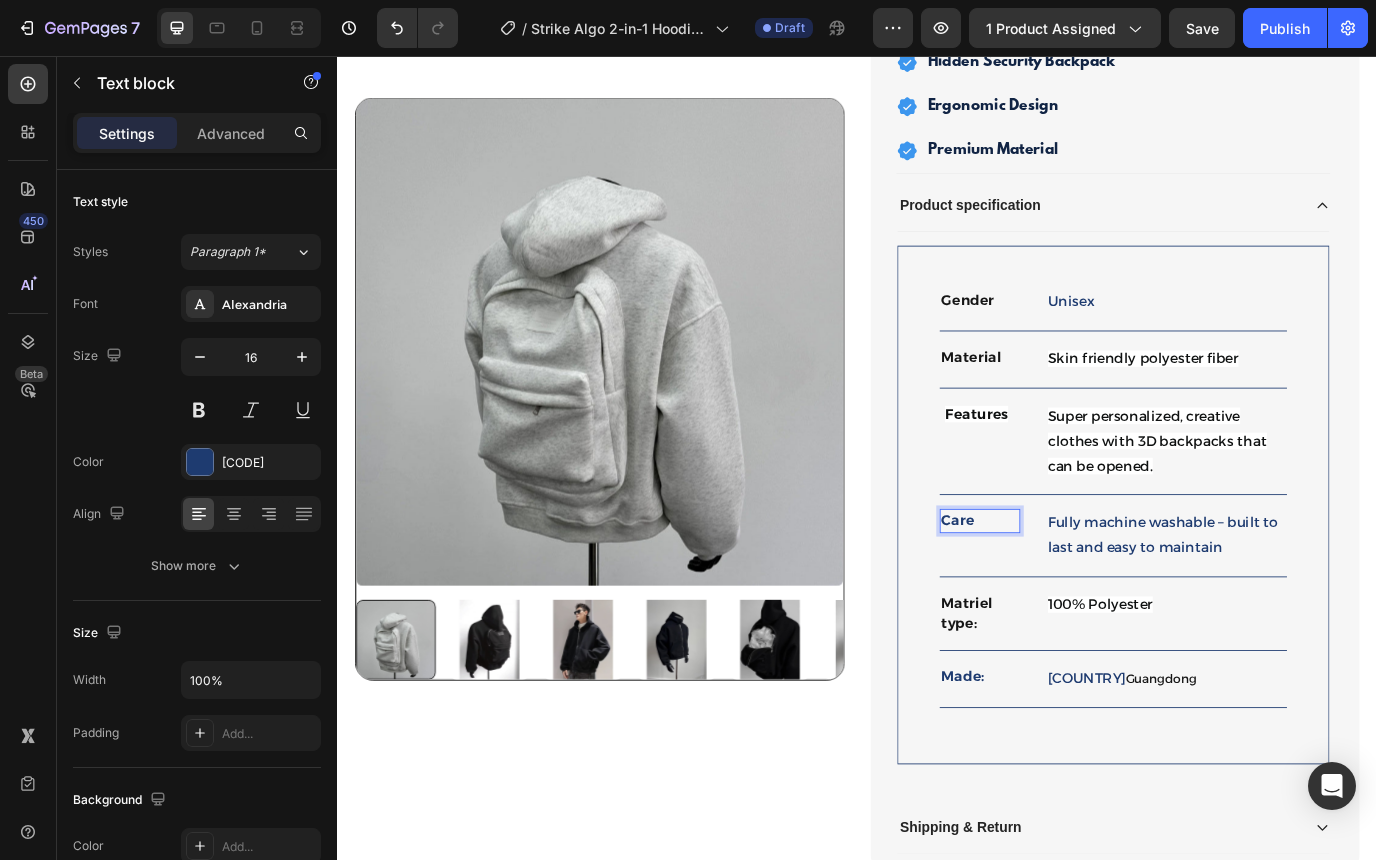 click on "Care" at bounding box center [1078, 593] 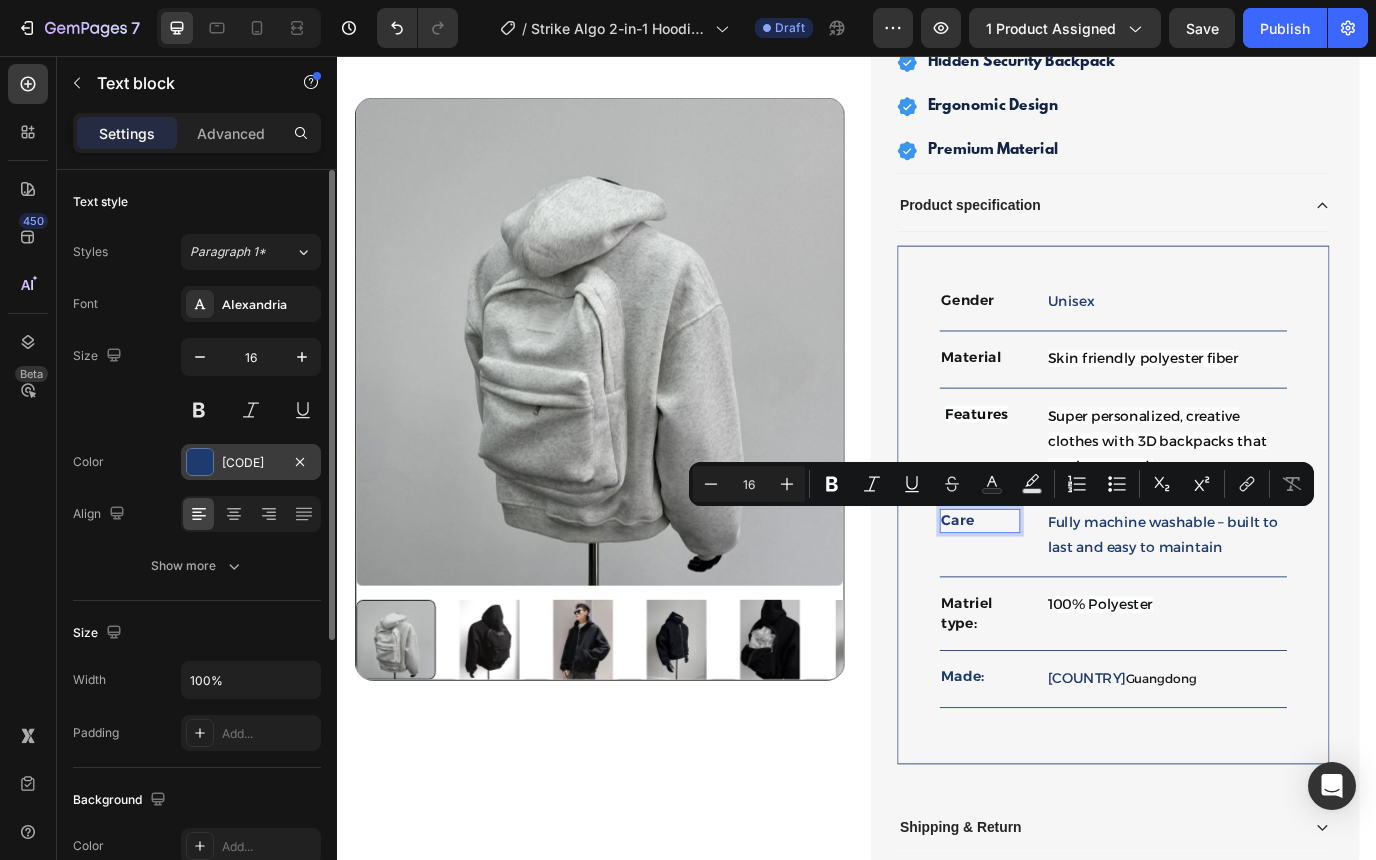 click at bounding box center (200, 462) 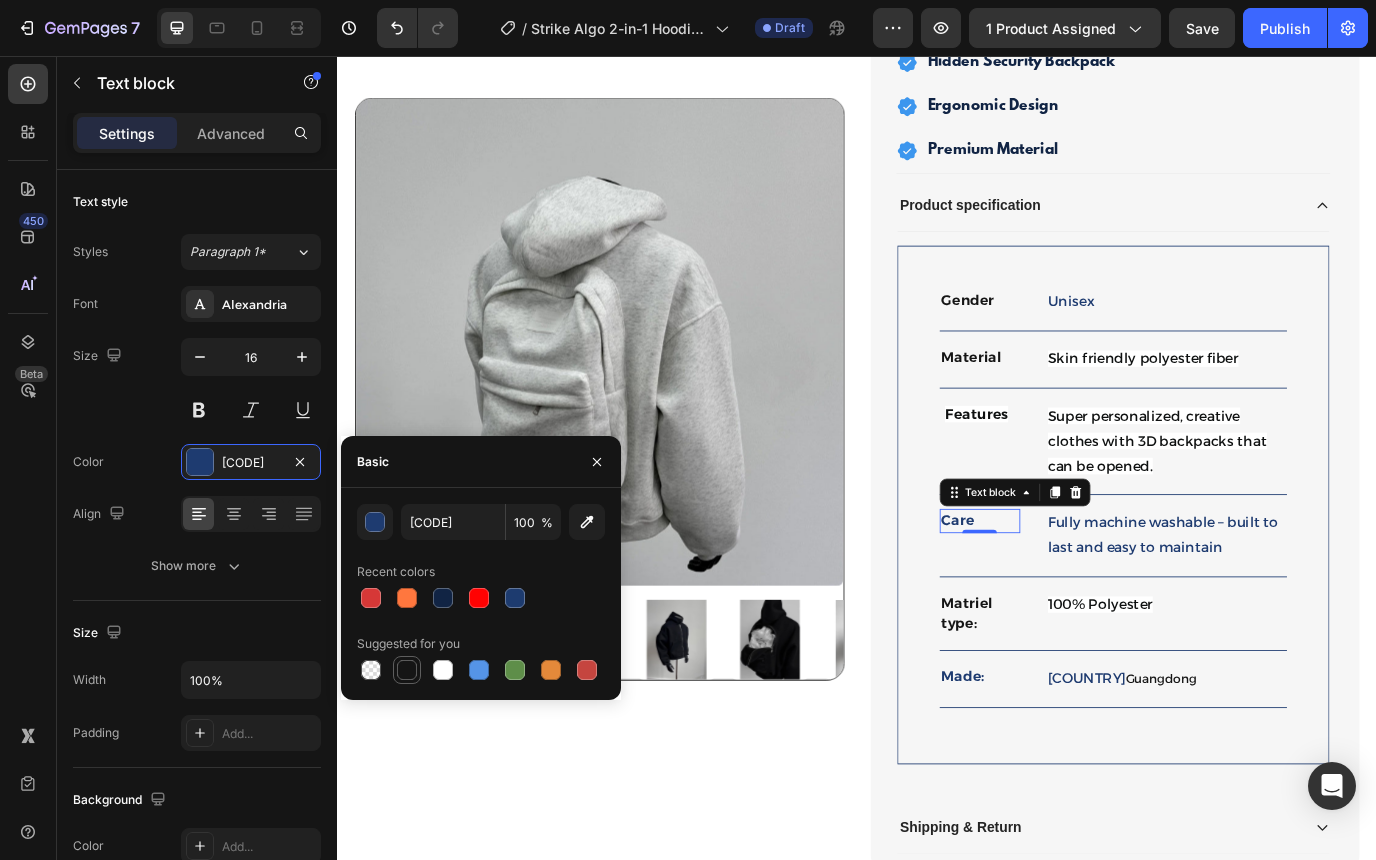 click at bounding box center [407, 670] 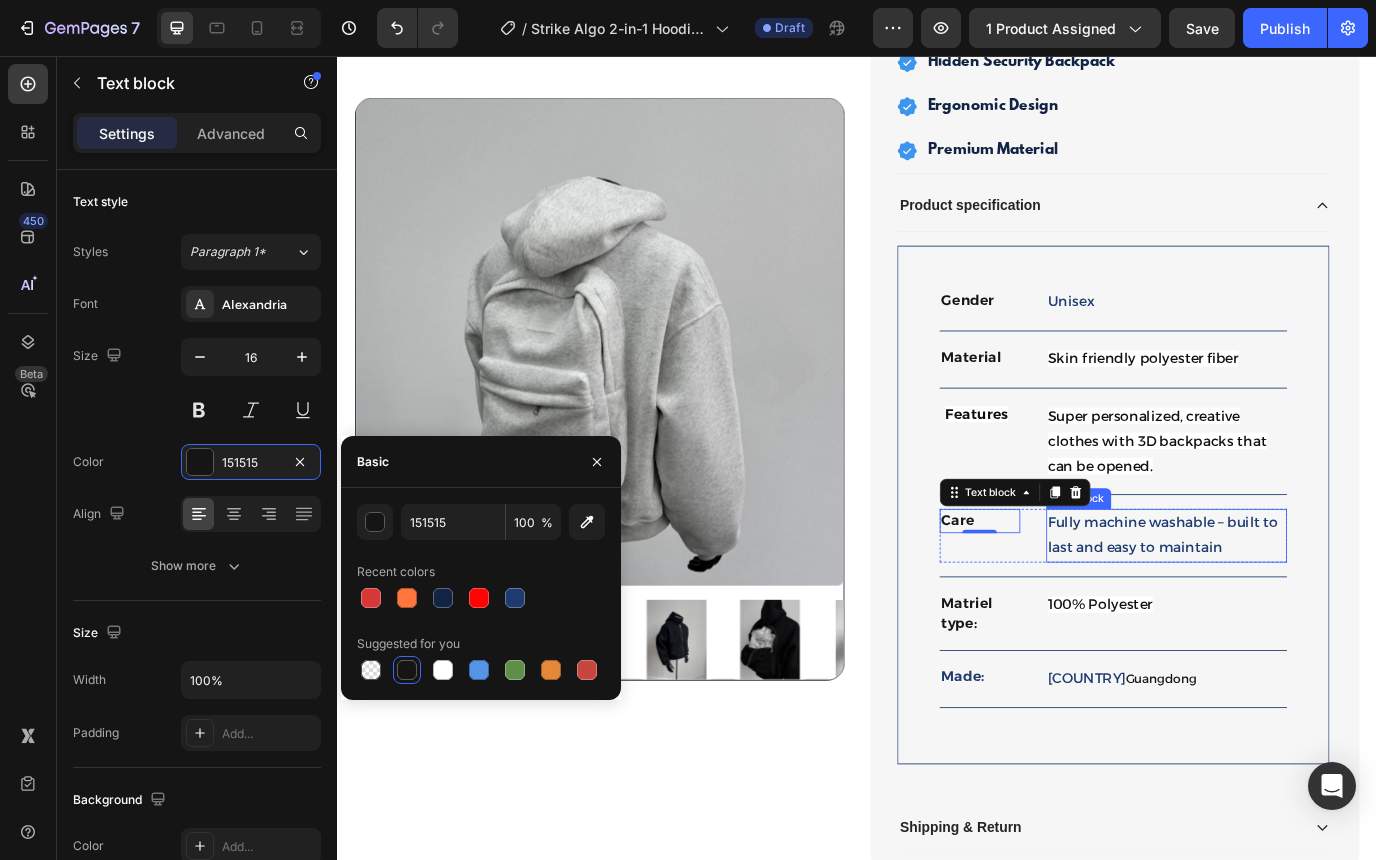 click on "Fully machine washable – built to last and easy to maintain" at bounding box center (1294, 610) 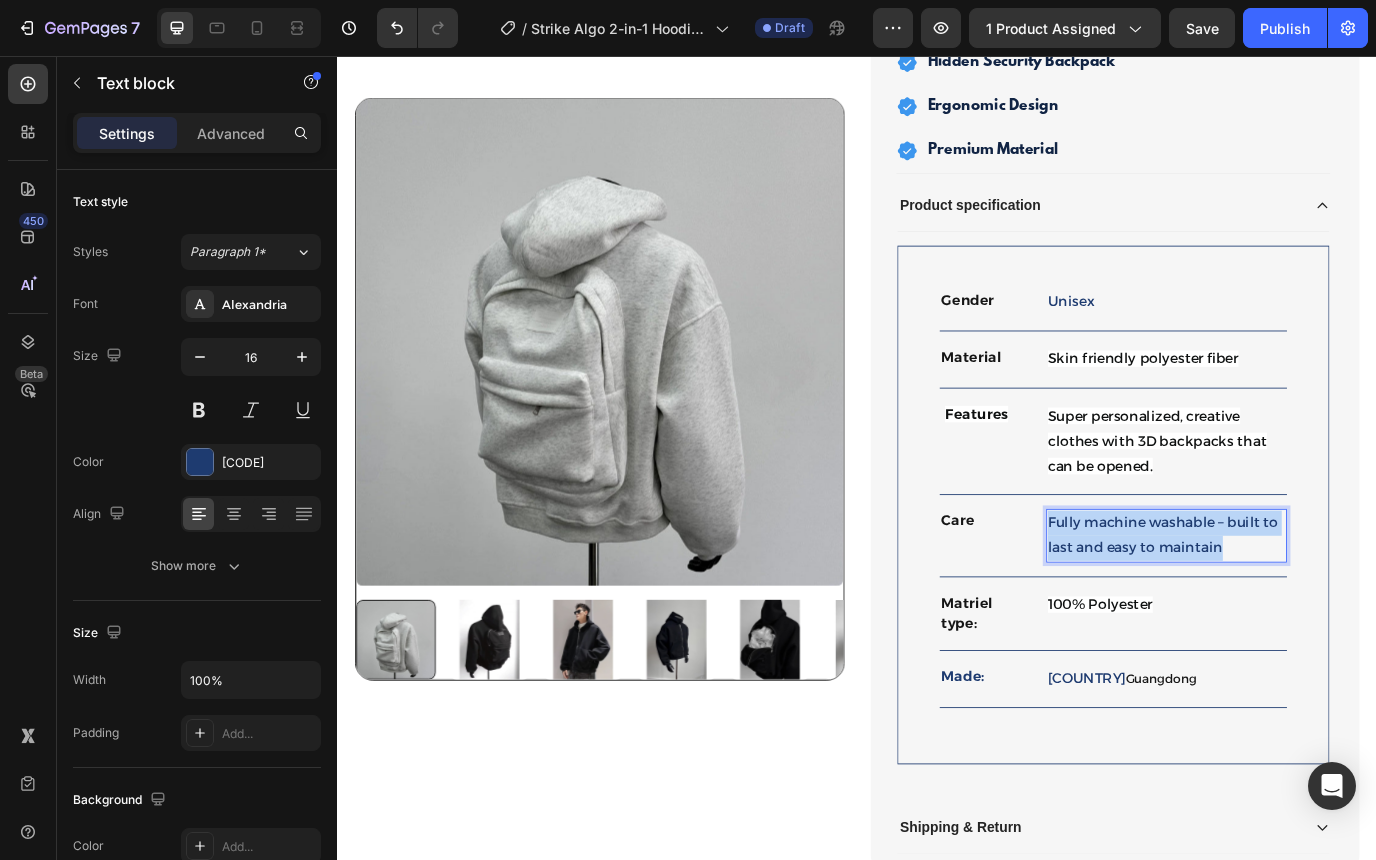 drag, startPoint x: 1361, startPoint y: 621, endPoint x: 1158, endPoint y: 599, distance: 204.18864 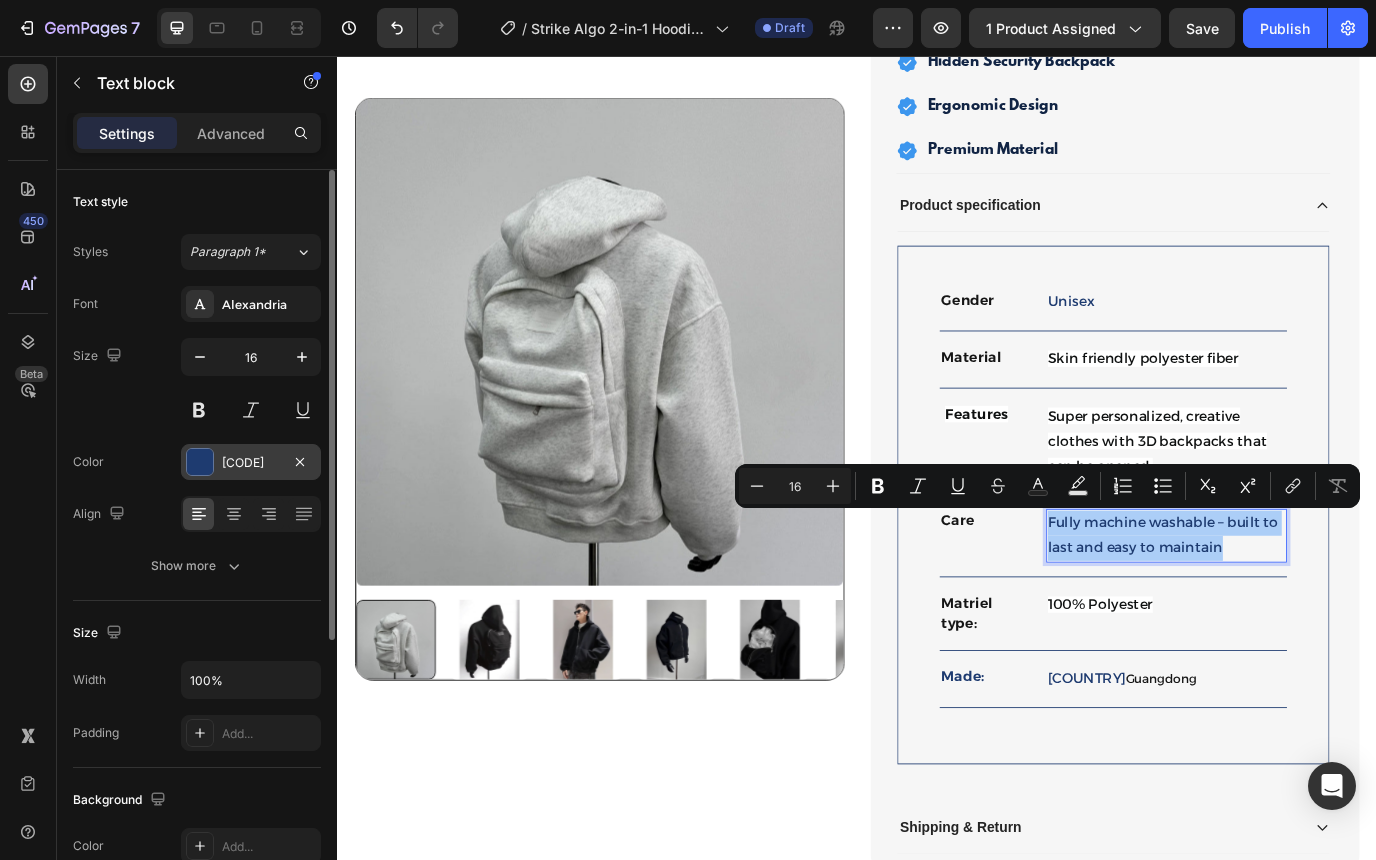 click at bounding box center (200, 462) 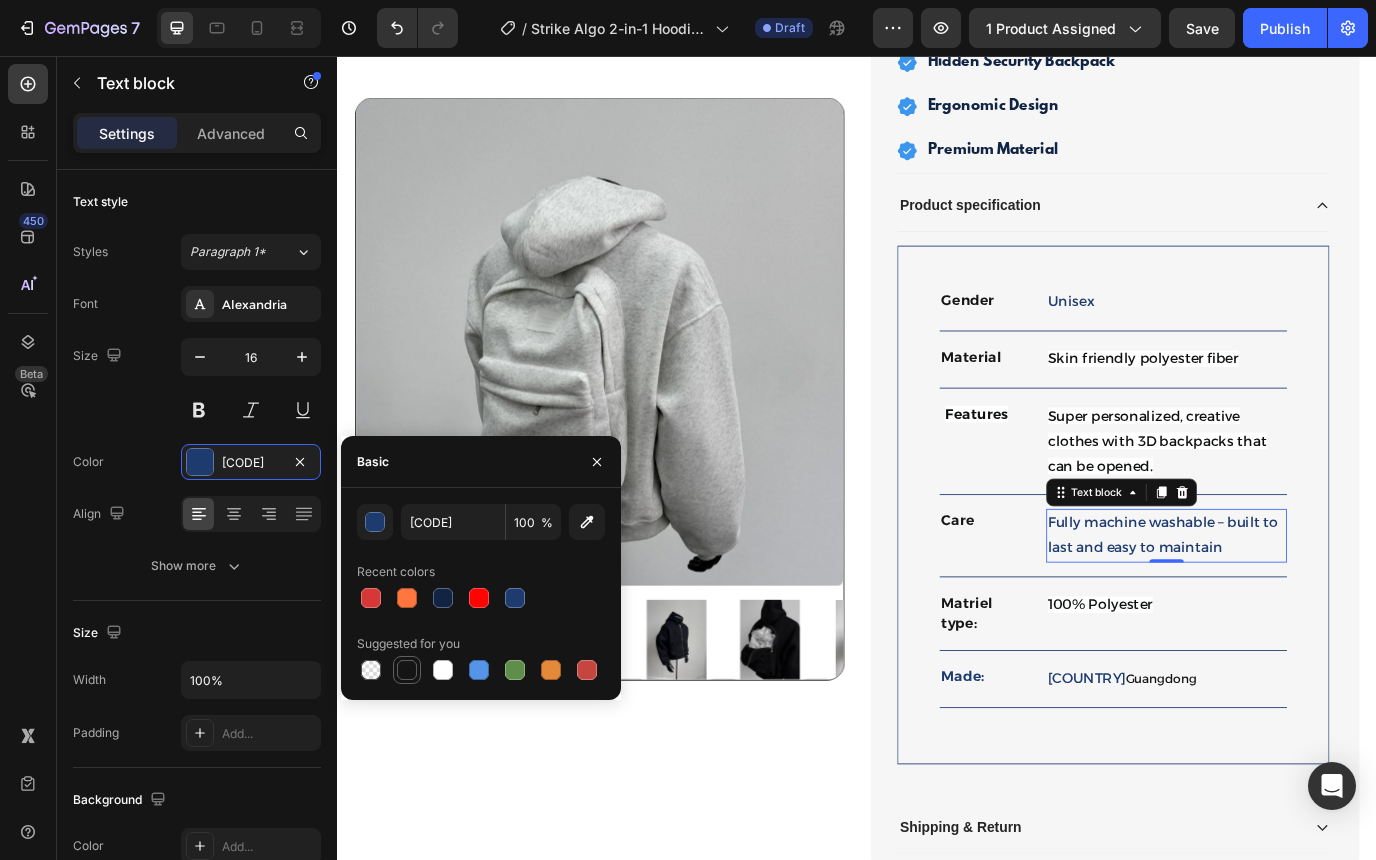 click at bounding box center [407, 670] 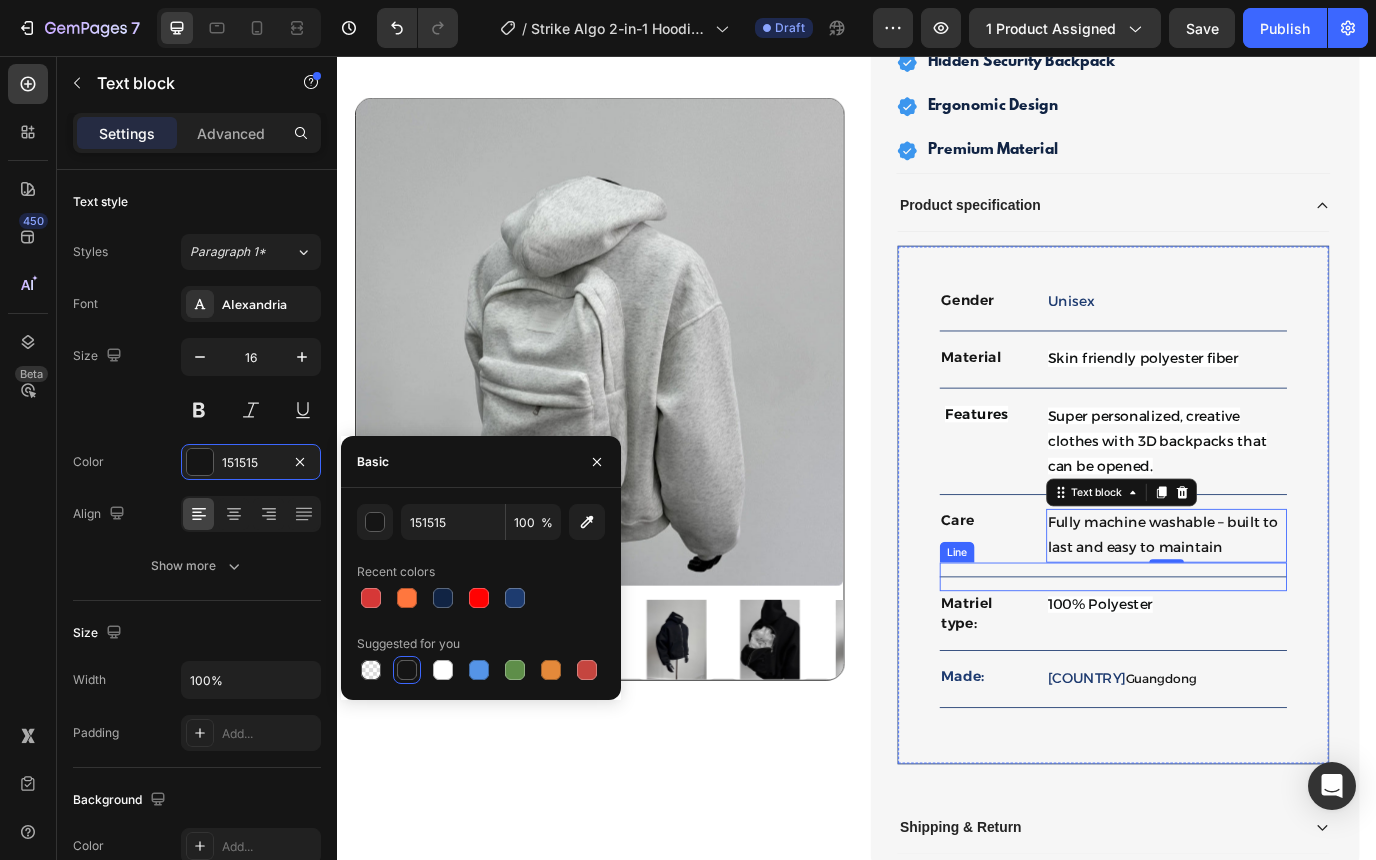 click on "100% Polyester" at bounding box center (1294, 690) 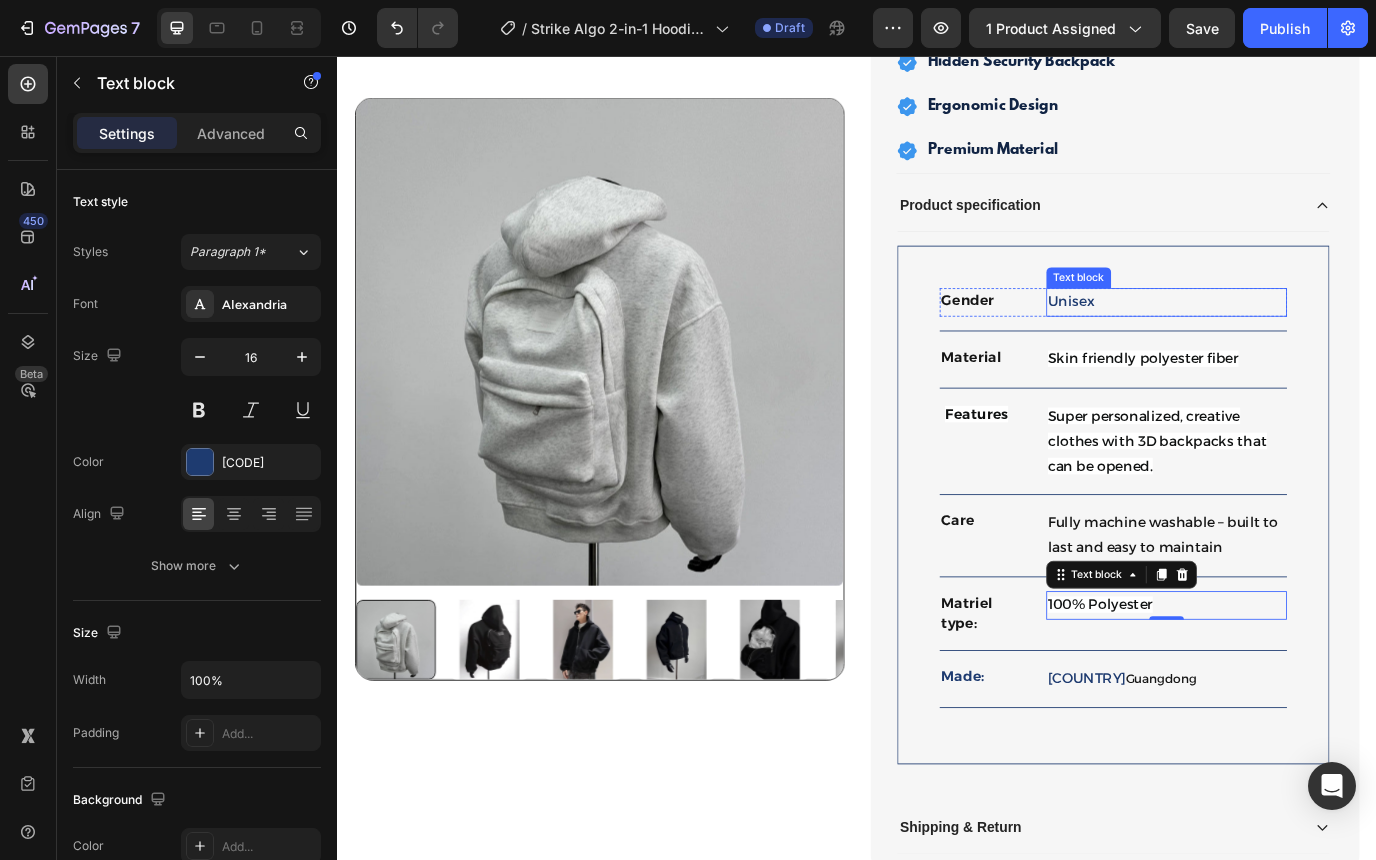 click on "Unisex" at bounding box center (1294, 340) 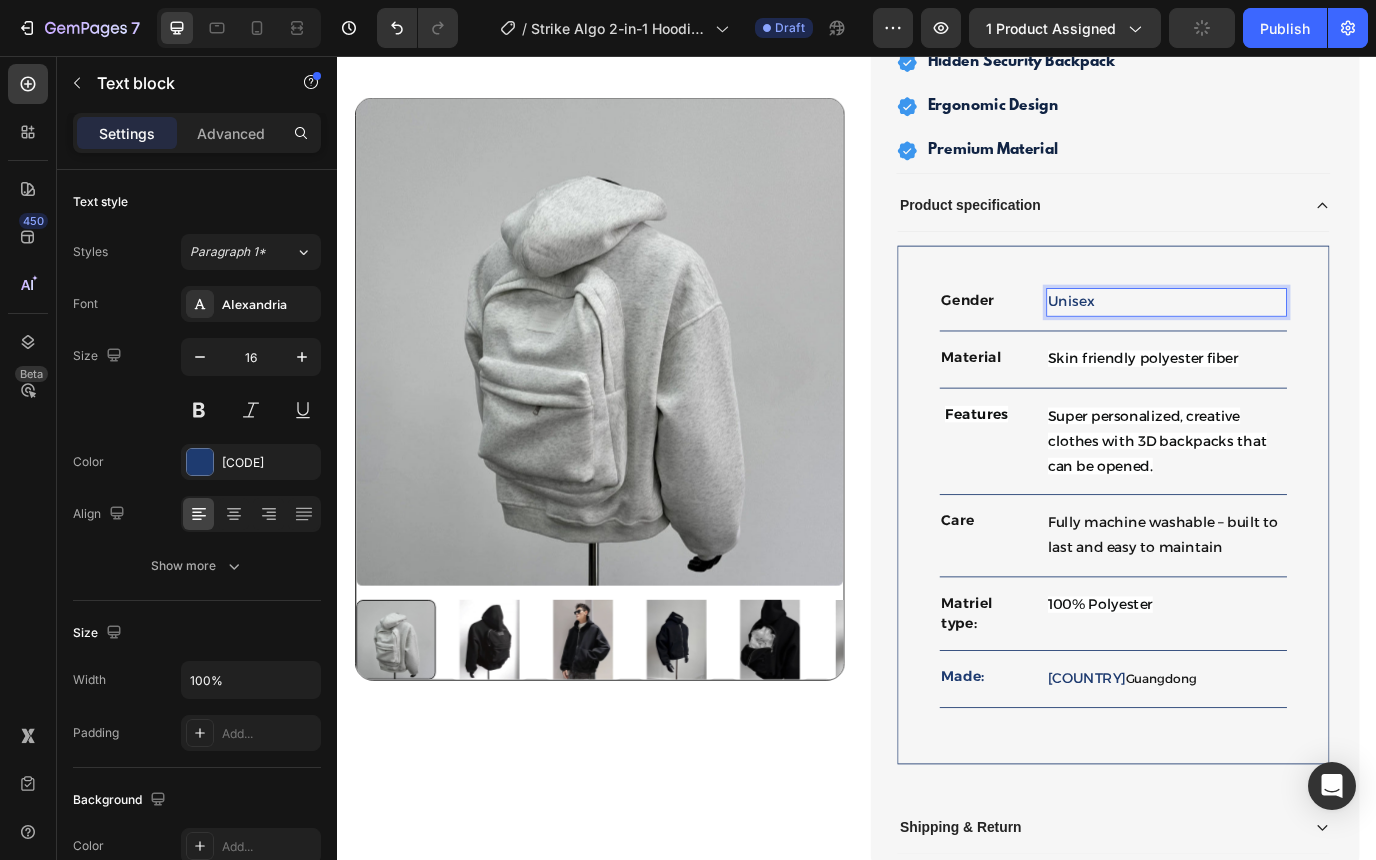 click on "Unisex" at bounding box center (1294, 340) 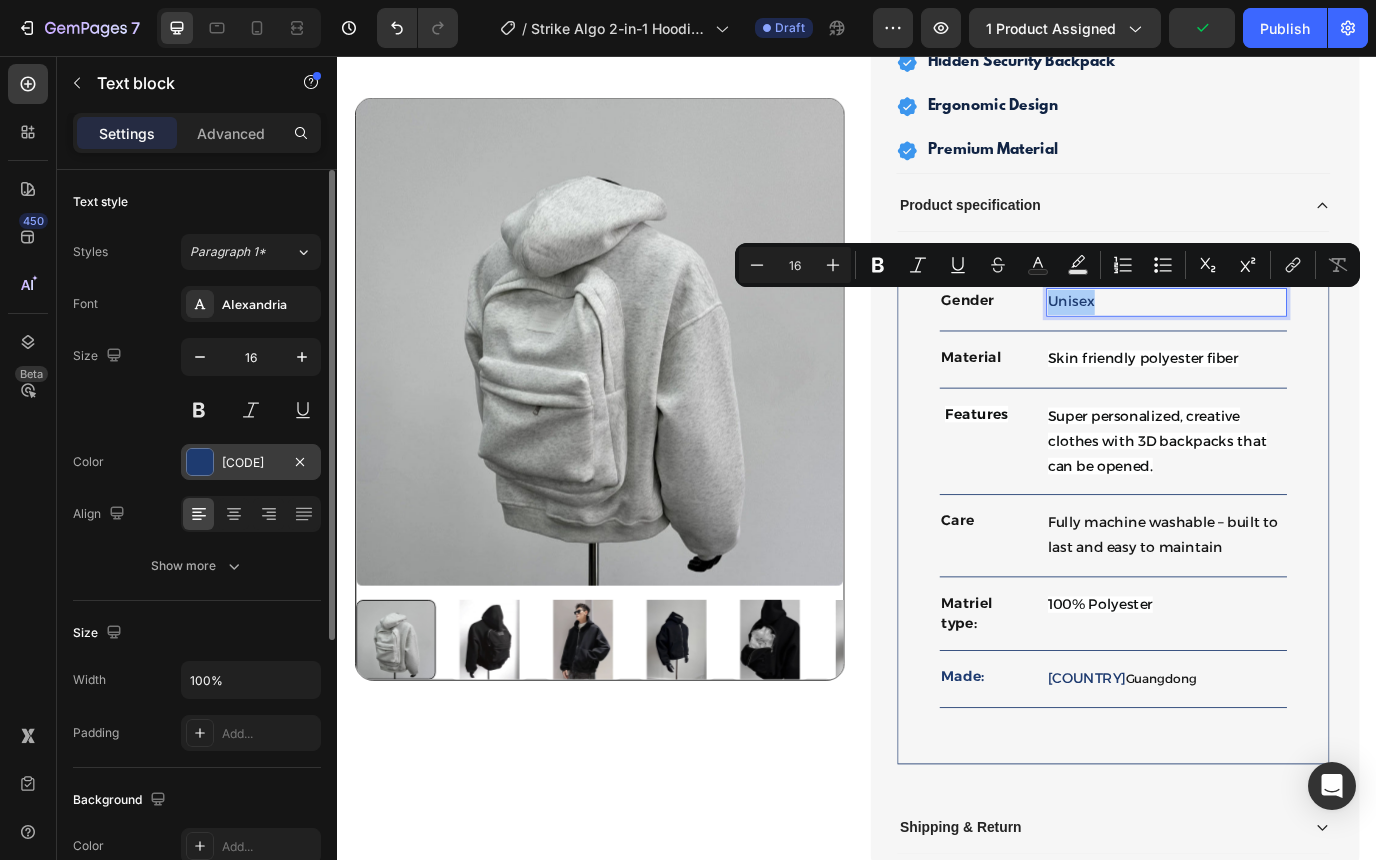 click at bounding box center (200, 462) 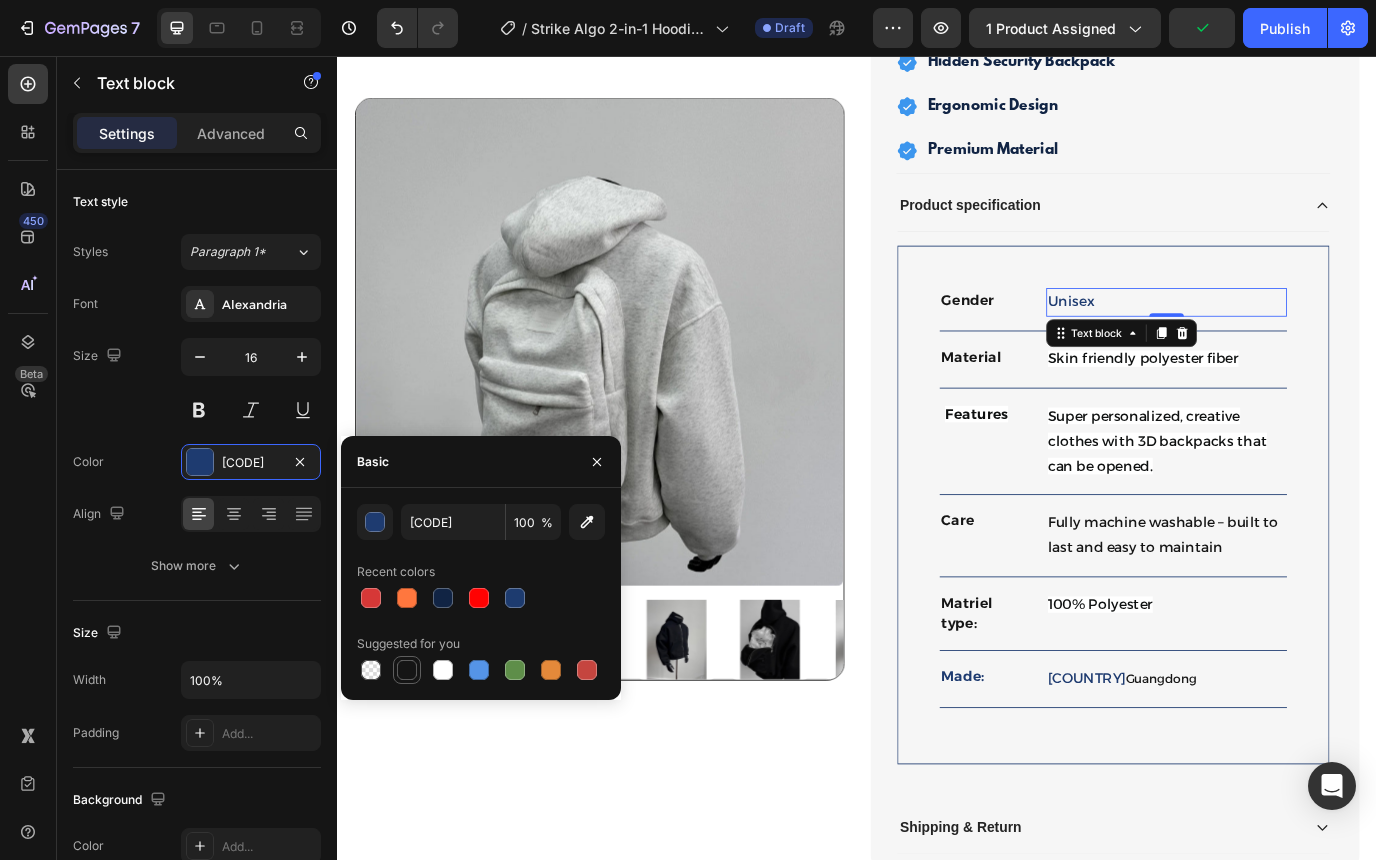 click at bounding box center (407, 670) 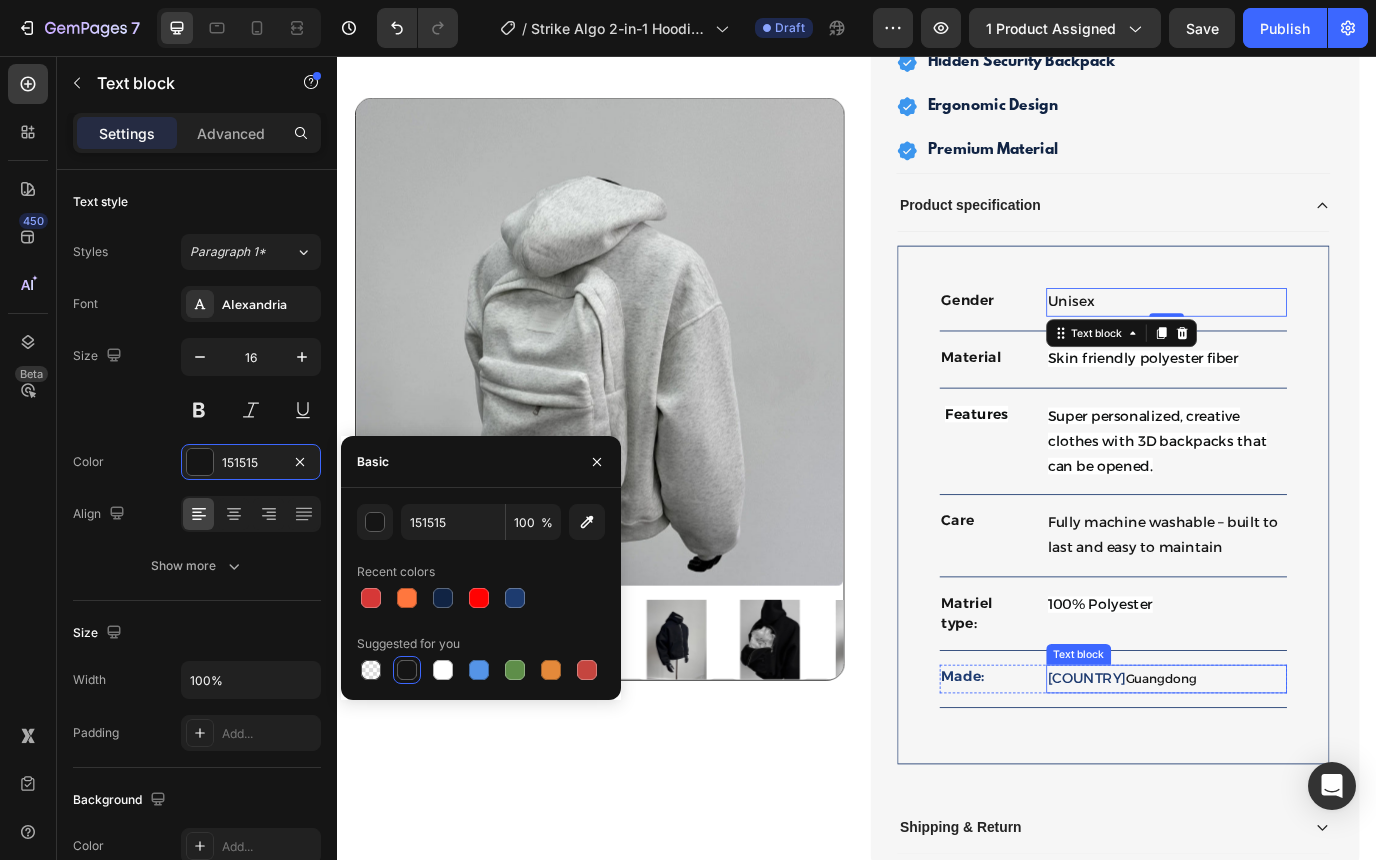 click on "[CITY], [STATE]" at bounding box center (1294, 775) 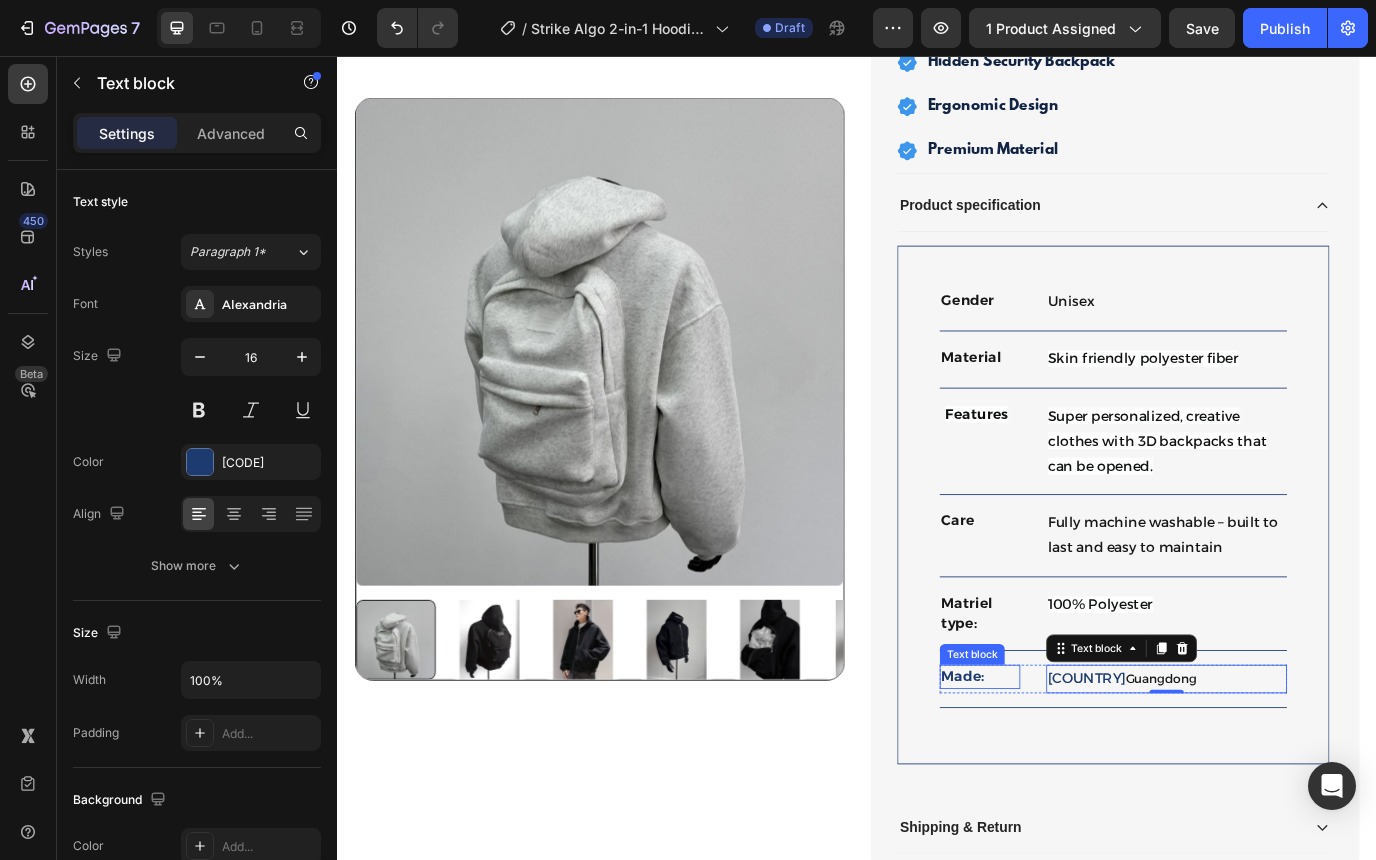 click on "Made:" at bounding box center [1078, 773] 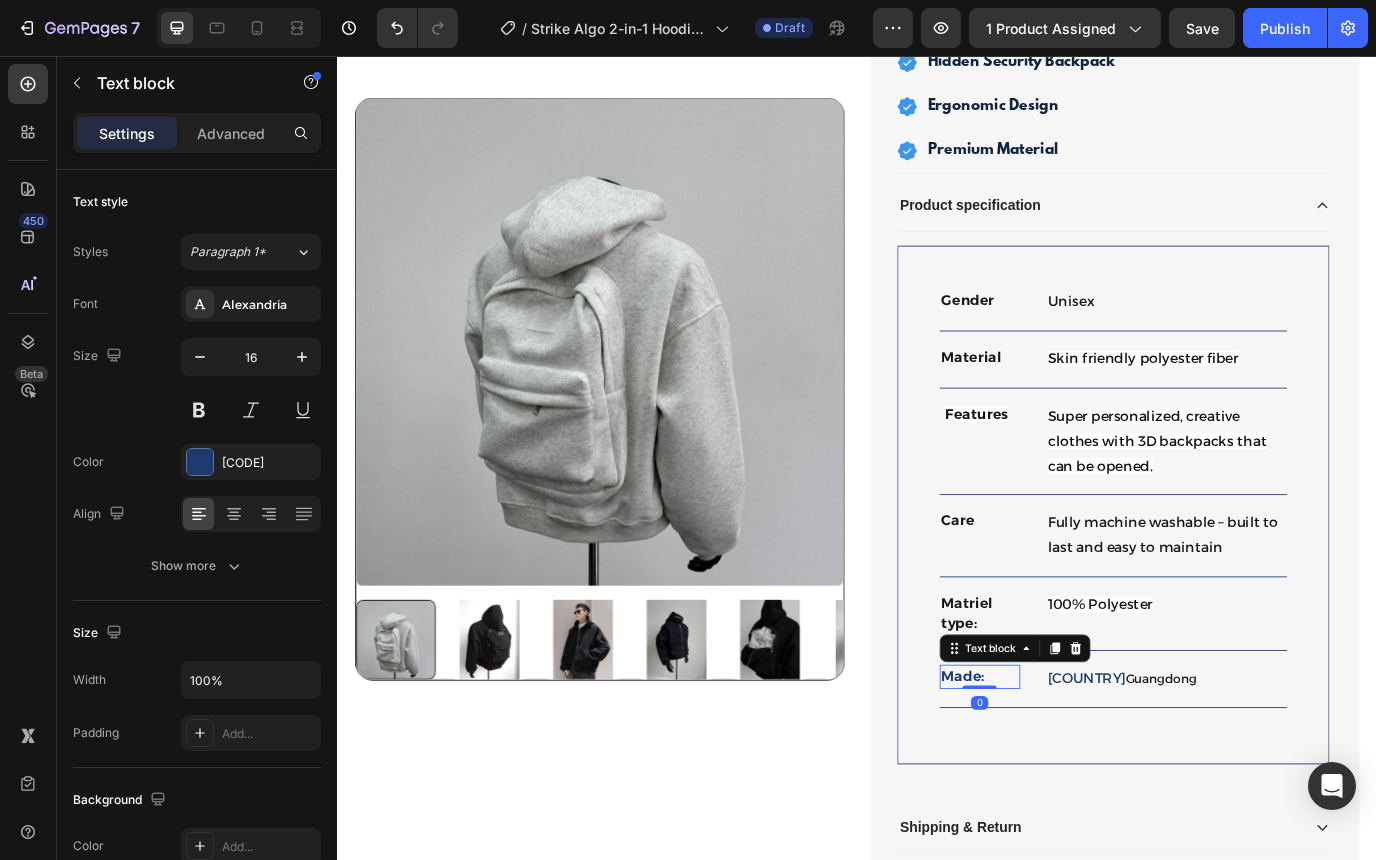 click on "Made:" at bounding box center [1078, 773] 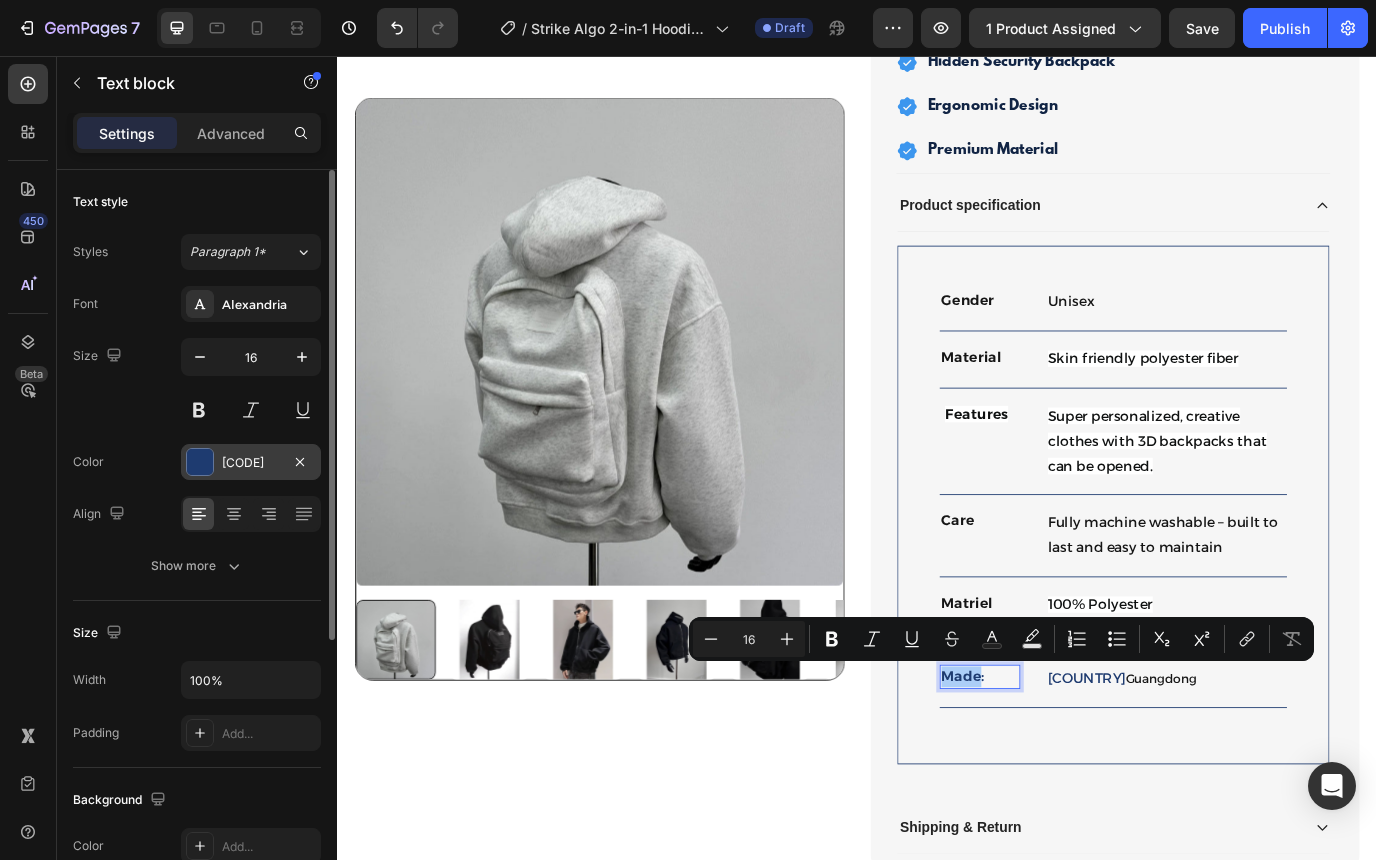 click at bounding box center [200, 462] 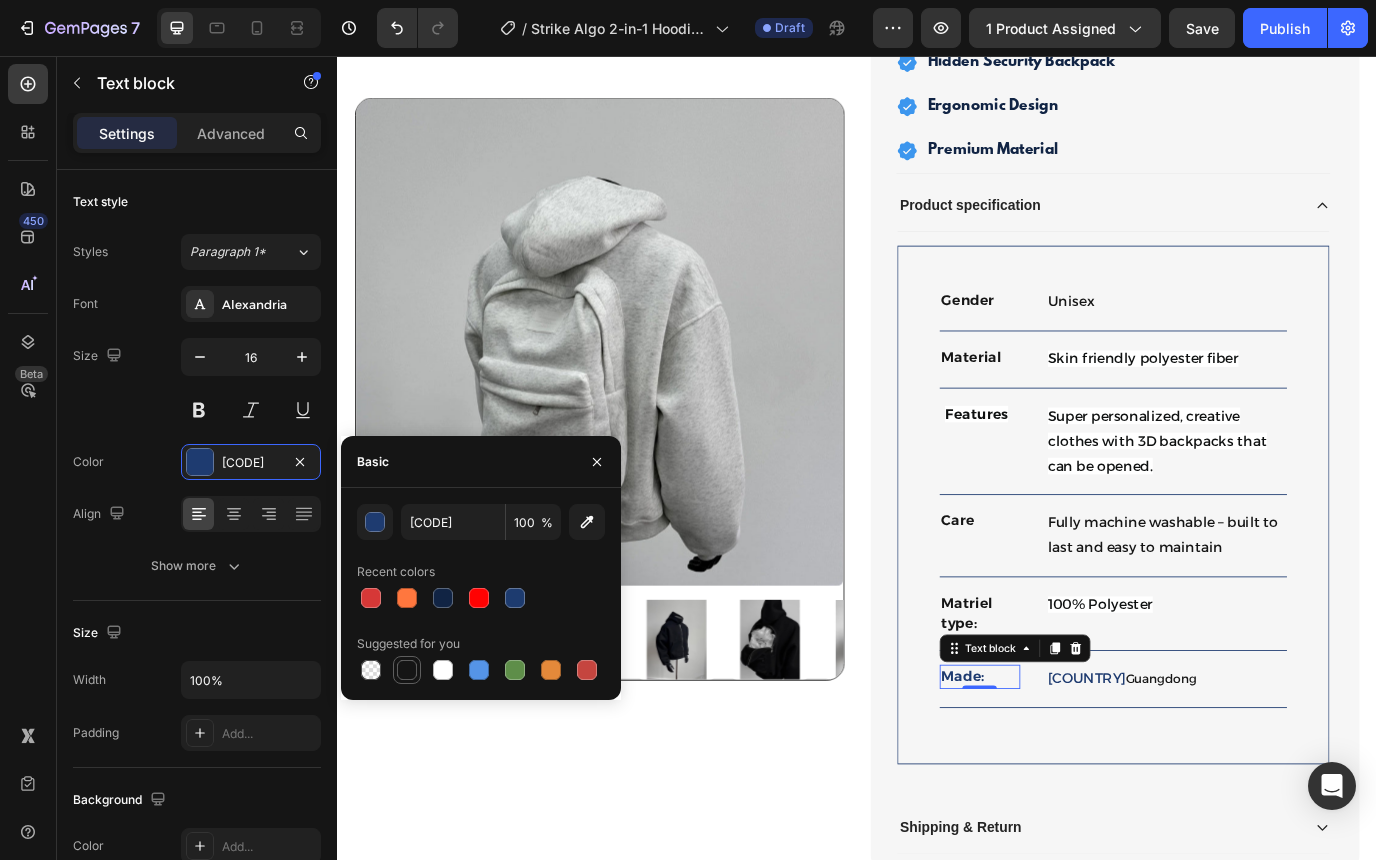 click at bounding box center (407, 670) 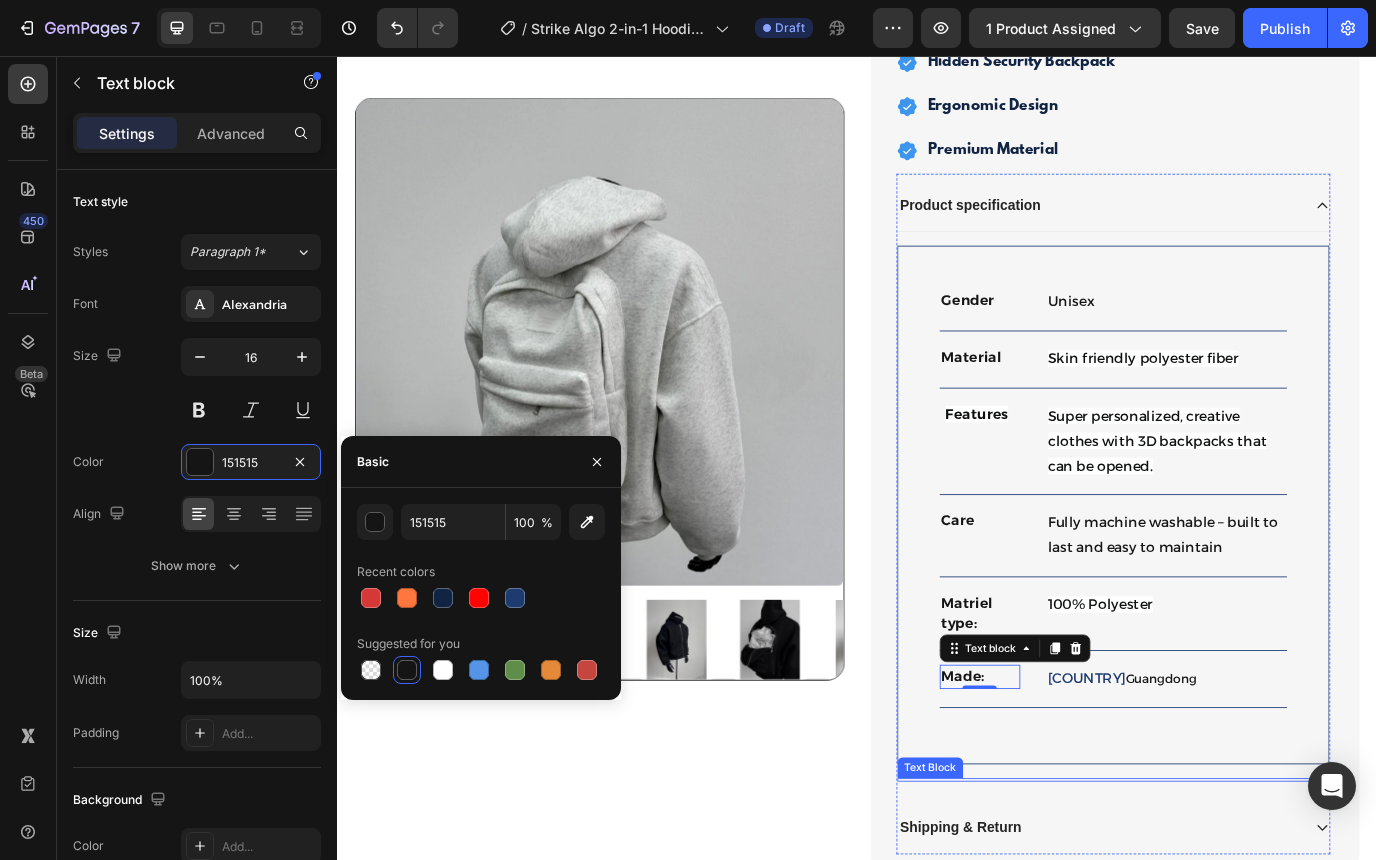 click on "Custom Code
Publish the page to see the content.
Custom Code Row Strike Algo 2-in-1 Hoodie with Integrated Backpack, Unisex Lightweight Zip-Up Sweatshirt with Storage Pockets, Travel-Friendly Product Title $49.00 Product Price Product Price $69.00 Product Price Product Price SALE 29% OFF Discount Tag Row Kite : Free Gift & Discount Kite : Free Gift & Discount Row
Icon 115 people are checking out... Text Block Row Color: Gray Gray Gray Black Black Size: [SIZE] ([HEIGHT]) [SIZE] ([HEIGHT]) [SIZE] ([HEIGHT]) [SIZE] ([HEIGHT]) [SIZE] ([HEIGHT]) [SIZE] ([HEIGHT]) [SIZE] ([HEIGHT]) [SIZE] ([HEIGHT]) Product Variants & Swatches
Custom Code
Publish the page to see the content.
Custom Code
Add to Cart $49.00 Add to Cart Row Image Our 30-day refund policy allows you to return your purchase for a full refund within 30 days of the original purchase date if you're not satisfied. Text Block Row Row" at bounding box center (1234, 57) 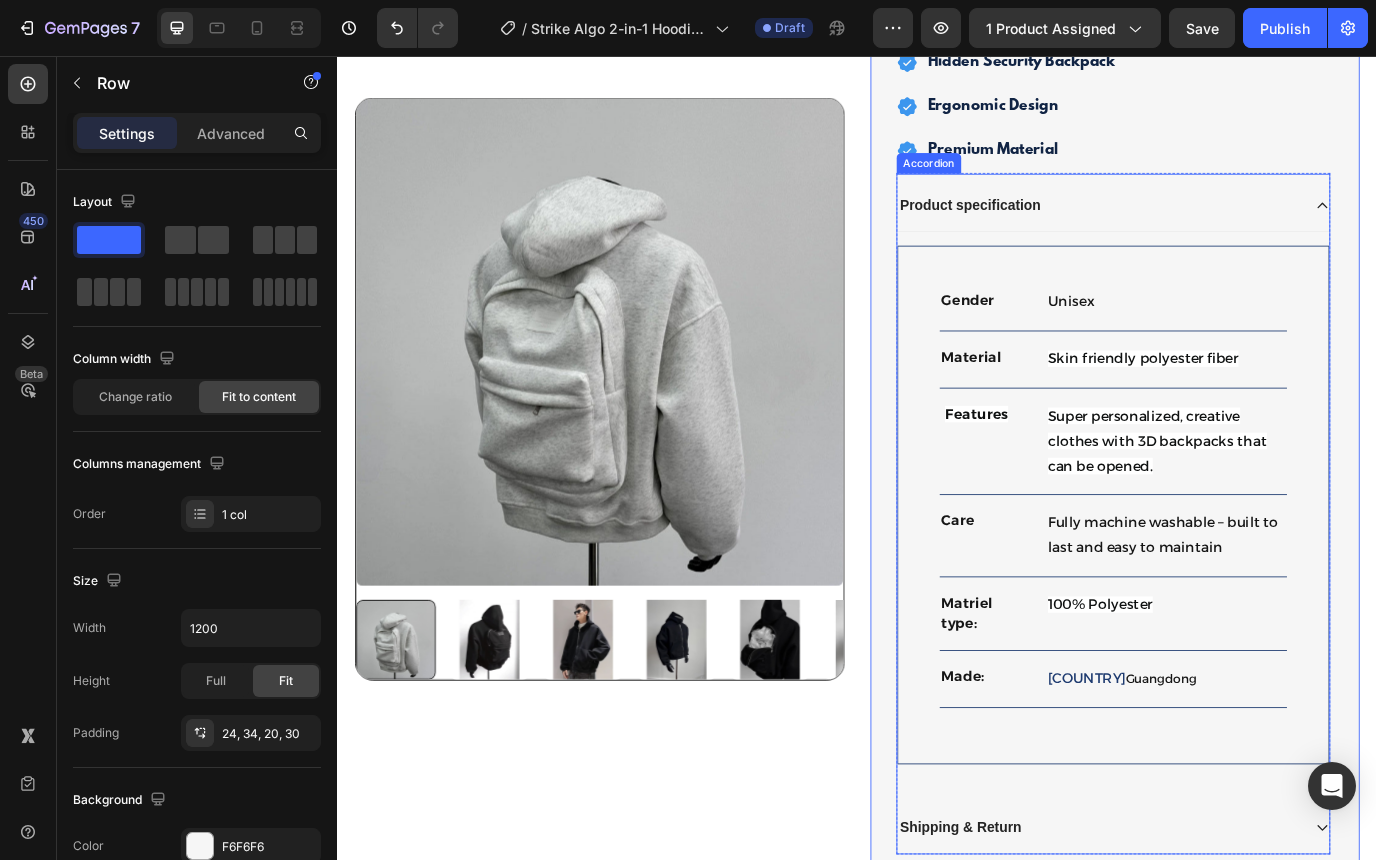 click 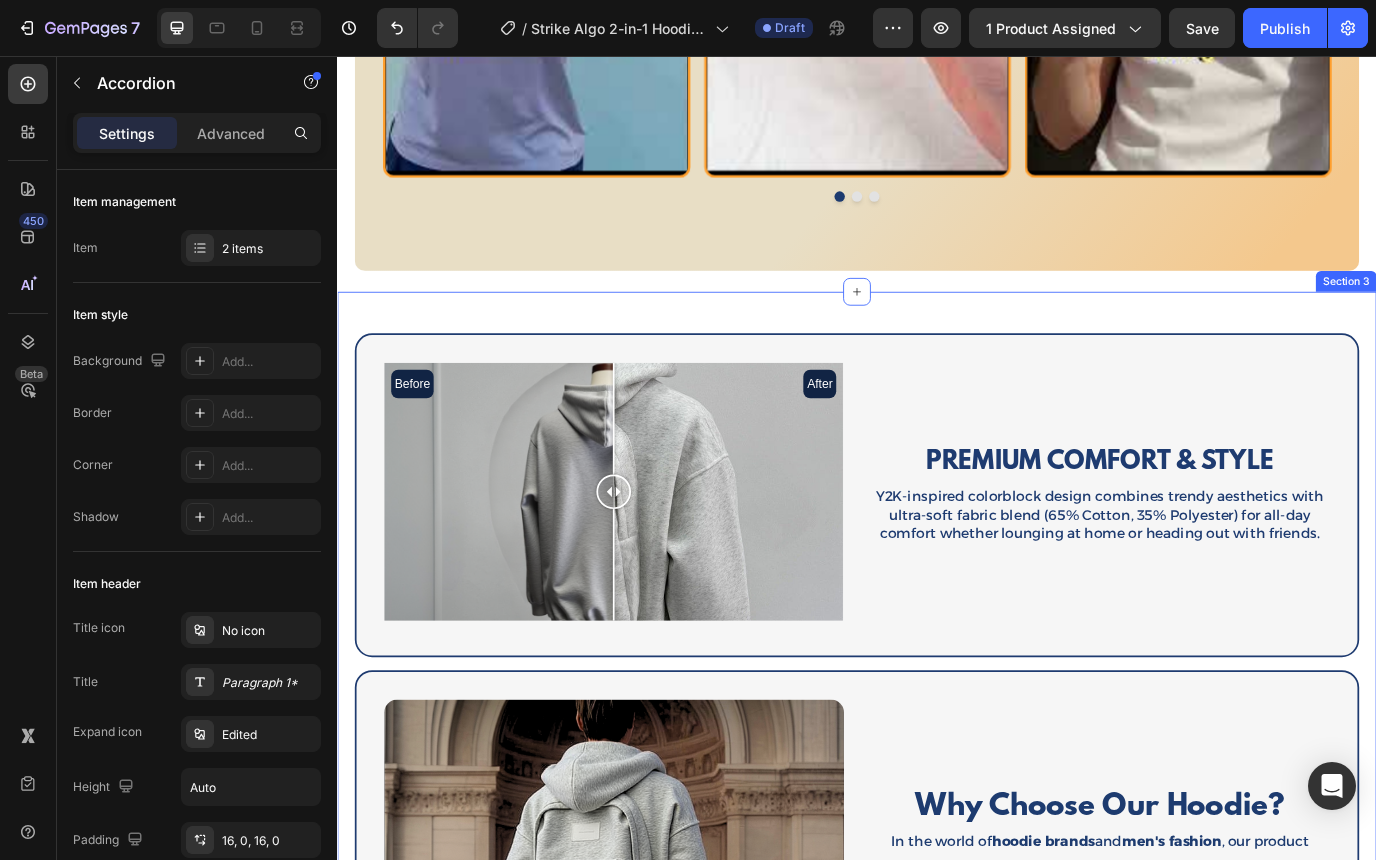 scroll, scrollTop: 1989, scrollLeft: 0, axis: vertical 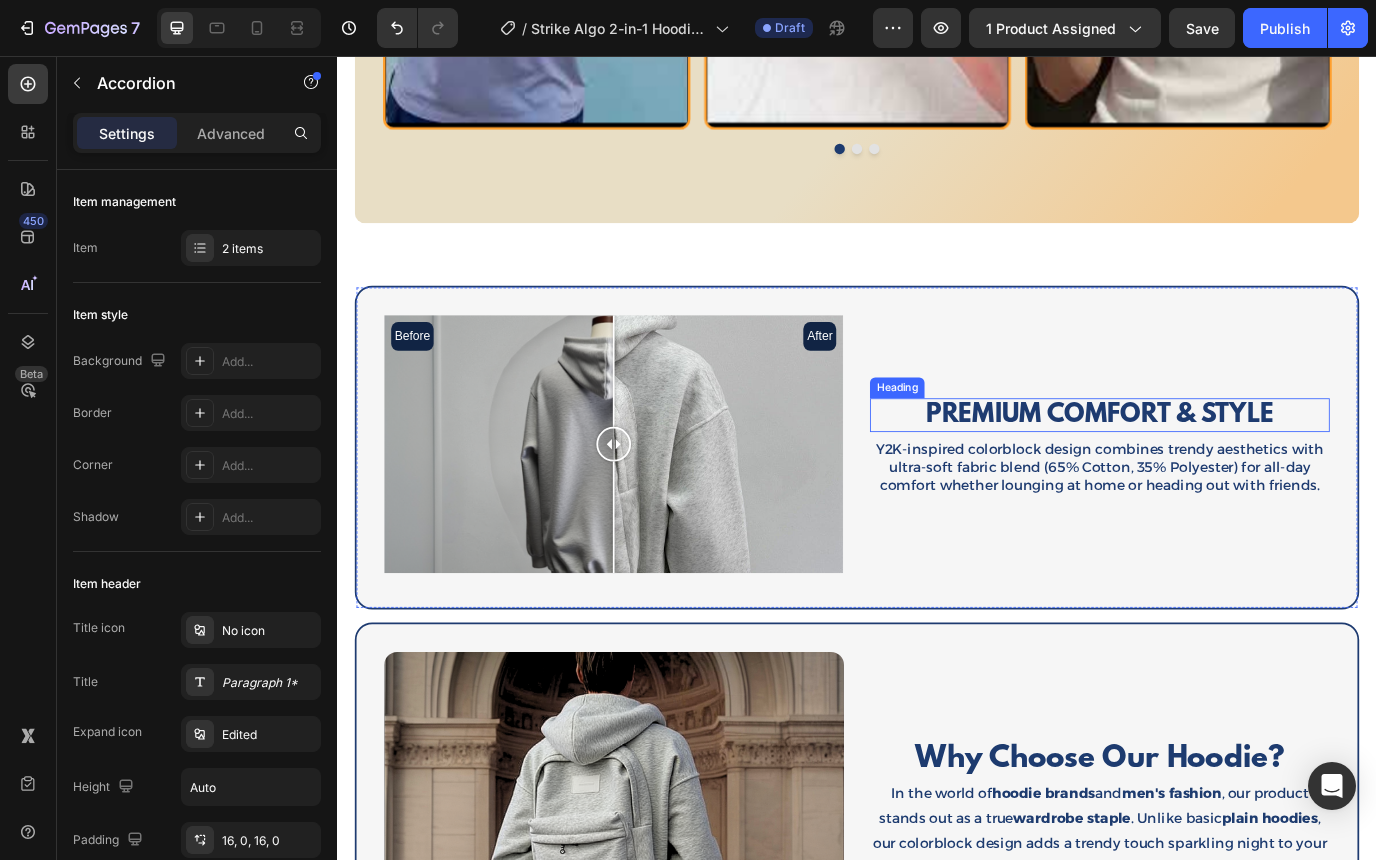 click on "PREMIUM COMFORT & STYLE" at bounding box center [1217, 470] 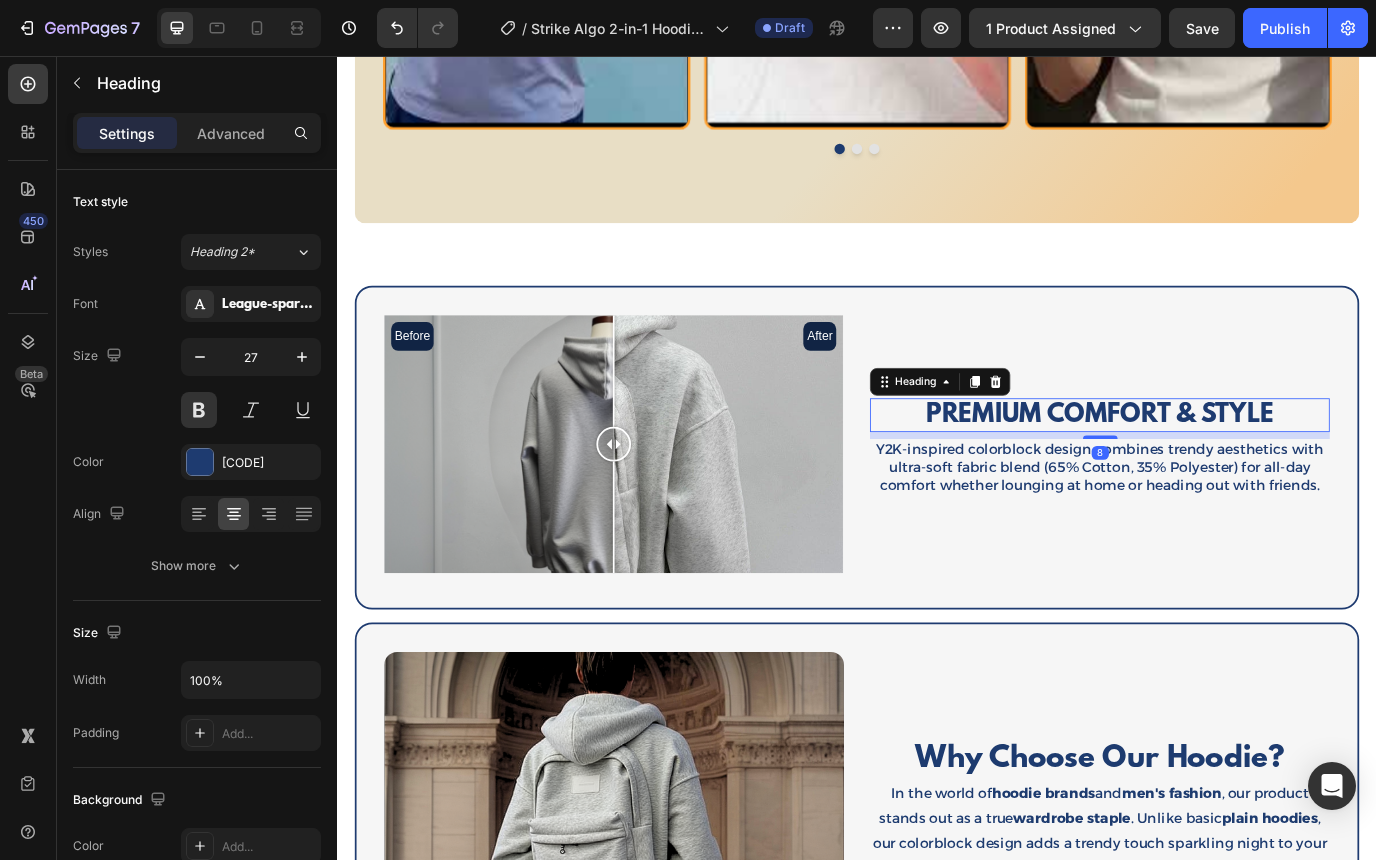 click on "PREMIUM COMFORT & STYLE" at bounding box center (1217, 470) 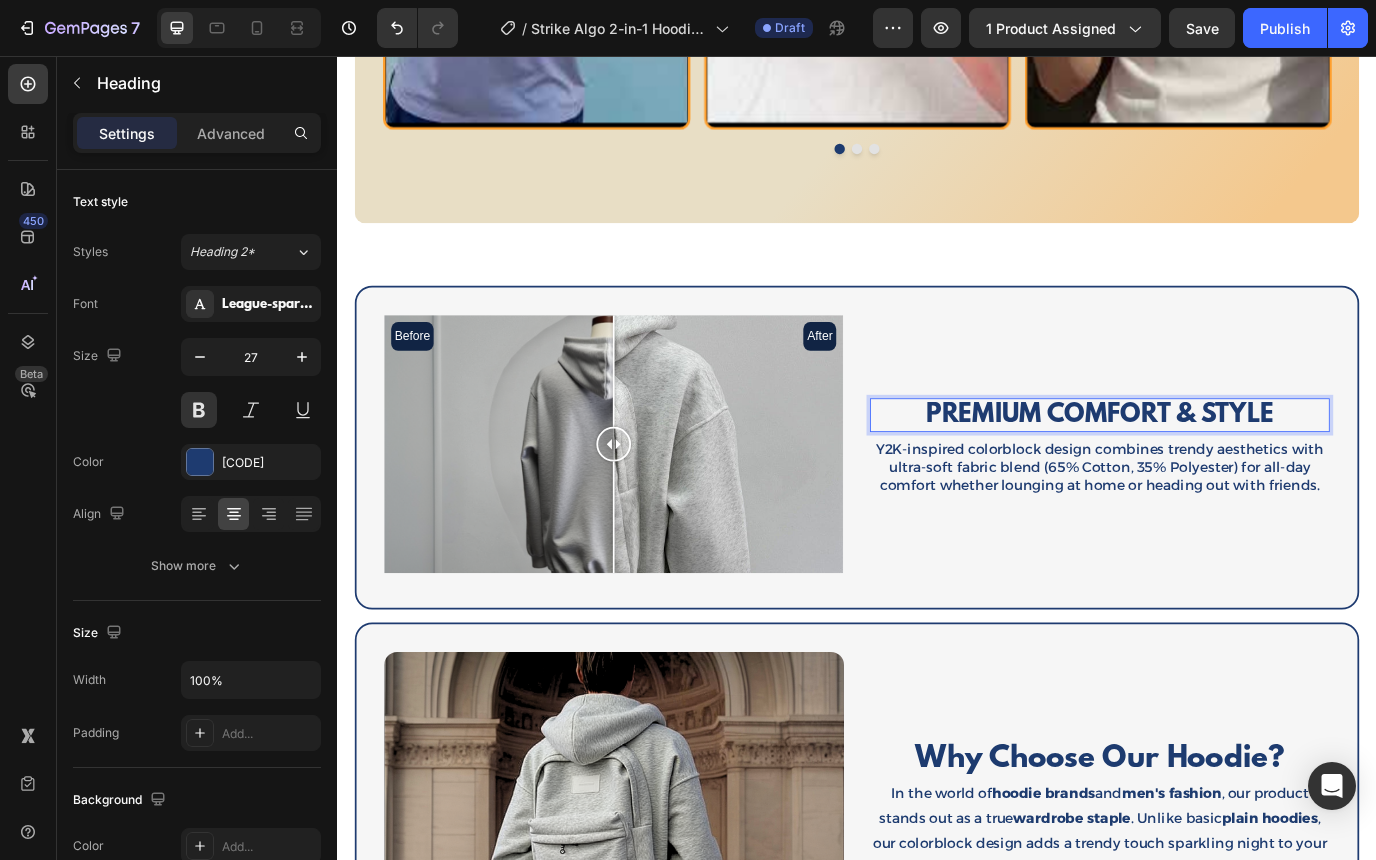 click on "PREMIUM COMFORT & STYLE" at bounding box center (1217, 470) 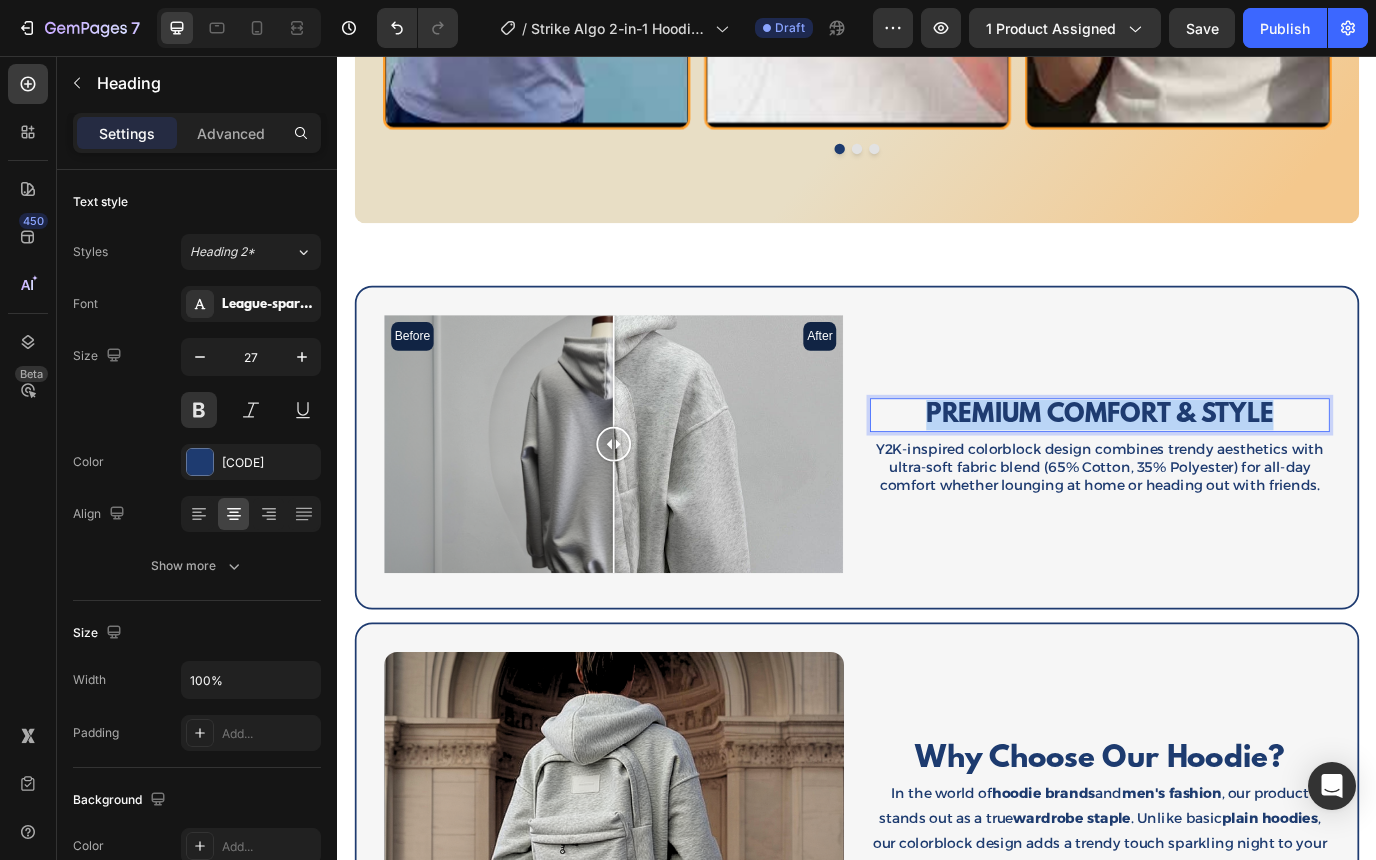 drag, startPoint x: 1422, startPoint y: 470, endPoint x: 1020, endPoint y: 465, distance: 402.0311 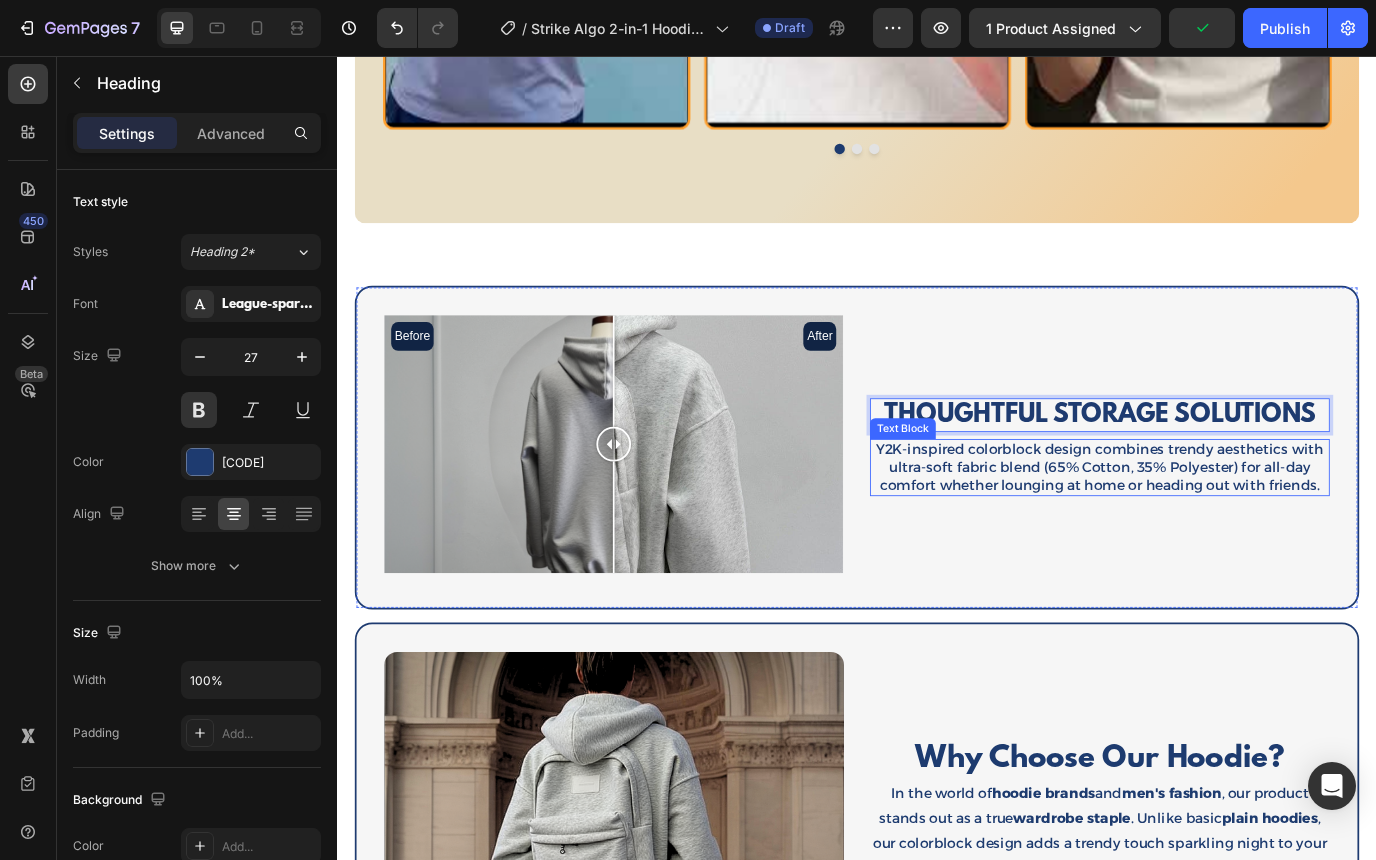click on "Y2K-inspired colorblock design combines trendy aesthetics with ultra-soft fabric blend (65% Cotton, 35% Polyester) for all-day comfort whether lounging at home or heading out with friends." at bounding box center [1217, 531] 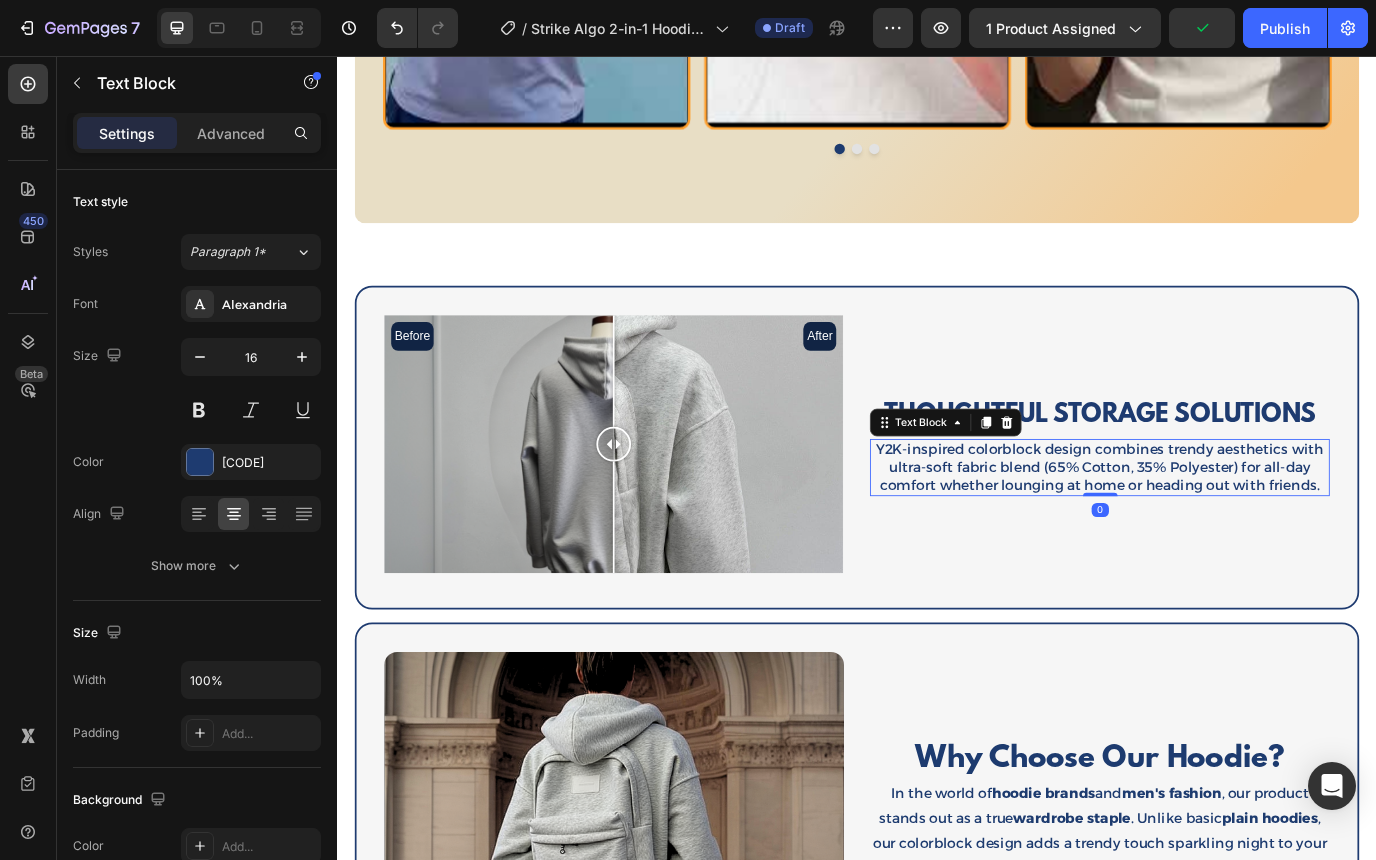 click on "Y2K-inspired colorblock design combines trendy aesthetics with ultra-soft fabric blend (65% Cotton, 35% Polyester) for all-day comfort whether lounging at home or heading out with friends." at bounding box center [1217, 531] 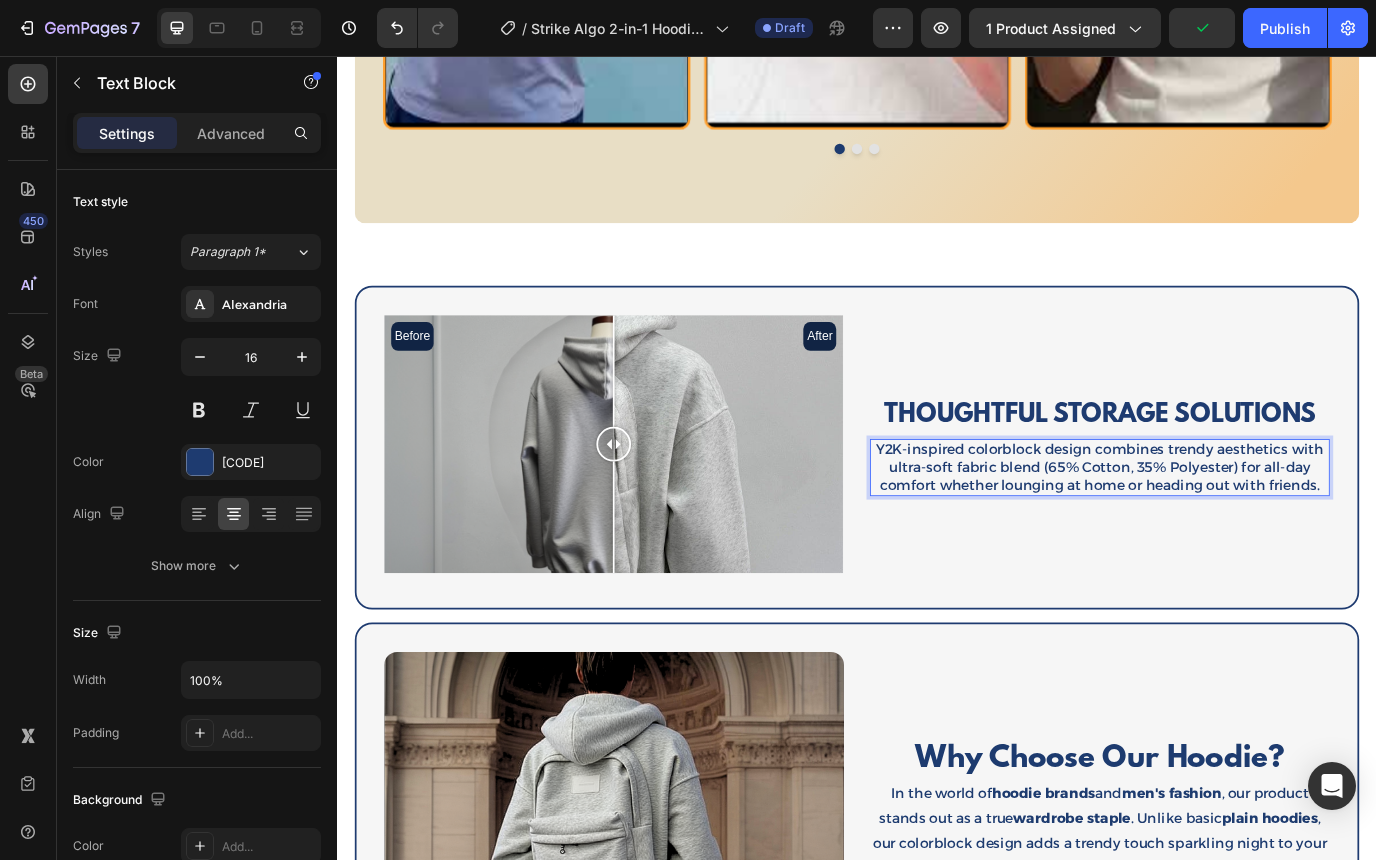 click on "Y2K-inspired colorblock design combines trendy aesthetics with ultra-soft fabric blend (65% Cotton, 35% Polyester) for all-day comfort whether lounging at home or heading out with friends." at bounding box center [1217, 531] 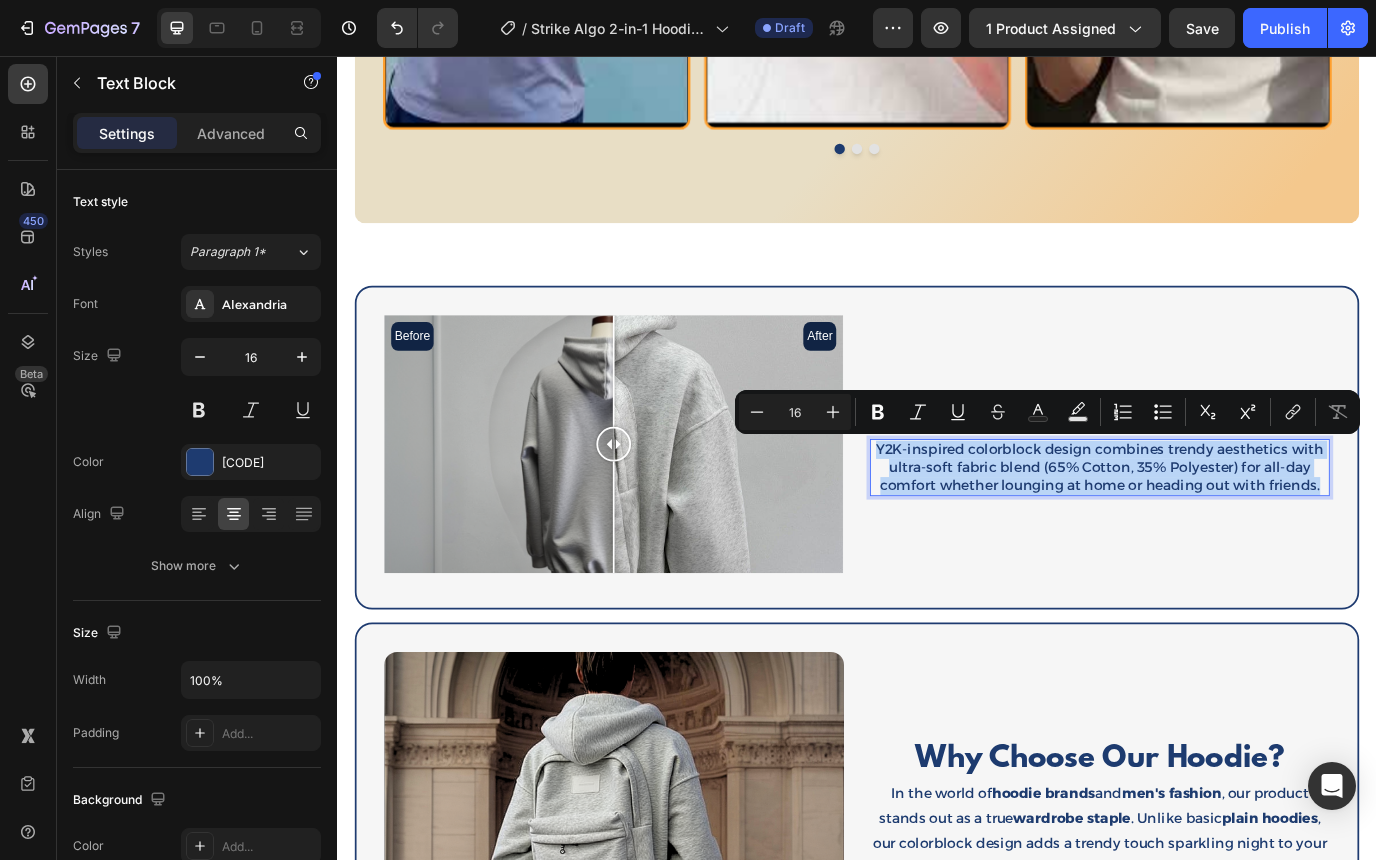 drag, startPoint x: 1476, startPoint y: 550, endPoint x: 960, endPoint y: 511, distance: 517.47174 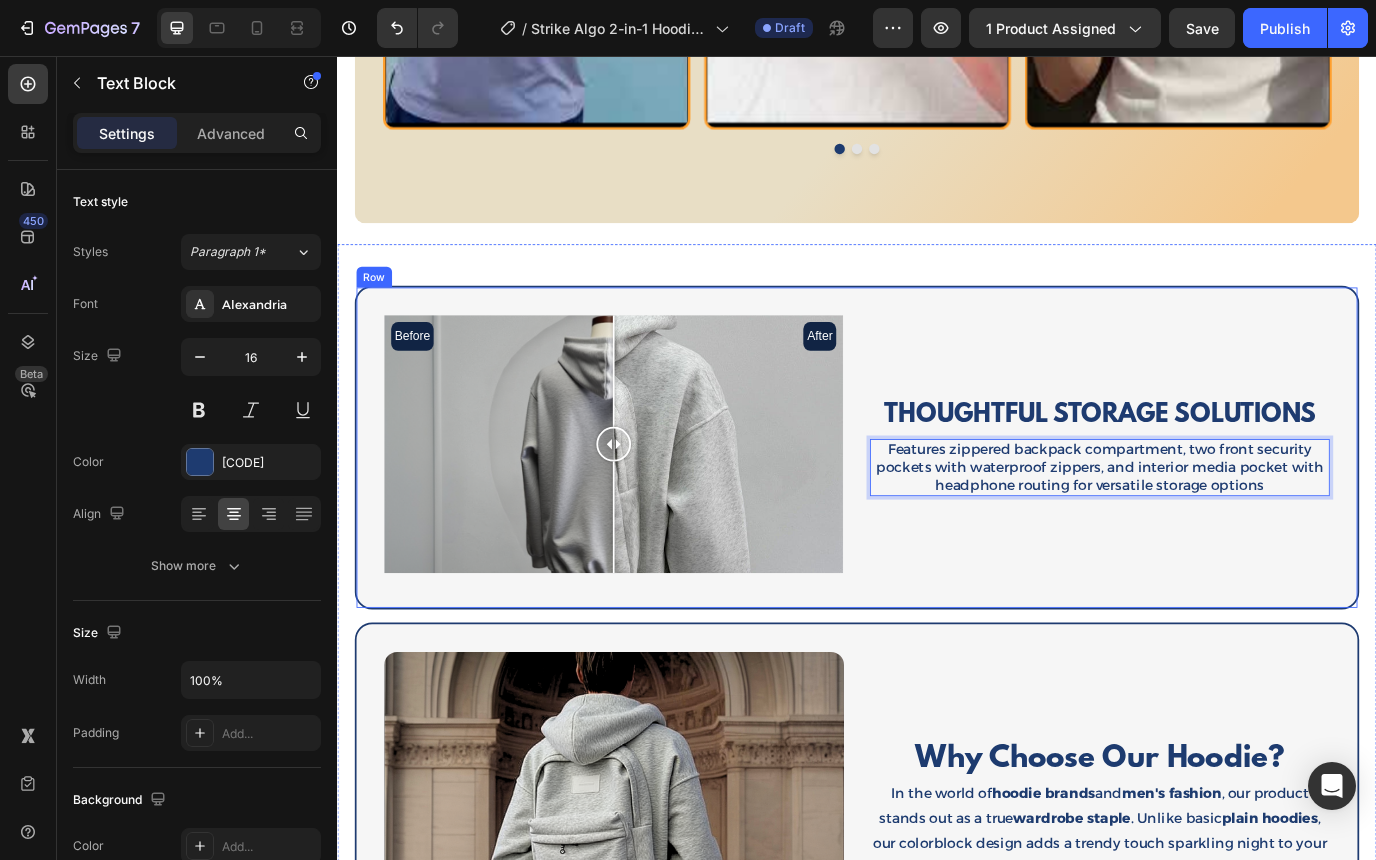 click on "⁠⁠⁠⁠⁠⁠⁠ THOUGHTFUL STORAGE SOLUTIONS Heading Features zippered backpack compartment, two front security pockets with waterproof zippers, and interior media pocket with headphone routing for versatile storage options Text Block   0" at bounding box center (1217, 508) 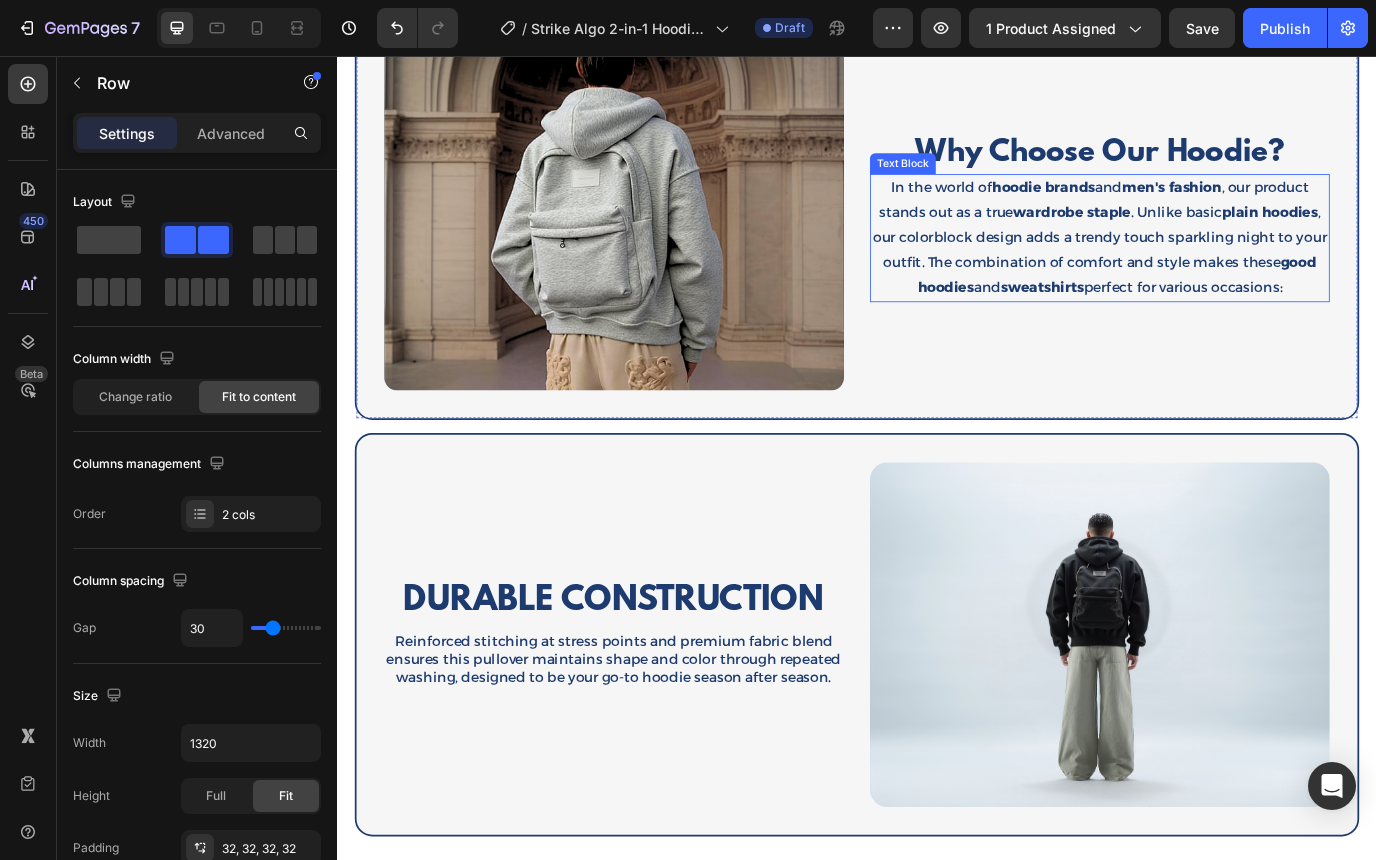 scroll, scrollTop: 2693, scrollLeft: 0, axis: vertical 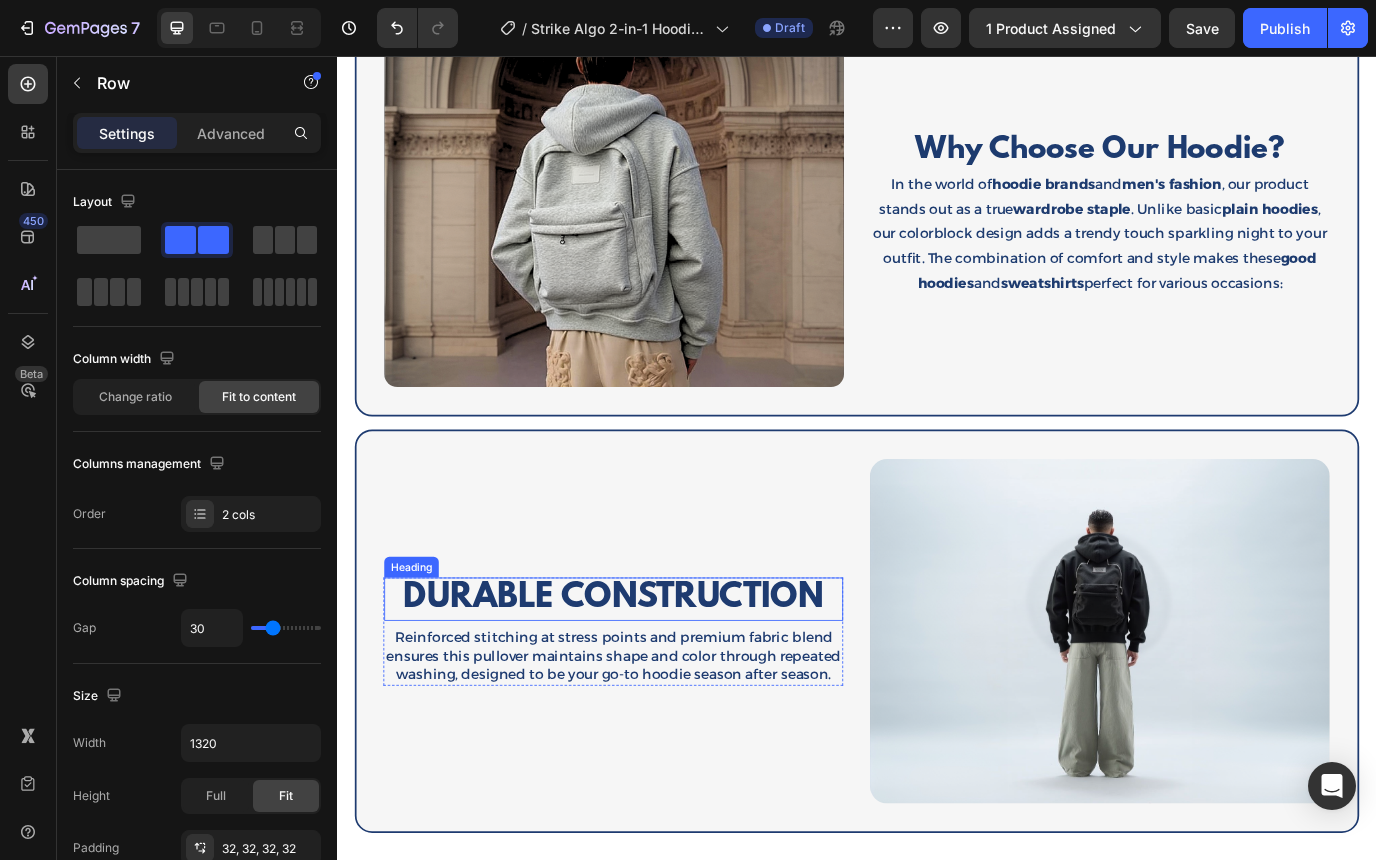 click on "DURABLE CONSTRUCTION" at bounding box center [656, 683] 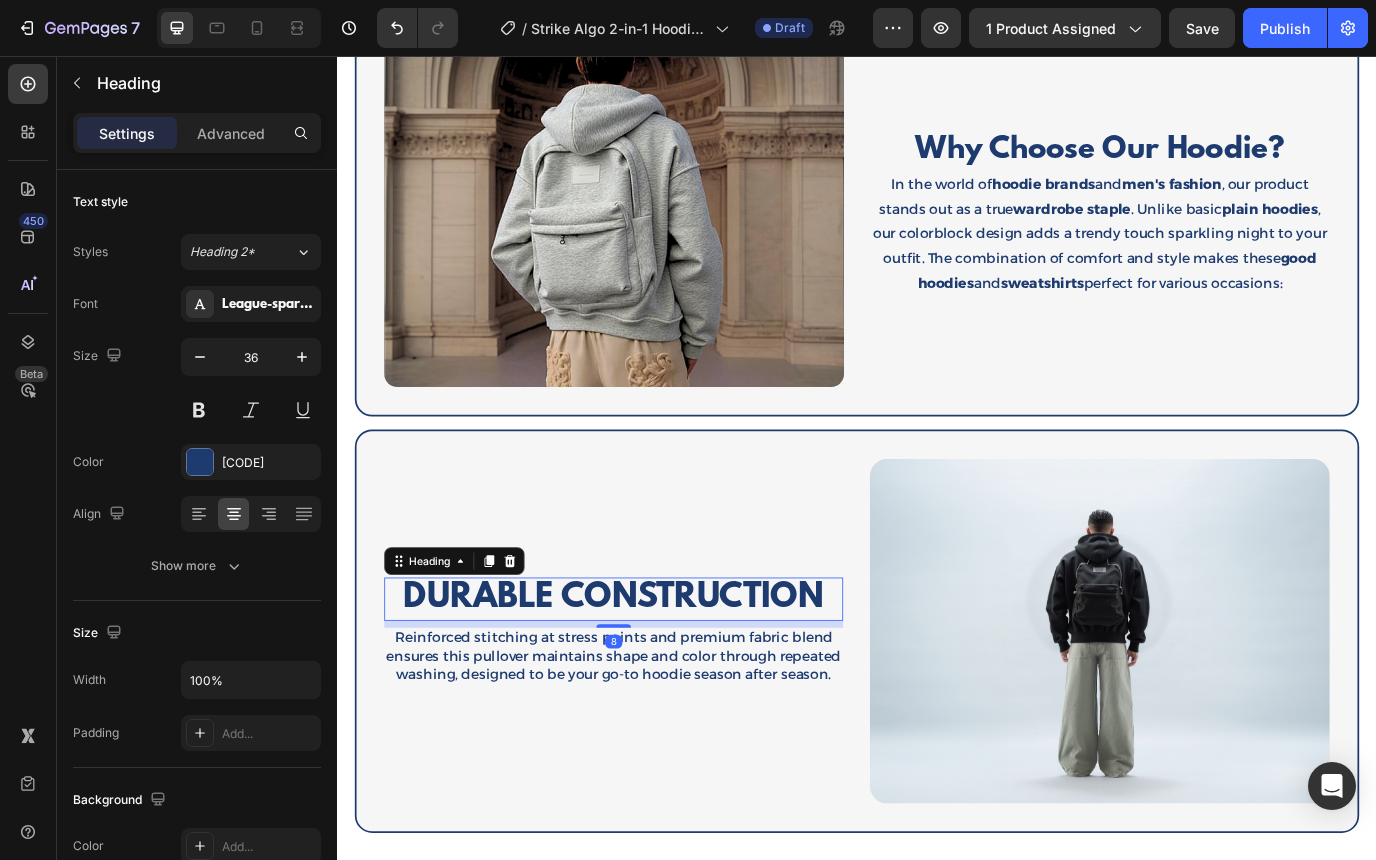 click on "DURABLE CONSTRUCTION" at bounding box center [656, 683] 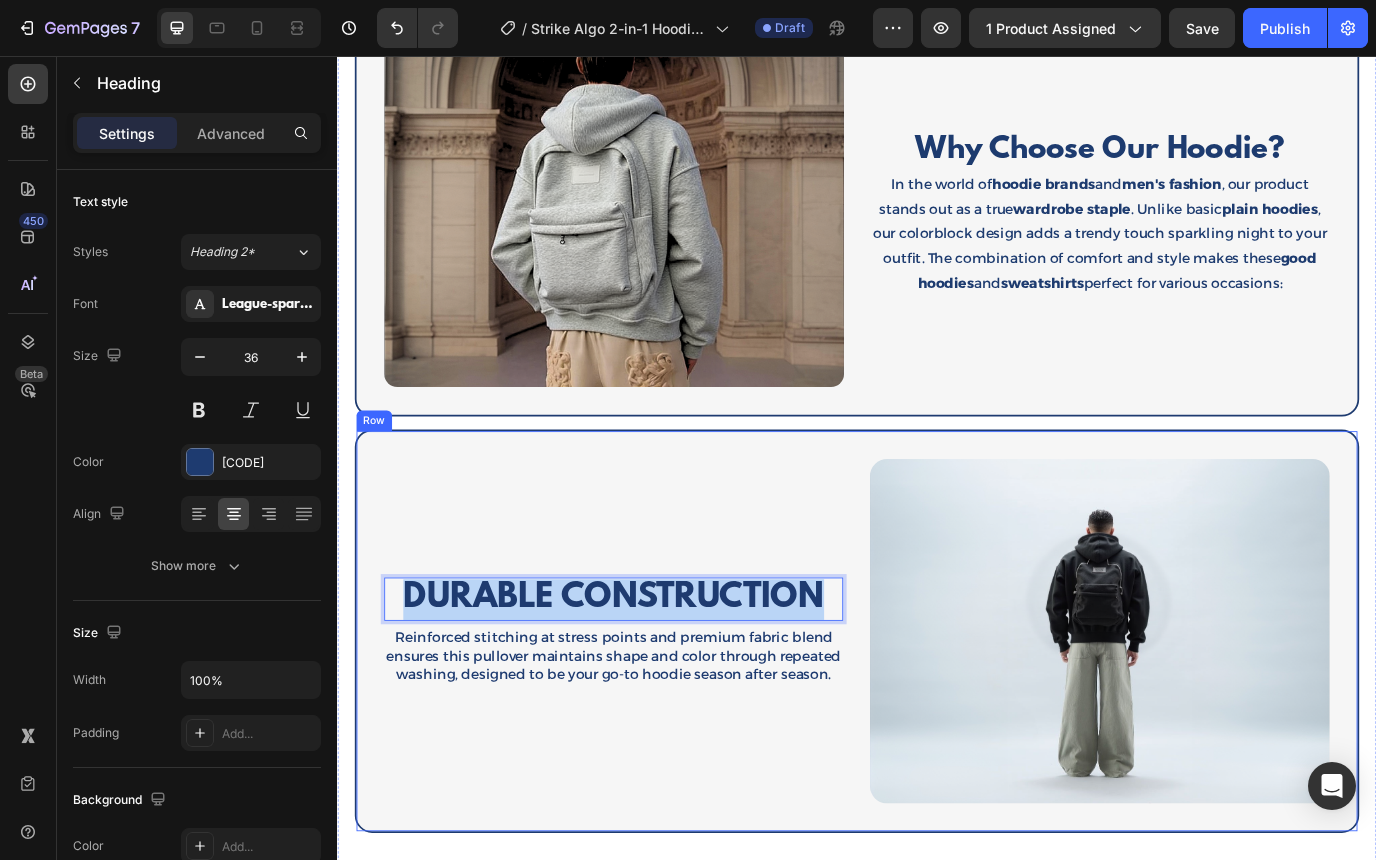drag, startPoint x: 899, startPoint y: 682, endPoint x: 393, endPoint y: 665, distance: 506.2855 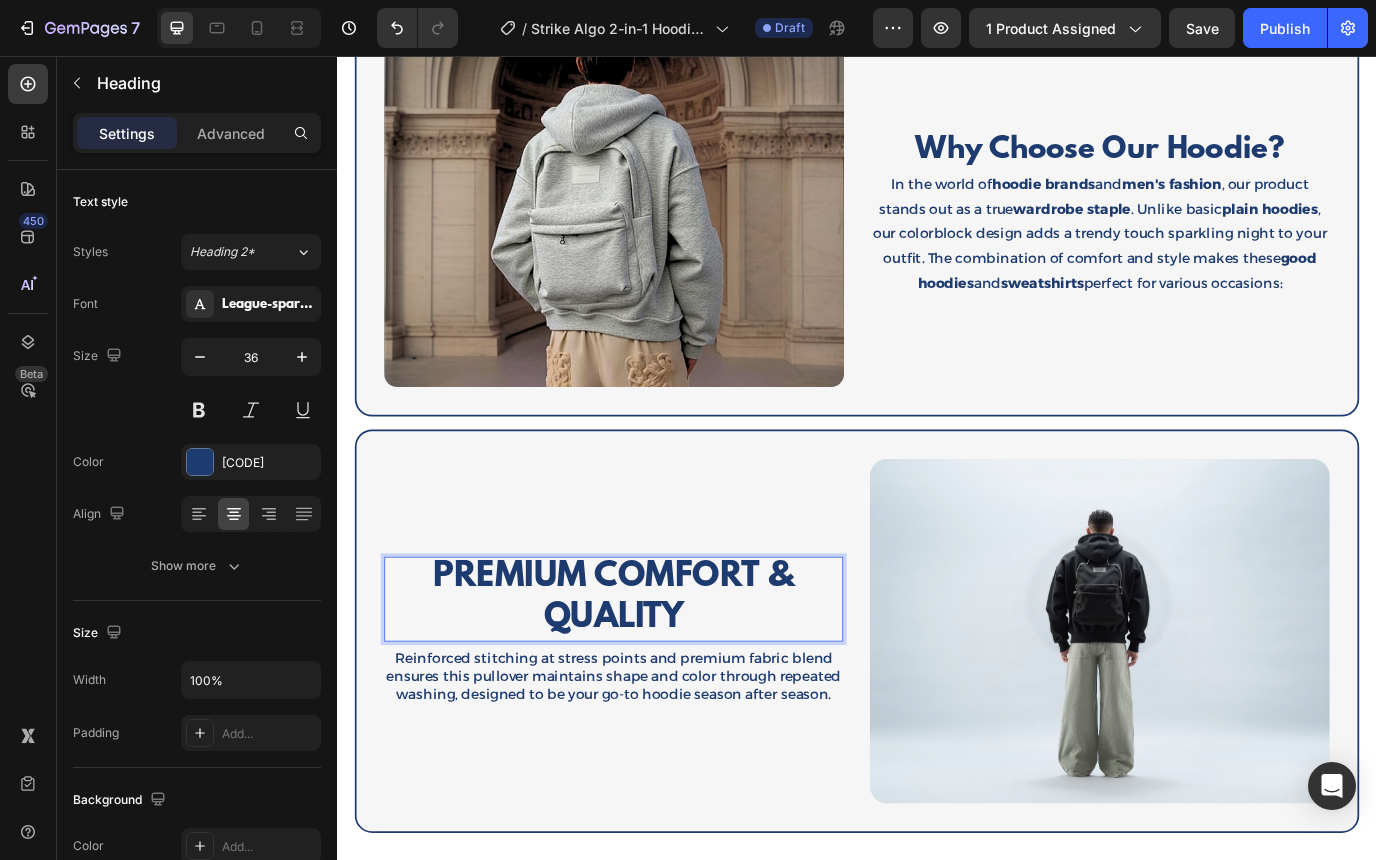 click on "PREMIUM COMFORT & QUALITY" at bounding box center [656, 682] 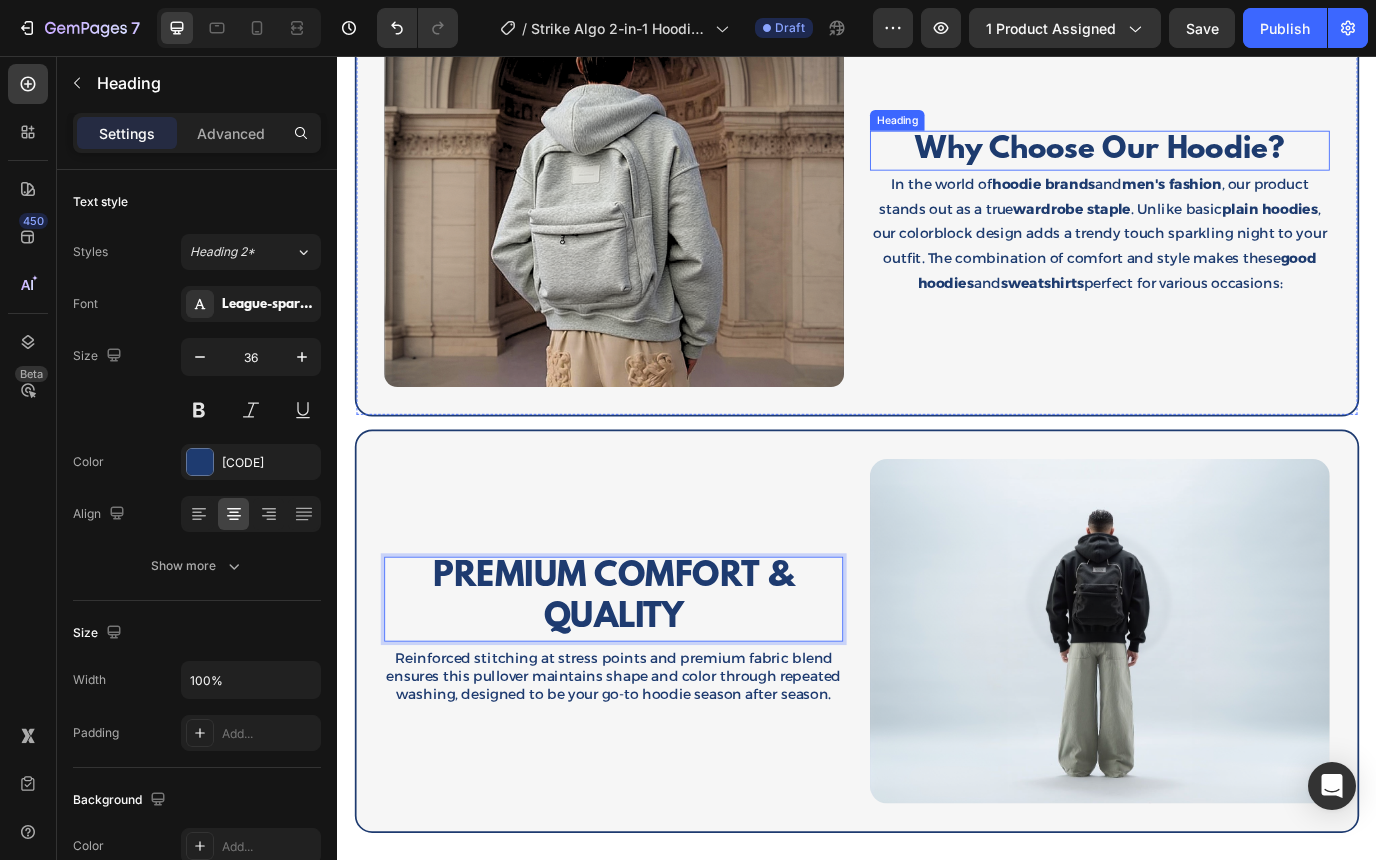 click on "Why Choose Our Hoodie?" at bounding box center (1217, 165) 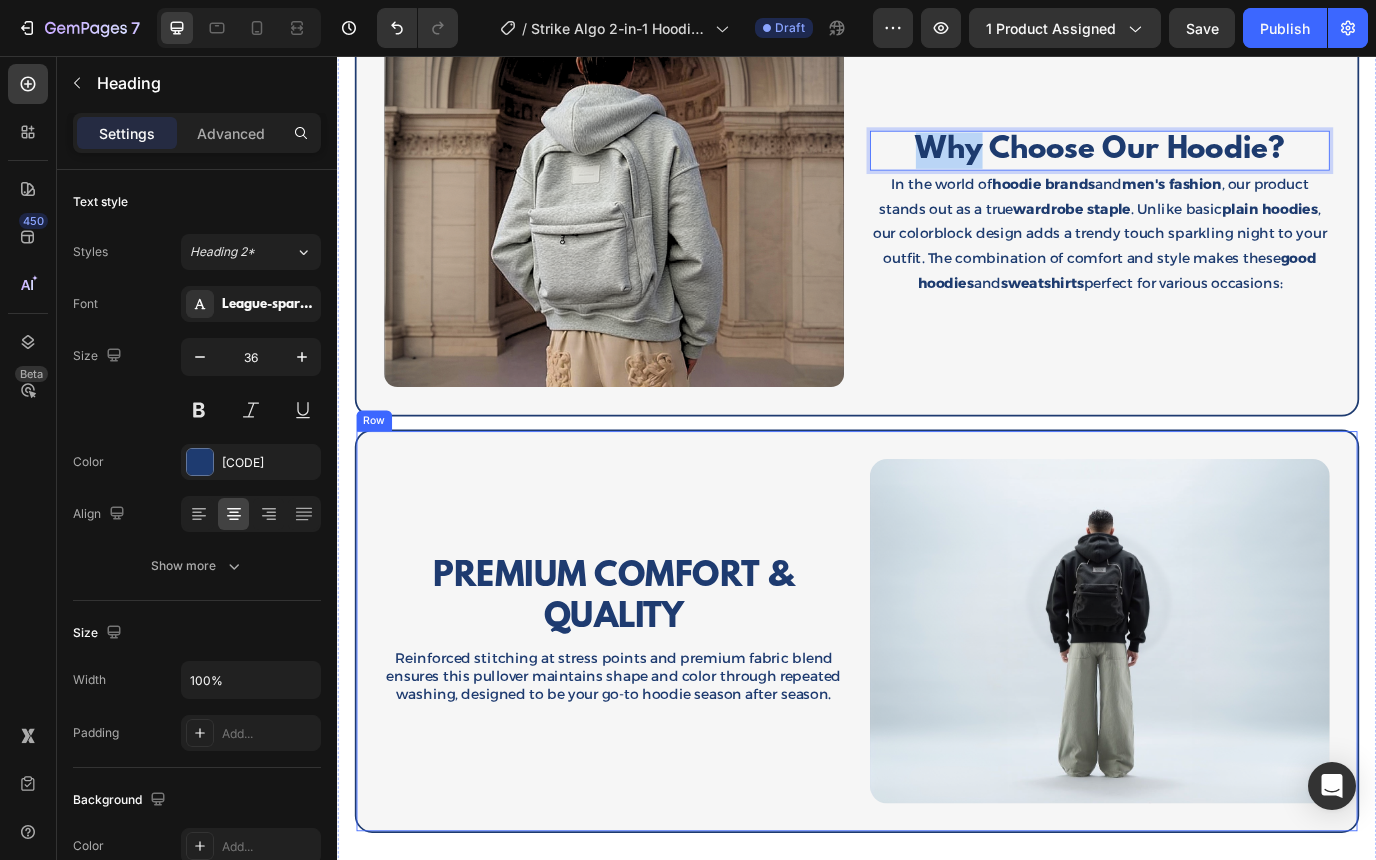 click on "PREMIUM COMFORT & QUALITY" at bounding box center (656, 682) 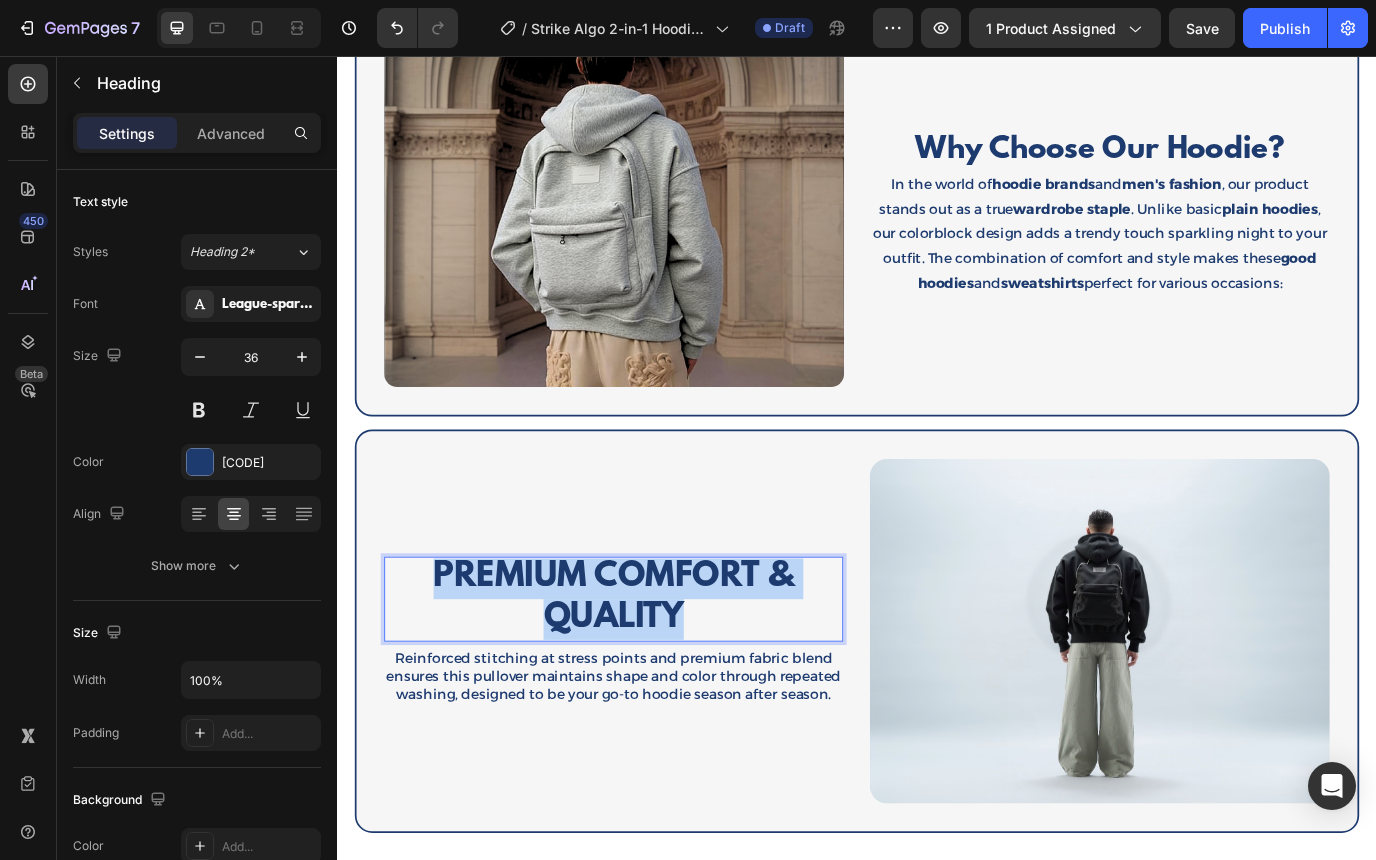 drag, startPoint x: 738, startPoint y: 701, endPoint x: 450, endPoint y: 646, distance: 293.2047 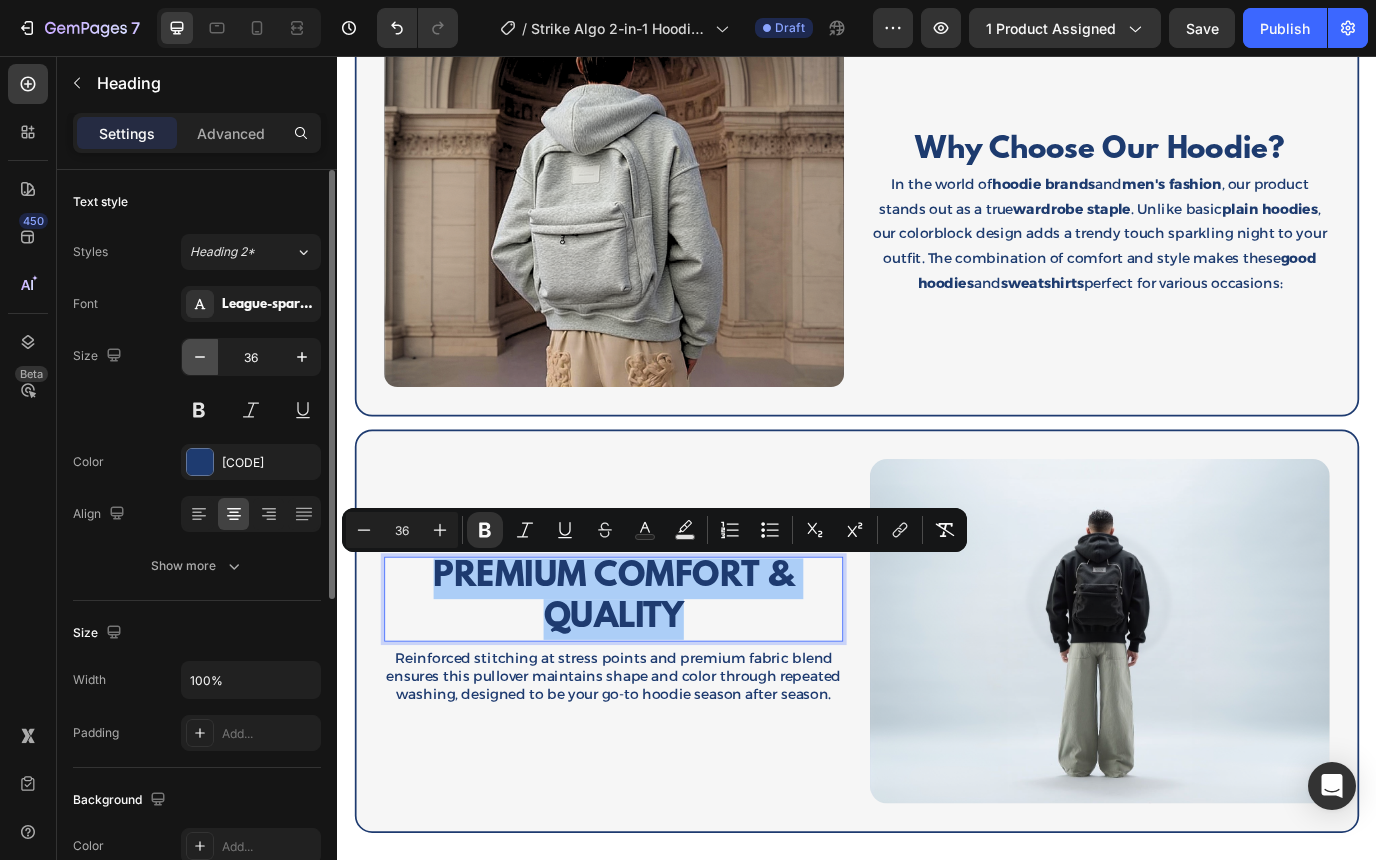 click 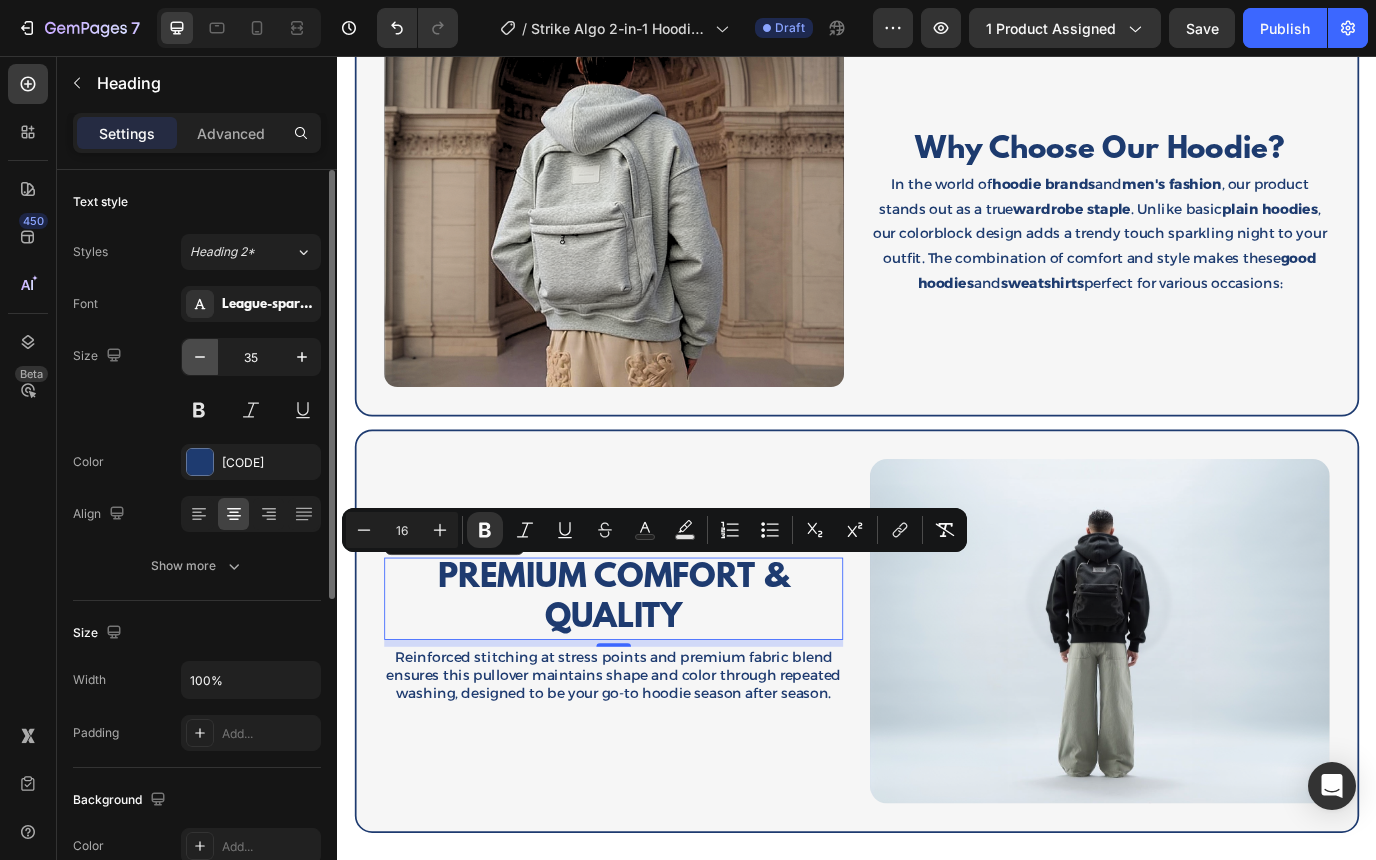 click 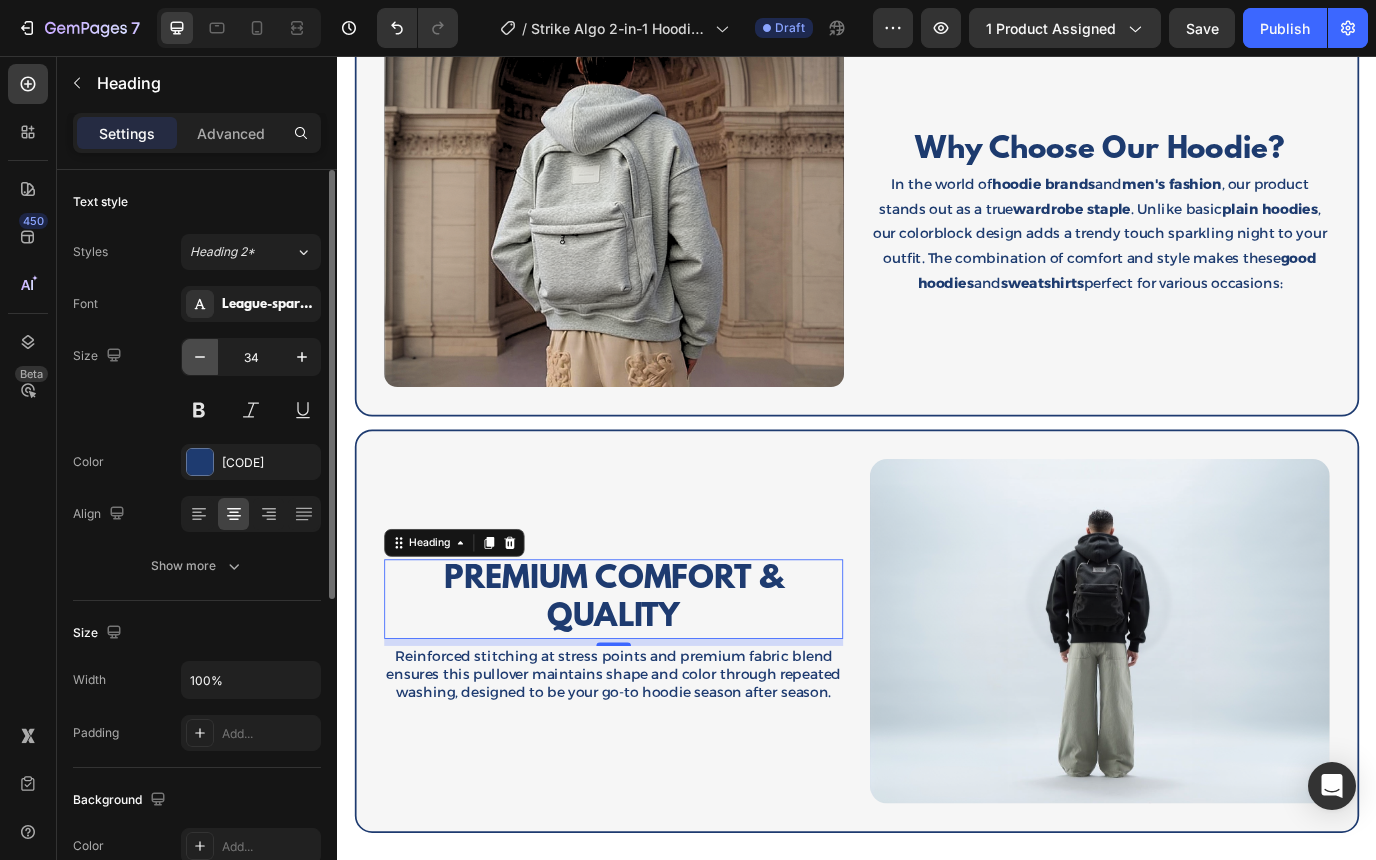 click 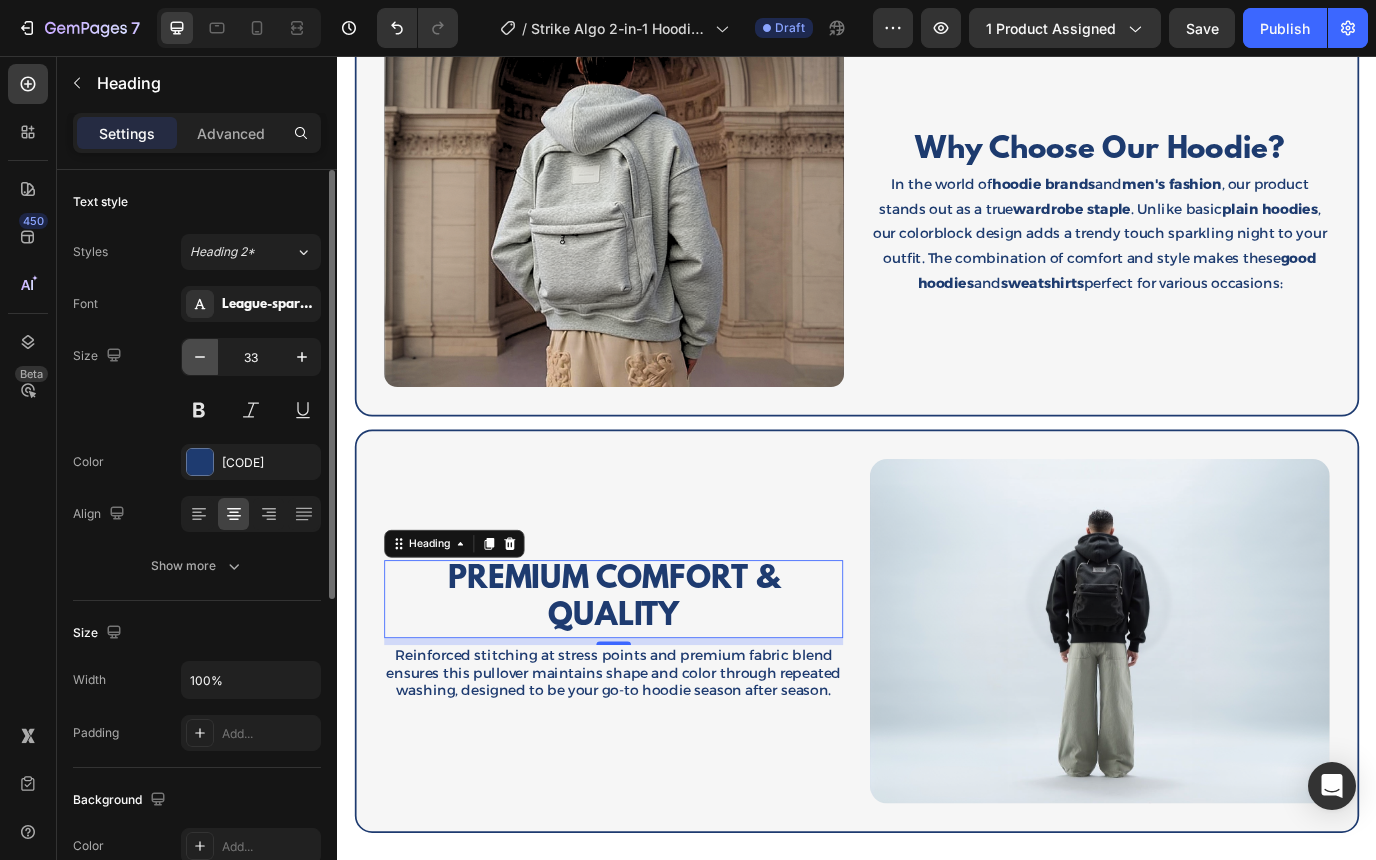 click 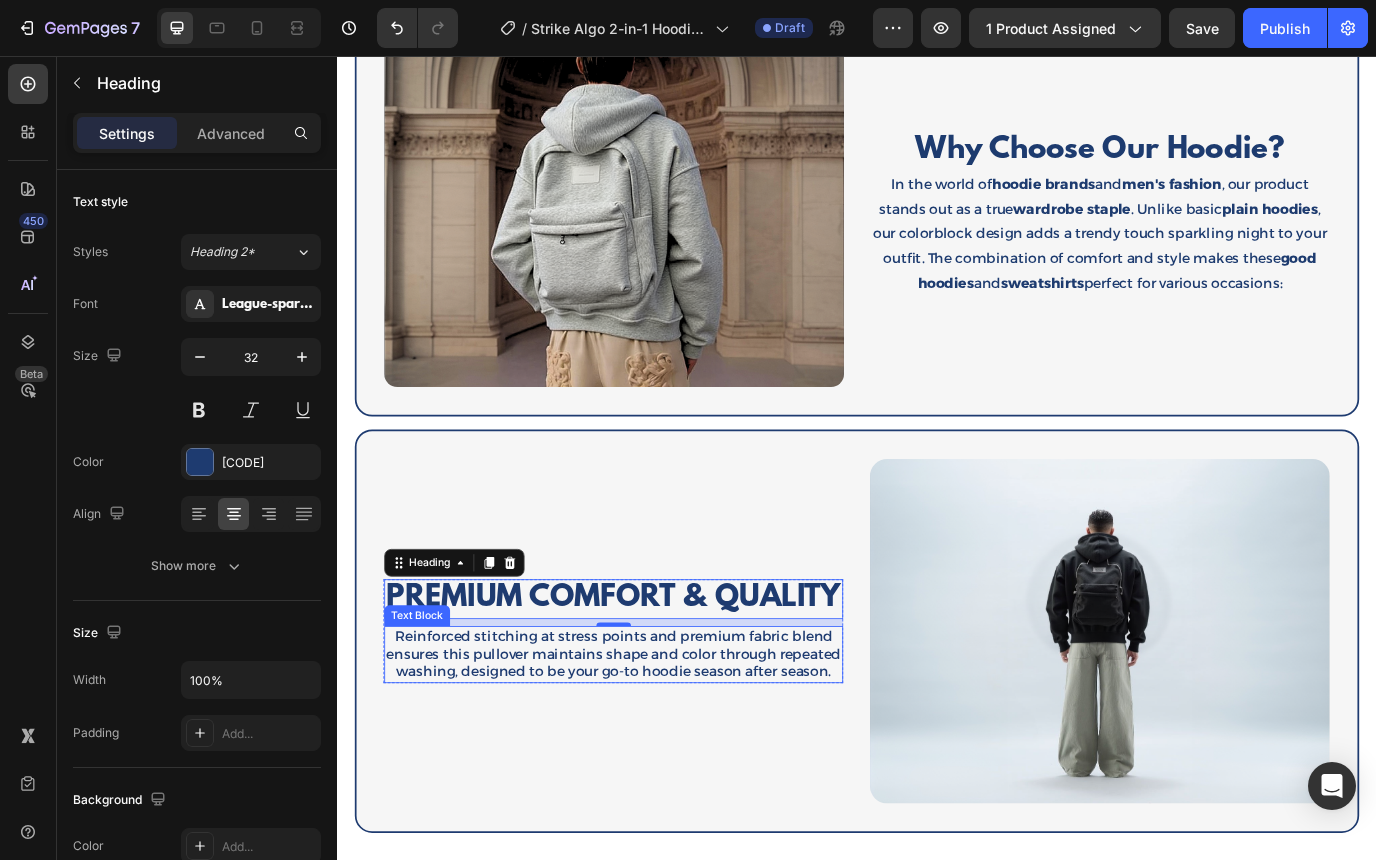 click on "Reinforced stitching at stress points and premium fabric blend ensures this pullover maintains shape and color through repeated washing, designed to be your go-to hoodie season after season." at bounding box center [656, 747] 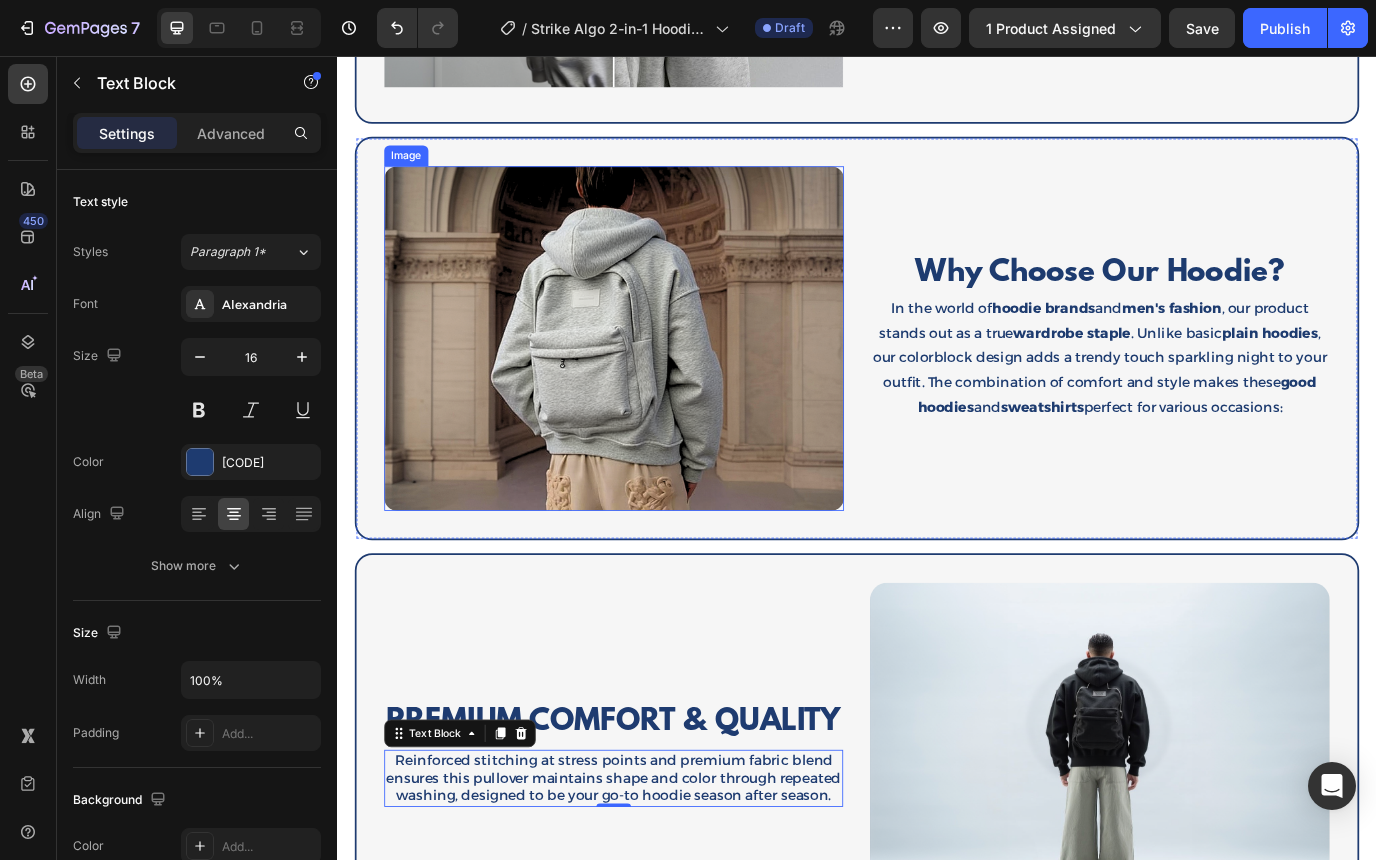 scroll, scrollTop: 2557, scrollLeft: 0, axis: vertical 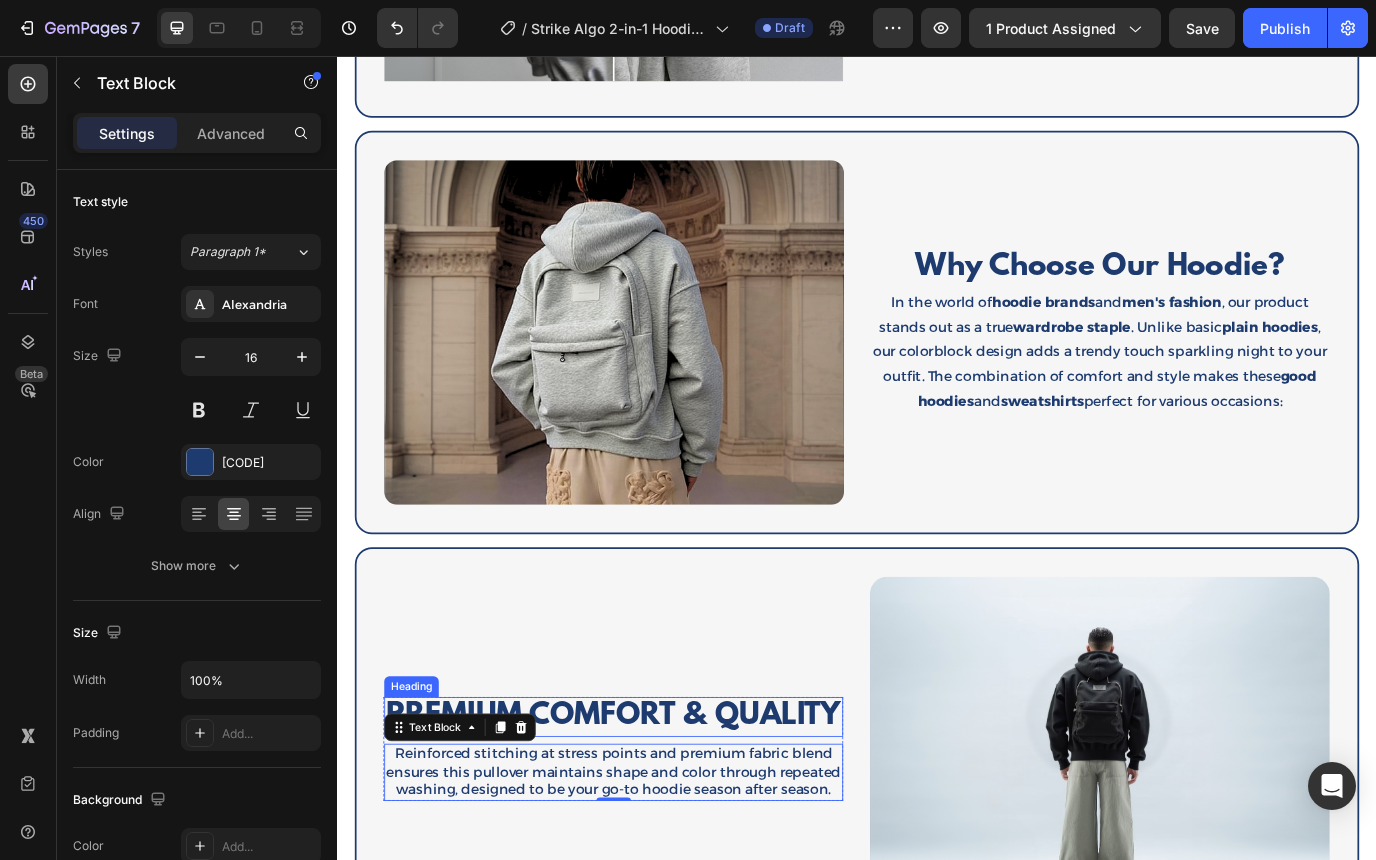 click on "PREMIUM COMFORT & QUALITY" at bounding box center [656, 818] 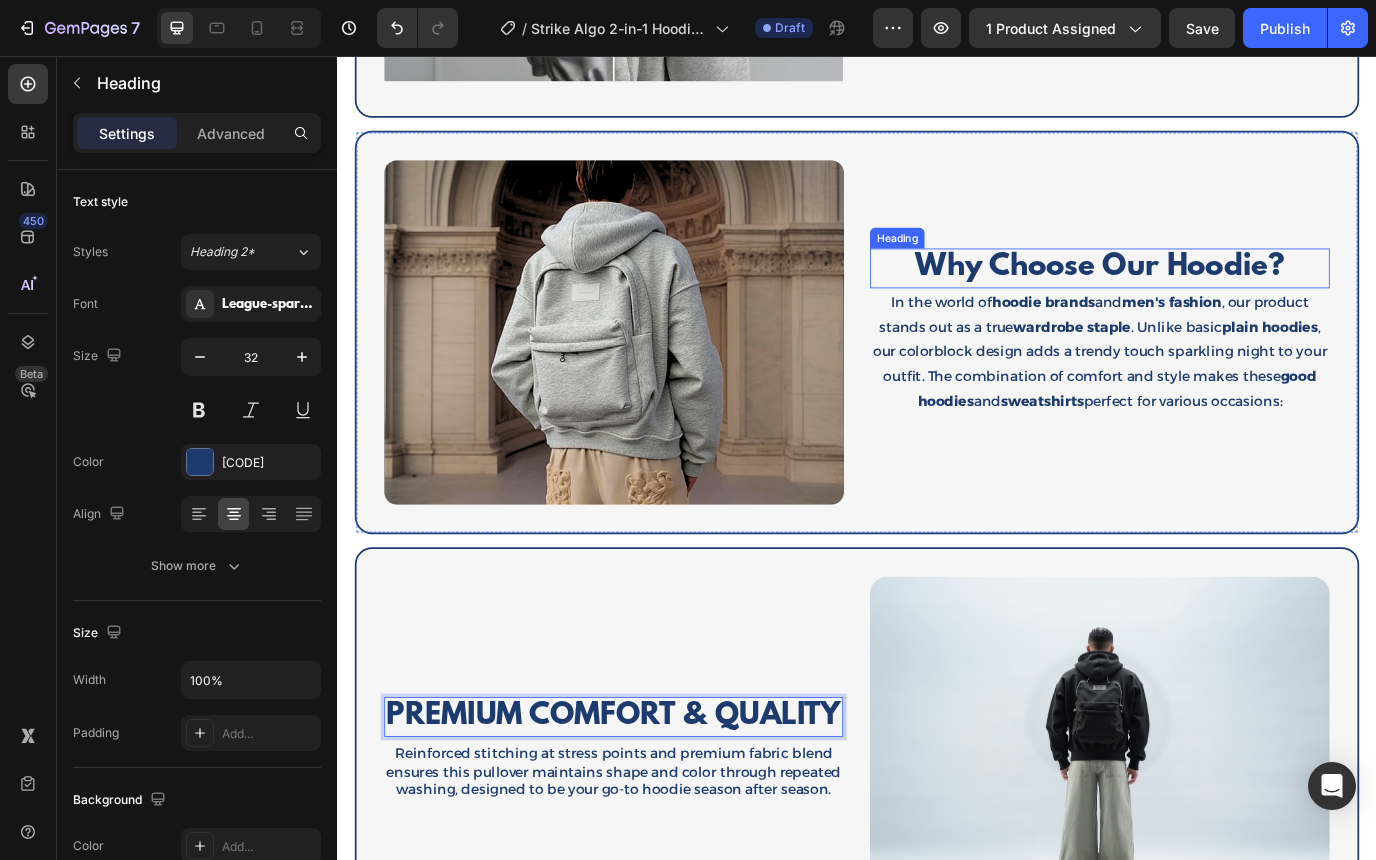 click on "Why Choose Our Hoodie?" at bounding box center (1217, 301) 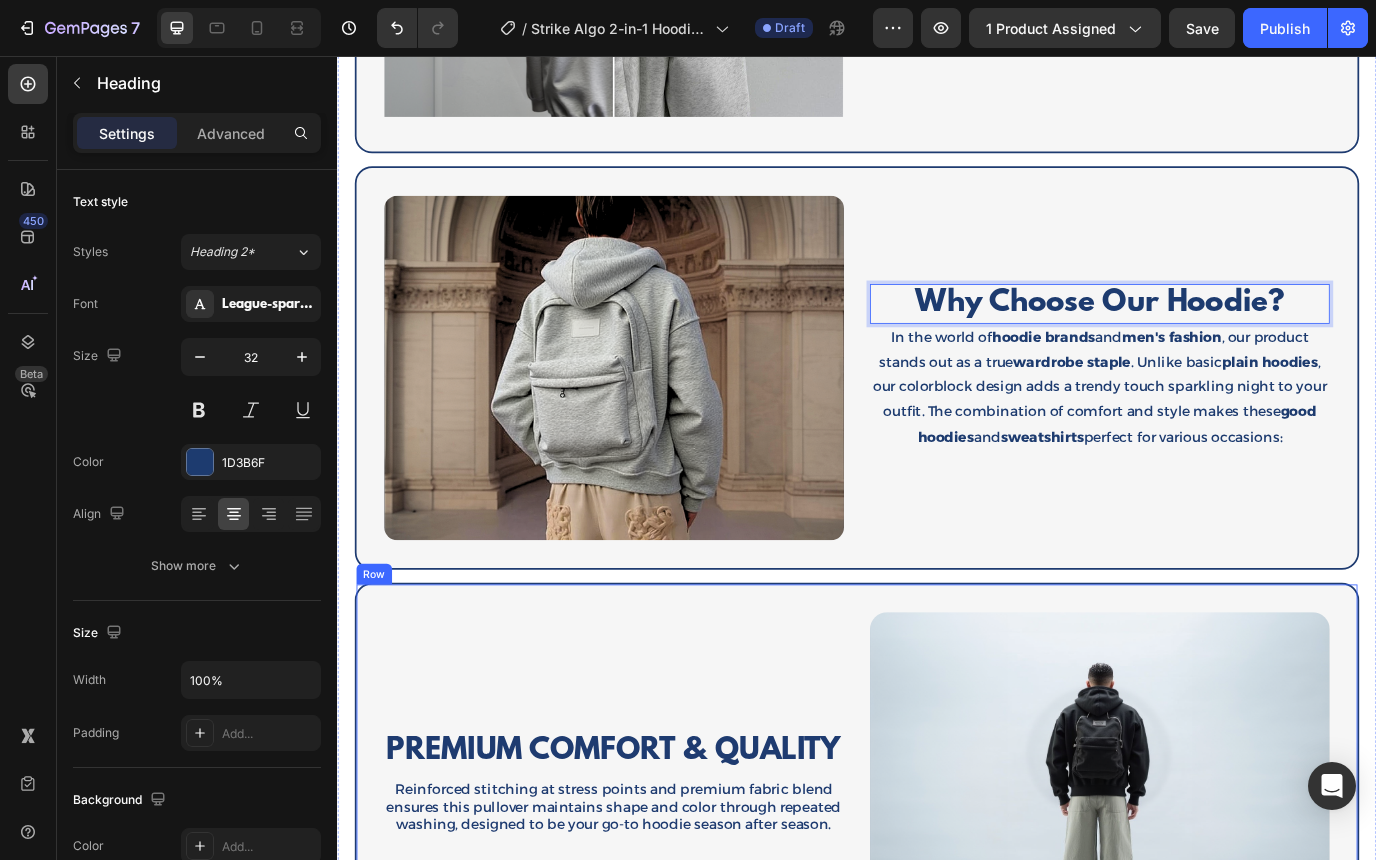 scroll, scrollTop: 2515, scrollLeft: 0, axis: vertical 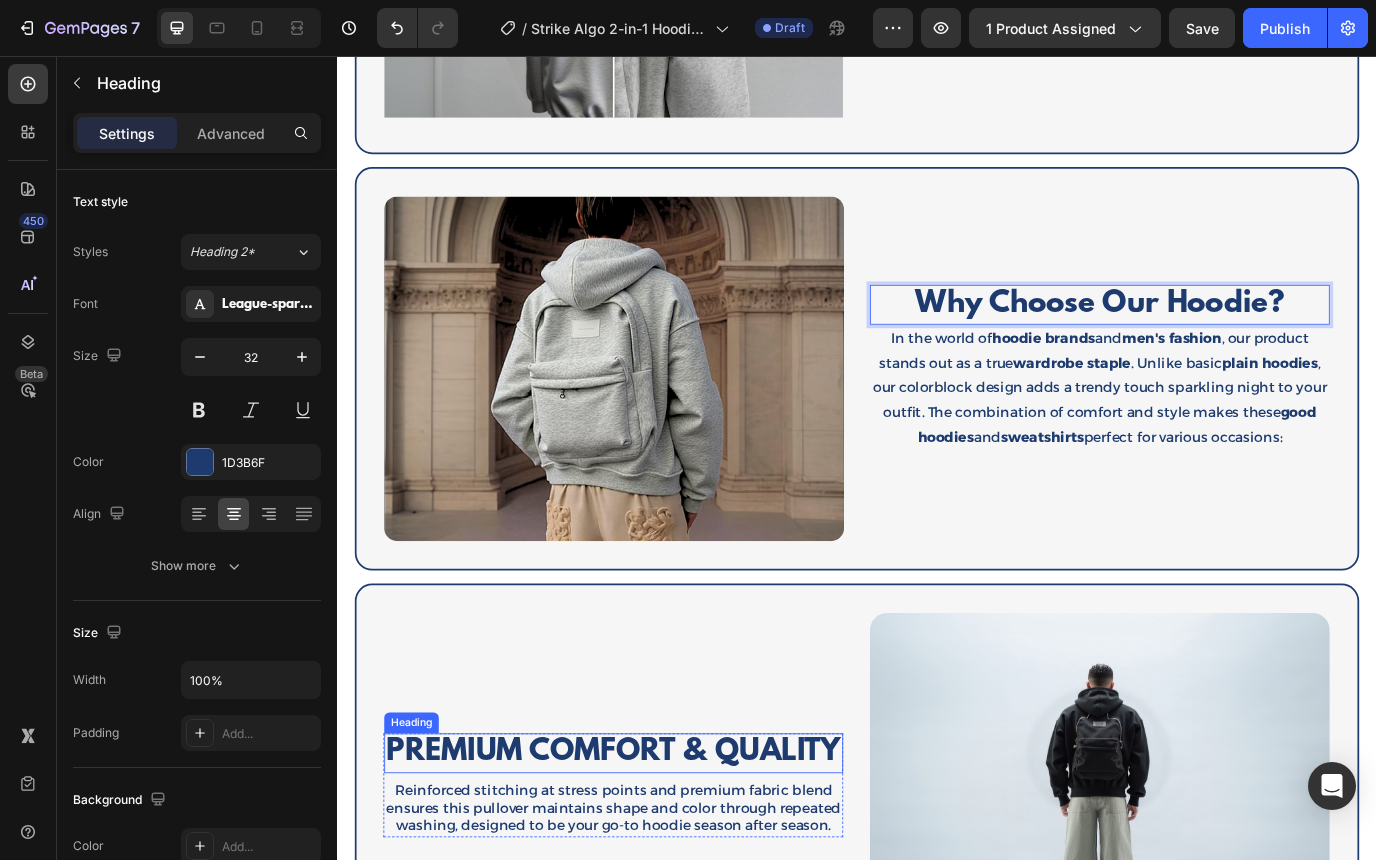 click on "PREMIUM COMFORT & QUALITY" at bounding box center [656, 860] 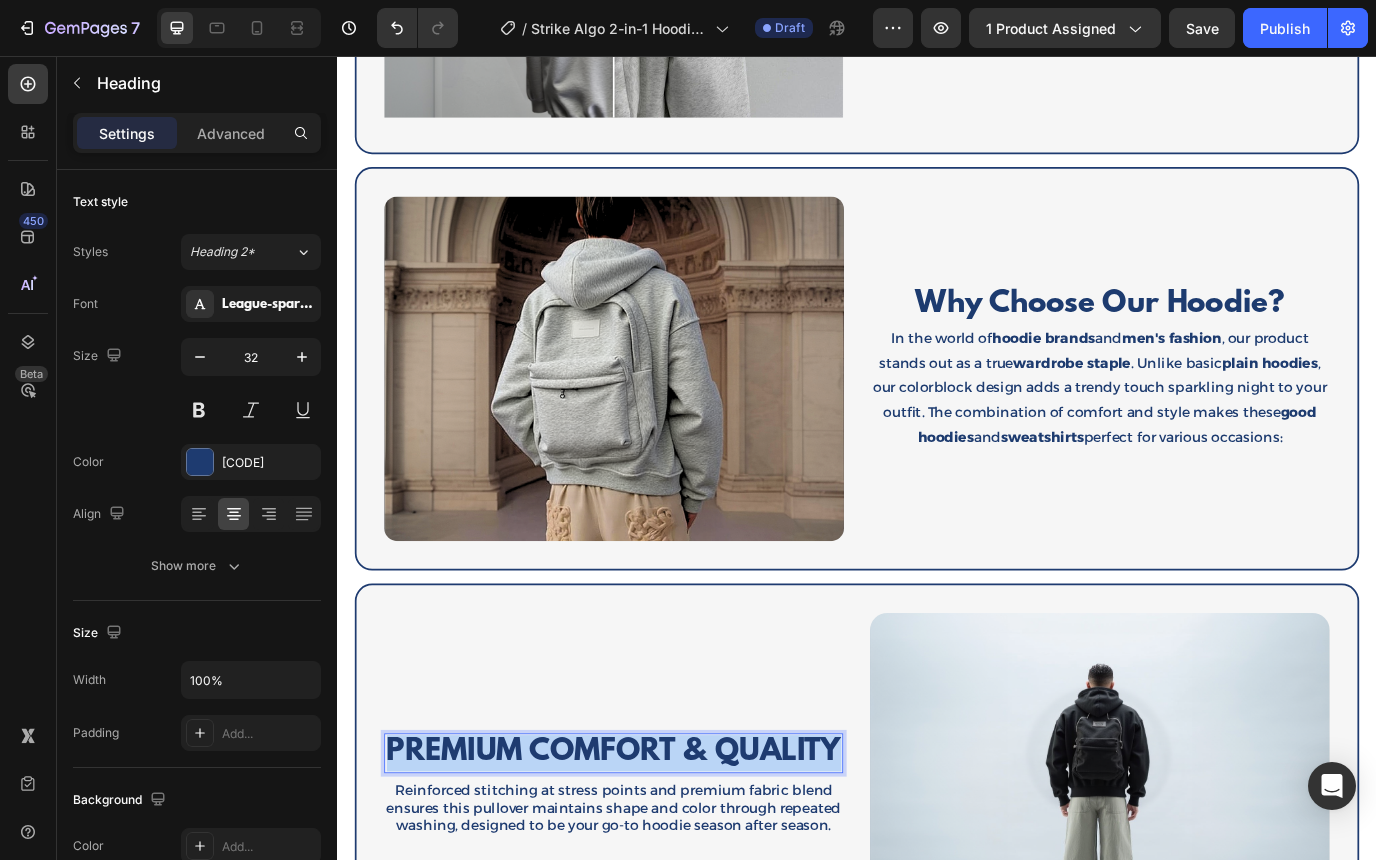 drag, startPoint x: 911, startPoint y: 858, endPoint x: 395, endPoint y: 847, distance: 516.11725 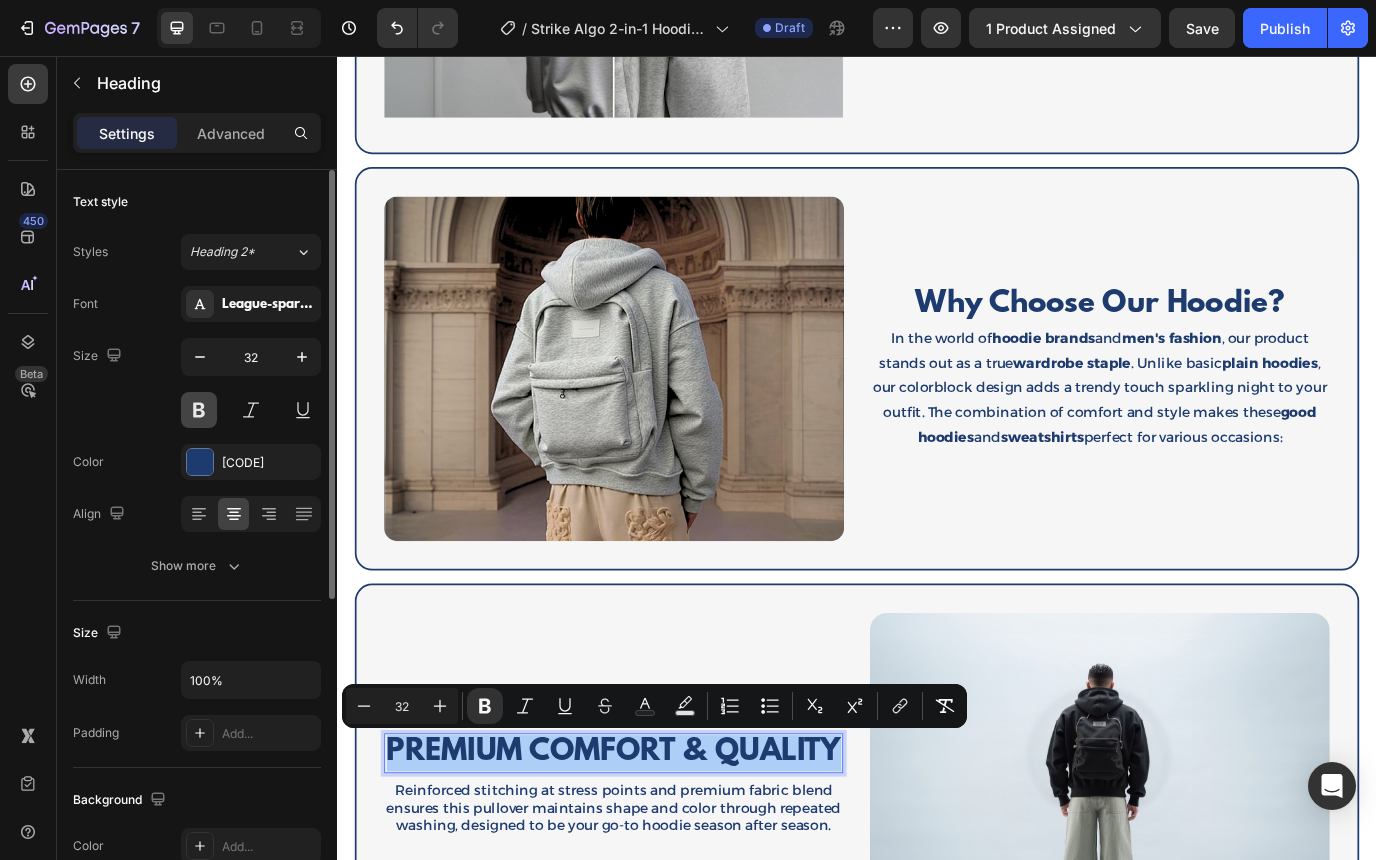 click at bounding box center (199, 410) 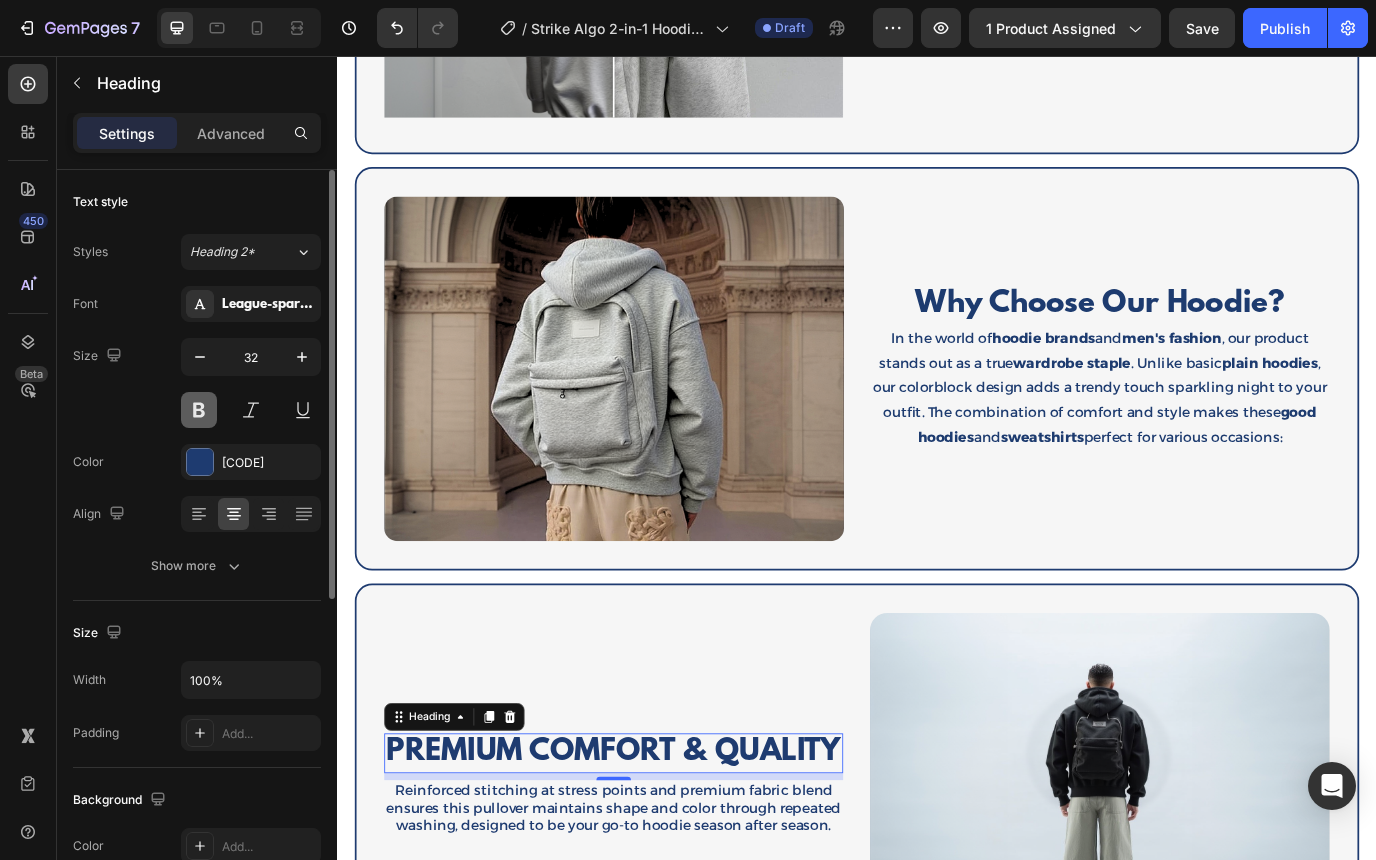 click at bounding box center [199, 410] 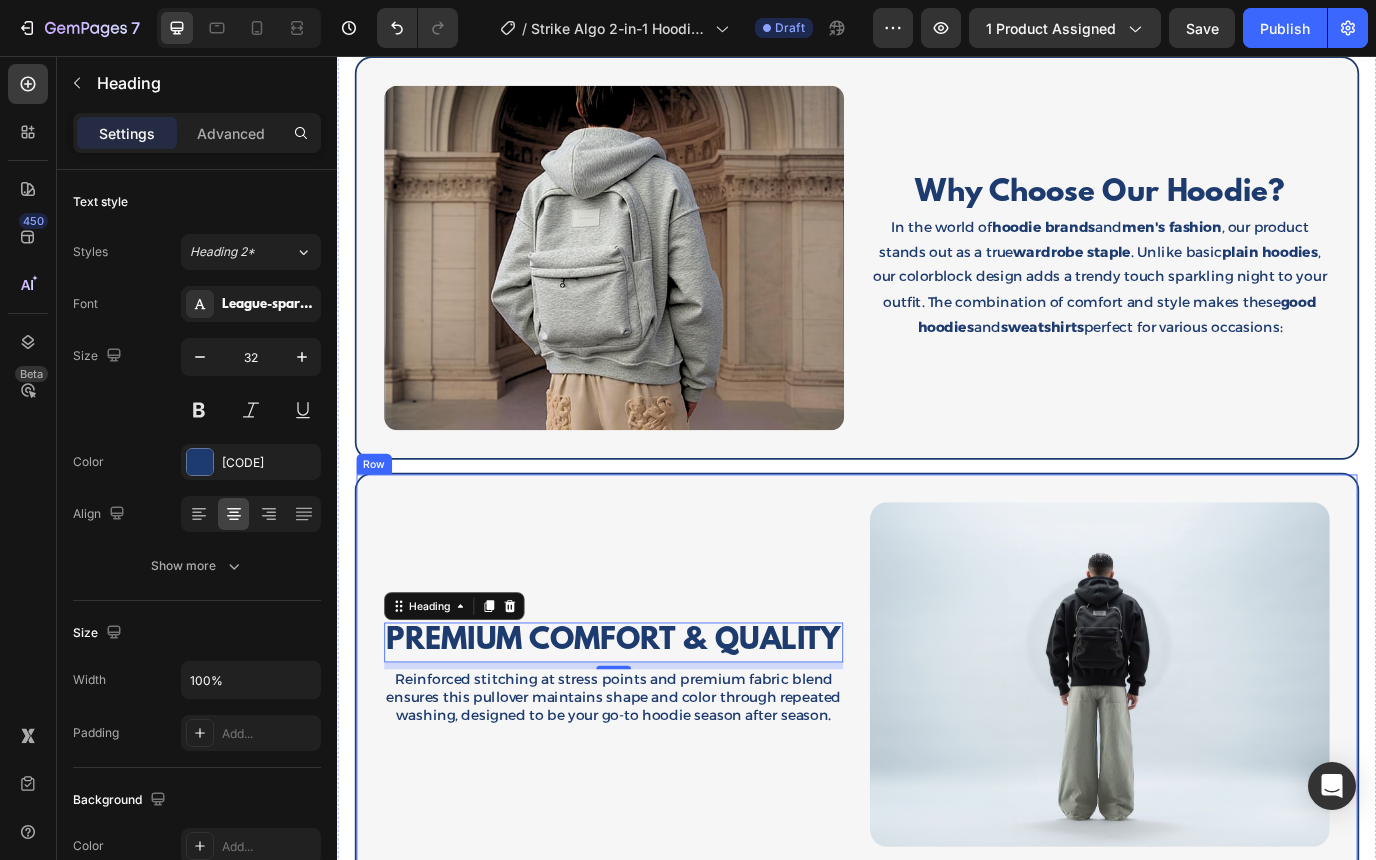 scroll, scrollTop: 2689, scrollLeft: 0, axis: vertical 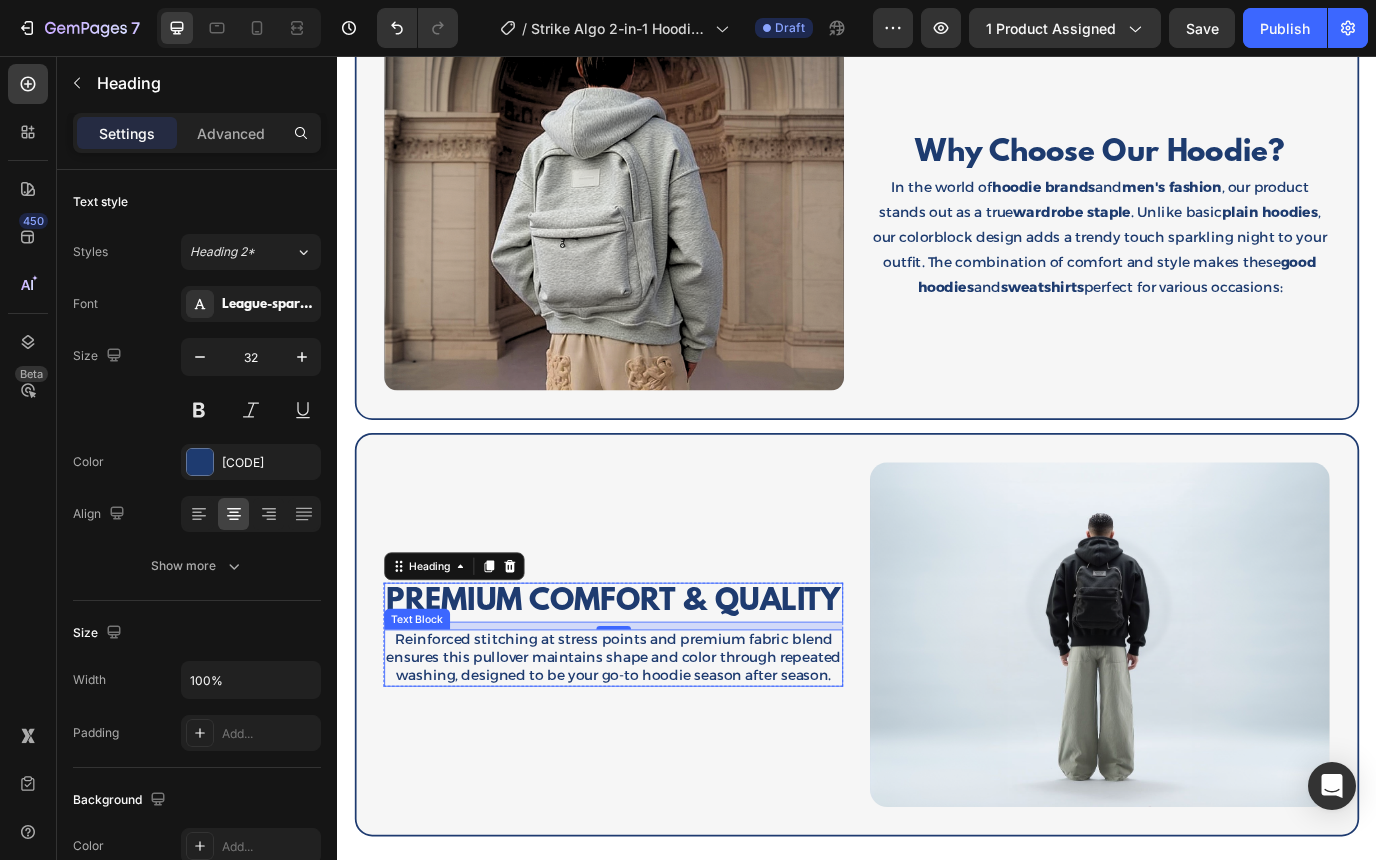 click on "Reinforced stitching at stress points and premium fabric blend ensures this pullover maintains shape and color through repeated washing, designed to be your go-to hoodie season after season." at bounding box center [656, 751] 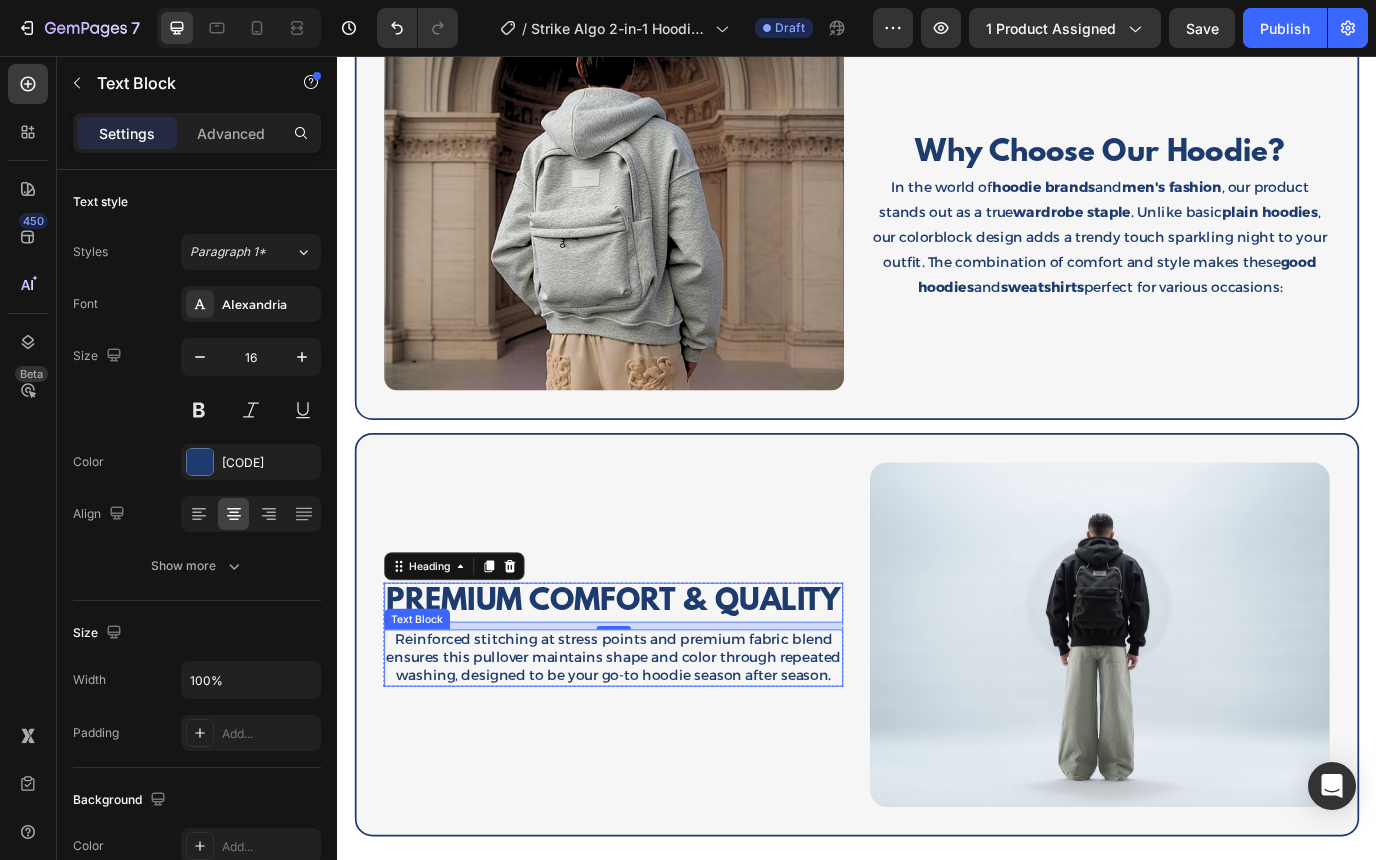 click on "Reinforced stitching at stress points and premium fabric blend ensures this pullover maintains shape and color through repeated washing, designed to be your go-to hoodie season after season." at bounding box center [656, 751] 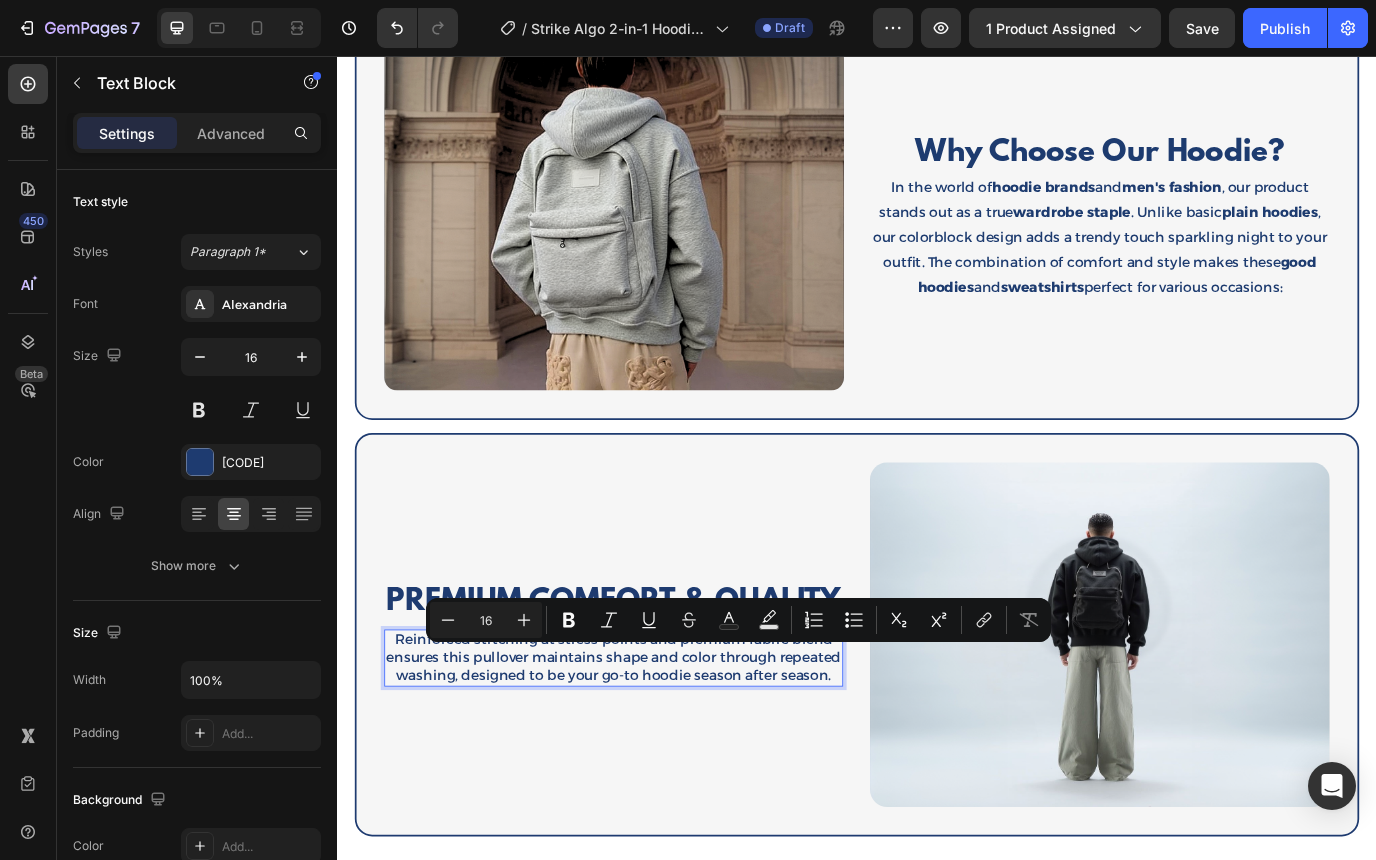 click on "Reinforced stitching at stress points and premium fabric blend ensures this pullover maintains shape and color through repeated washing, designed to be your go-to hoodie season after season." at bounding box center [656, 751] 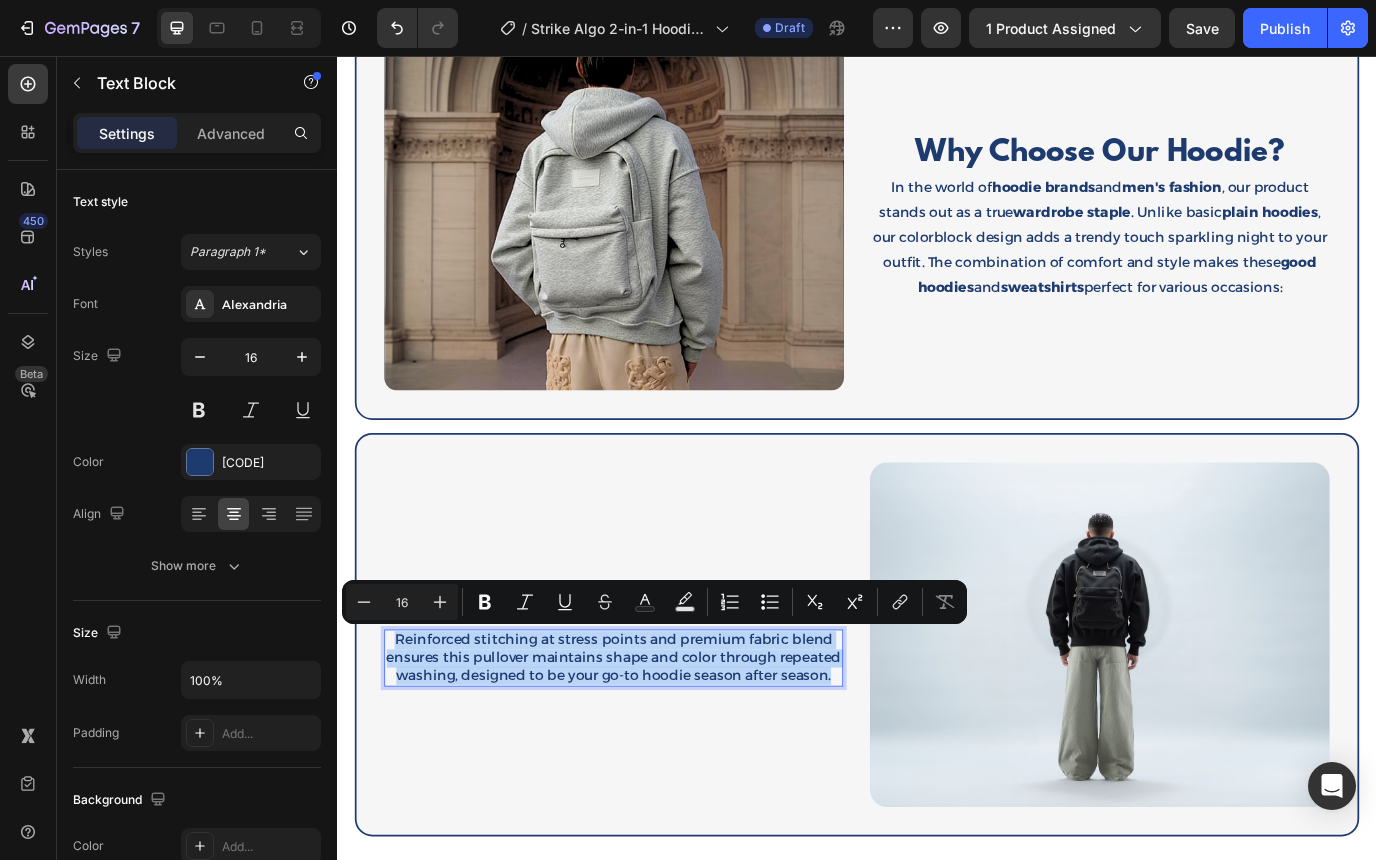 drag, startPoint x: 911, startPoint y: 772, endPoint x: 401, endPoint y: 737, distance: 511.19955 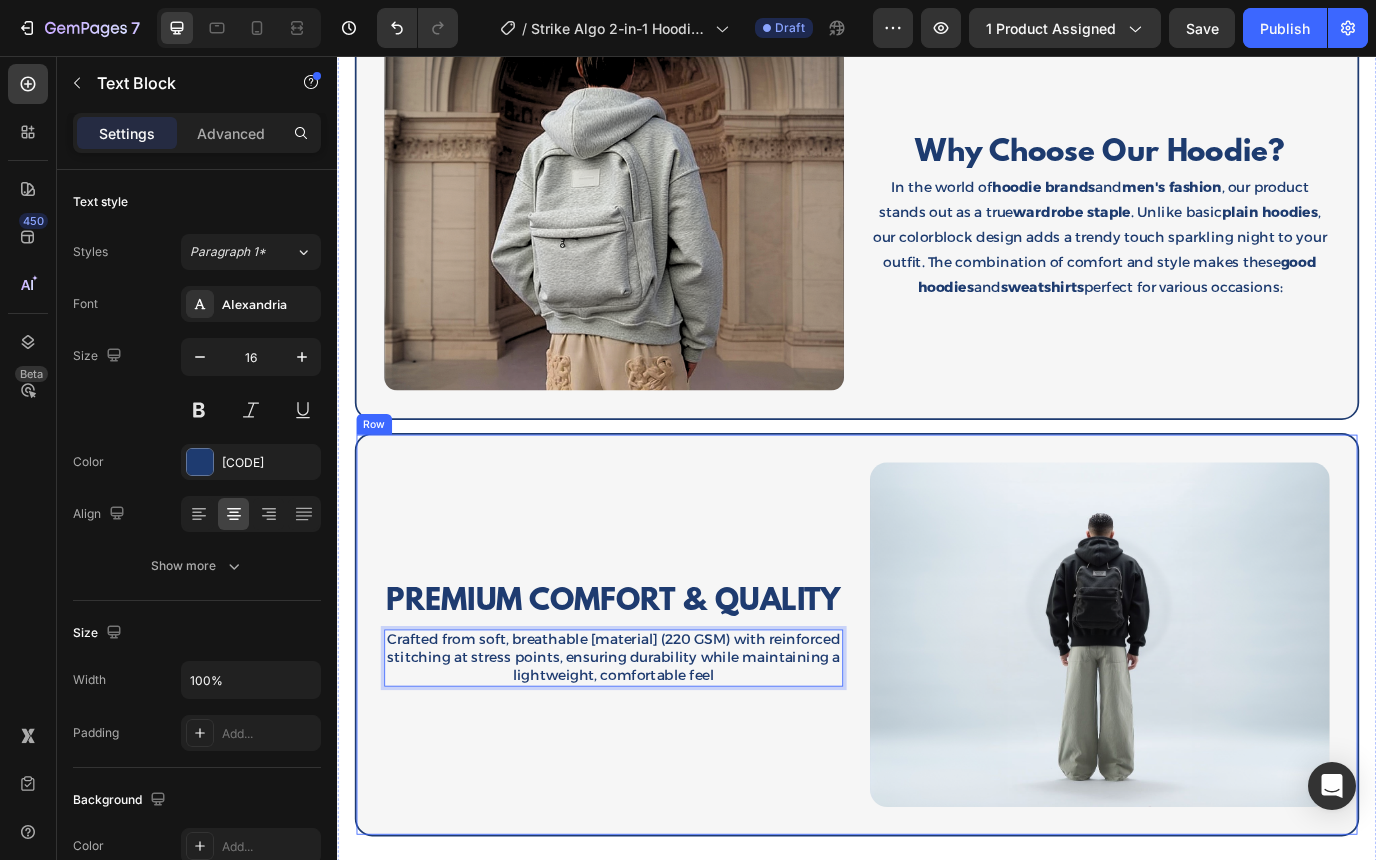 click on "Image ⁠⁠⁠⁠⁠⁠⁠ PREMIUM COMFORT & QUALITY Heading Crafted from soft, breathable [material] (220 GSM) with reinforced stitching at stress points, ensuring durability while maintaining a lightweight, comfortable feel Text Block   0 Row" at bounding box center (656, 724) 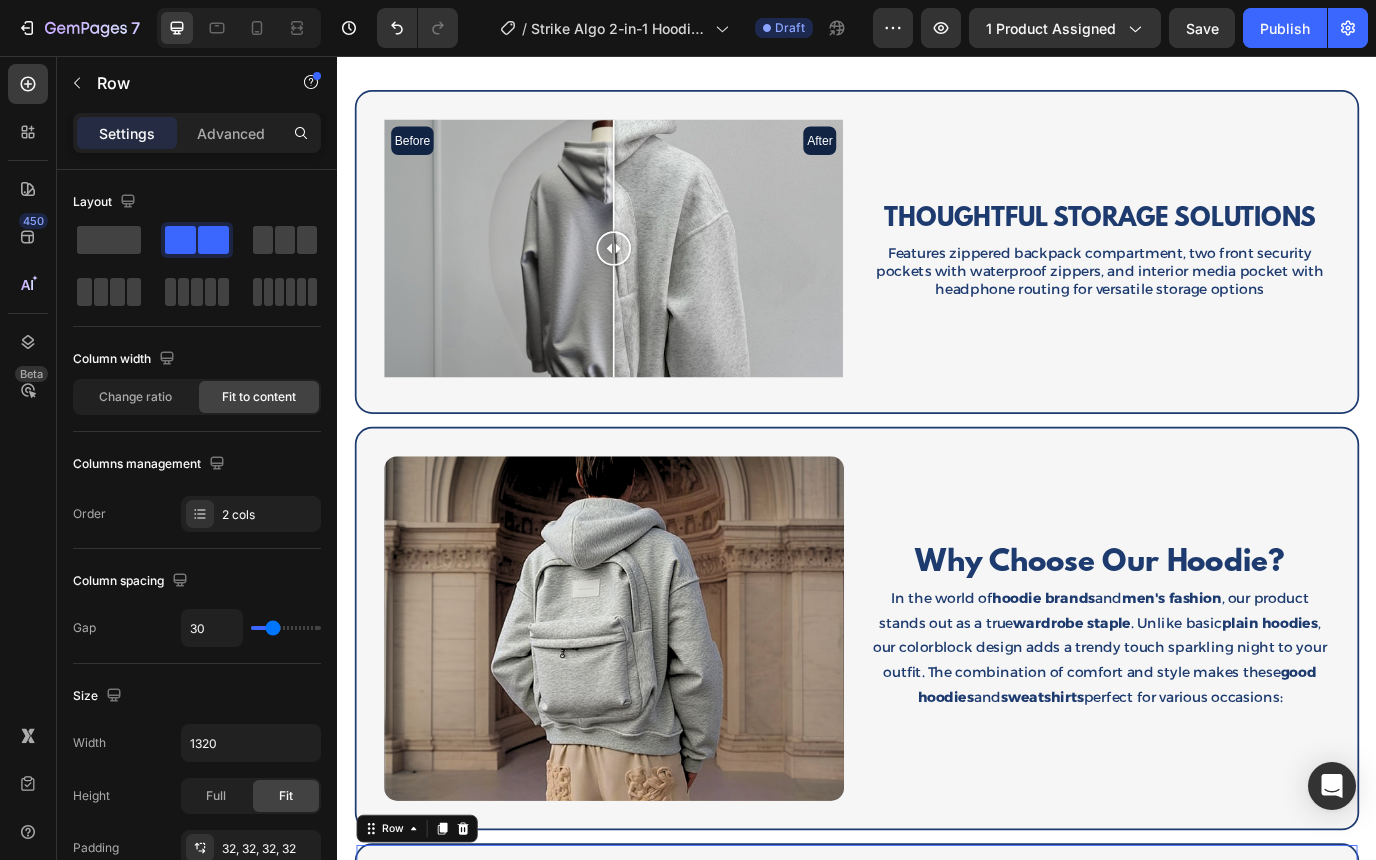 scroll, scrollTop: 2186, scrollLeft: 0, axis: vertical 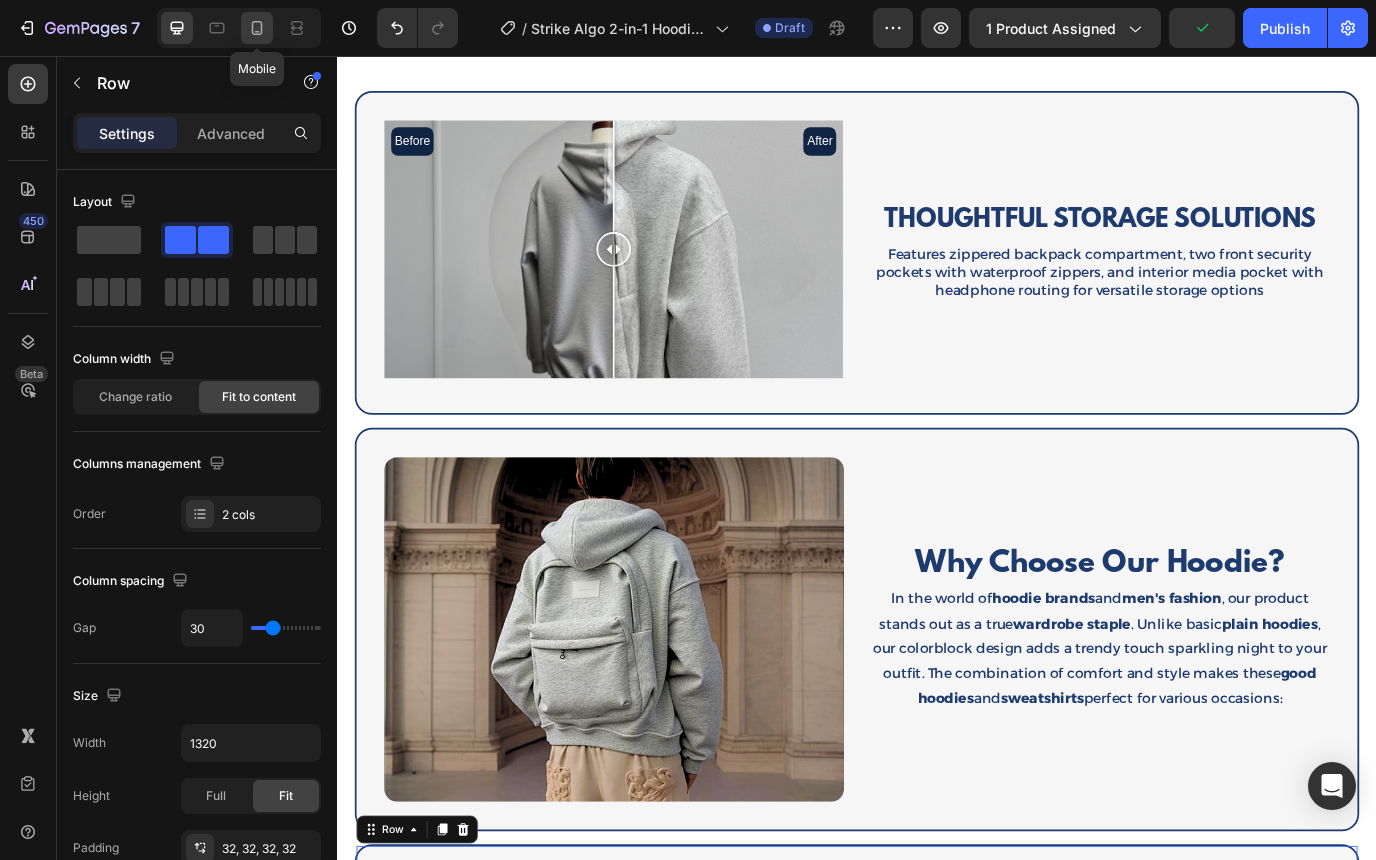 click 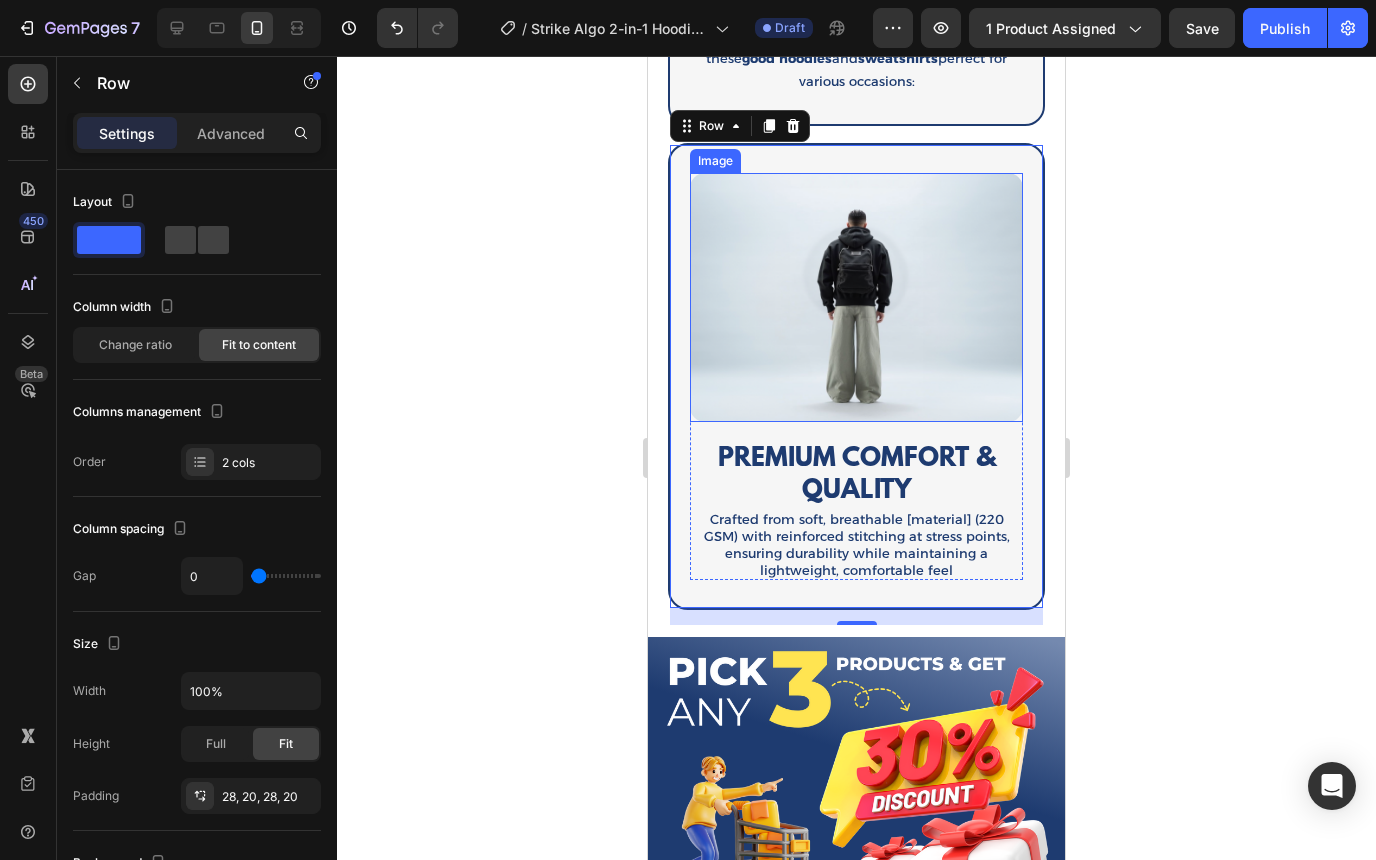scroll, scrollTop: 3099, scrollLeft: 0, axis: vertical 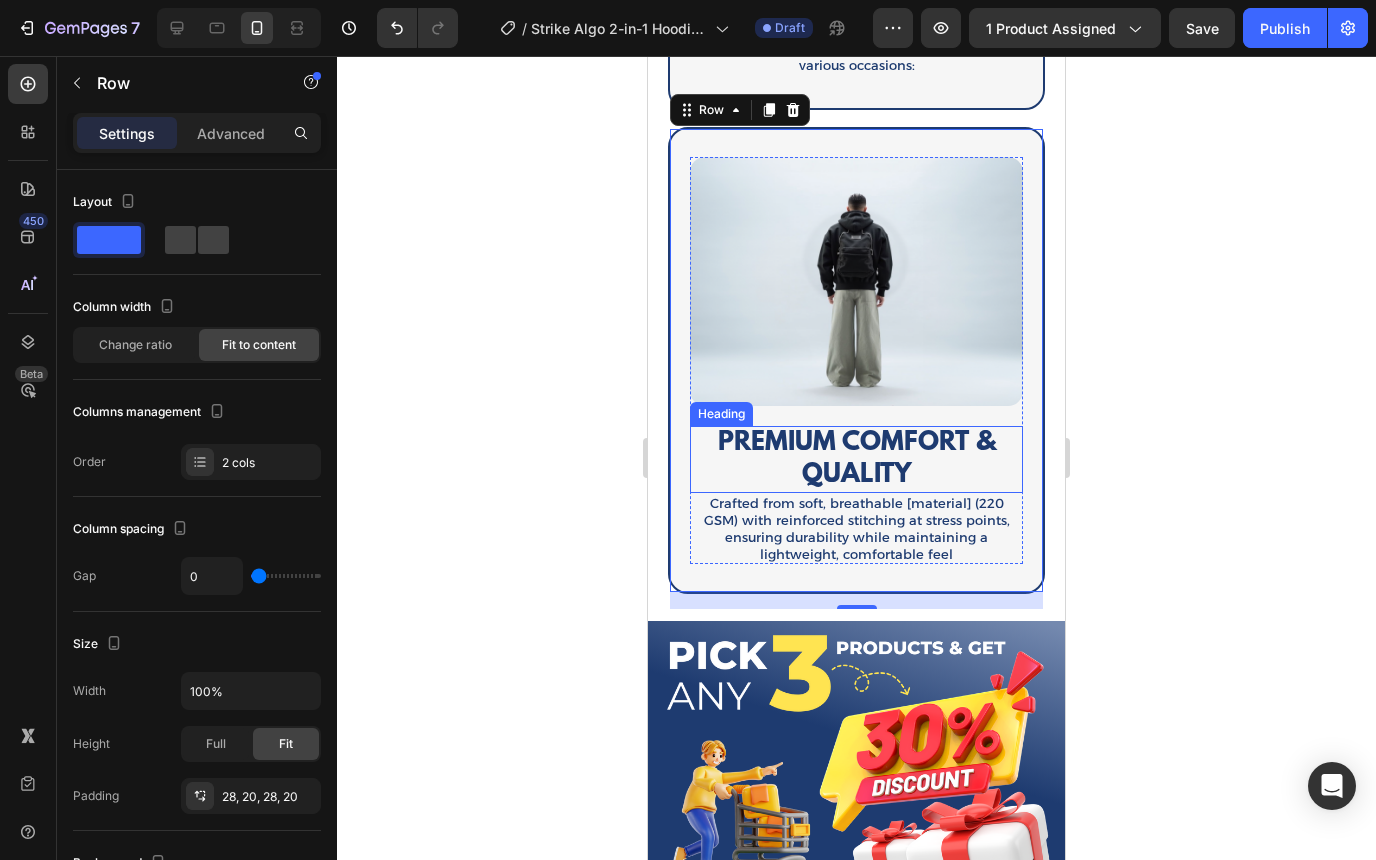 click on "PREMIUM COMFORT & QUALITY" at bounding box center [857, 458] 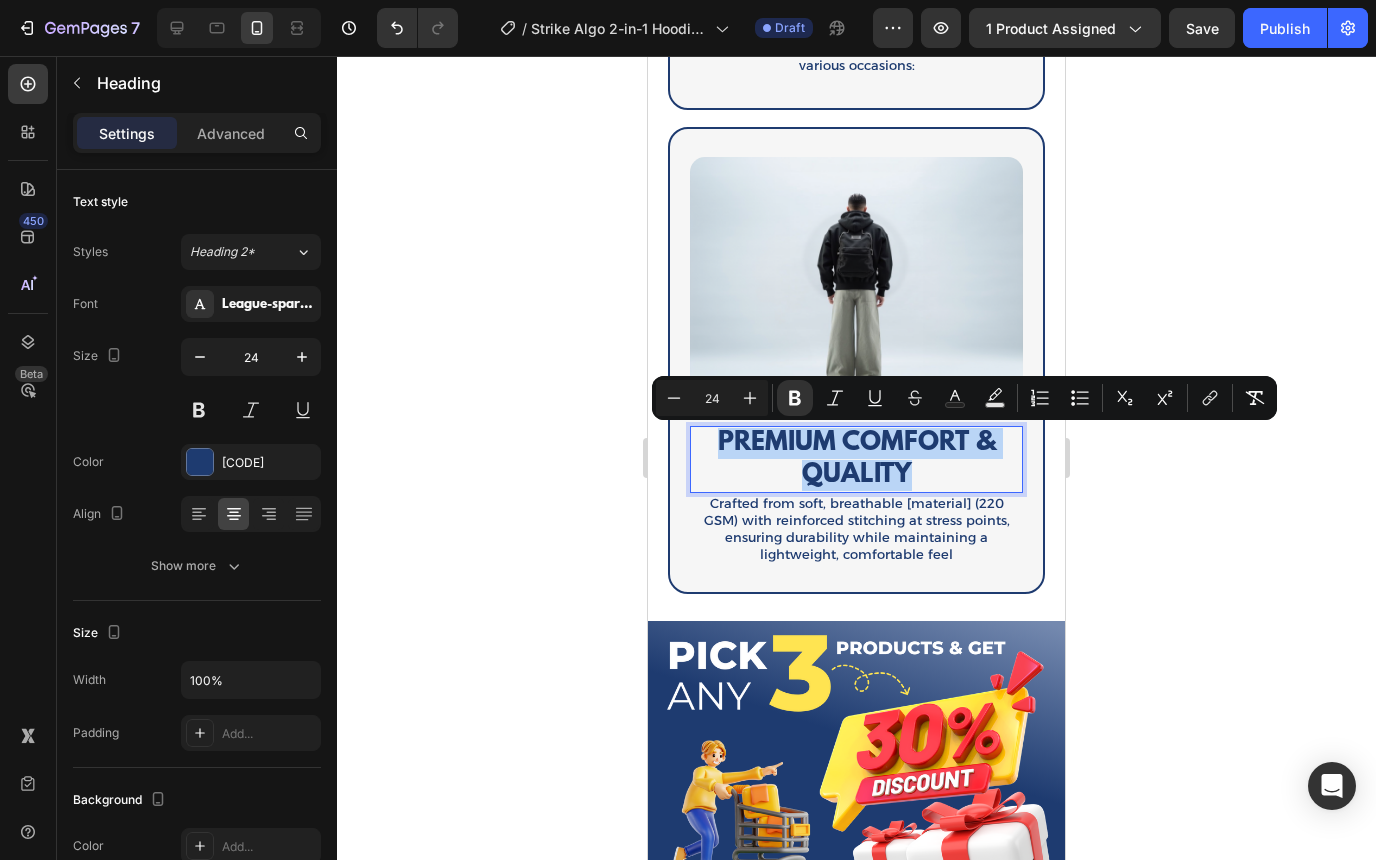 drag, startPoint x: 910, startPoint y: 468, endPoint x: 724, endPoint y: 441, distance: 187.94946 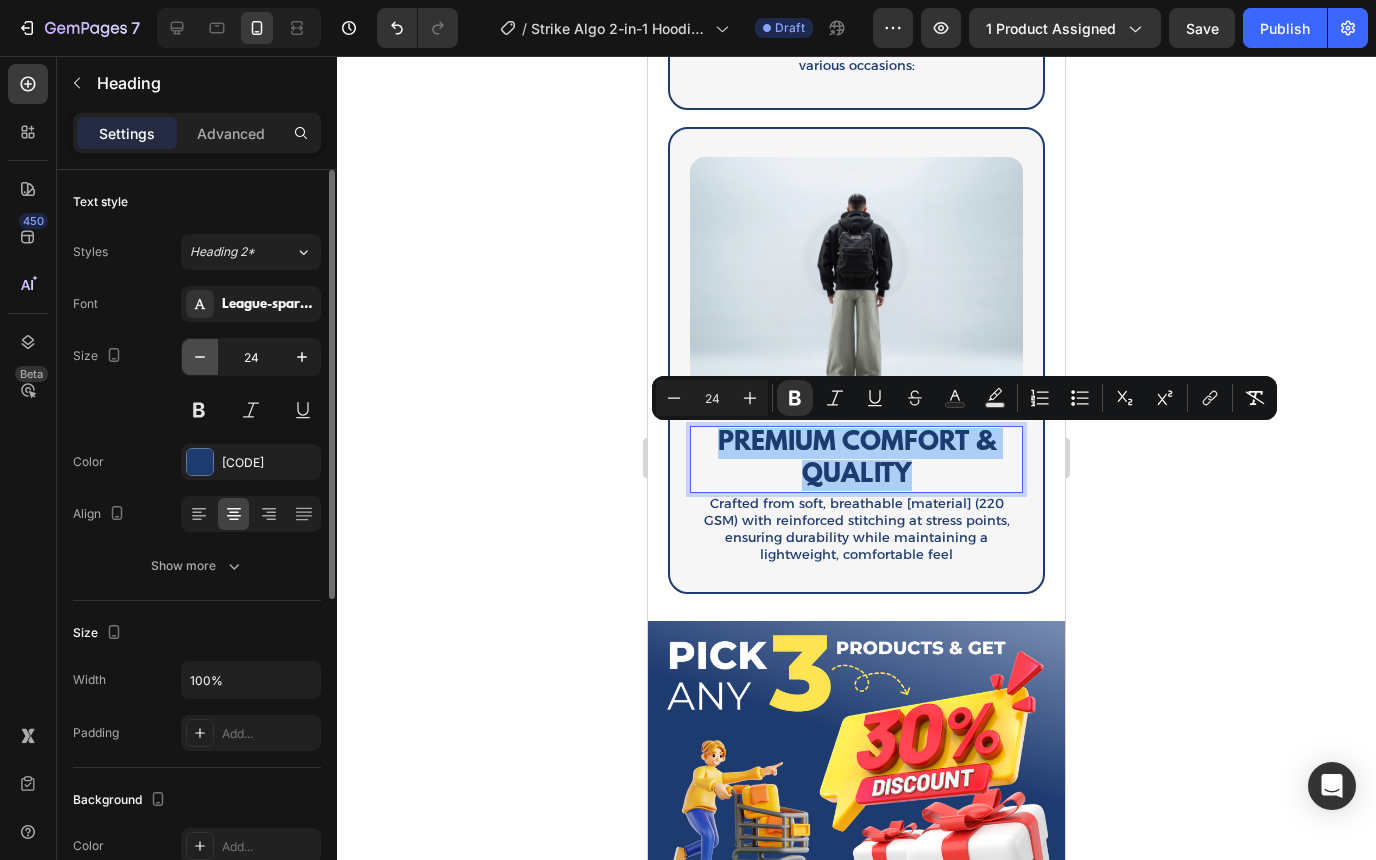 click 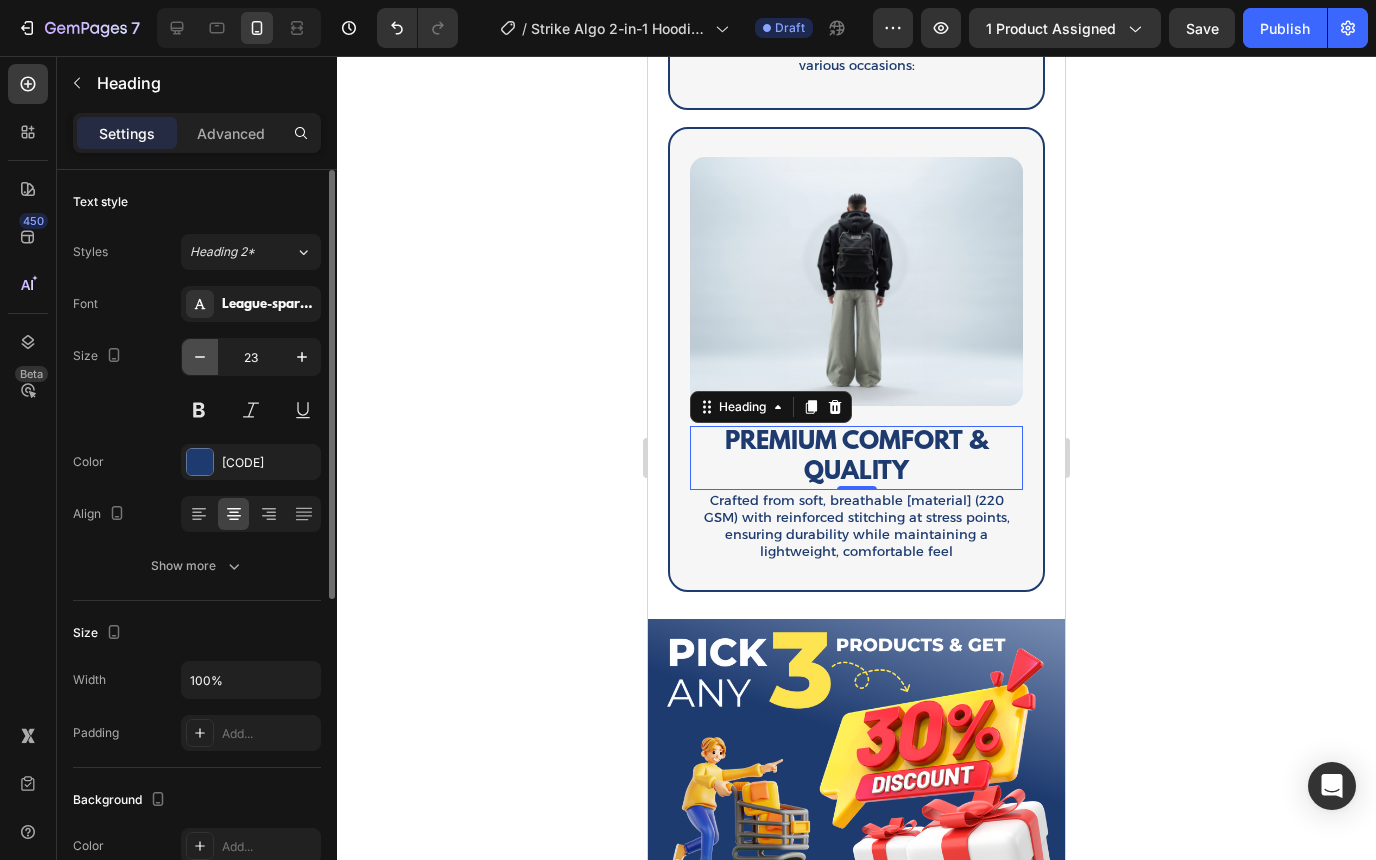 click 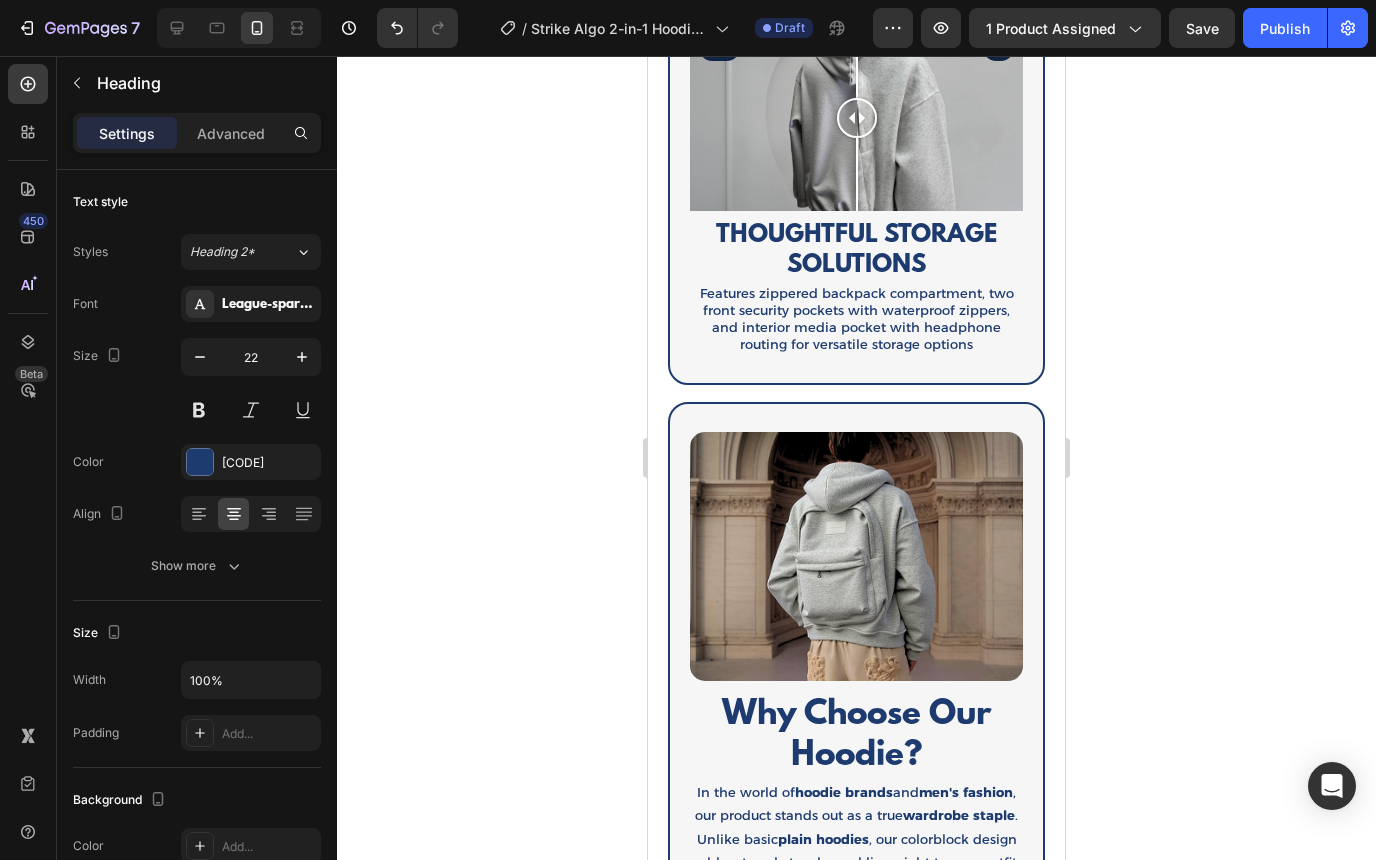 scroll, scrollTop: 1462, scrollLeft: 0, axis: vertical 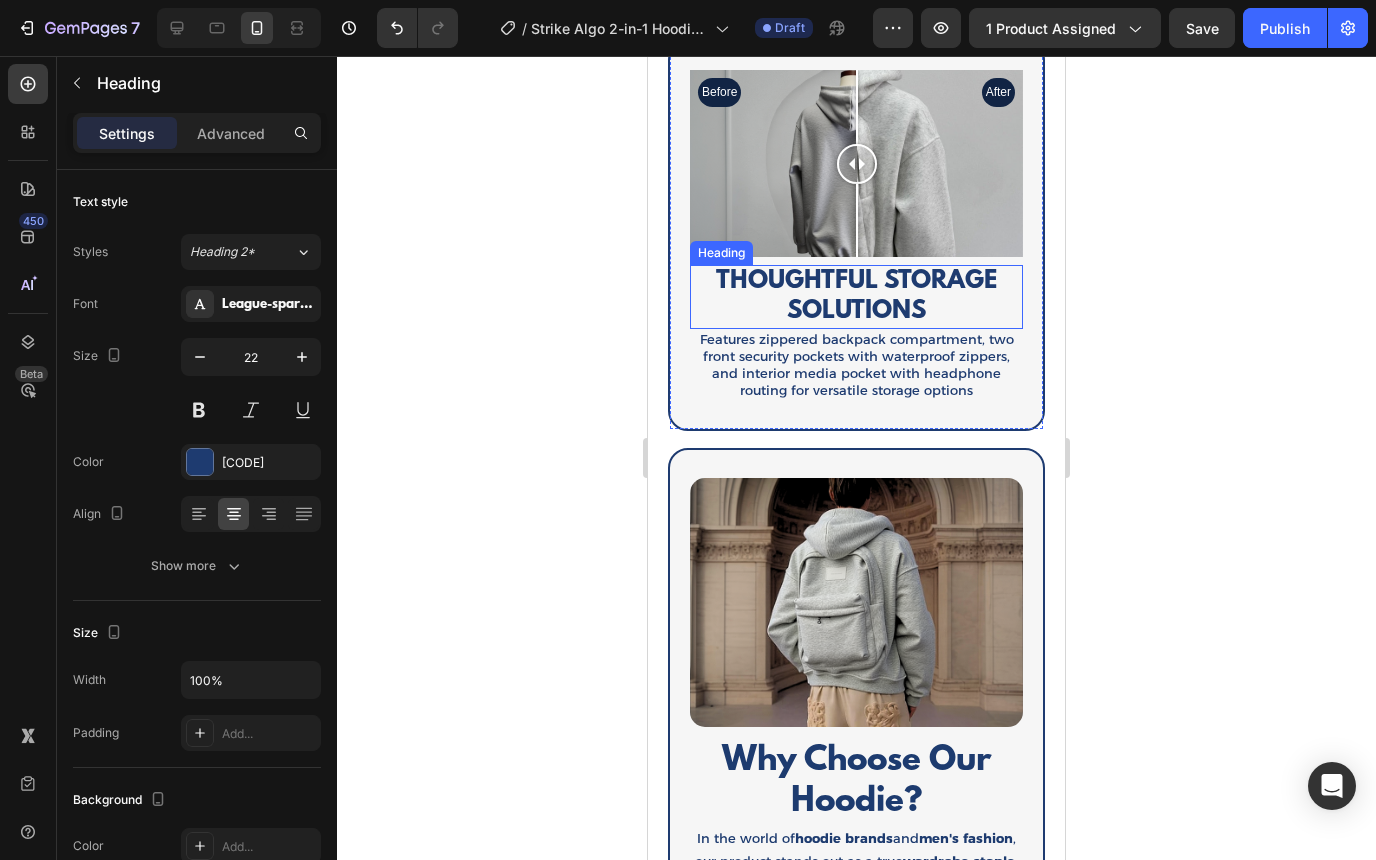 click on "THOUGHTFUL STORAGE SOLUTIONS" at bounding box center [856, 296] 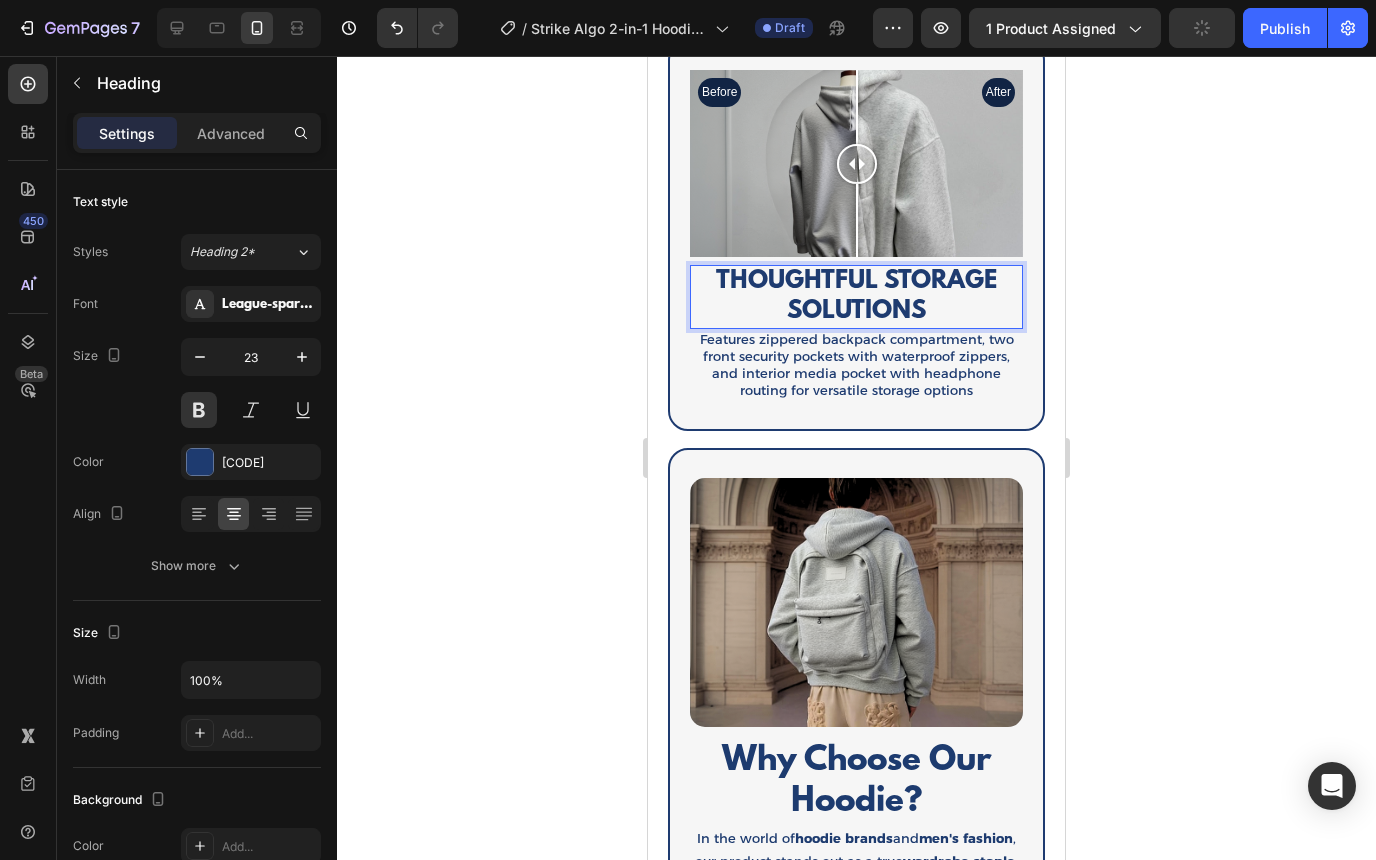 click on "THOUGHTFUL STORAGE SOLUTIONS" at bounding box center (856, 297) 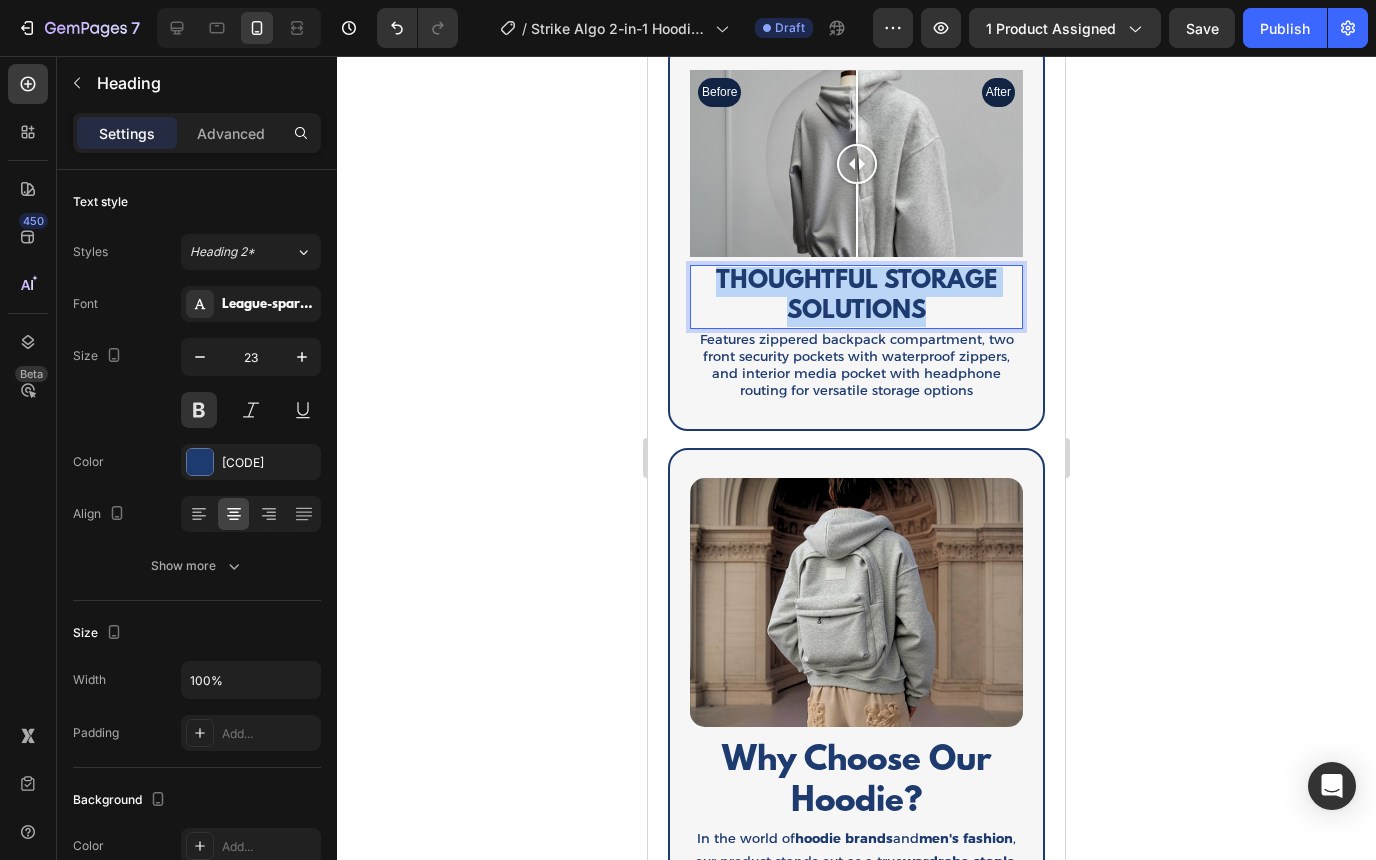drag, startPoint x: 938, startPoint y: 307, endPoint x: 718, endPoint y: 289, distance: 220.73514 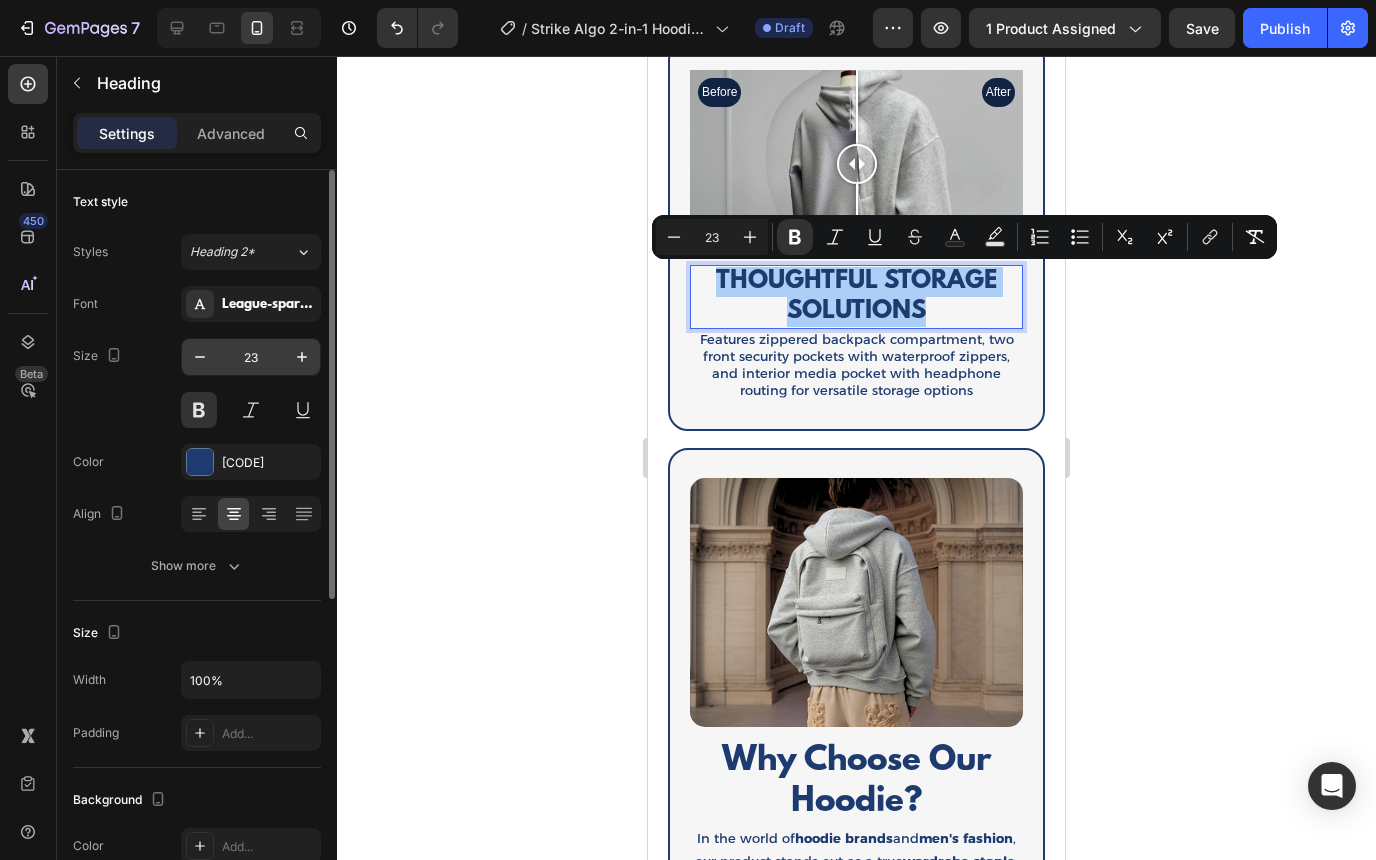 click on "23" at bounding box center [251, 357] 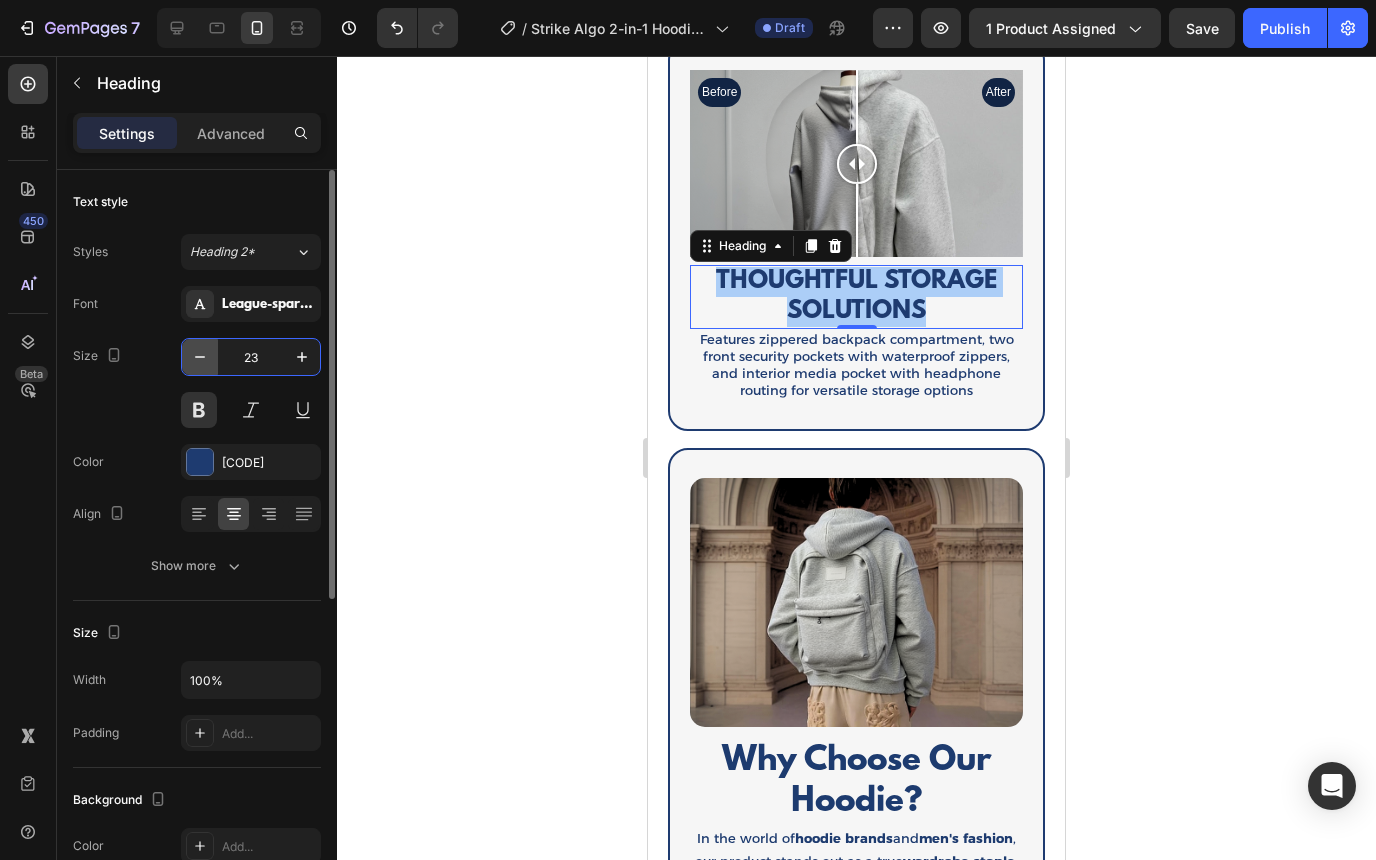 click 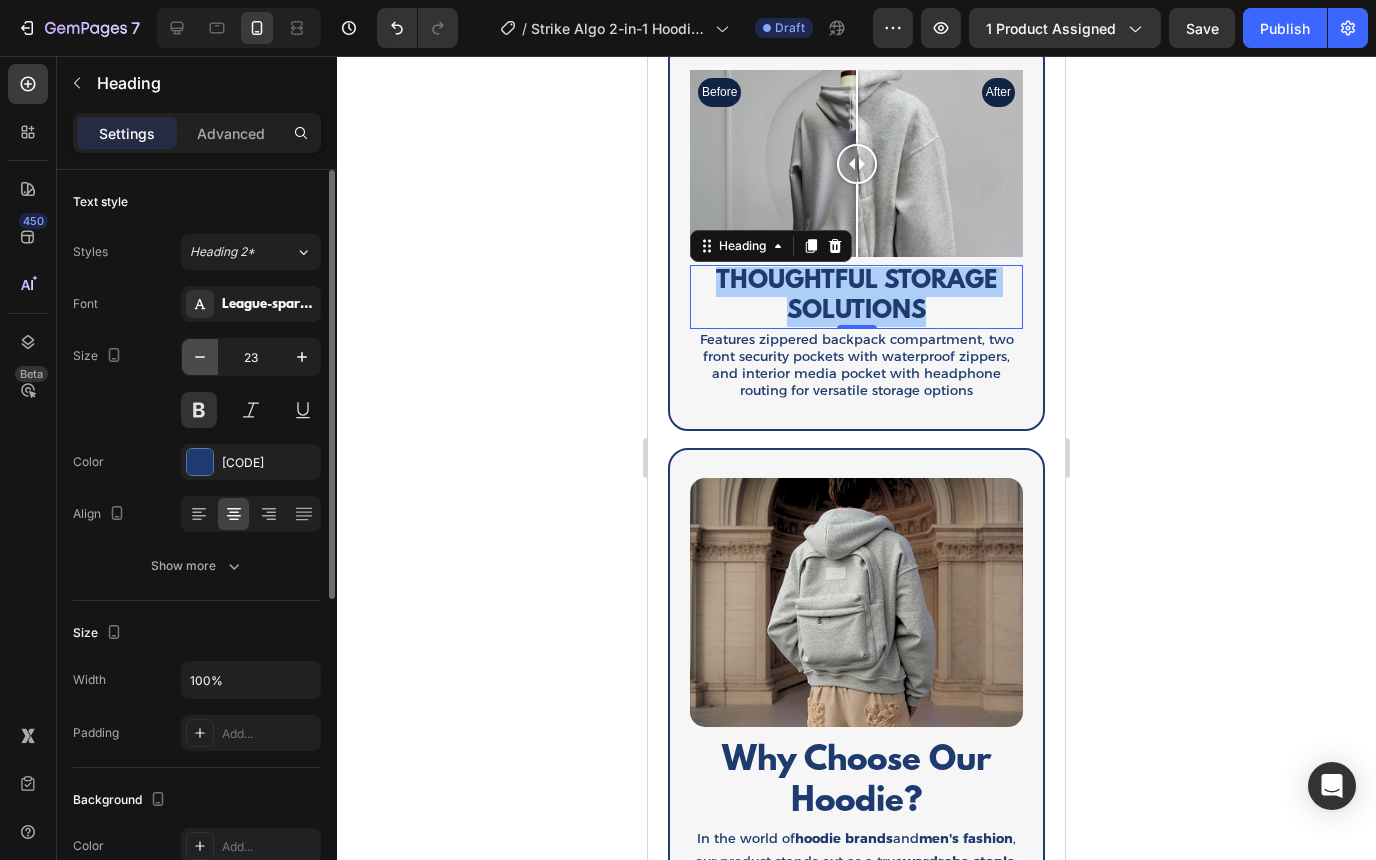 type on "22" 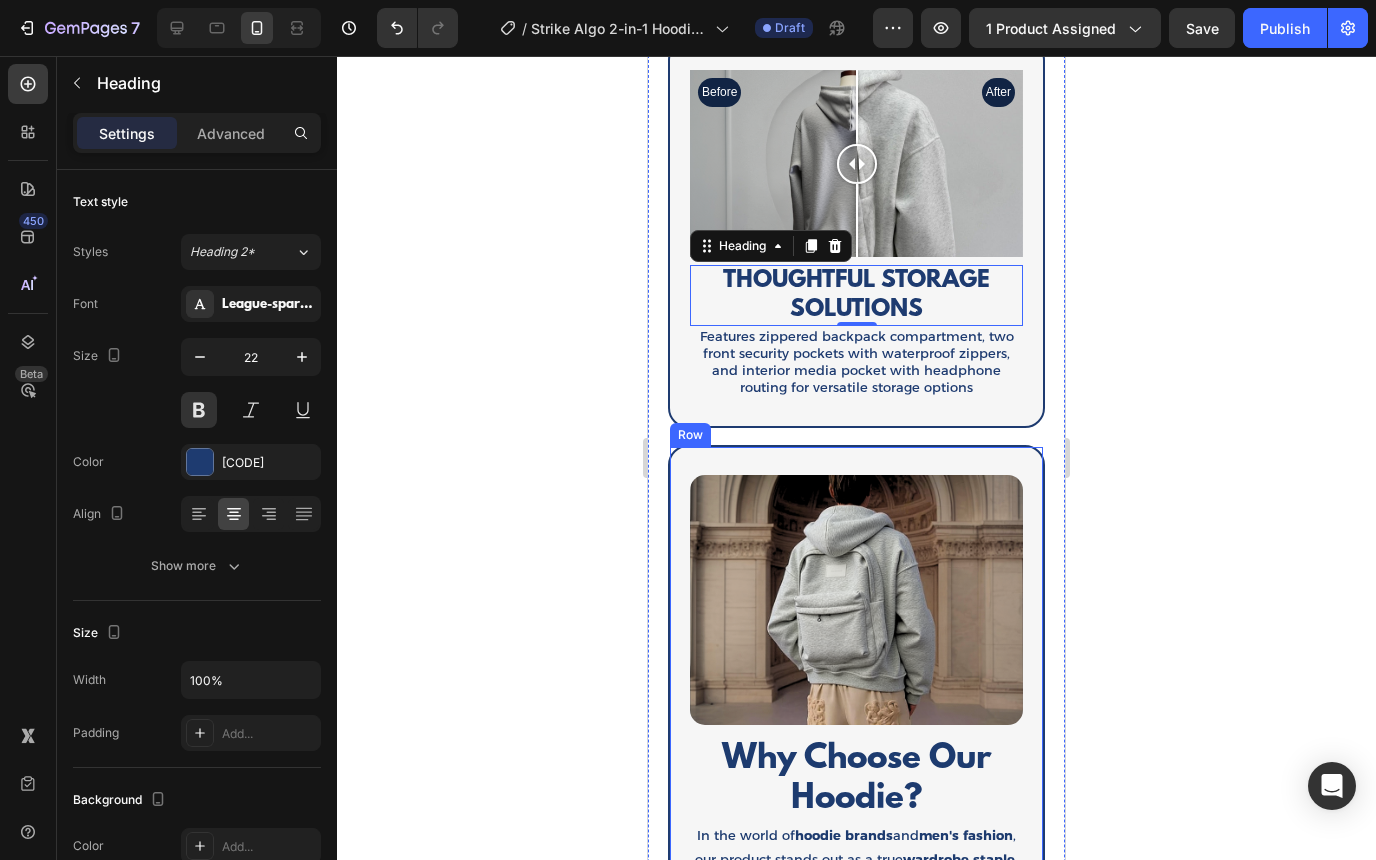 click 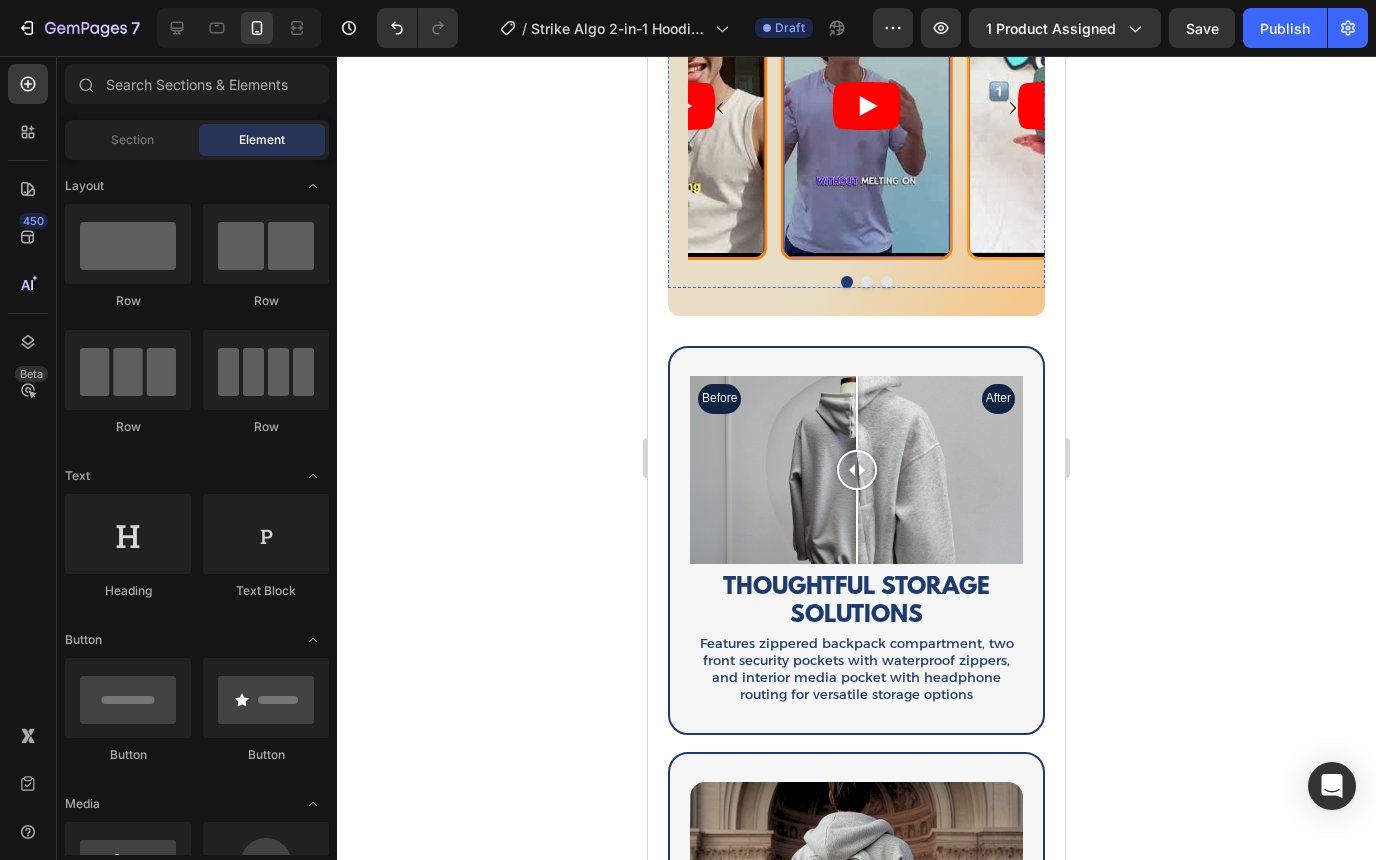 scroll, scrollTop: 1825, scrollLeft: 0, axis: vertical 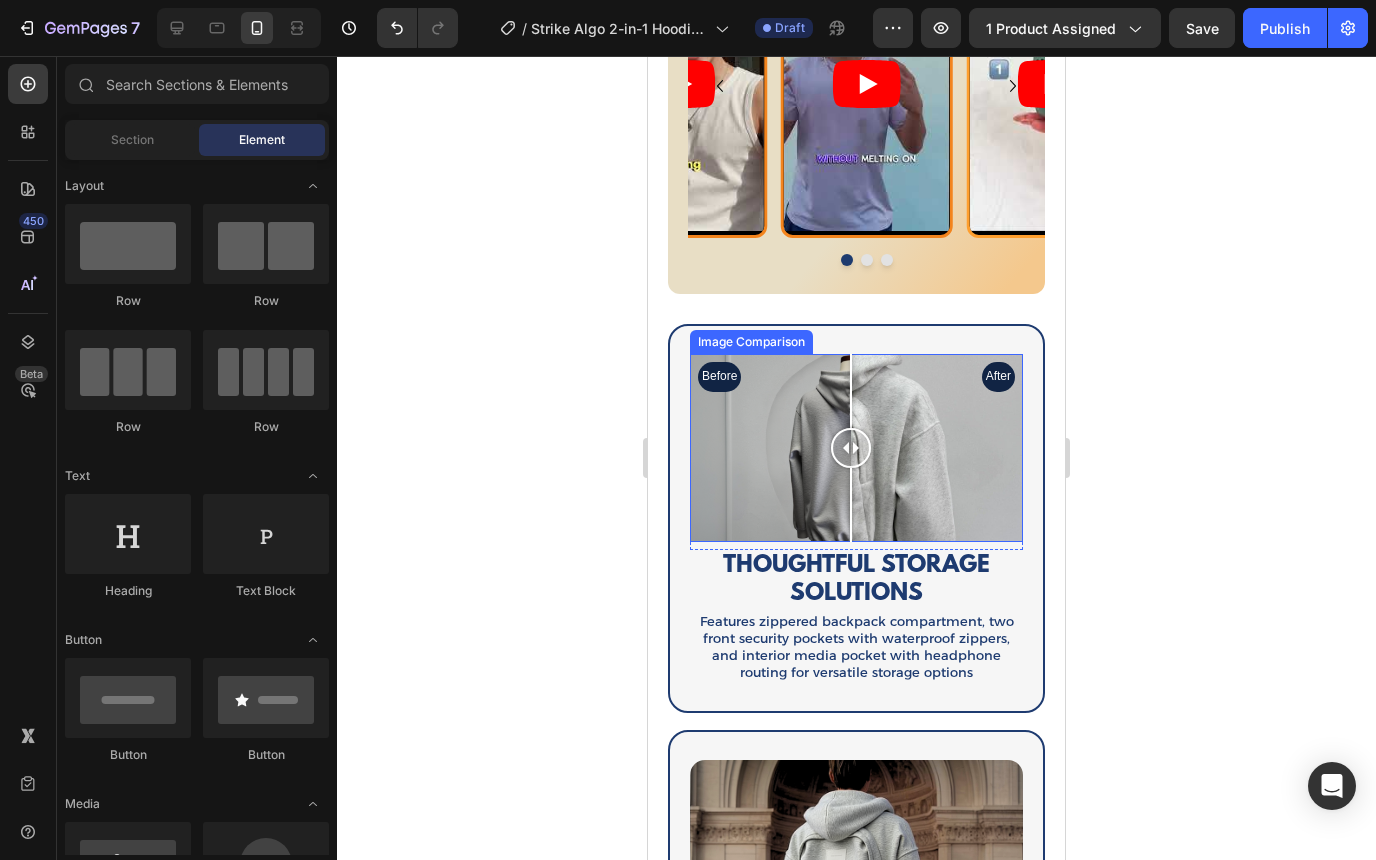 drag, startPoint x: 857, startPoint y: 447, endPoint x: 860, endPoint y: 461, distance: 14.3178215 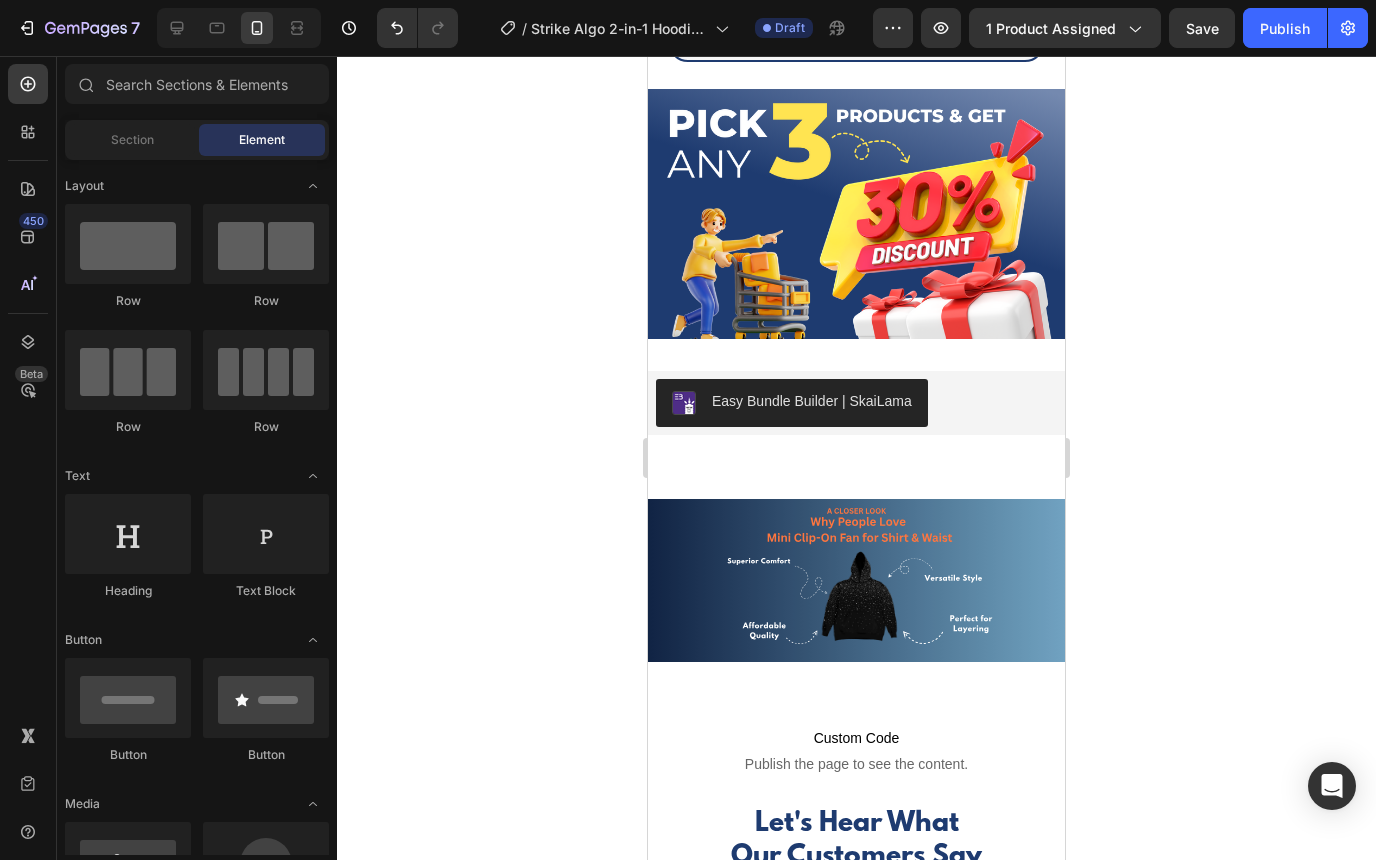 scroll, scrollTop: 3561, scrollLeft: 0, axis: vertical 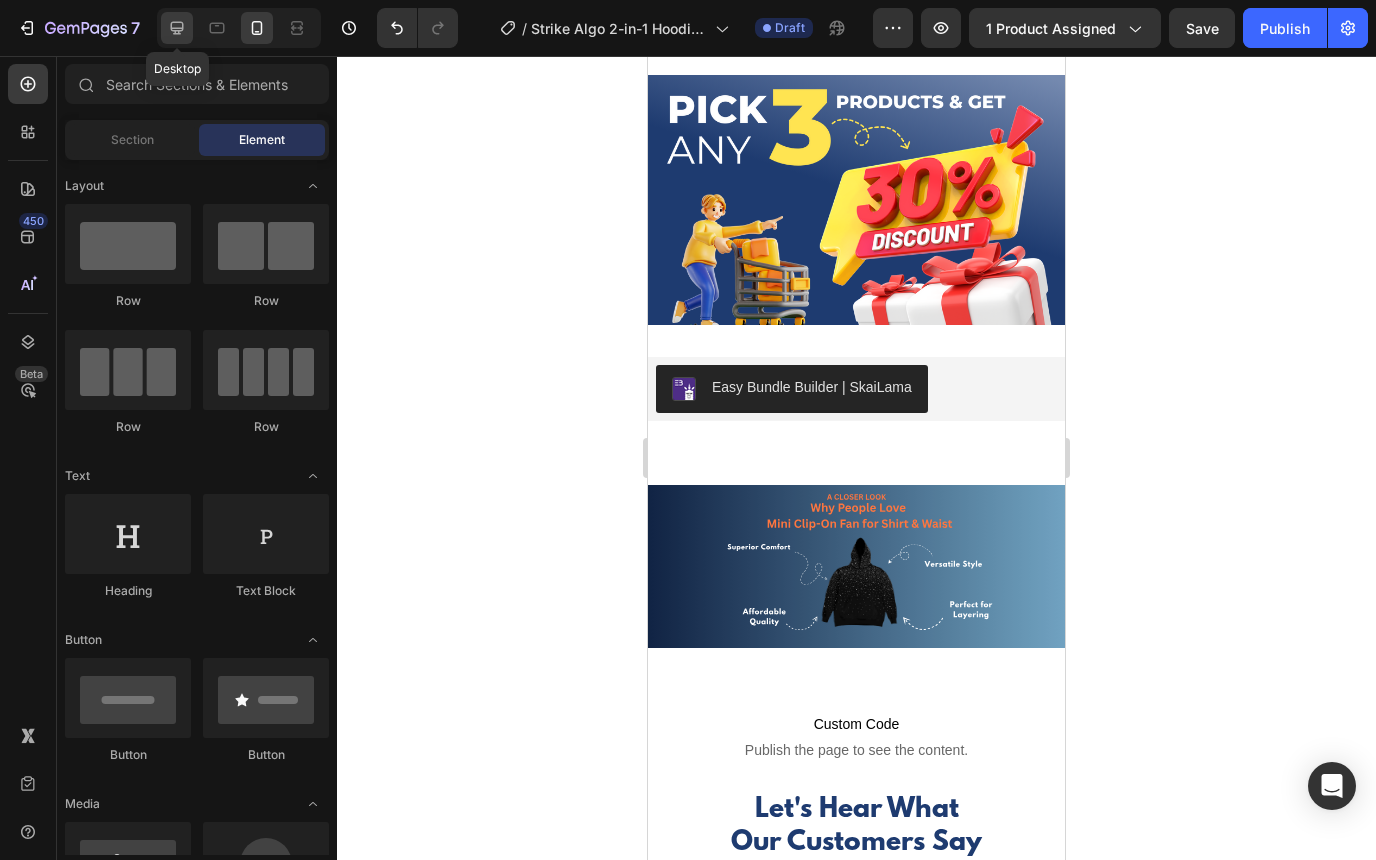 click 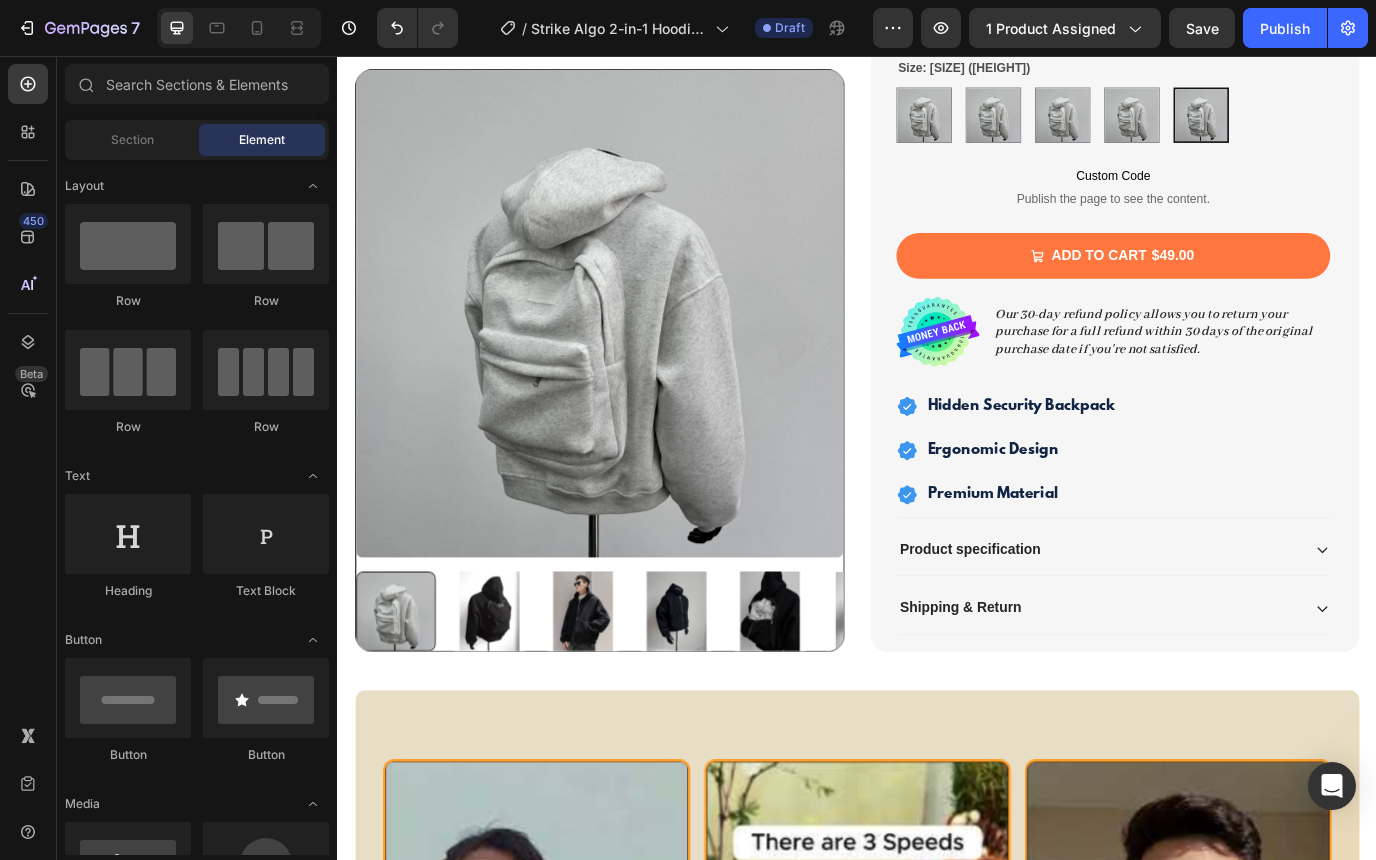 scroll, scrollTop: 603, scrollLeft: 0, axis: vertical 